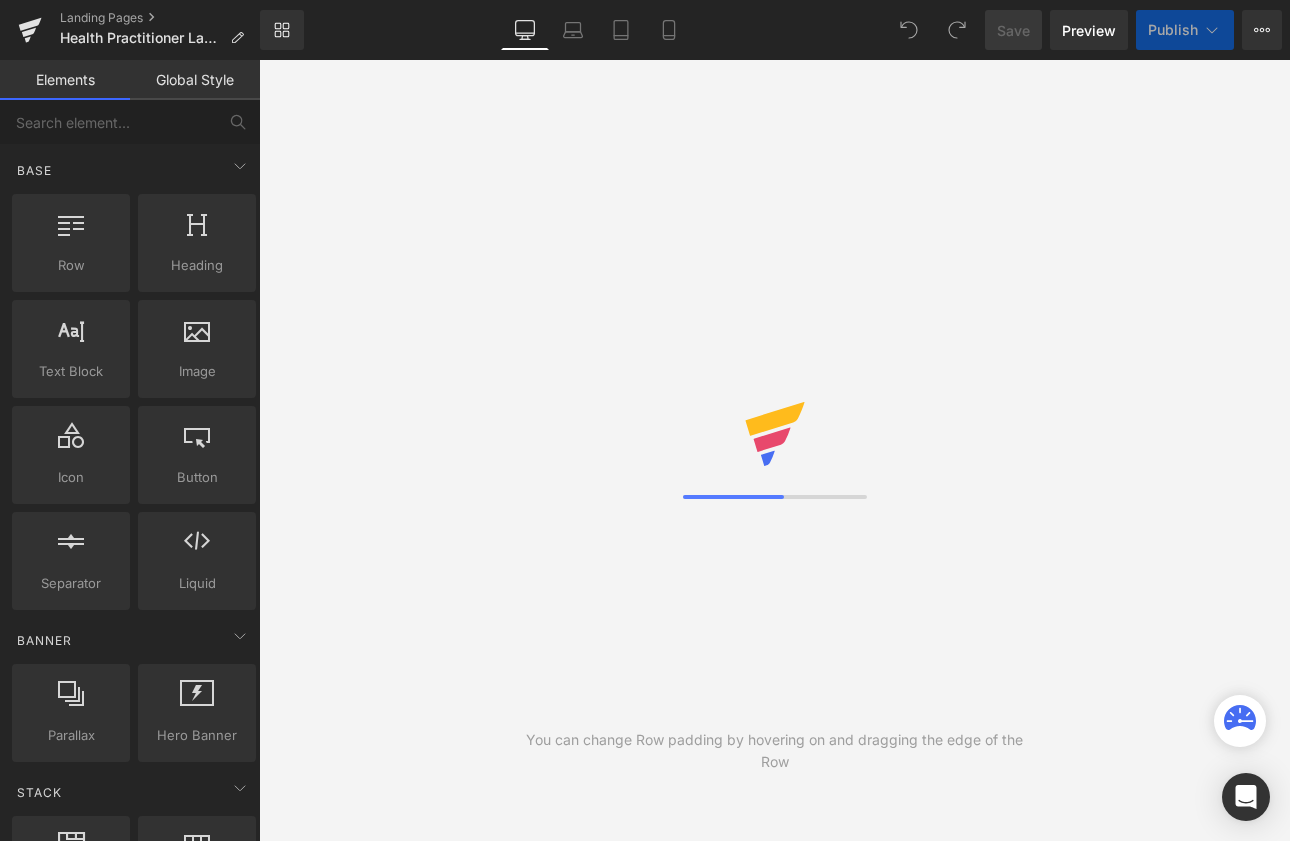 scroll, scrollTop: 0, scrollLeft: 0, axis: both 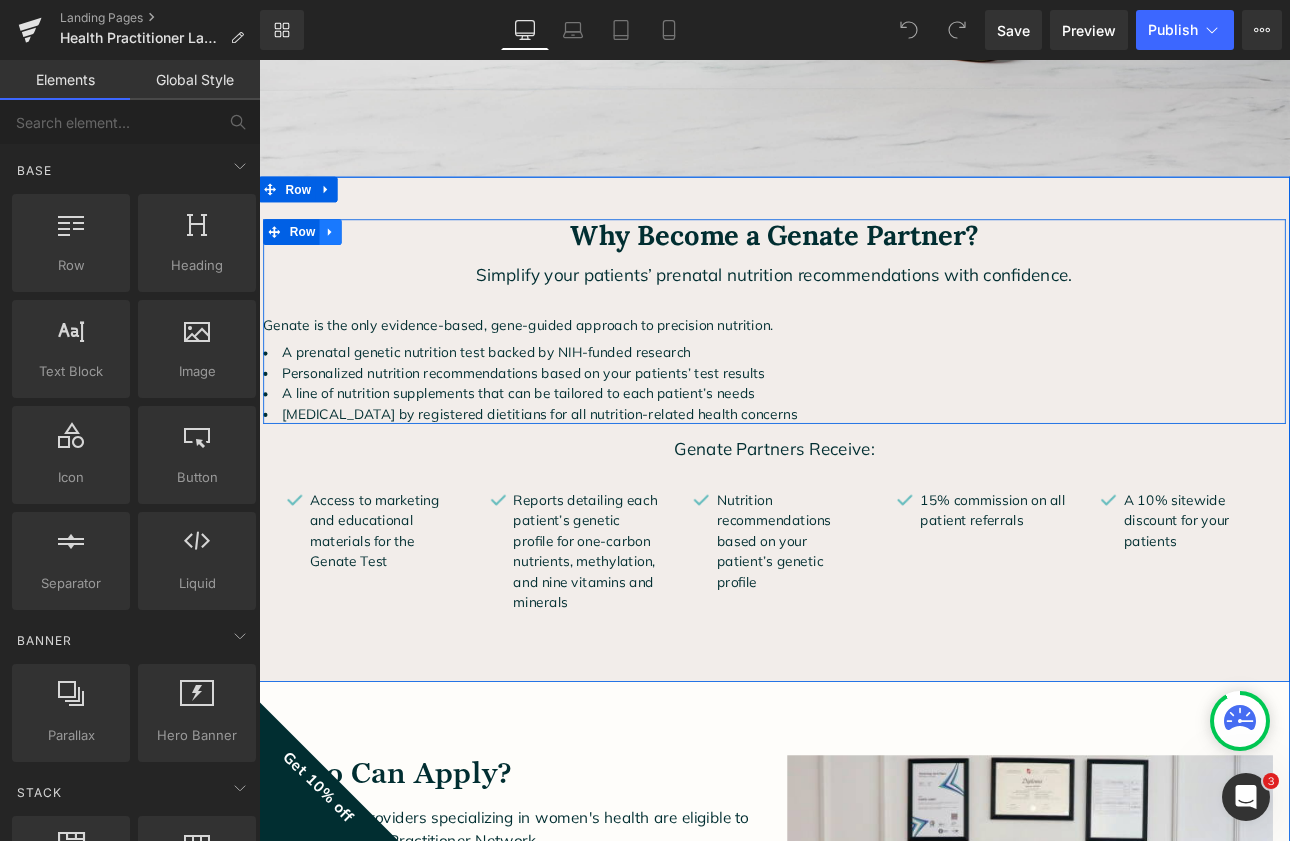 click 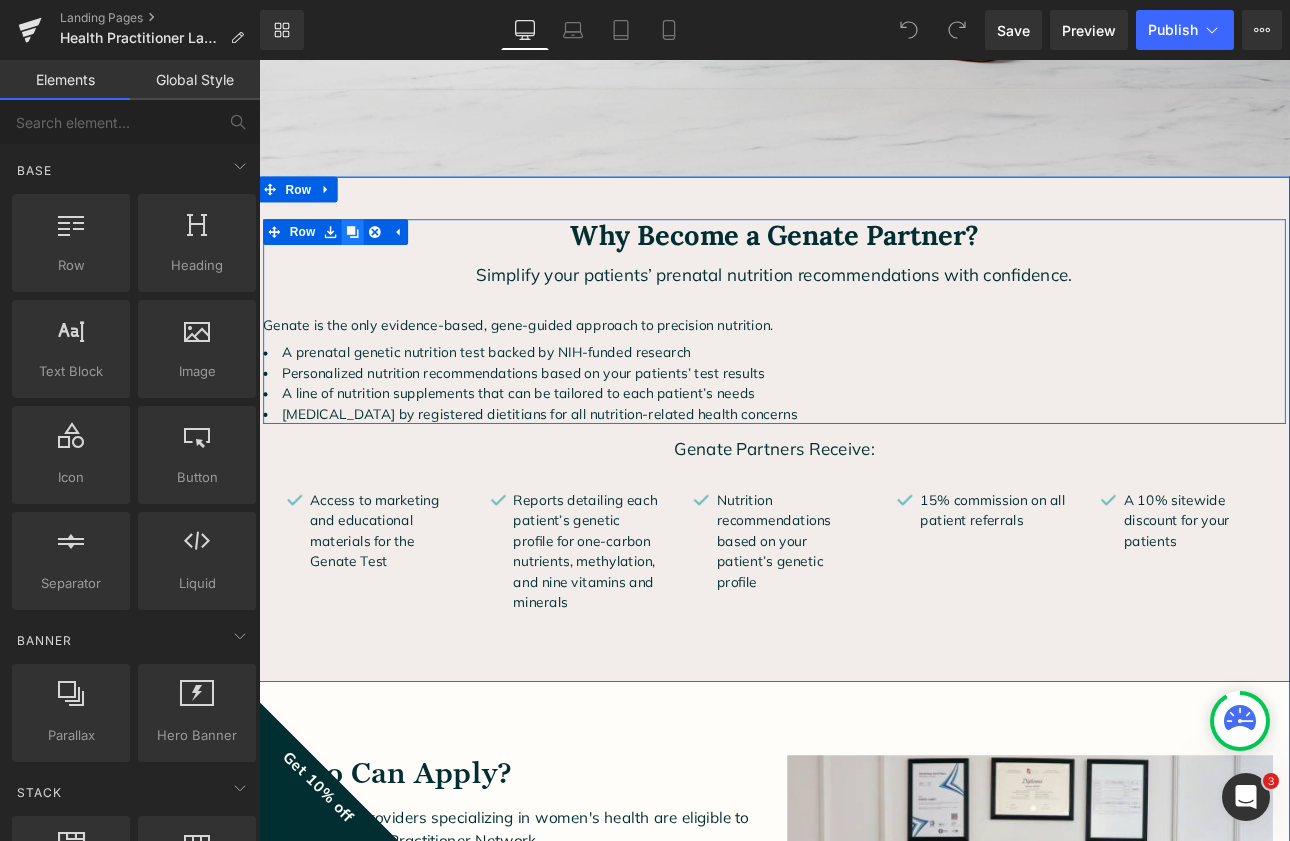 click 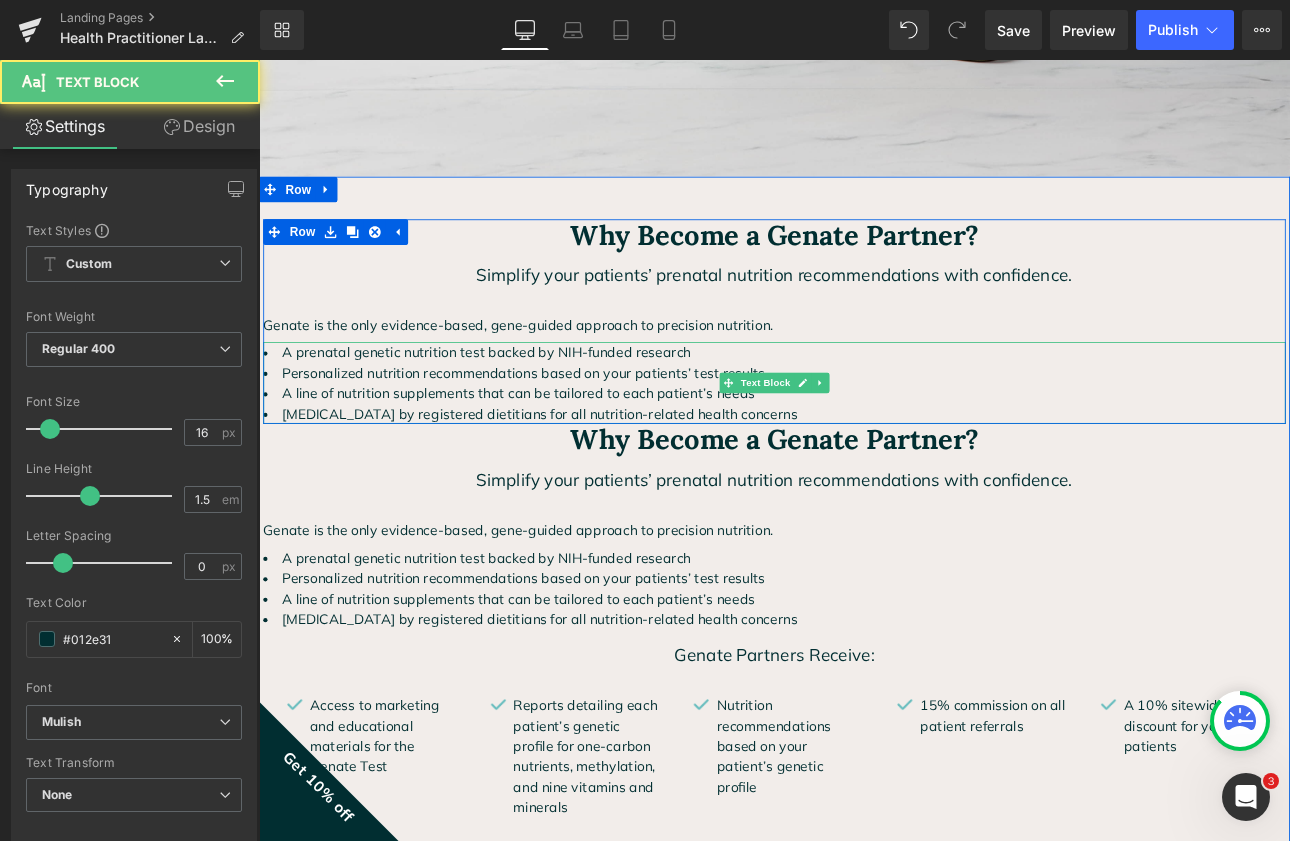 click on "Nutrition counseling by registered dietitians for all nutrition-related health concerns" at bounding box center [864, 475] 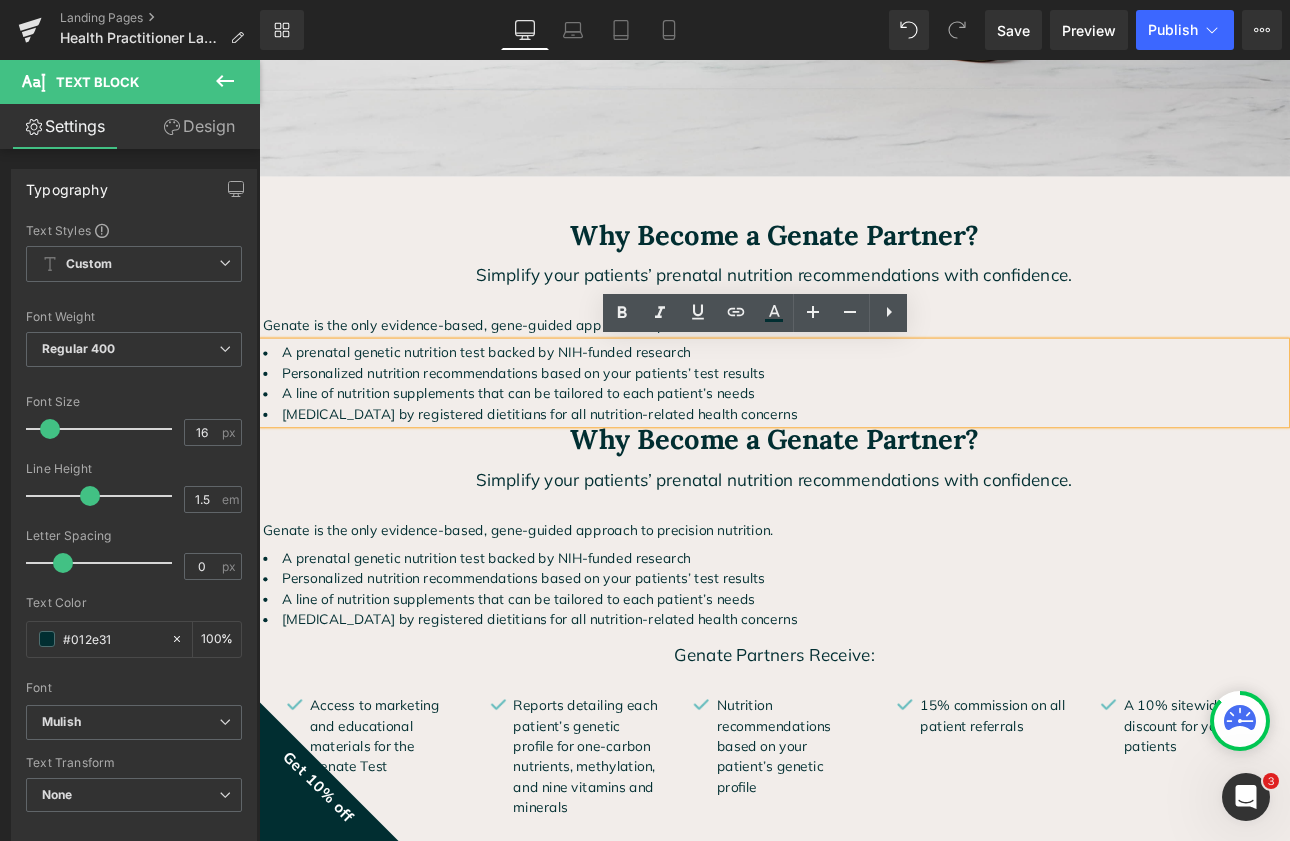 drag, startPoint x: 887, startPoint y: 471, endPoint x: 254, endPoint y: 400, distance: 636.96936 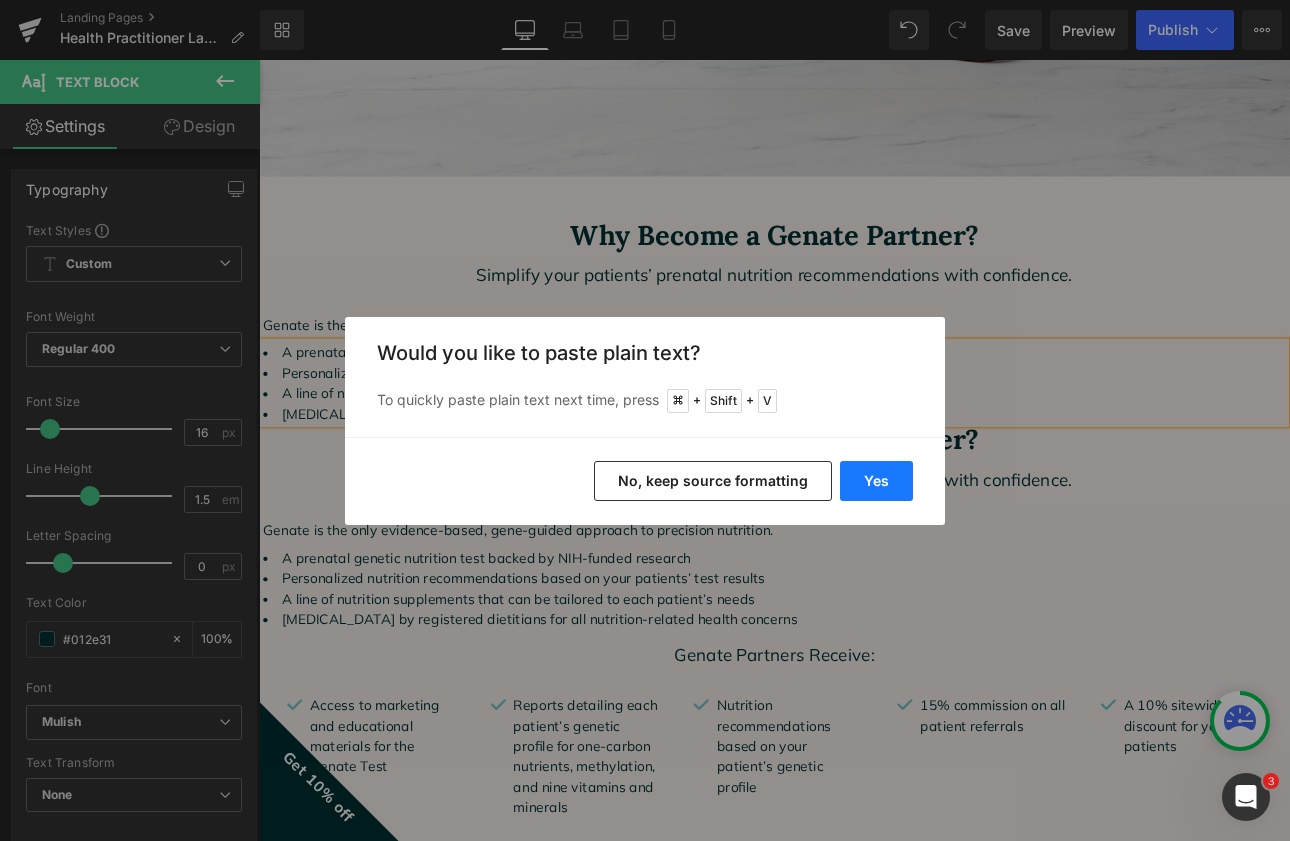 click on "Yes" at bounding box center (876, 481) 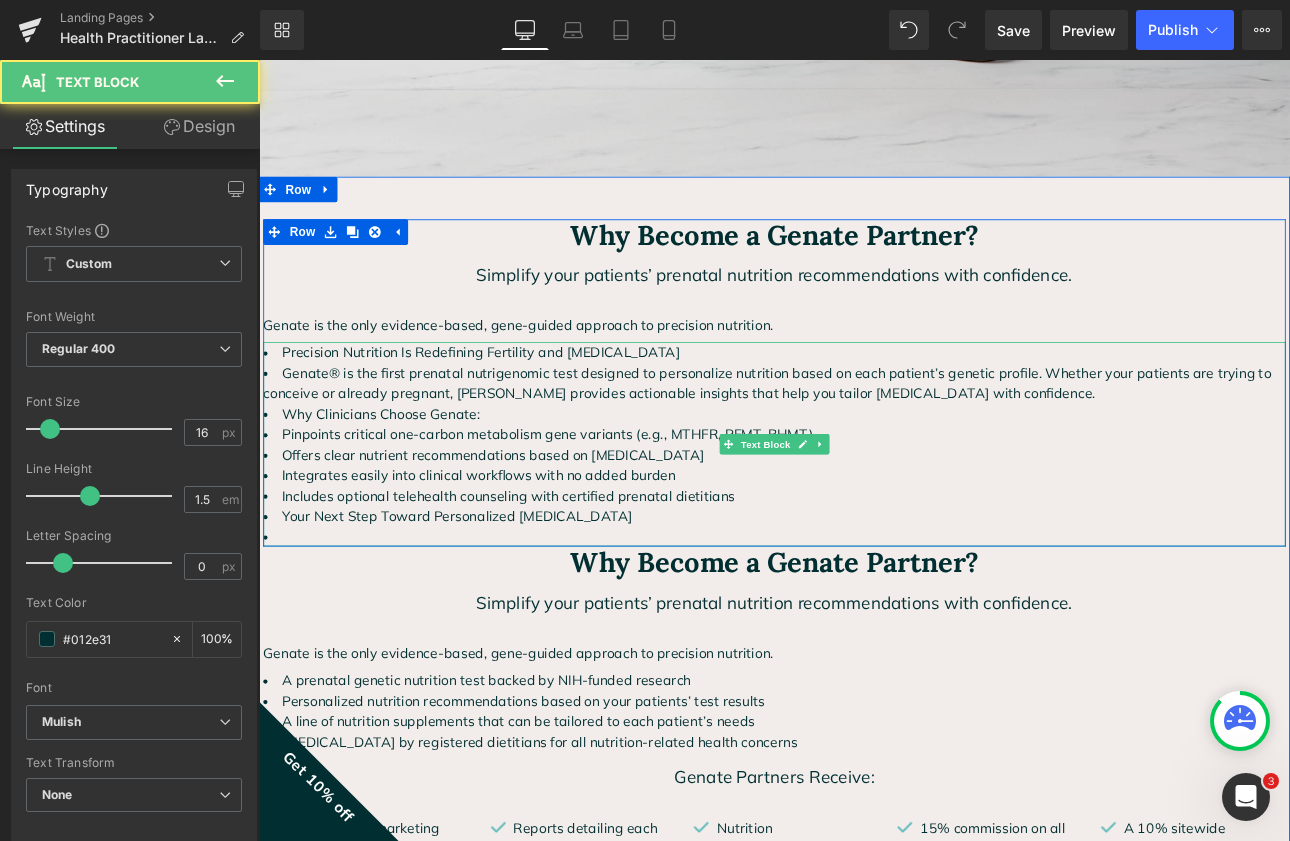 click on "Your Next Step Toward Personalized [MEDICAL_DATA]" at bounding box center [864, 595] 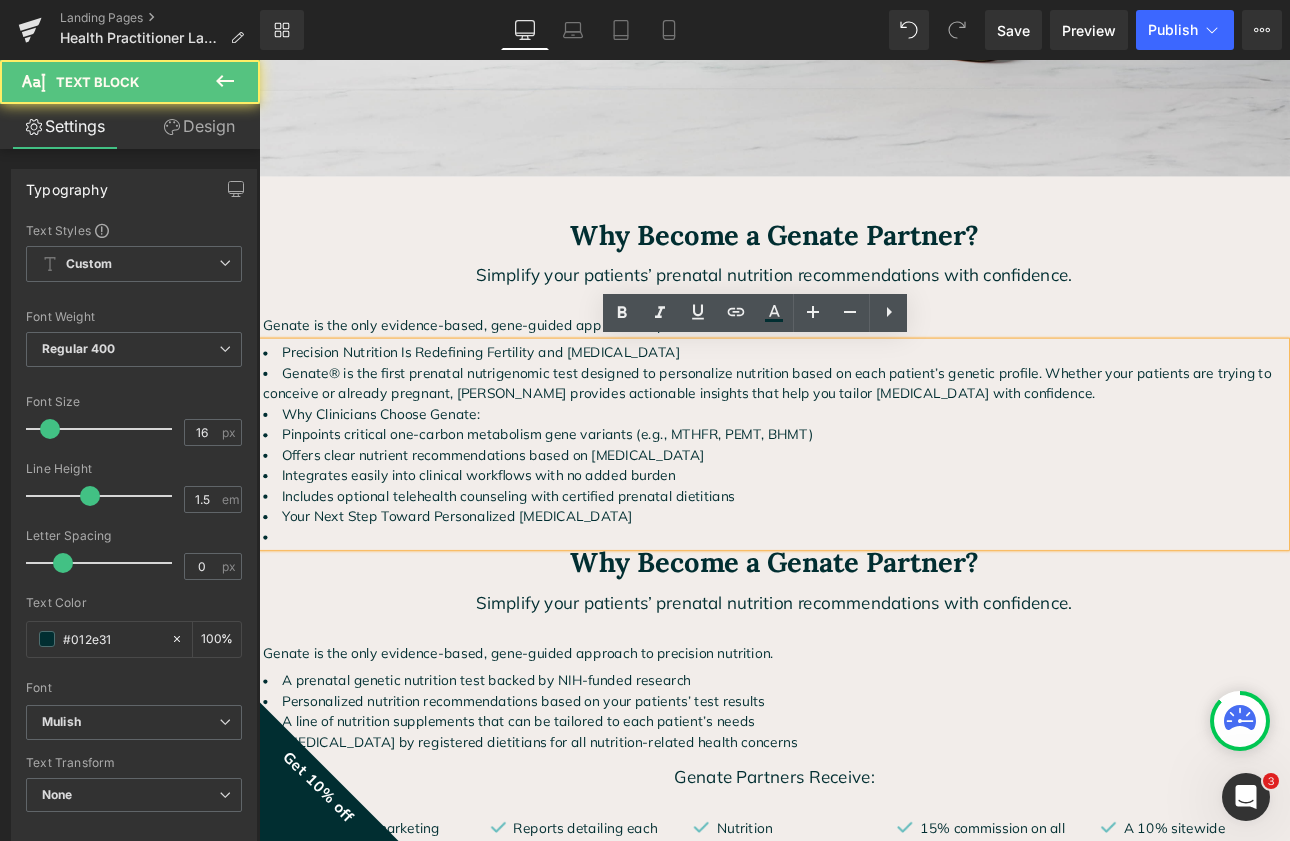click at bounding box center [864, 619] 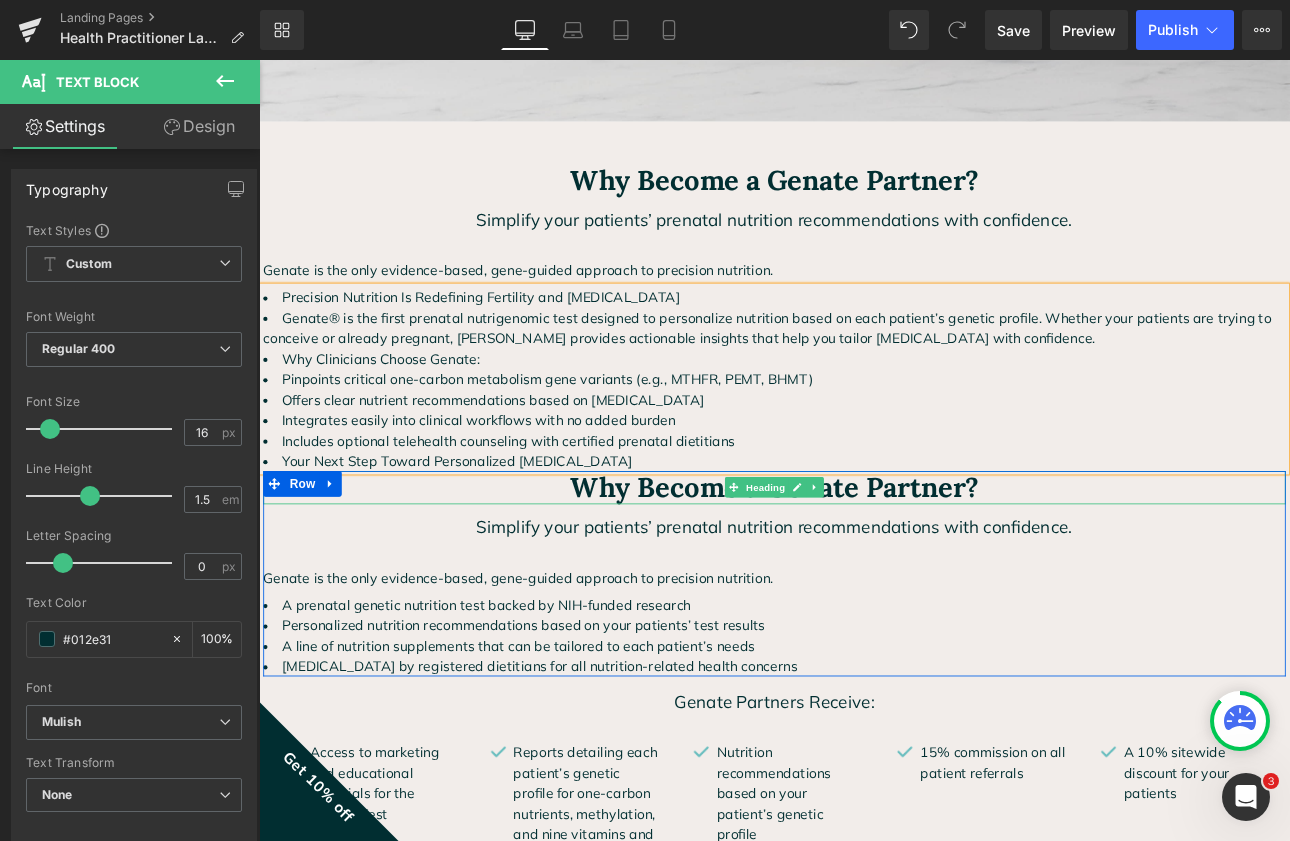 scroll, scrollTop: 550, scrollLeft: 0, axis: vertical 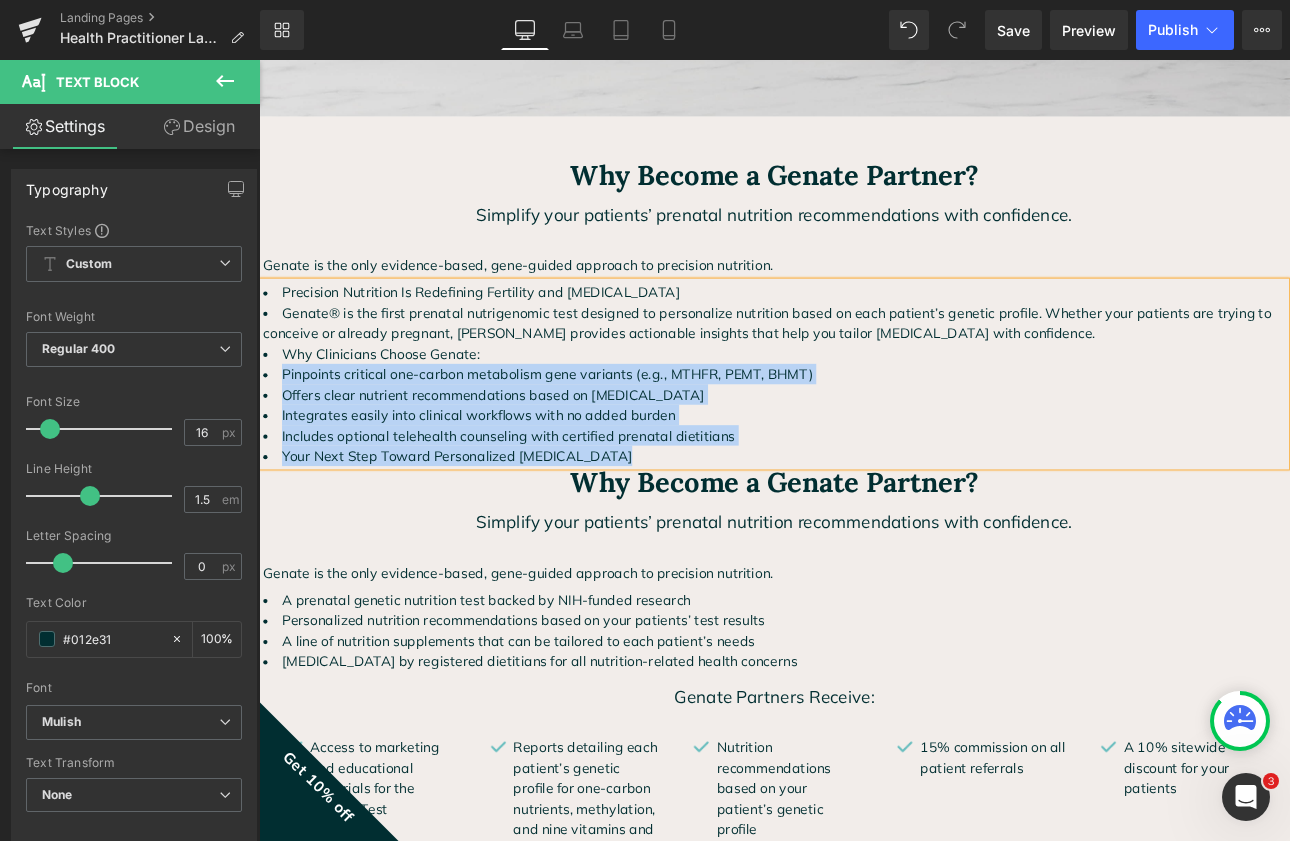 drag, startPoint x: 275, startPoint y: 431, endPoint x: 751, endPoint y: 526, distance: 485.38748 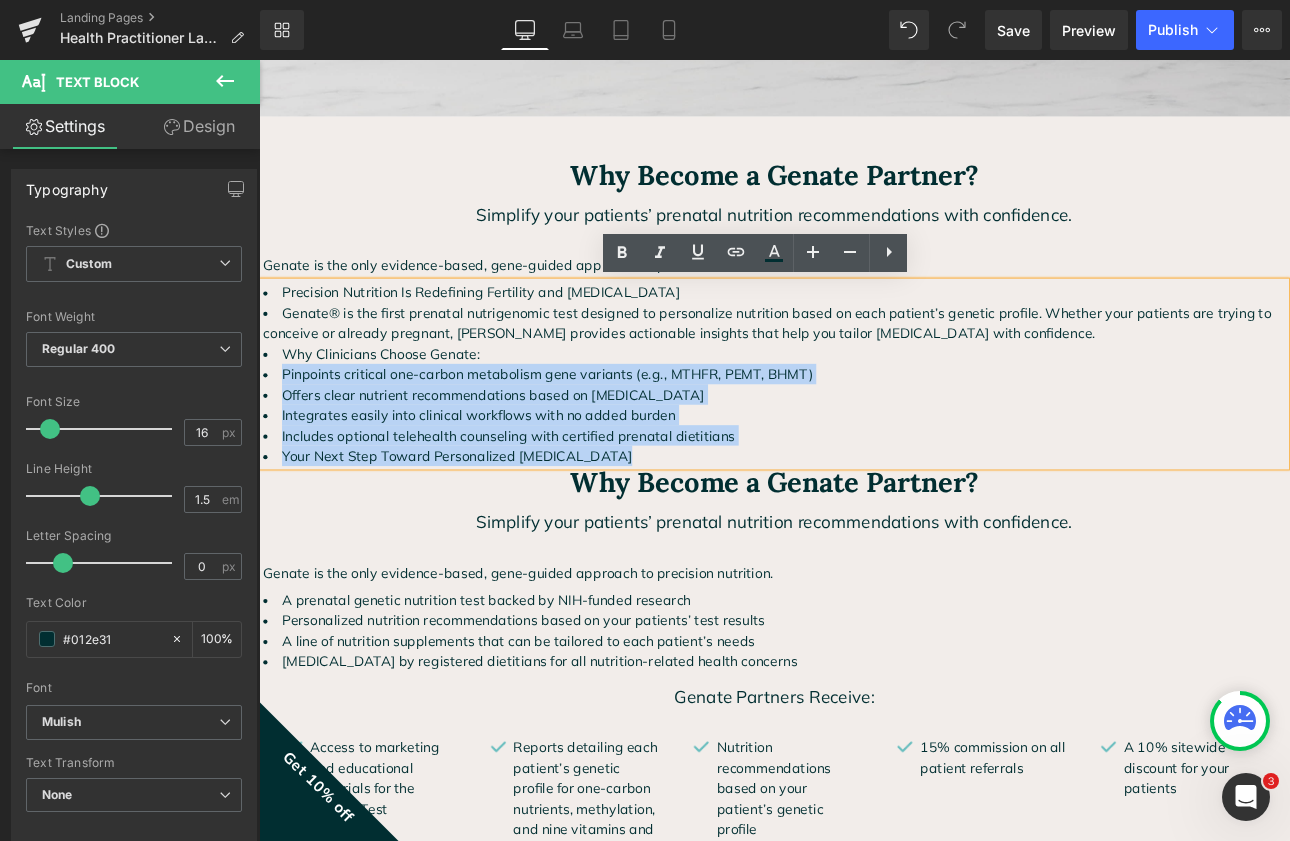 click on "Includes optional telehealth counseling with certified prenatal dietitians" at bounding box center [864, 501] 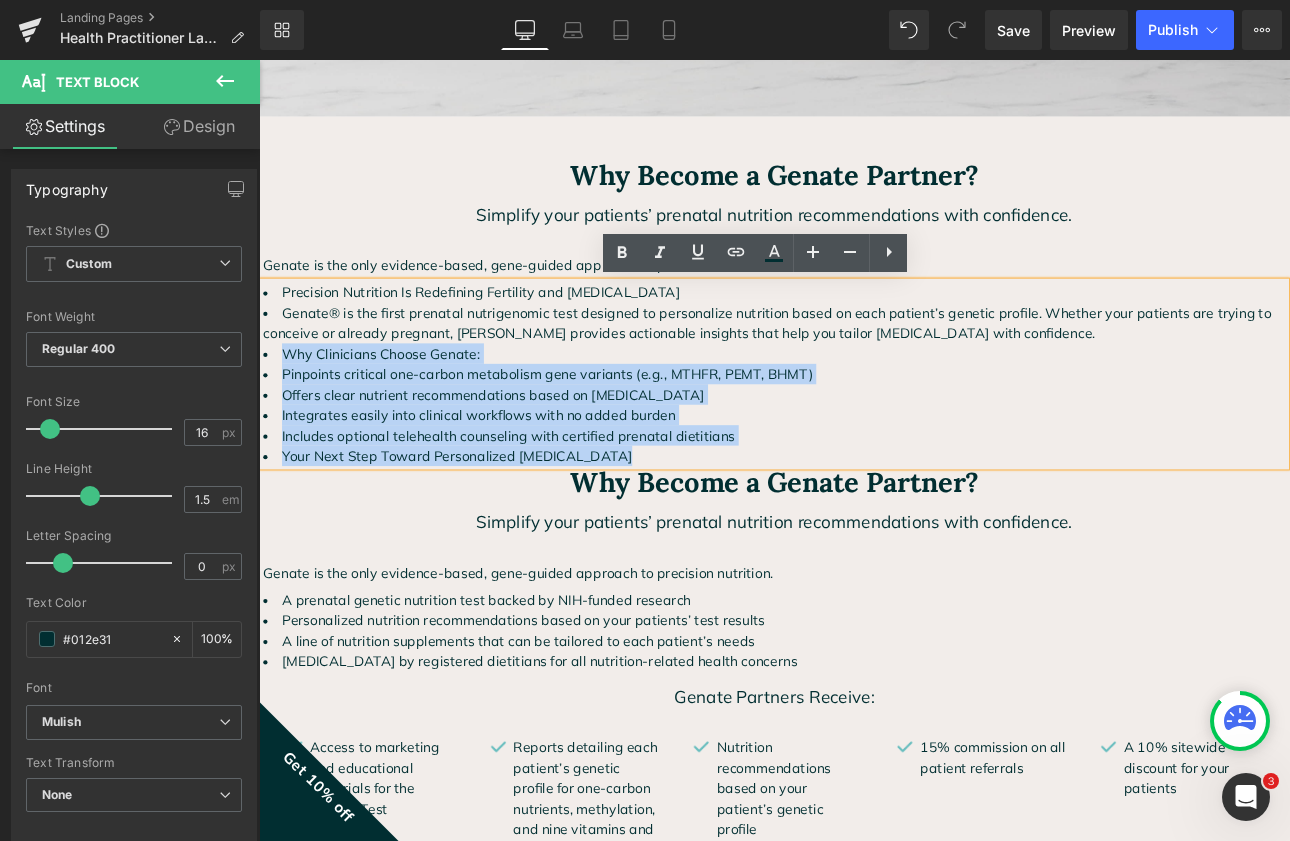 drag, startPoint x: 673, startPoint y: 520, endPoint x: 273, endPoint y: 411, distance: 414.58533 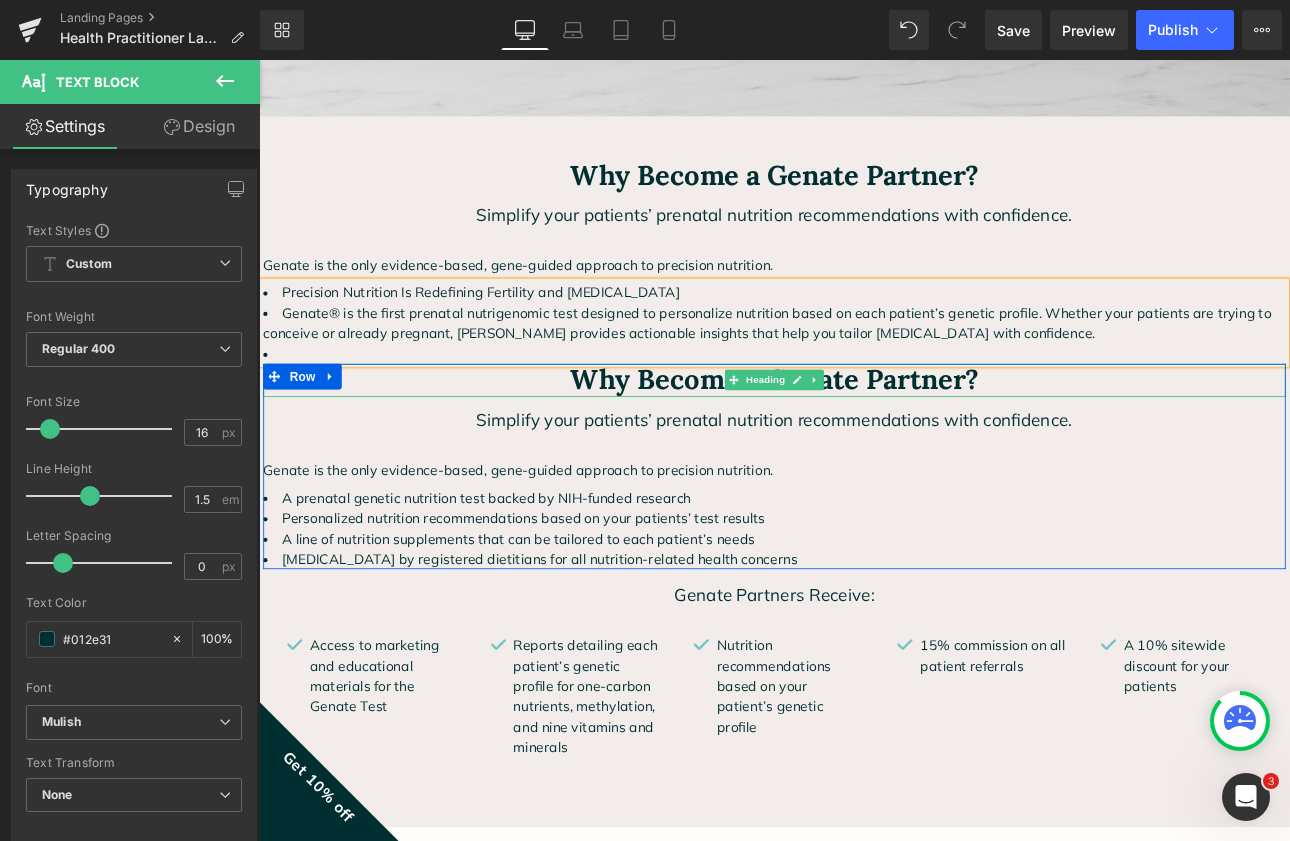click on "Why Become a Genate Partner?" at bounding box center (864, 435) 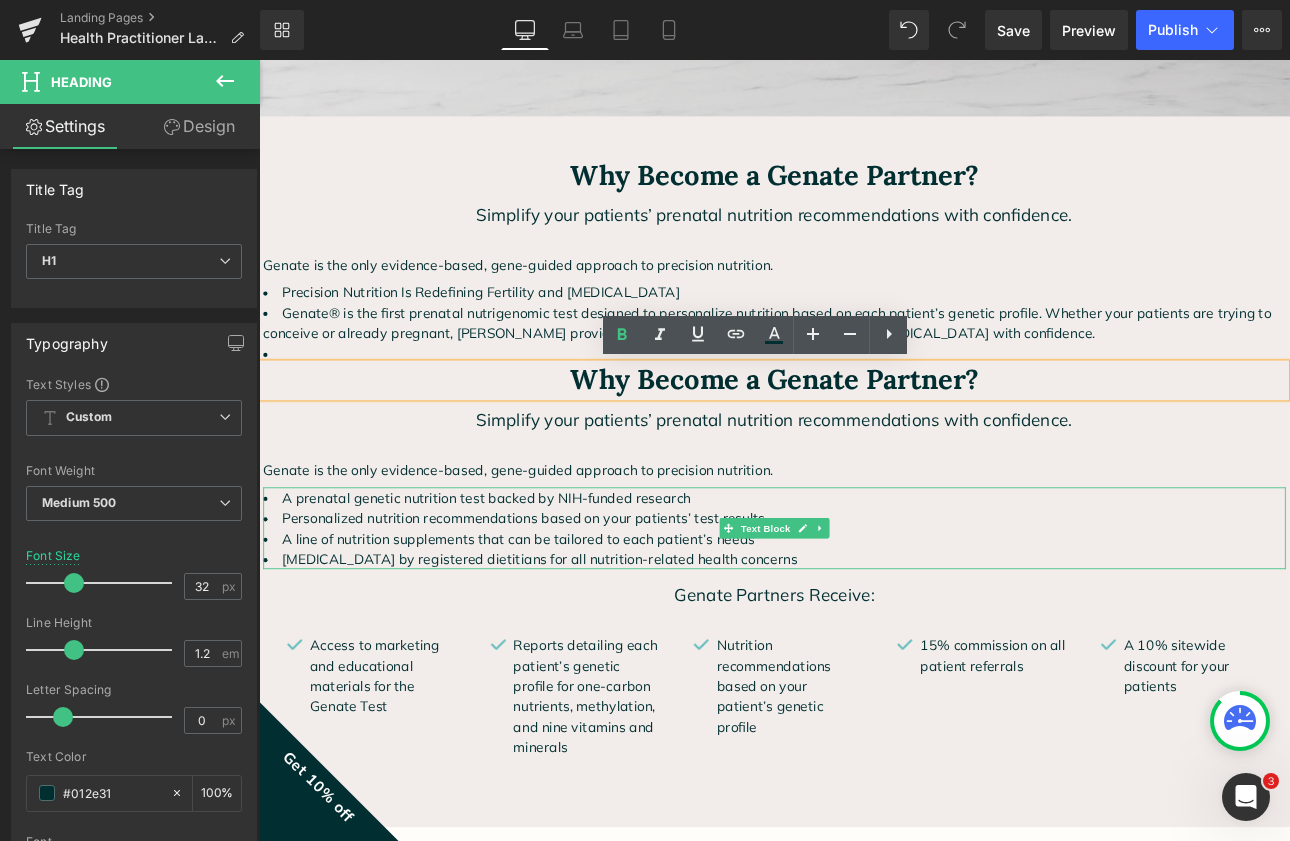 click on "Nutrition counseling by registered dietitians for all nutrition-related health concerns" at bounding box center [864, 646] 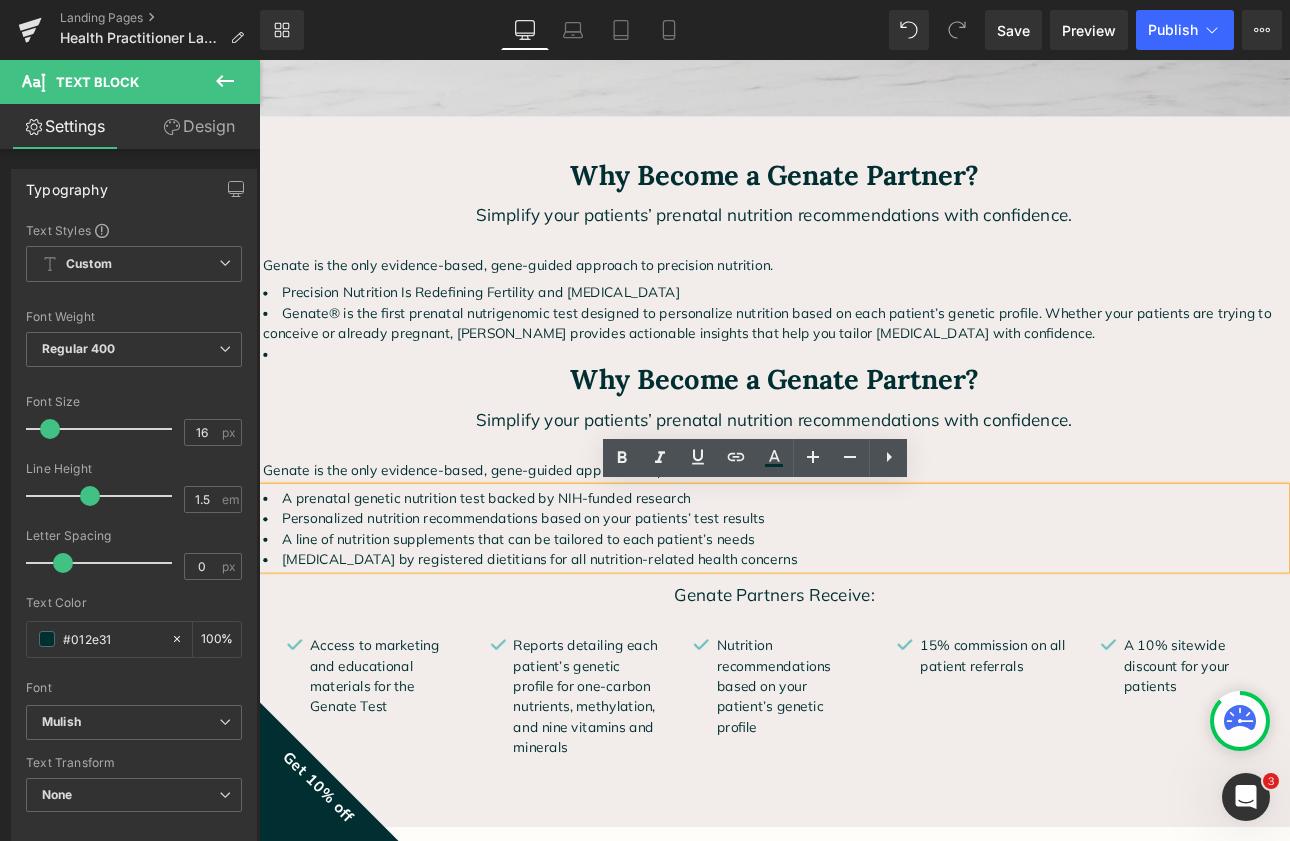 drag, startPoint x: 901, startPoint y: 644, endPoint x: 261, endPoint y: 578, distance: 643.3941 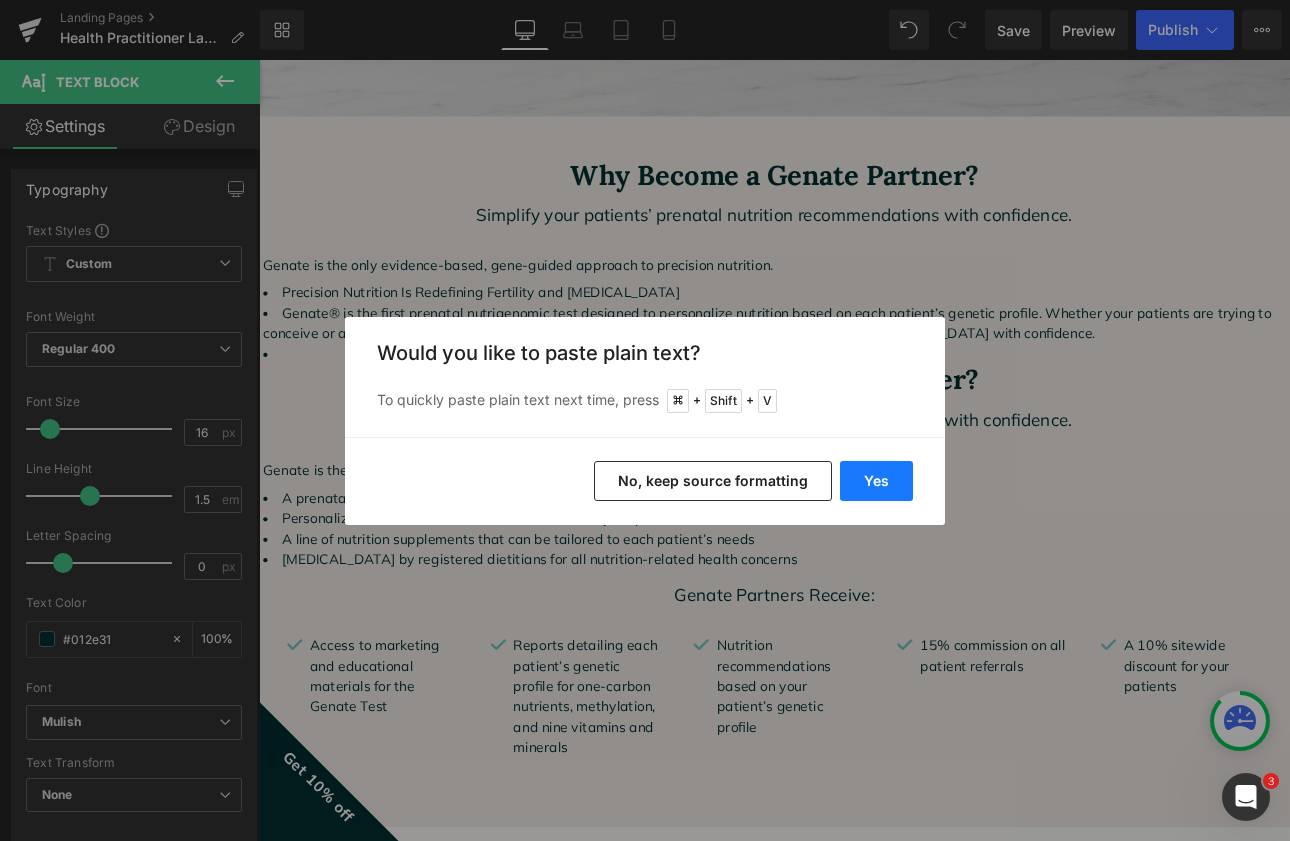 click on "Yes" at bounding box center [876, 481] 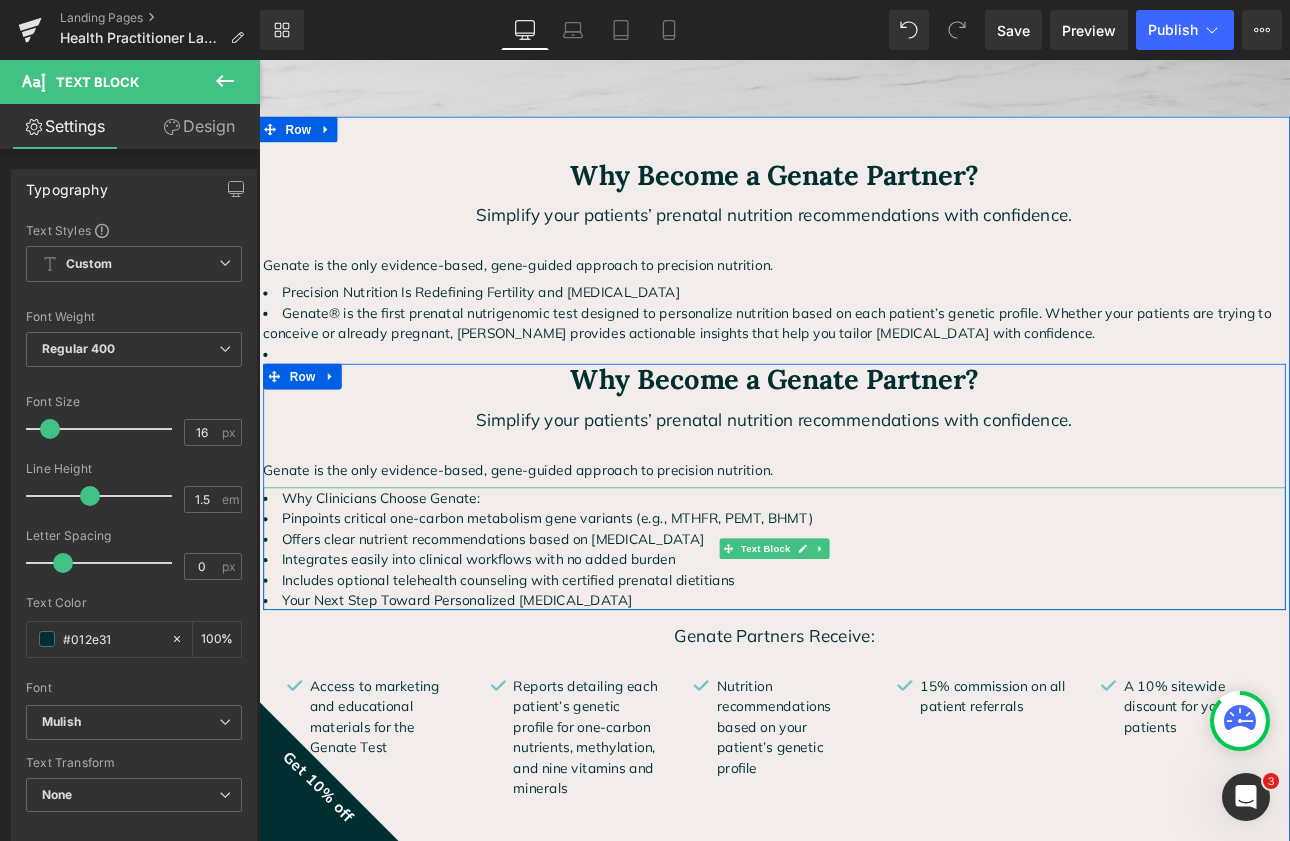 drag, startPoint x: 537, startPoint y: 574, endPoint x: 274, endPoint y: 574, distance: 263 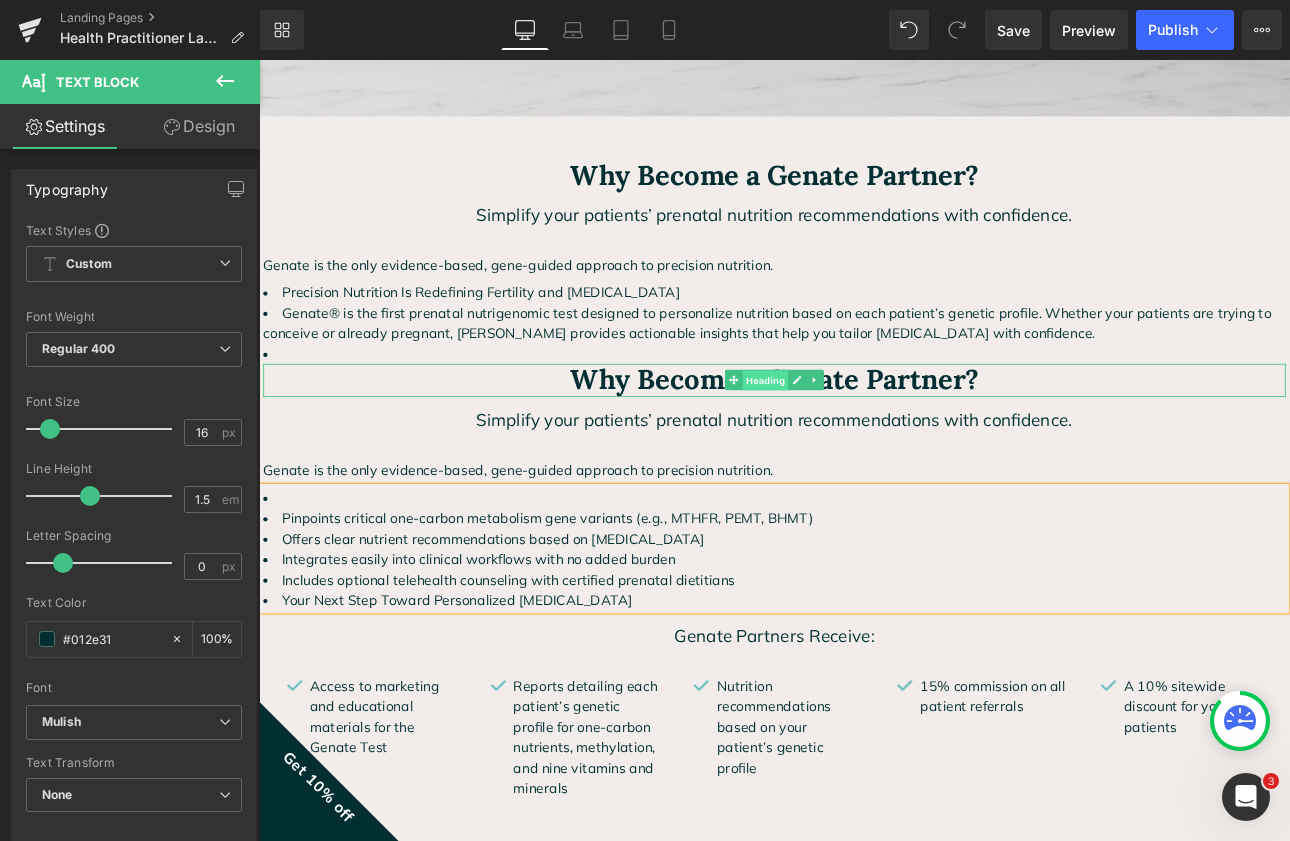 click on "Heading" at bounding box center [854, 437] 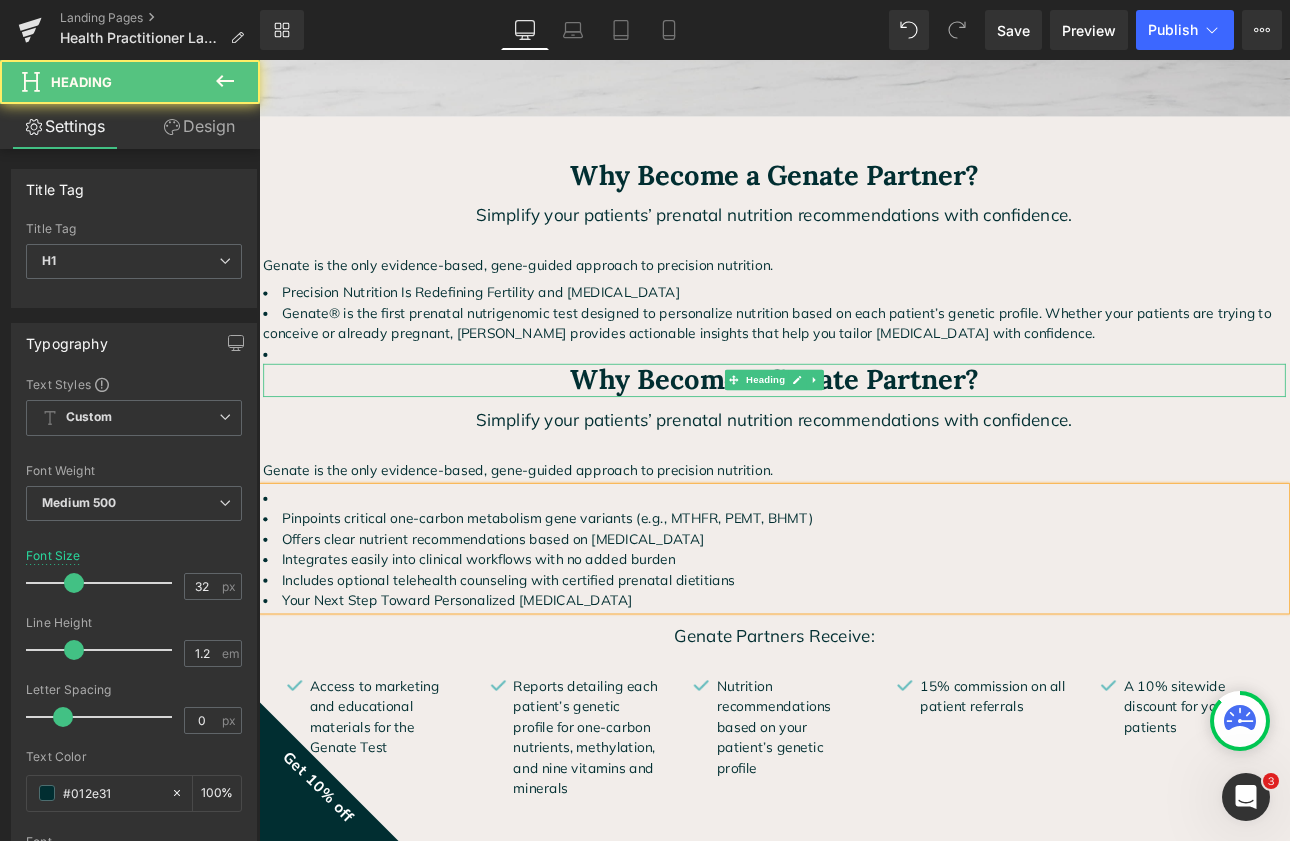 click on "Why Become a Genate Partner?" at bounding box center [864, 435] 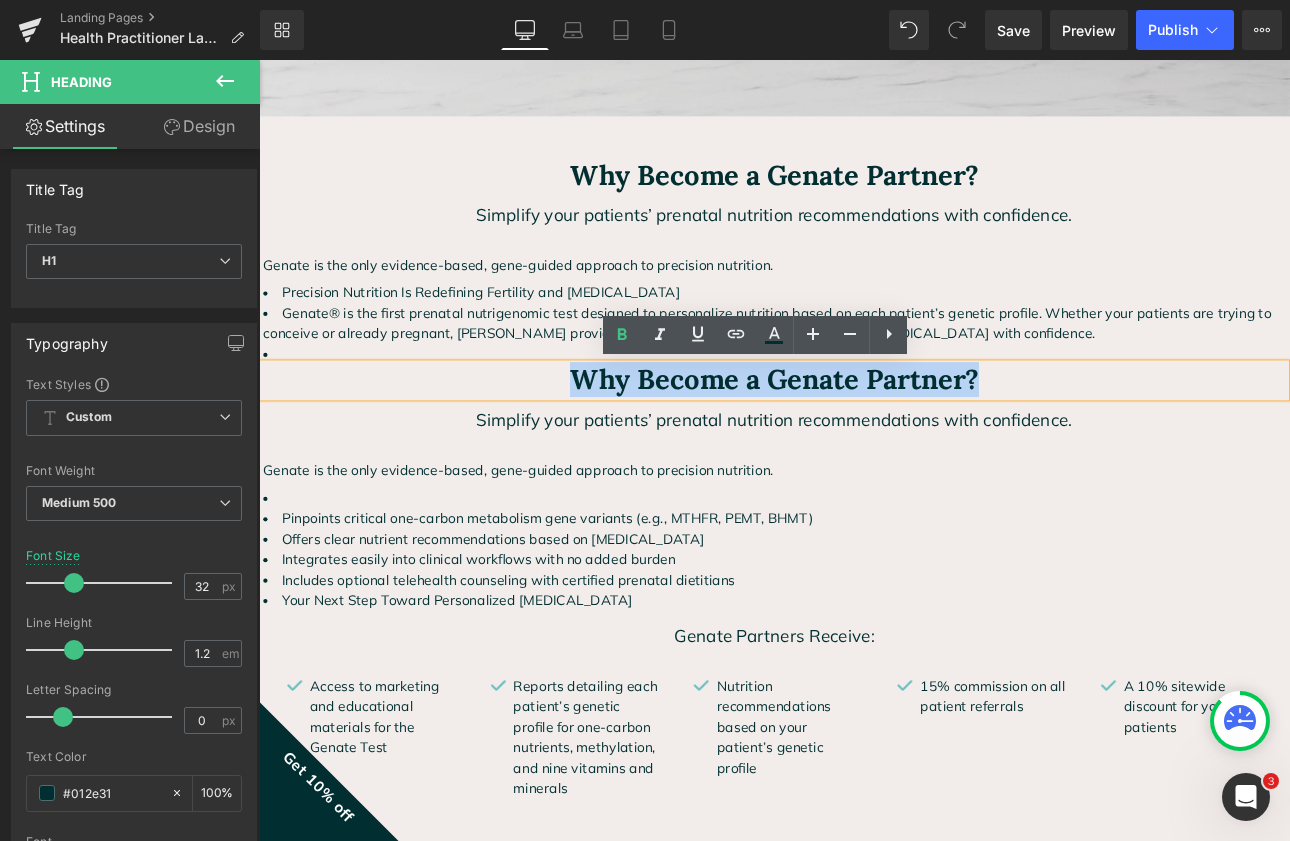 drag, startPoint x: 1099, startPoint y: 434, endPoint x: 602, endPoint y: 424, distance: 497.1006 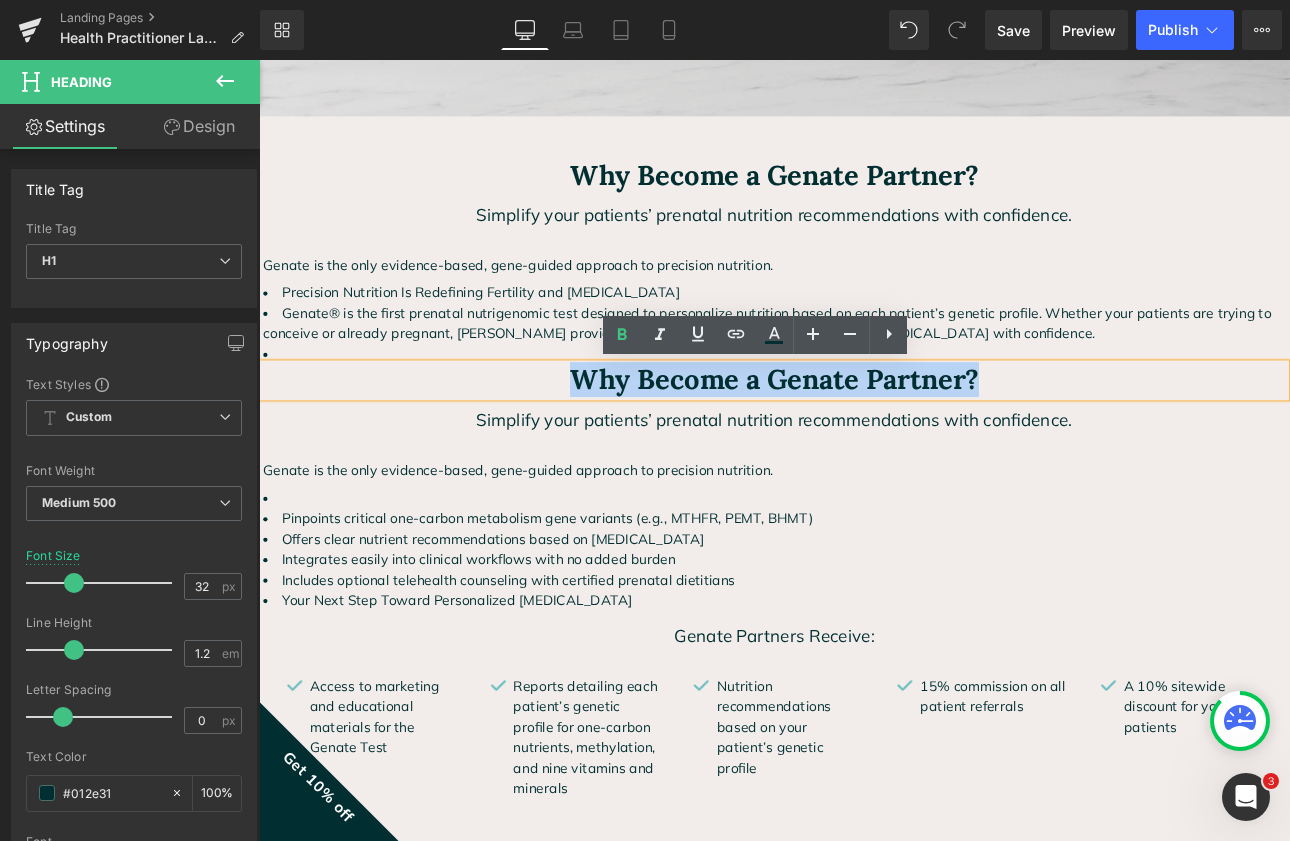 click on "Why Become a Genate Partner?" at bounding box center (864, 436) 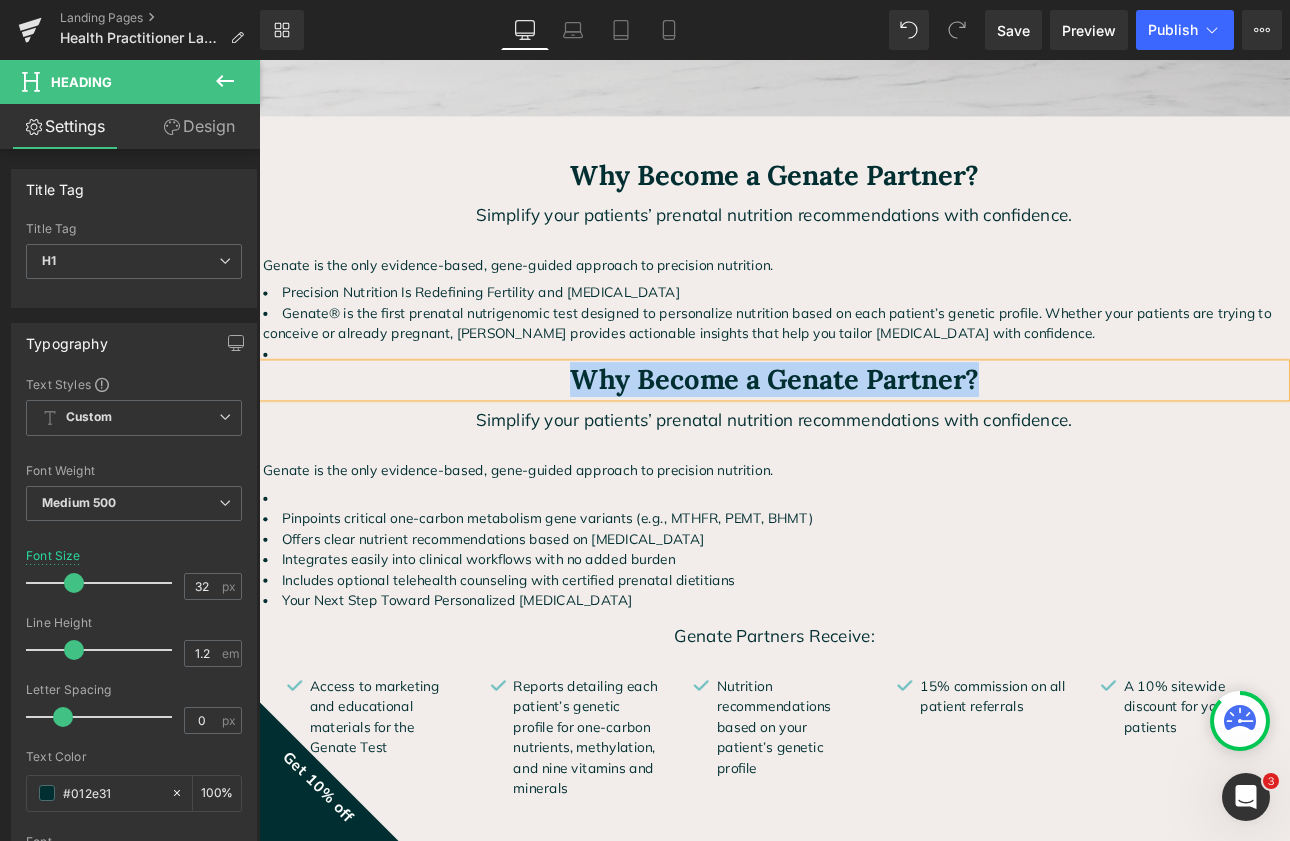 paste 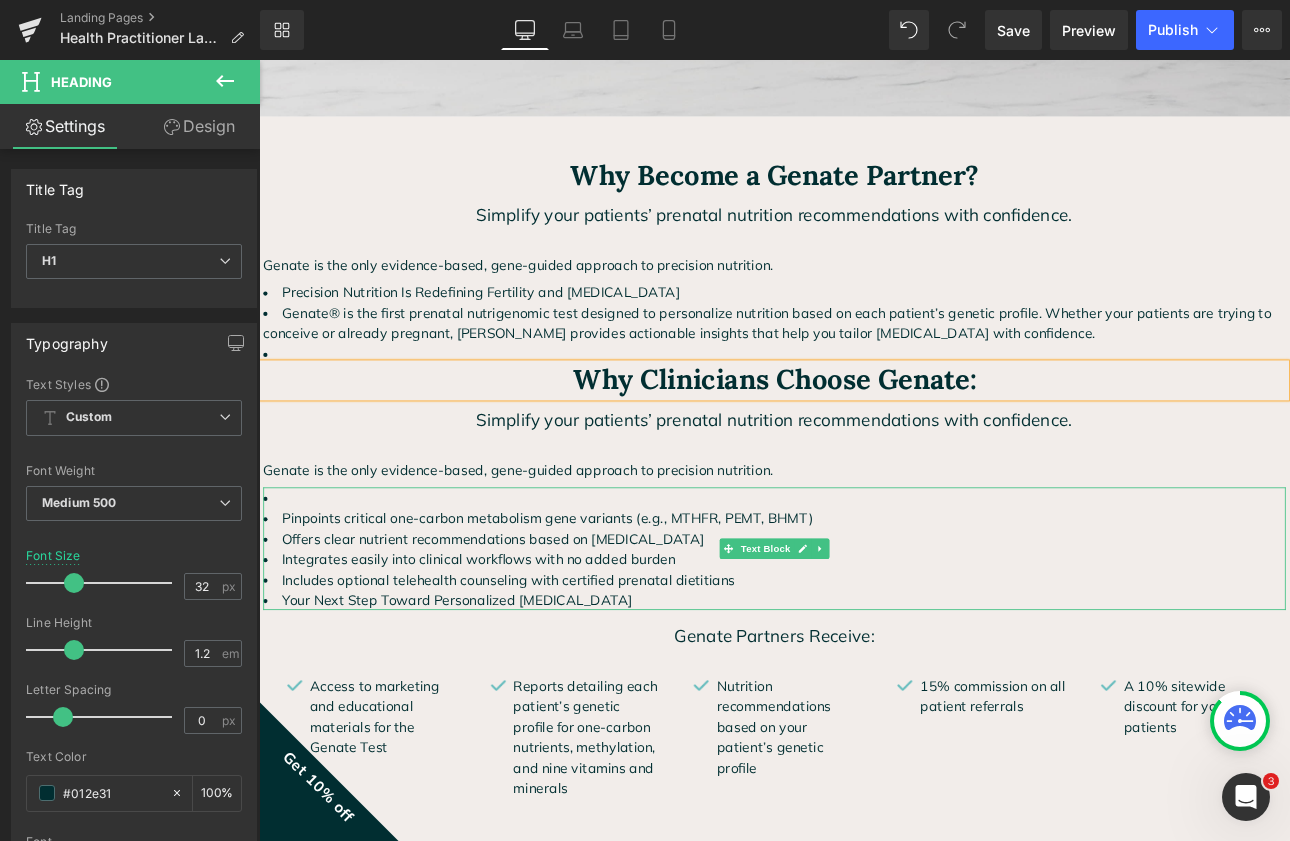 click at bounding box center [864, 574] 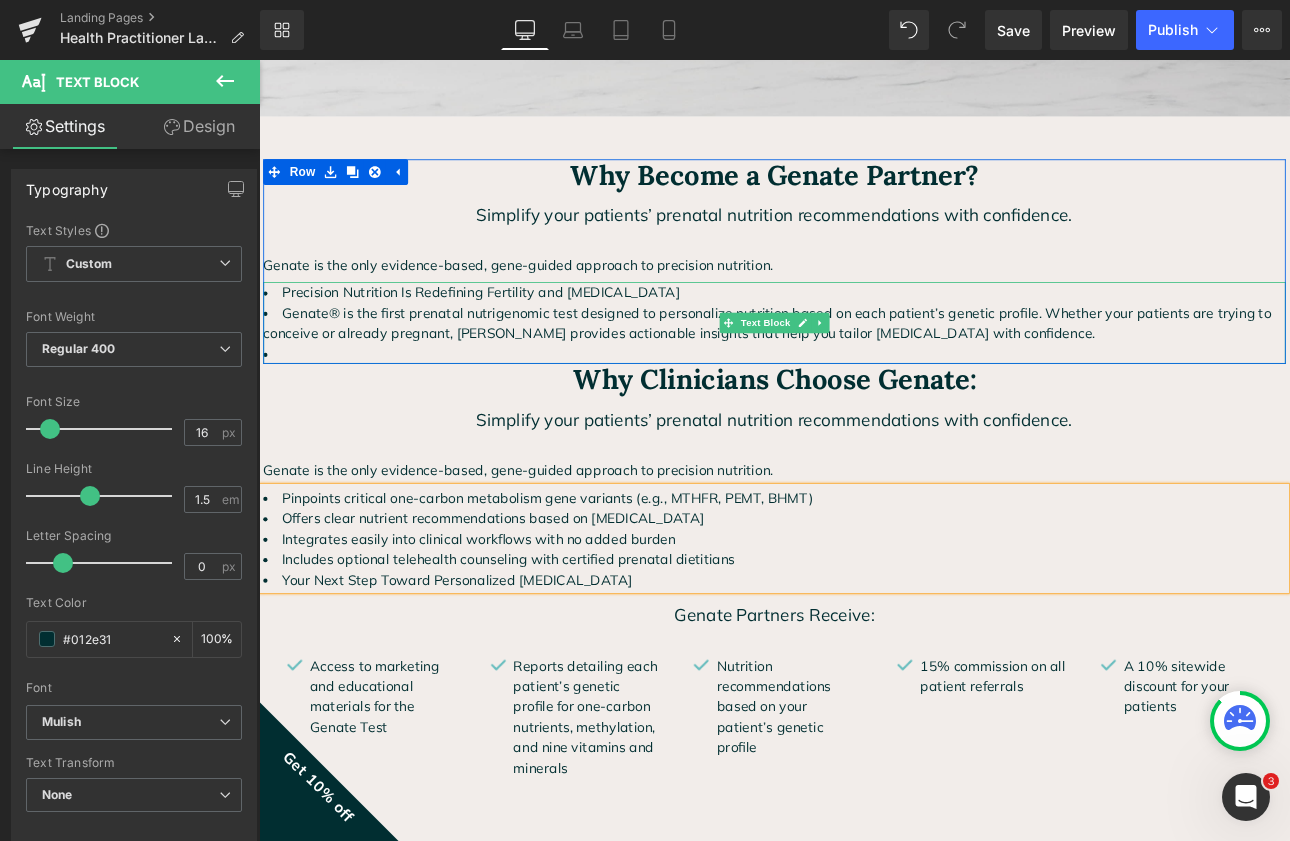click at bounding box center [864, 405] 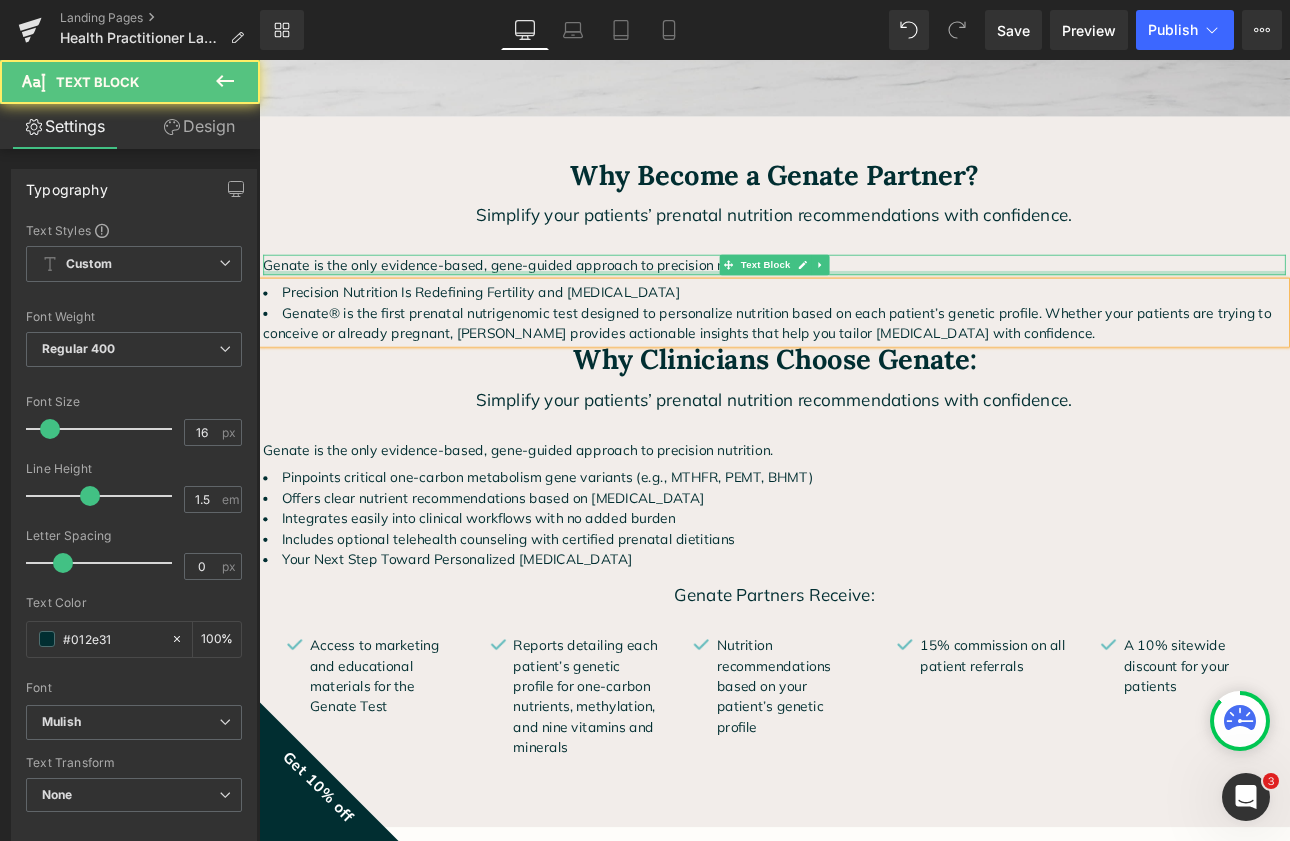 click at bounding box center [864, 310] 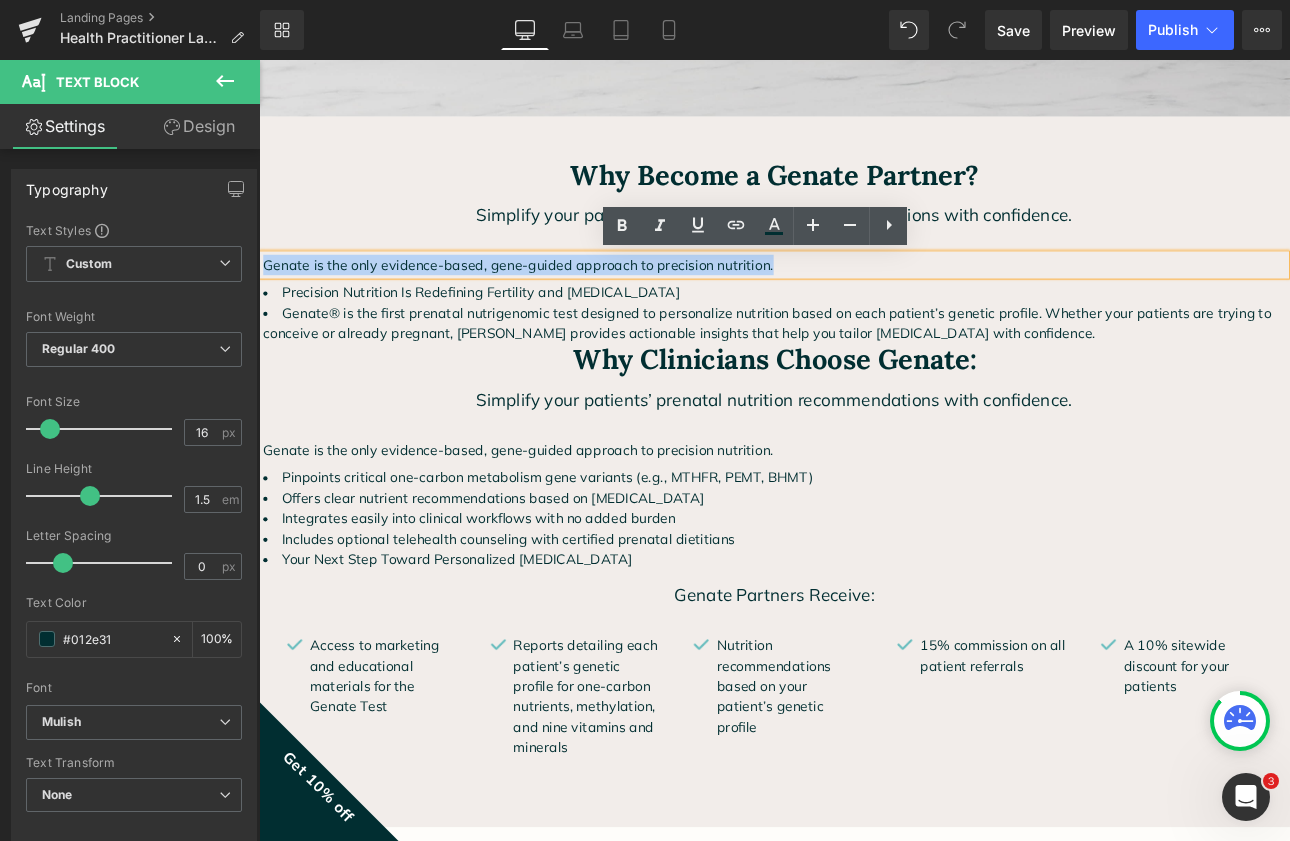 drag, startPoint x: 853, startPoint y: 303, endPoint x: 257, endPoint y: 299, distance: 596.0134 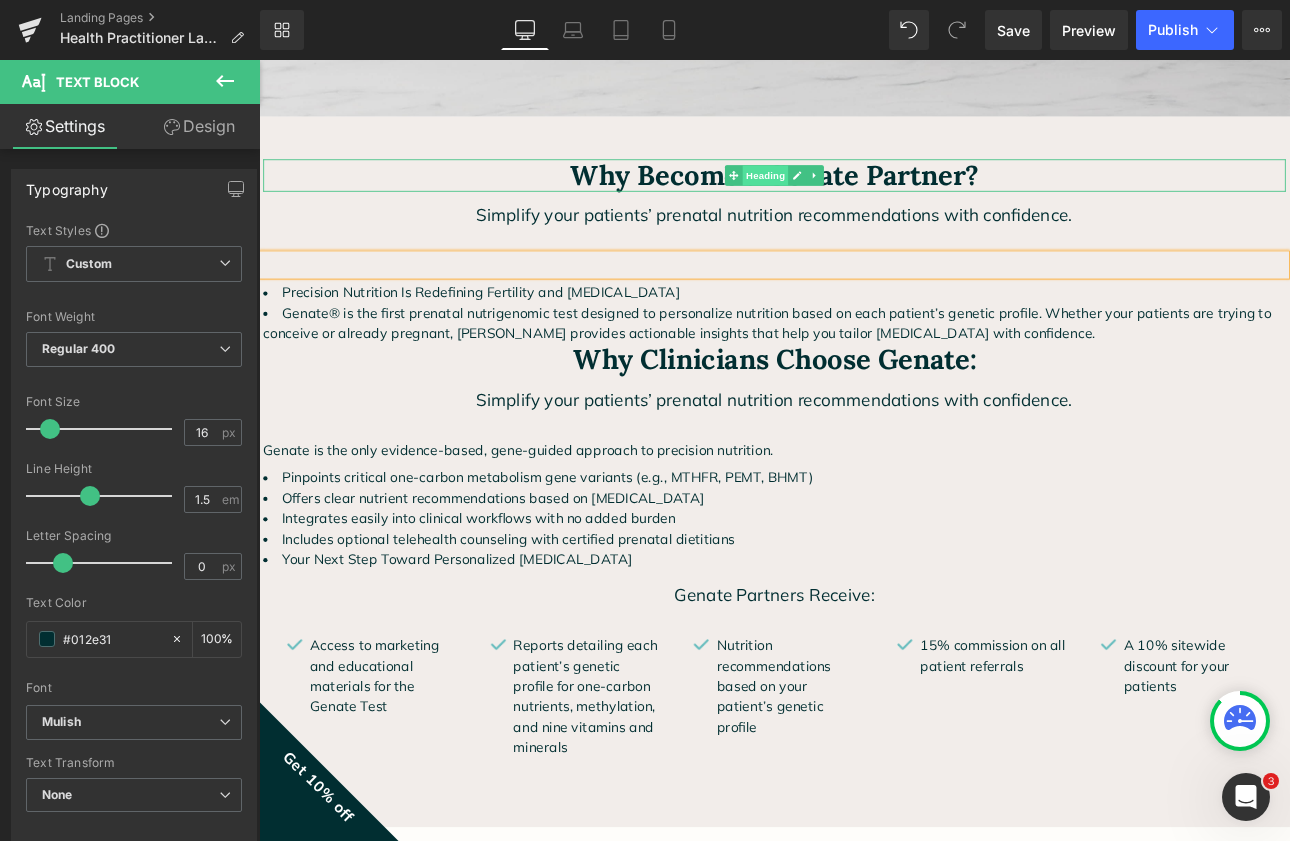 click on "Heading" at bounding box center [854, 196] 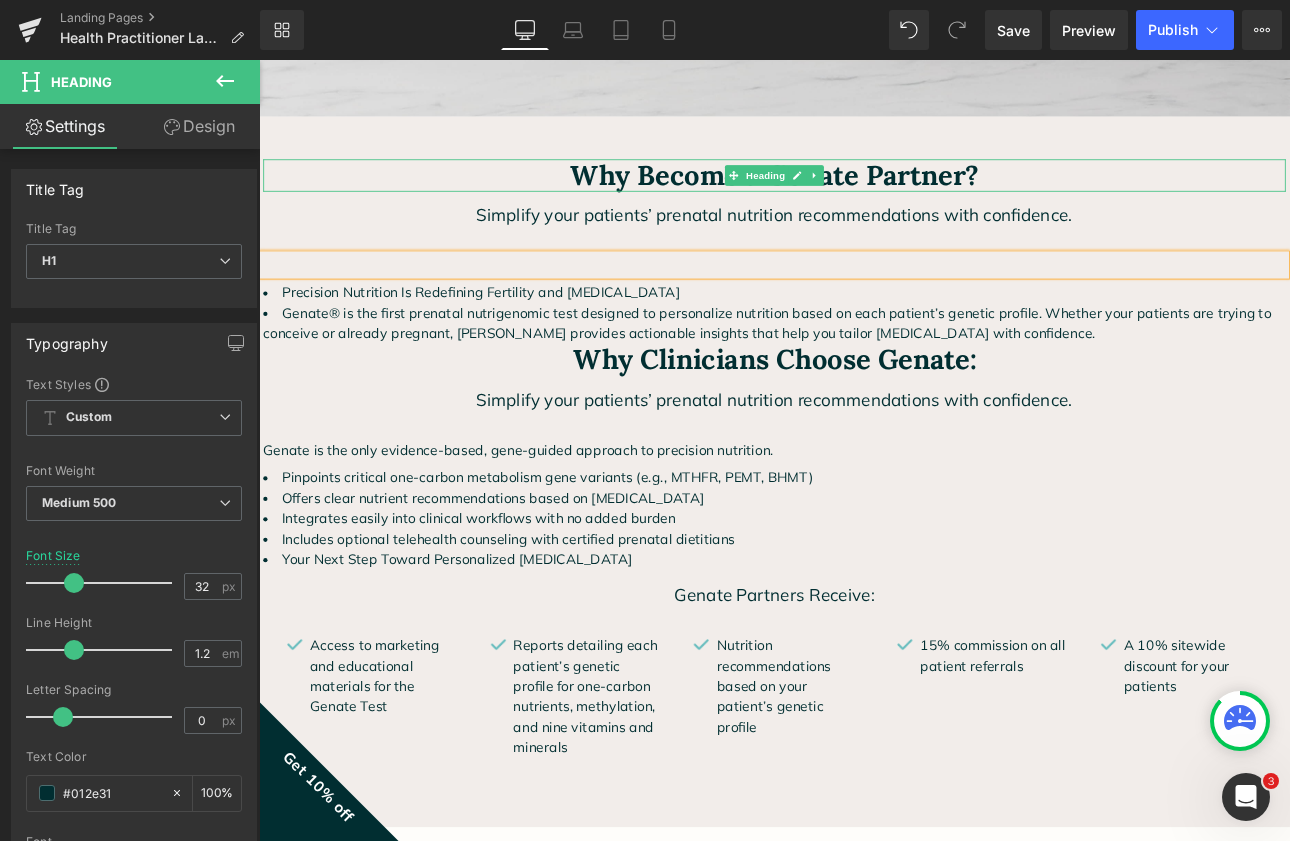 click on "Why Become a Genate Partner?" at bounding box center (864, 195) 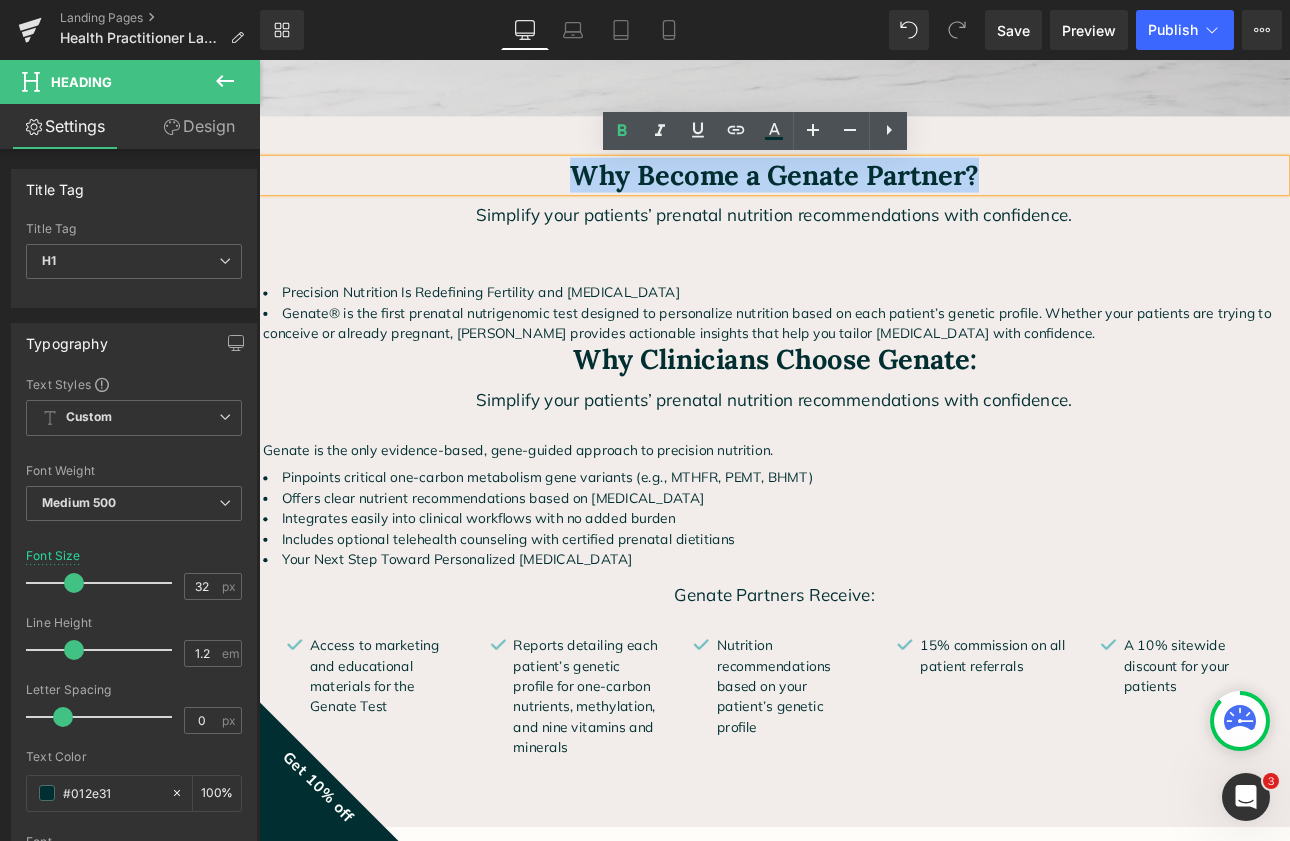 drag, startPoint x: 1103, startPoint y: 189, endPoint x: 598, endPoint y: 194, distance: 505.02475 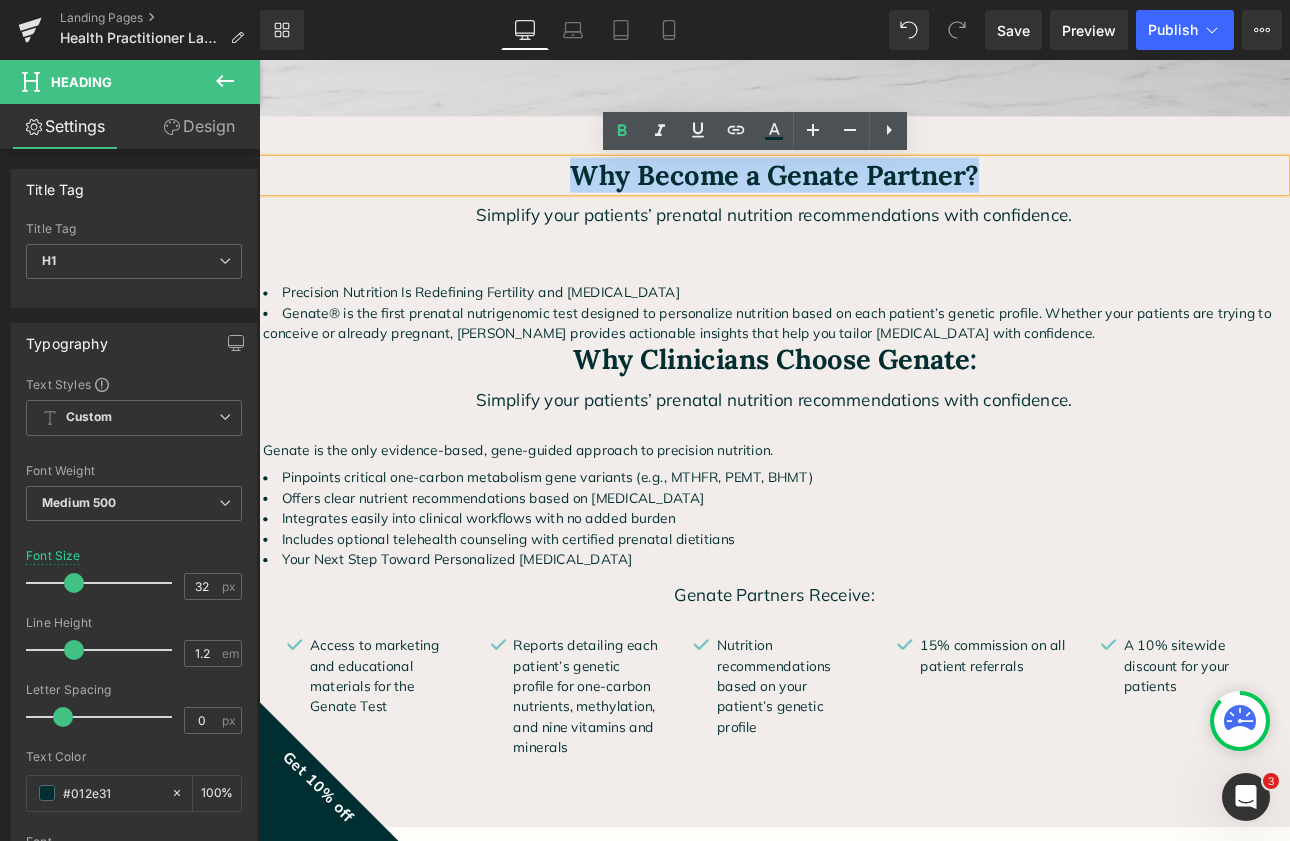 click on "Why Become a Genate Partner?" at bounding box center [864, 196] 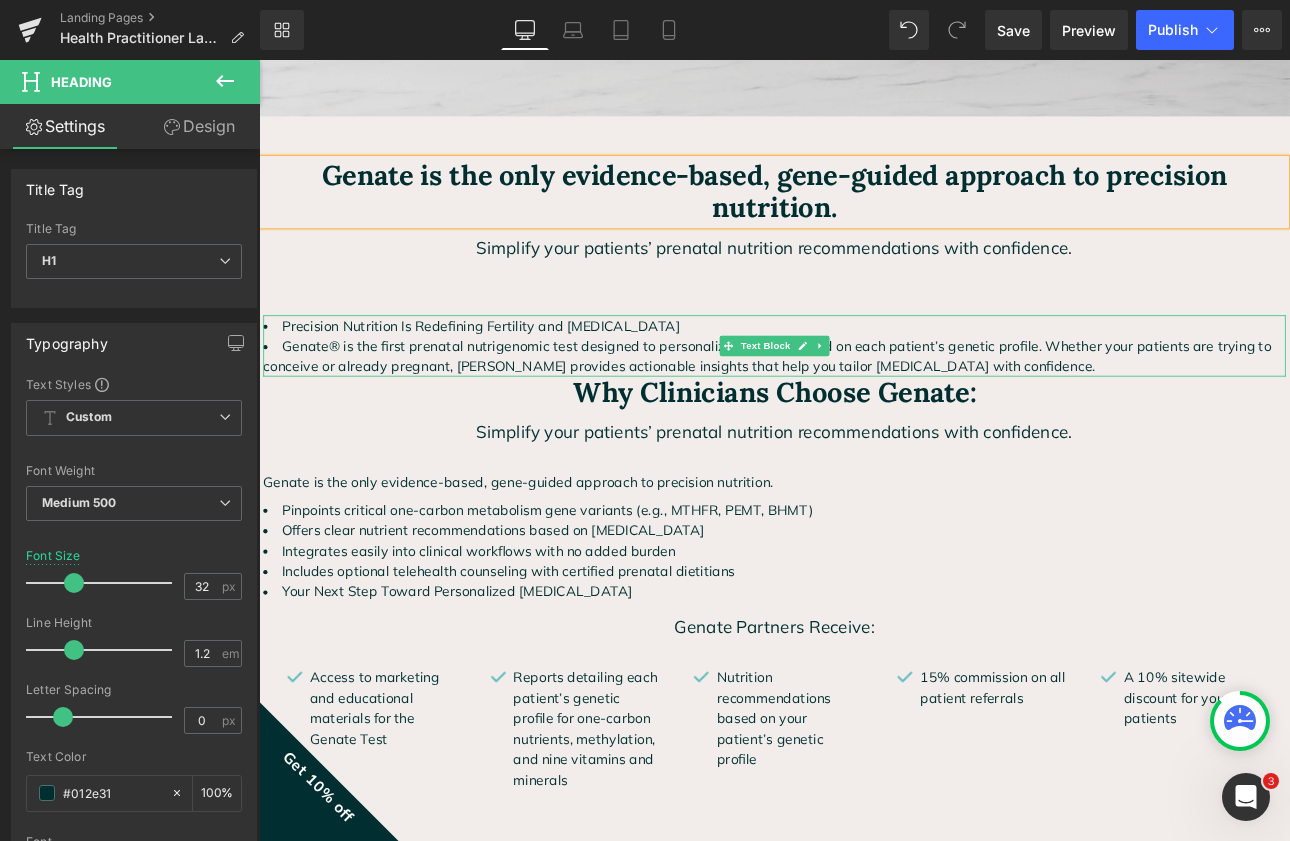 click on "Precision Nutrition Is Redefining Fertility and [MEDICAL_DATA]" at bounding box center [864, 372] 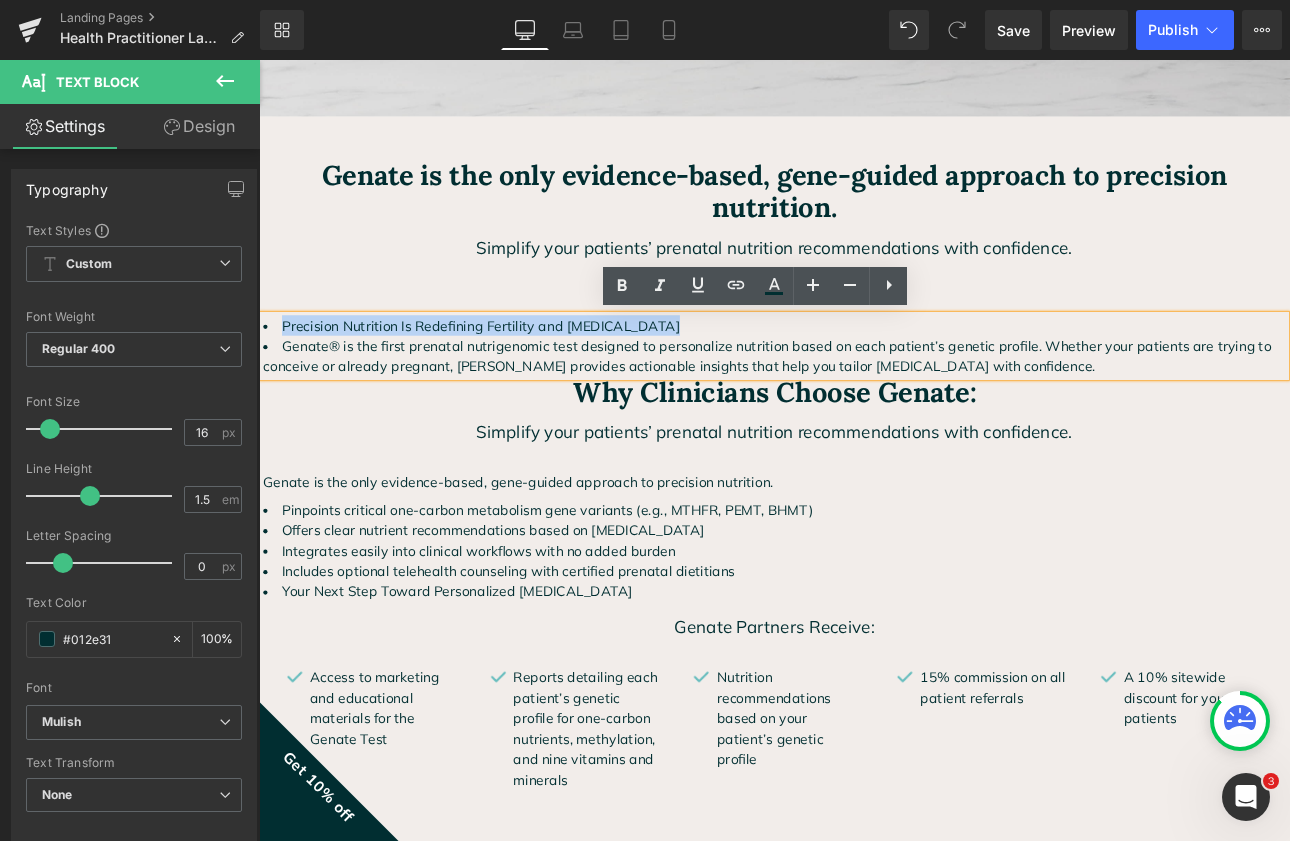 drag, startPoint x: 711, startPoint y: 369, endPoint x: 271, endPoint y: 367, distance: 440.00455 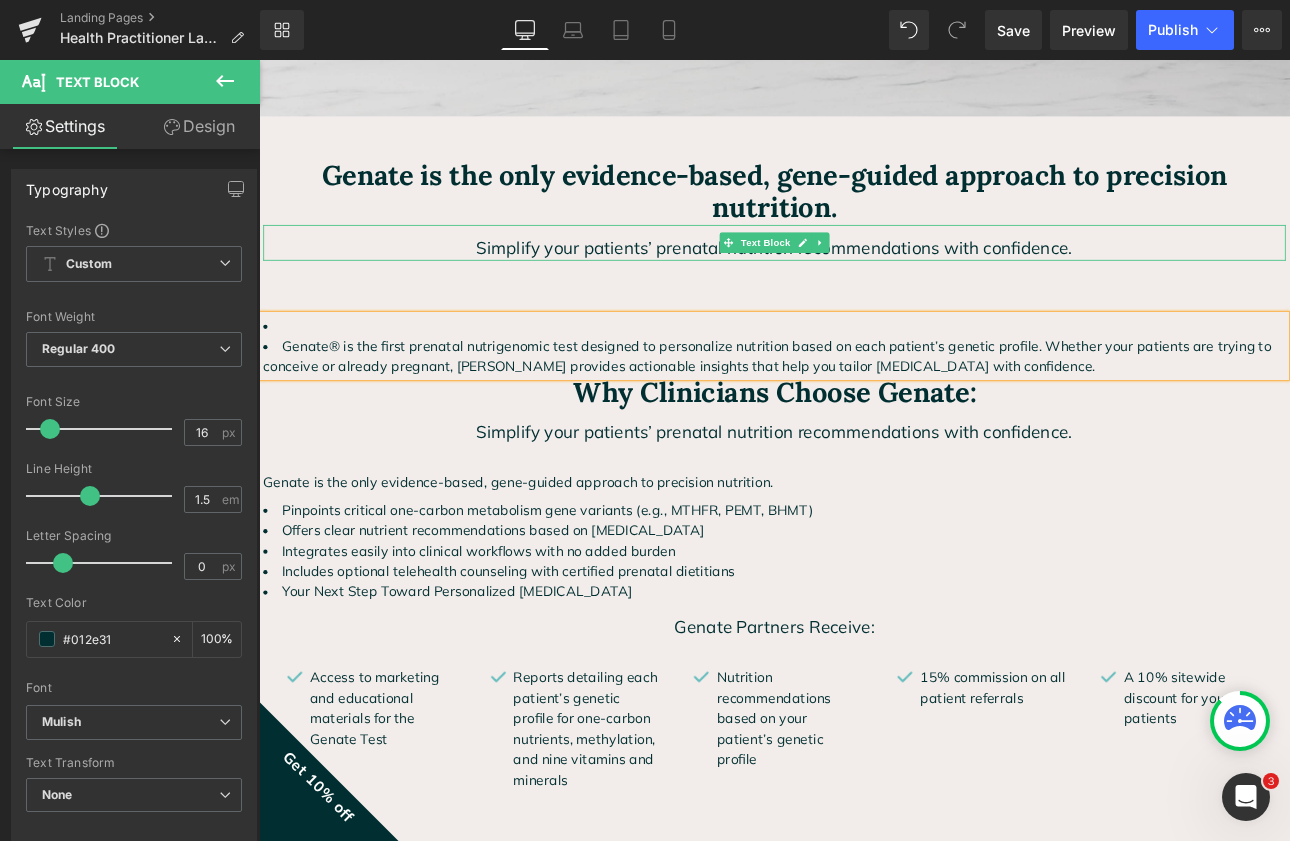 click on "Simplify your patients’ prenatal nutrition recommendations with confidence." at bounding box center (864, 281) 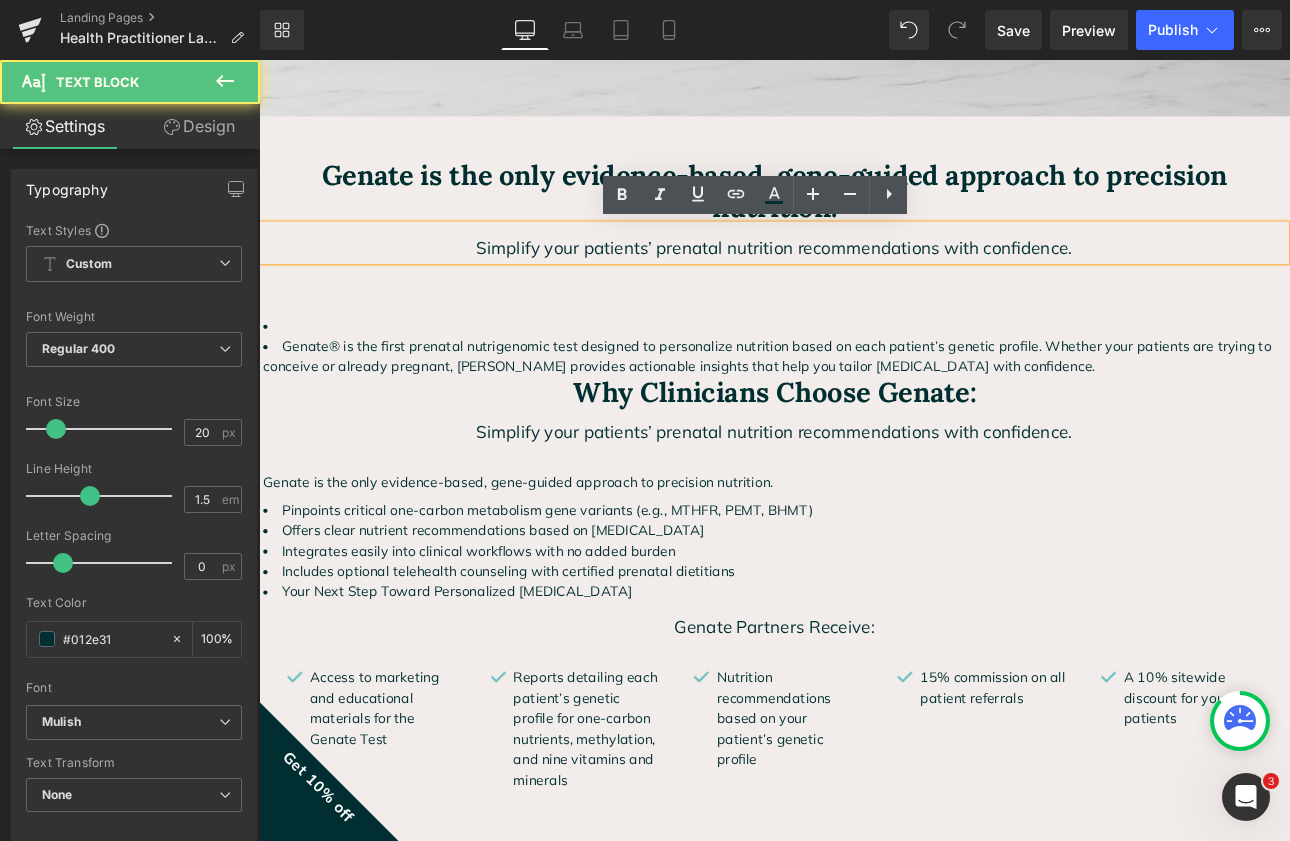 click on "Simplify your patients’ prenatal nutrition recommendations with confidence." at bounding box center [864, 281] 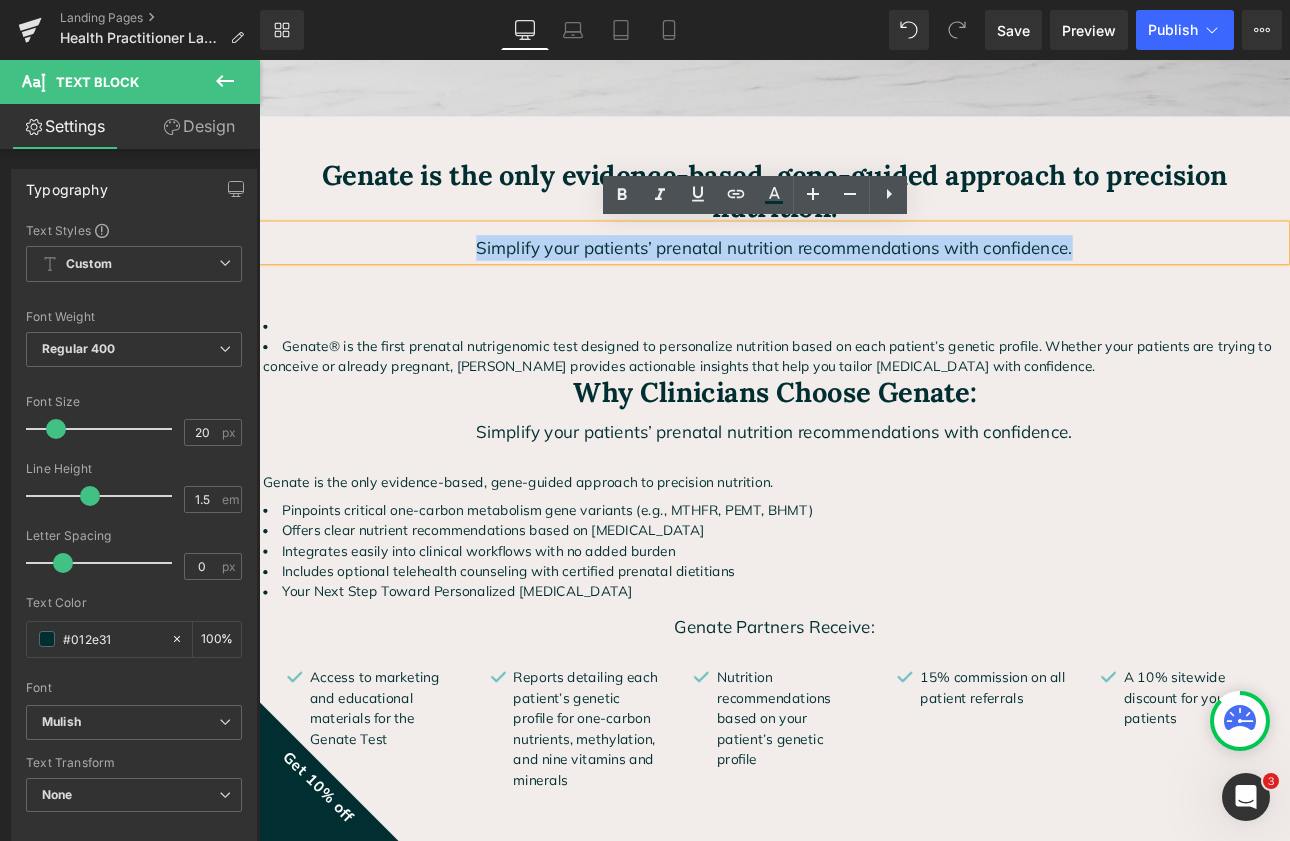 drag, startPoint x: 1227, startPoint y: 279, endPoint x: 509, endPoint y: 284, distance: 718.0174 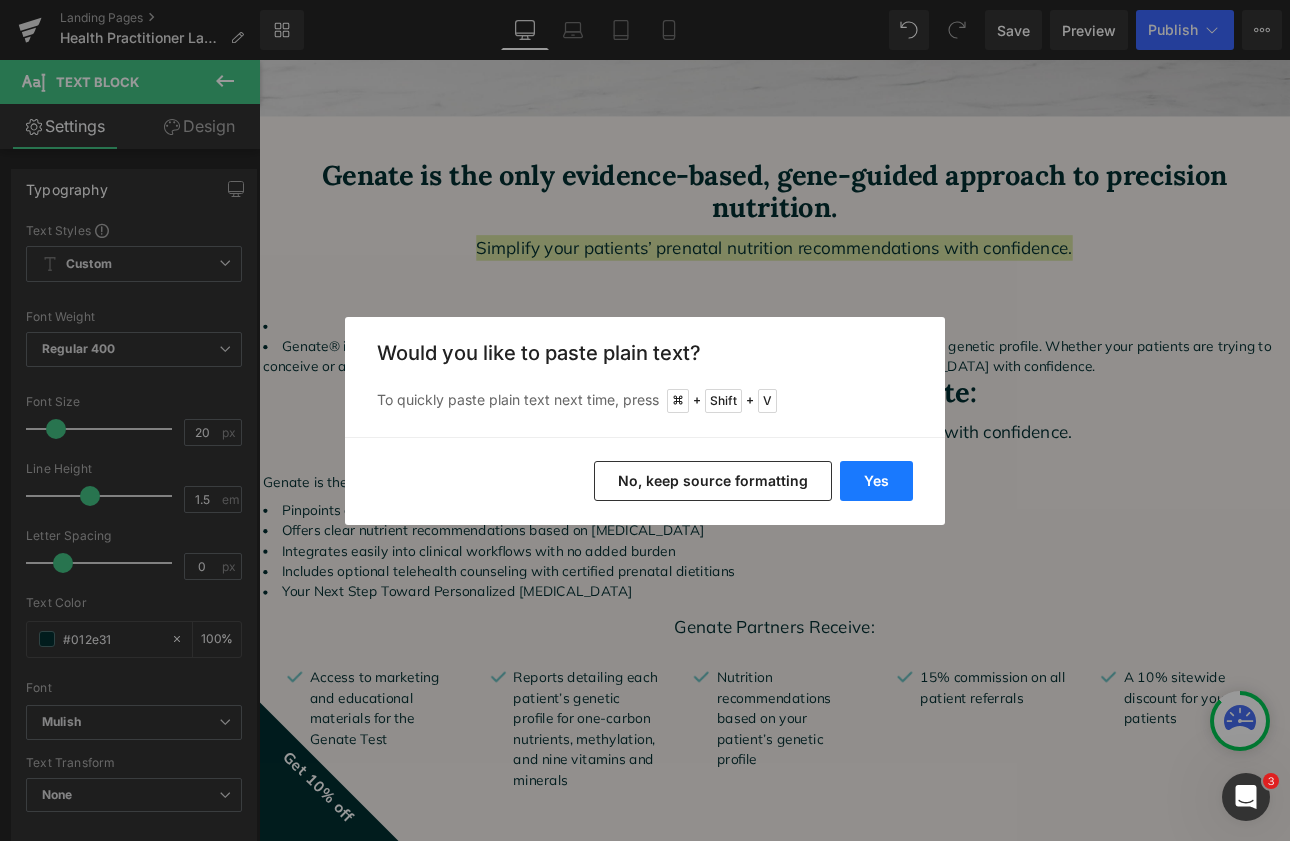 click on "Yes" at bounding box center (876, 481) 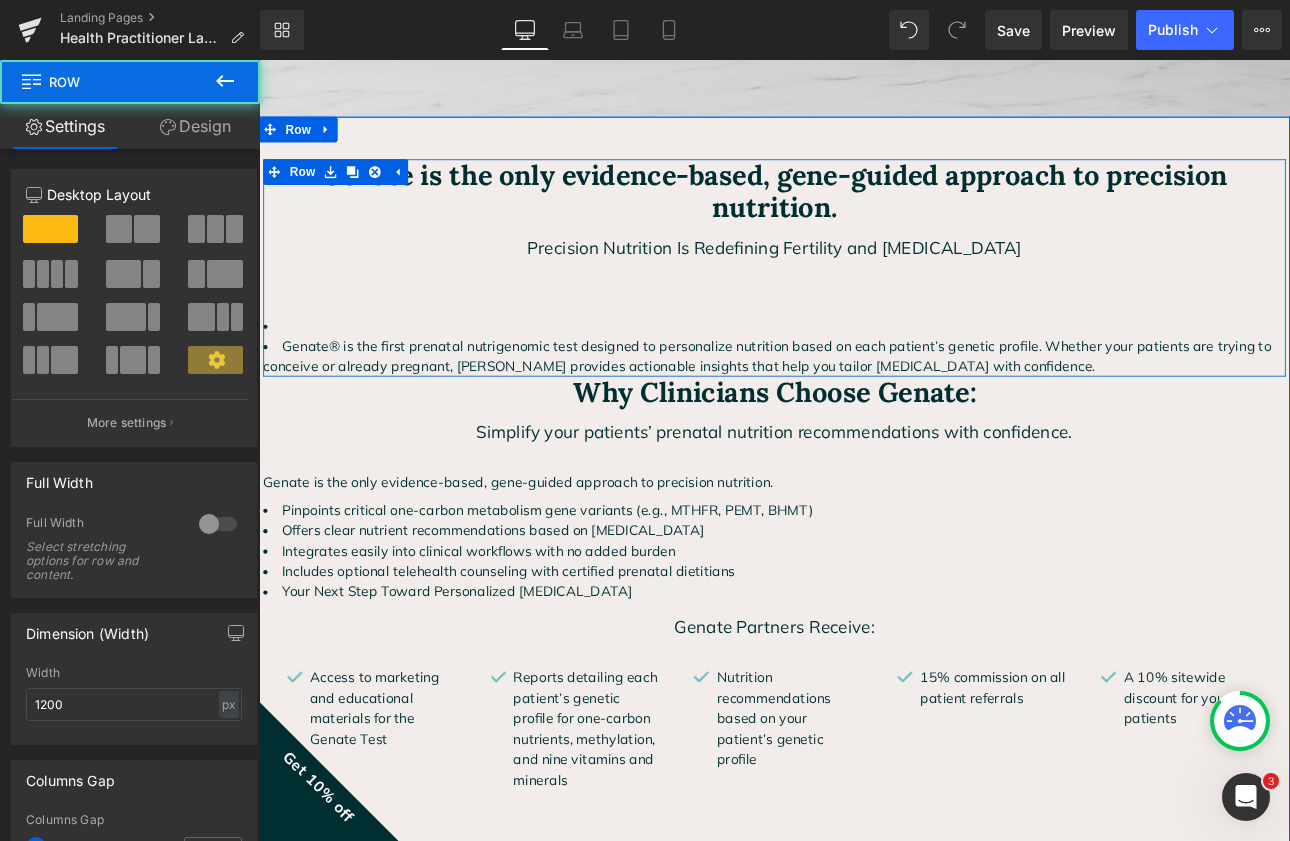 click on "Genate is the only evidence-based, gene-guided approach to precision nutrition. Heading         Precision Nutrition Is Redefining Fertility and Prenatal Care Text Block         Text Block         Genate® is the first prenatal nutrigenomic test designed to personalize nutrition based on each patient’s genetic profile. Whether your patients are trying to conceive or already pregnant, Genate provides actionable insights that help you tailor prenatal care with confidence. Text Block" at bounding box center [864, 304] 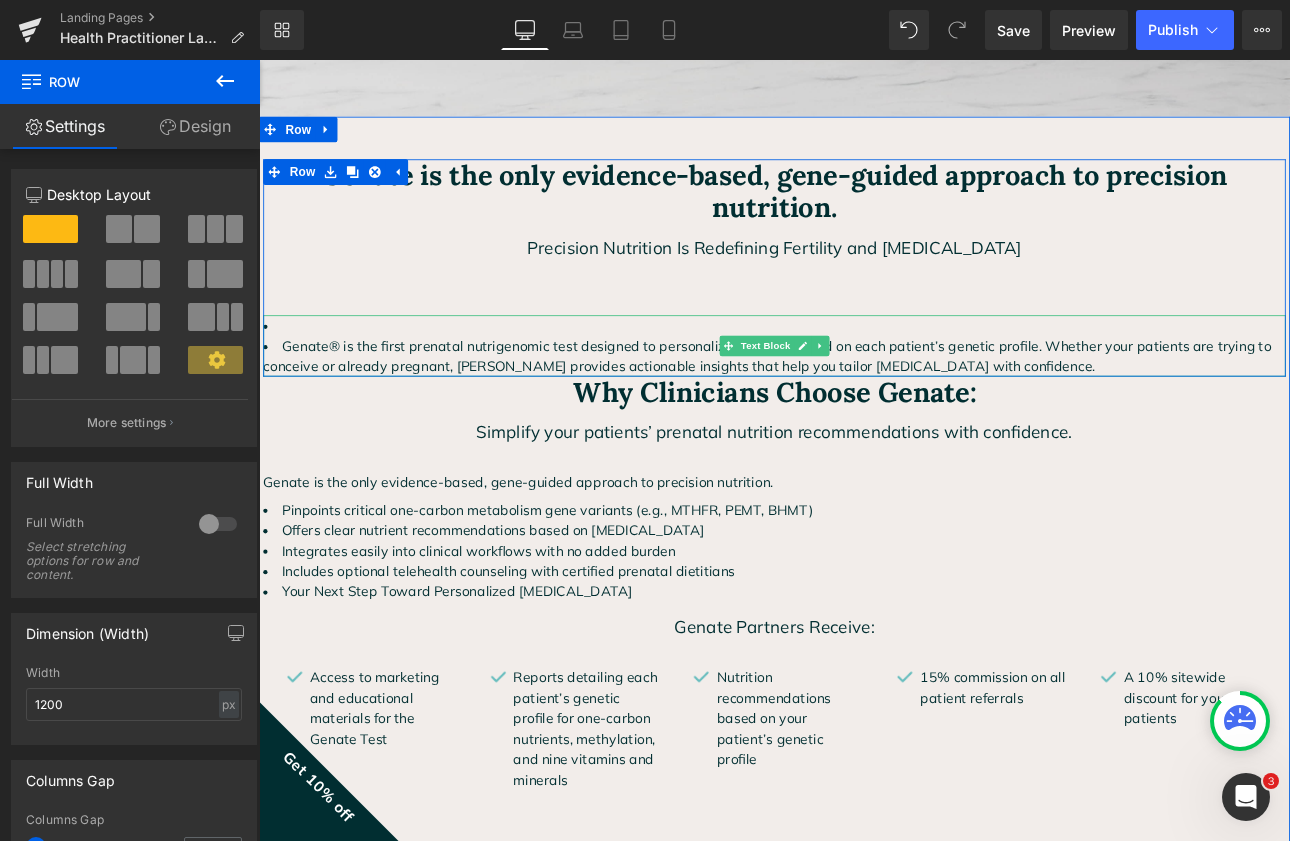 click at bounding box center (864, 372) 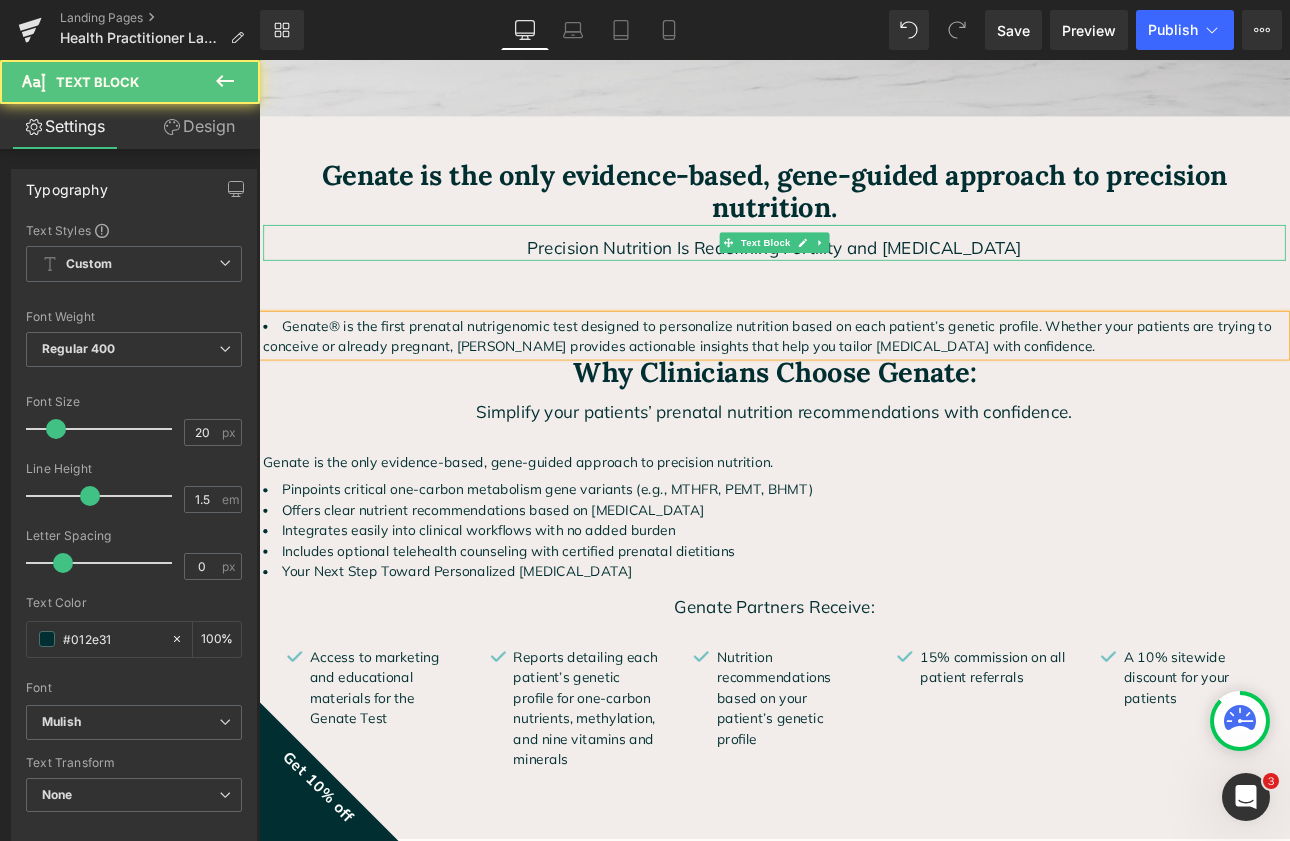 click on "Precision Nutrition Is Redefining Fertility and [MEDICAL_DATA]" at bounding box center [864, 281] 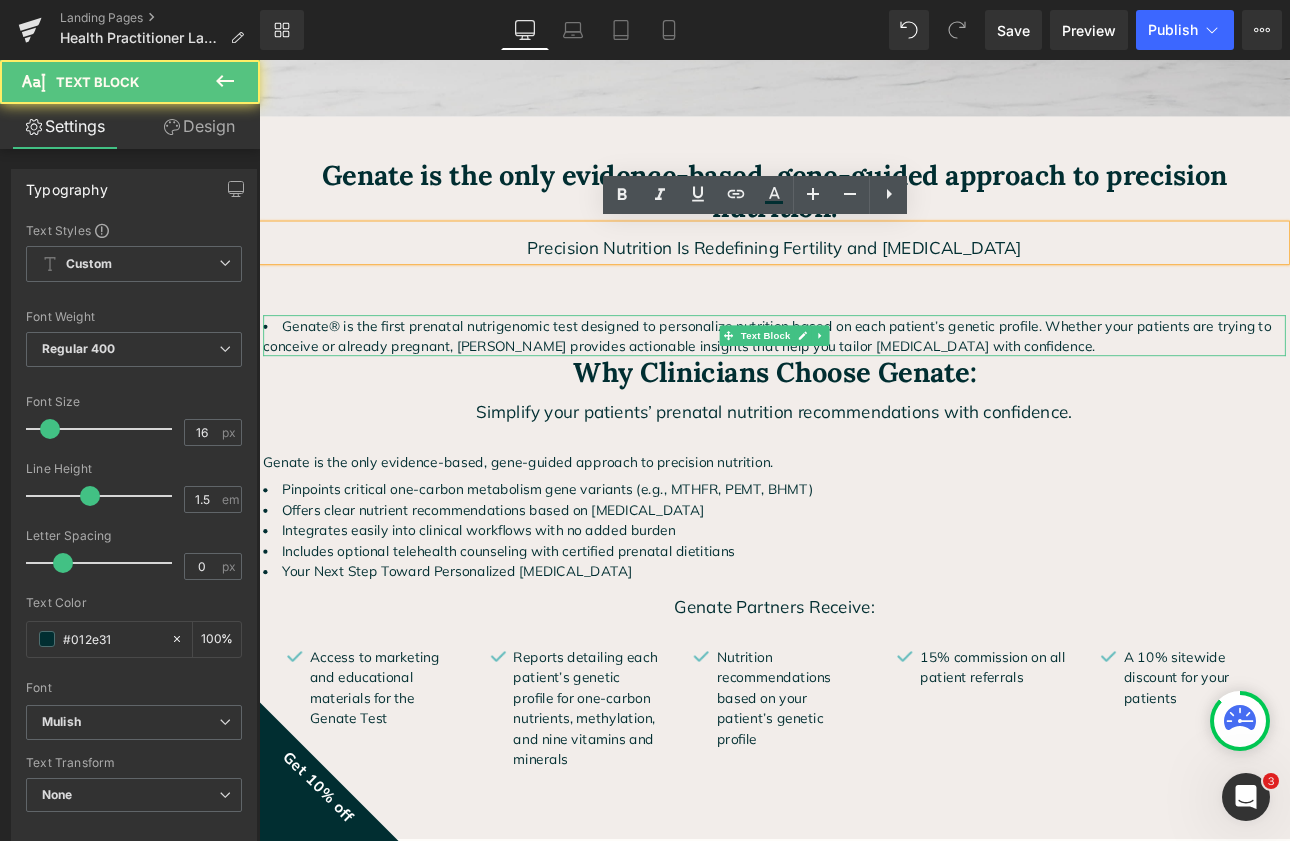 click on "Genate® is the first prenatal nutrigenomic test designed to personalize nutrition based on each patient’s genetic profile. Whether your patients are trying to conceive or already pregnant, [PERSON_NAME] provides actionable insights that help you tailor [MEDICAL_DATA] with confidence." at bounding box center [864, 384] 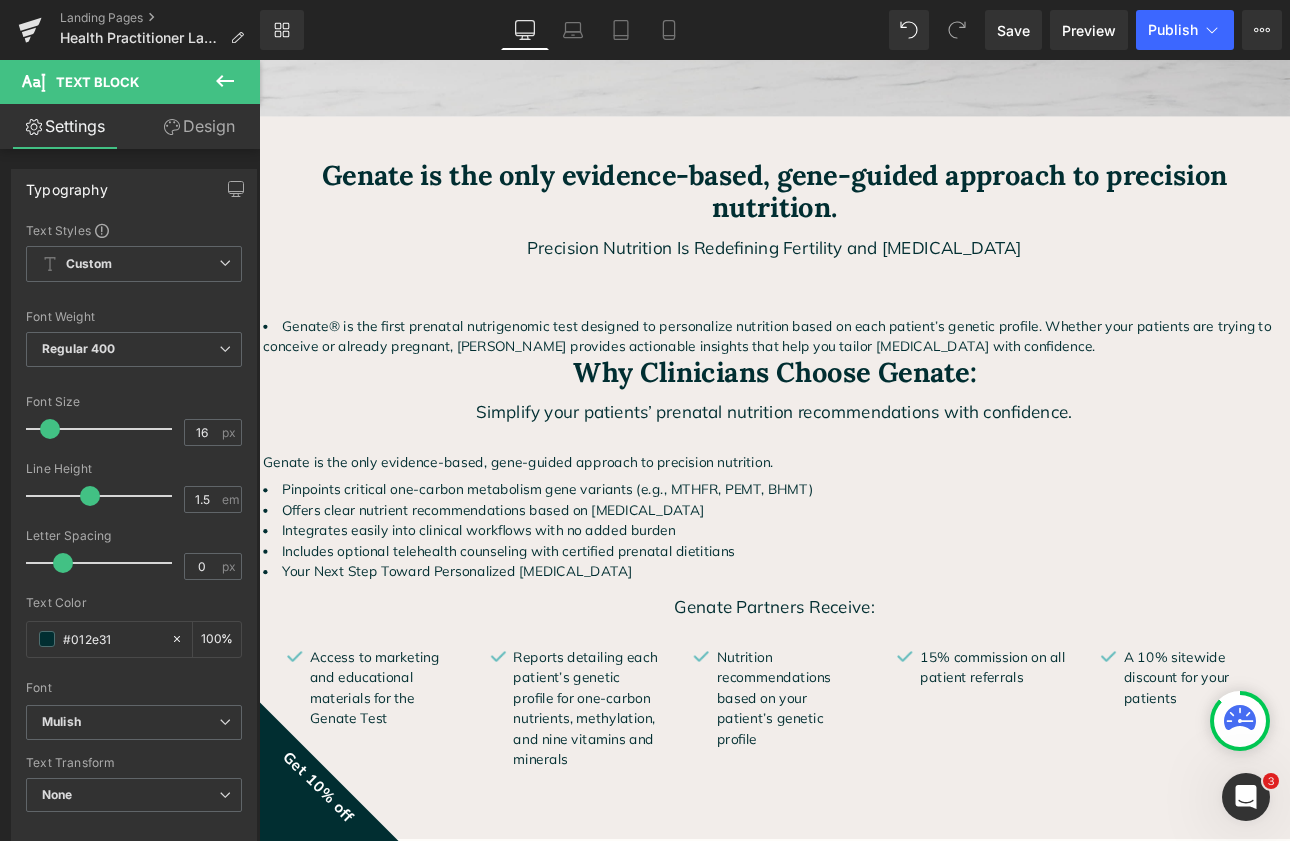 click on "Design" at bounding box center [199, 126] 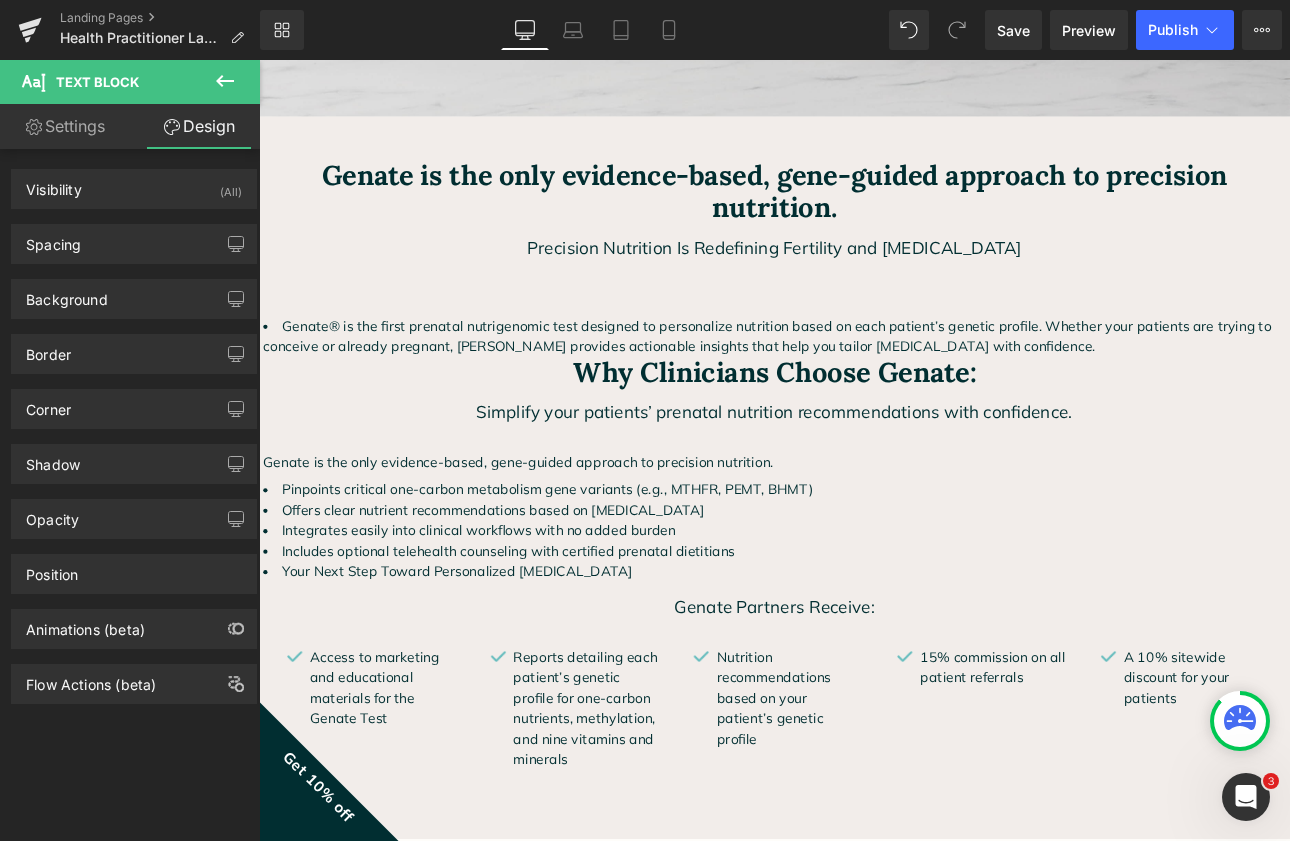 click on "Settings" at bounding box center [65, 126] 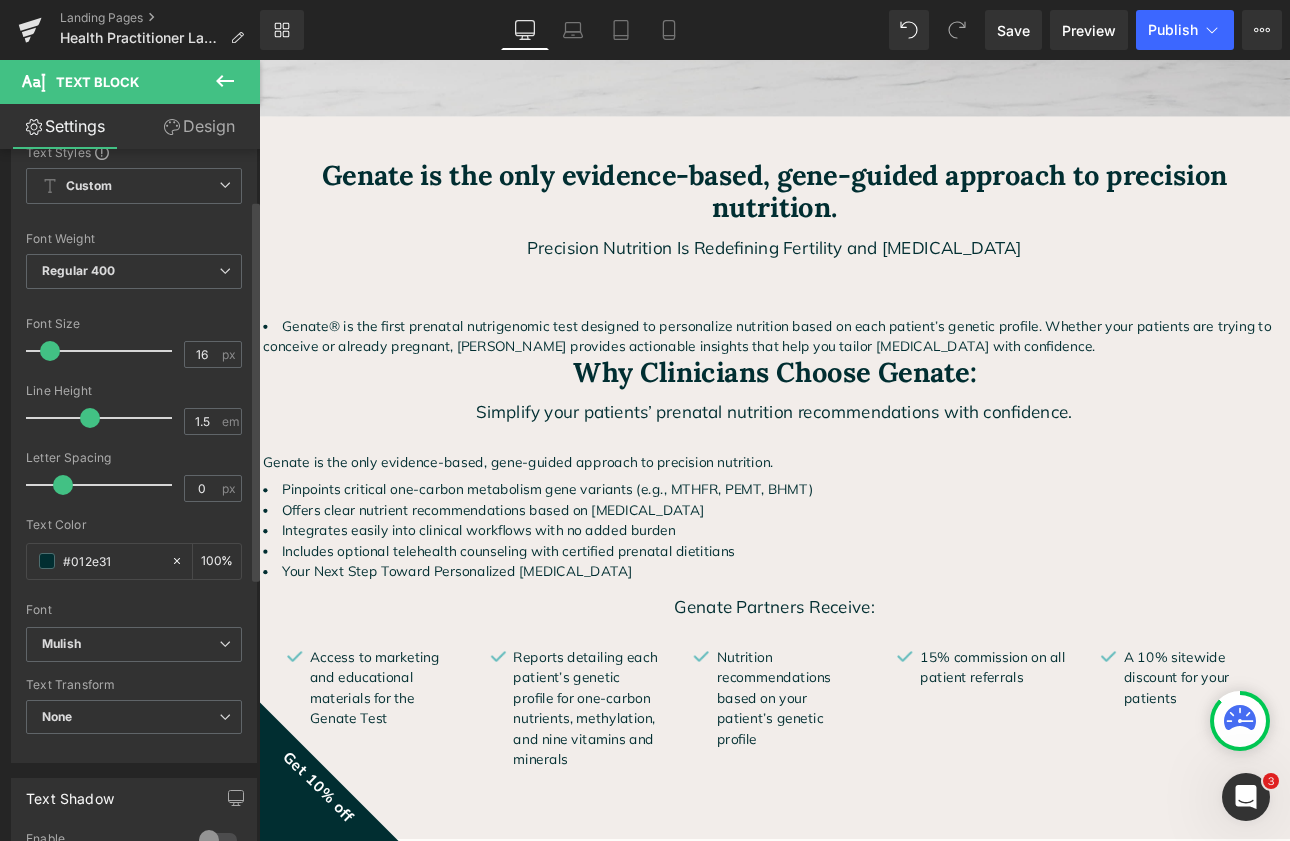 scroll, scrollTop: 94, scrollLeft: 0, axis: vertical 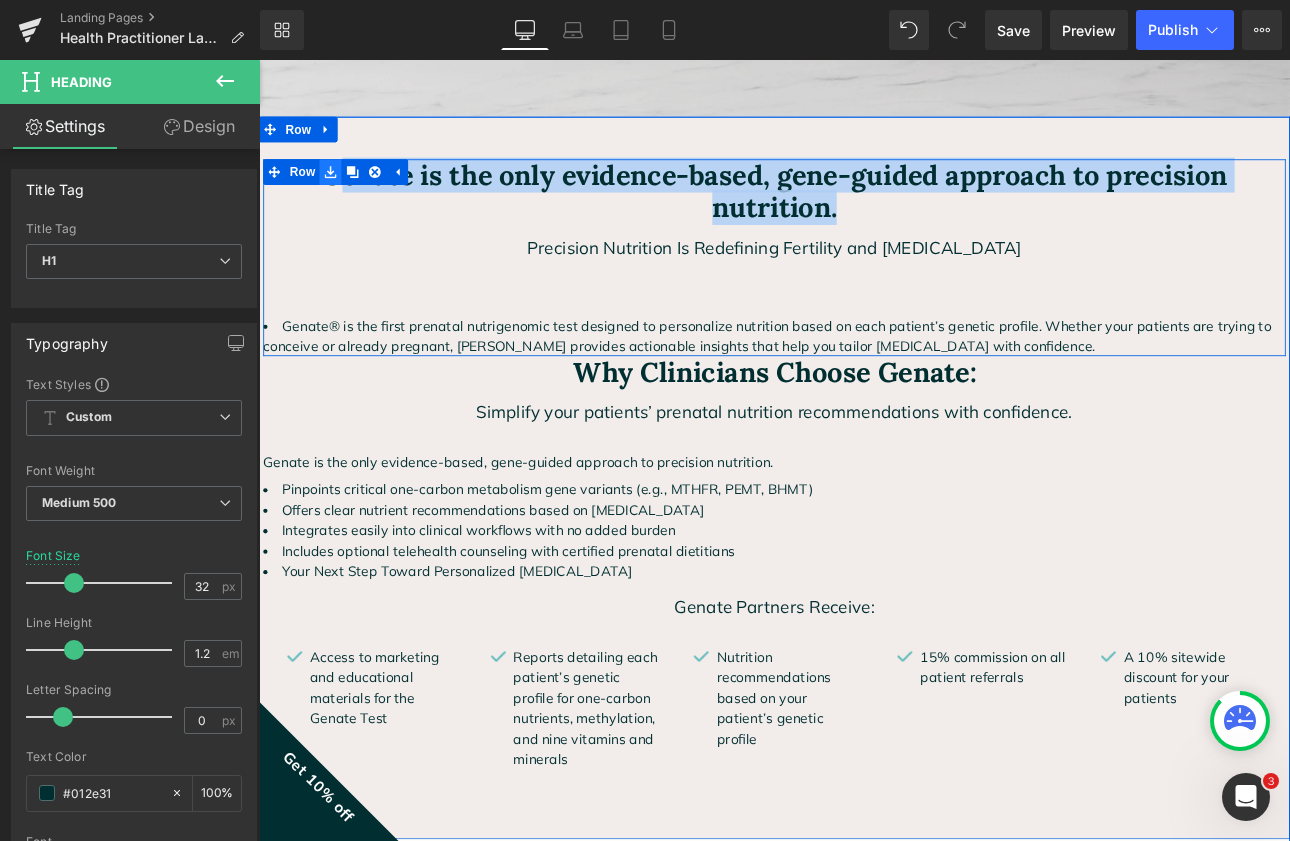 drag, startPoint x: 947, startPoint y: 236, endPoint x: 342, endPoint y: 195, distance: 606.38763 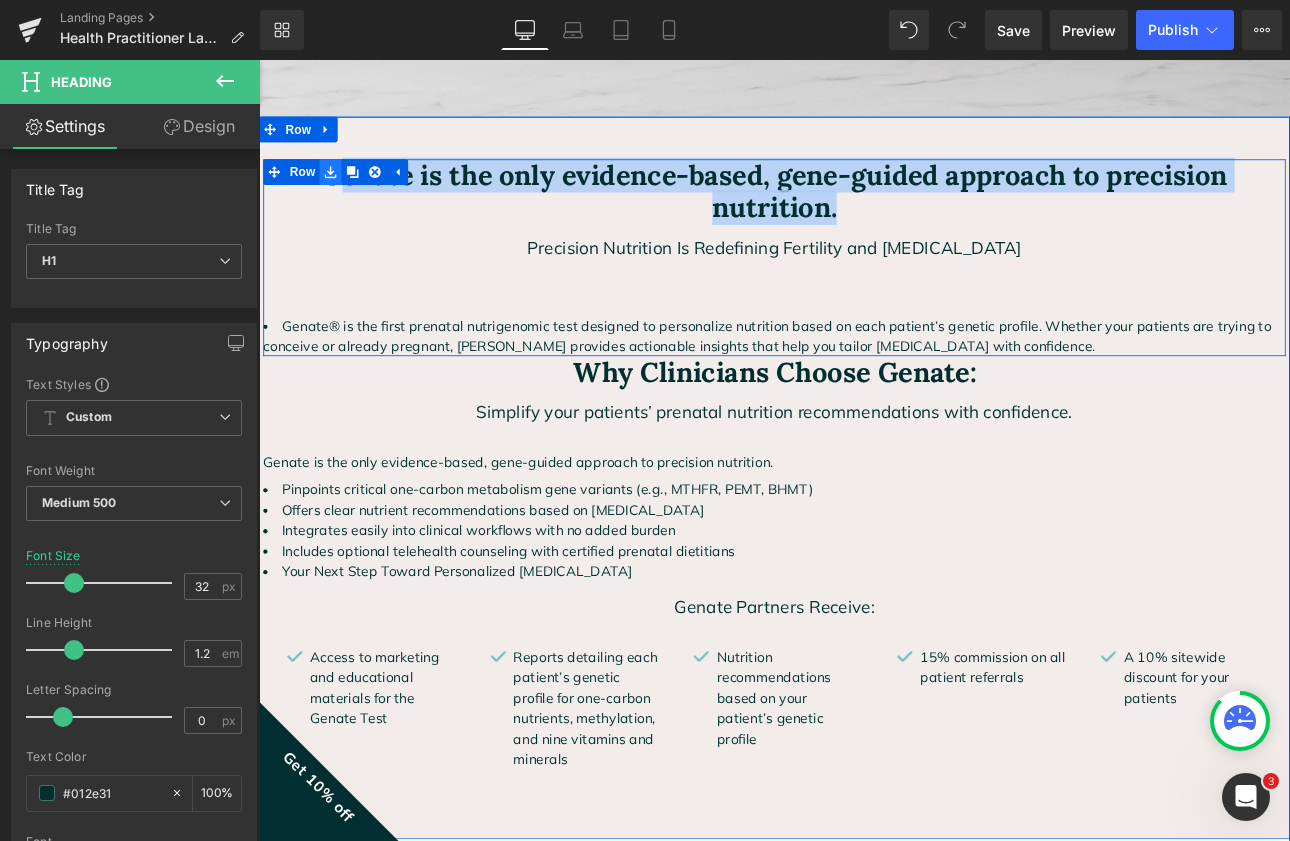 click on "Genate is the only evidence-based, gene-guided approach to precision nutrition. Heading         Precision Nutrition Is Redefining Fertility and Prenatal Care Text Block         Text Block         Genate® is the first prenatal nutrigenomic test designed to personalize nutrition based on each patient’s genetic profile. Whether your patients are trying to conceive or already pregnant, Genate provides actionable insights that help you tailor prenatal care with confidence. Text Block         Row" at bounding box center [864, 292] 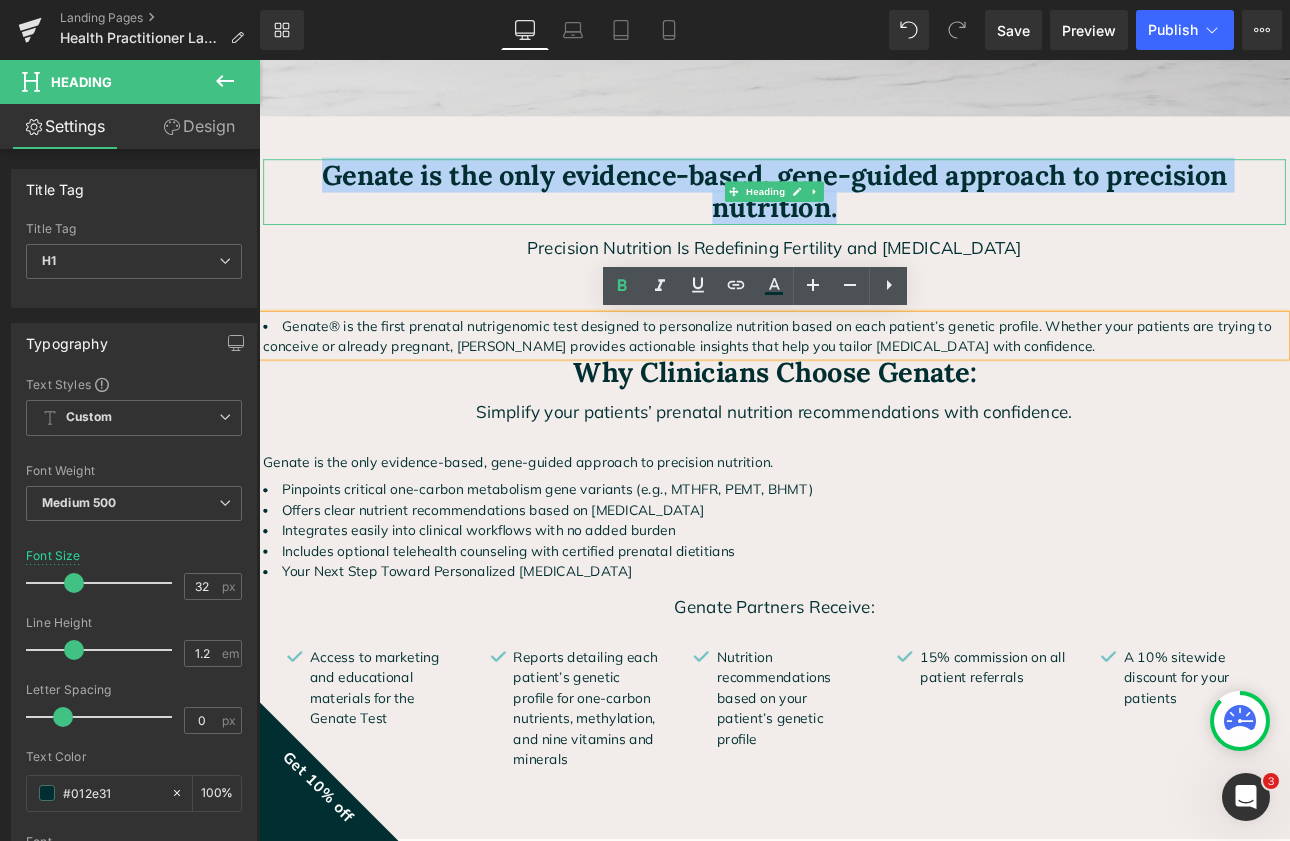 drag, startPoint x: 319, startPoint y: 194, endPoint x: 987, endPoint y: 230, distance: 668.96936 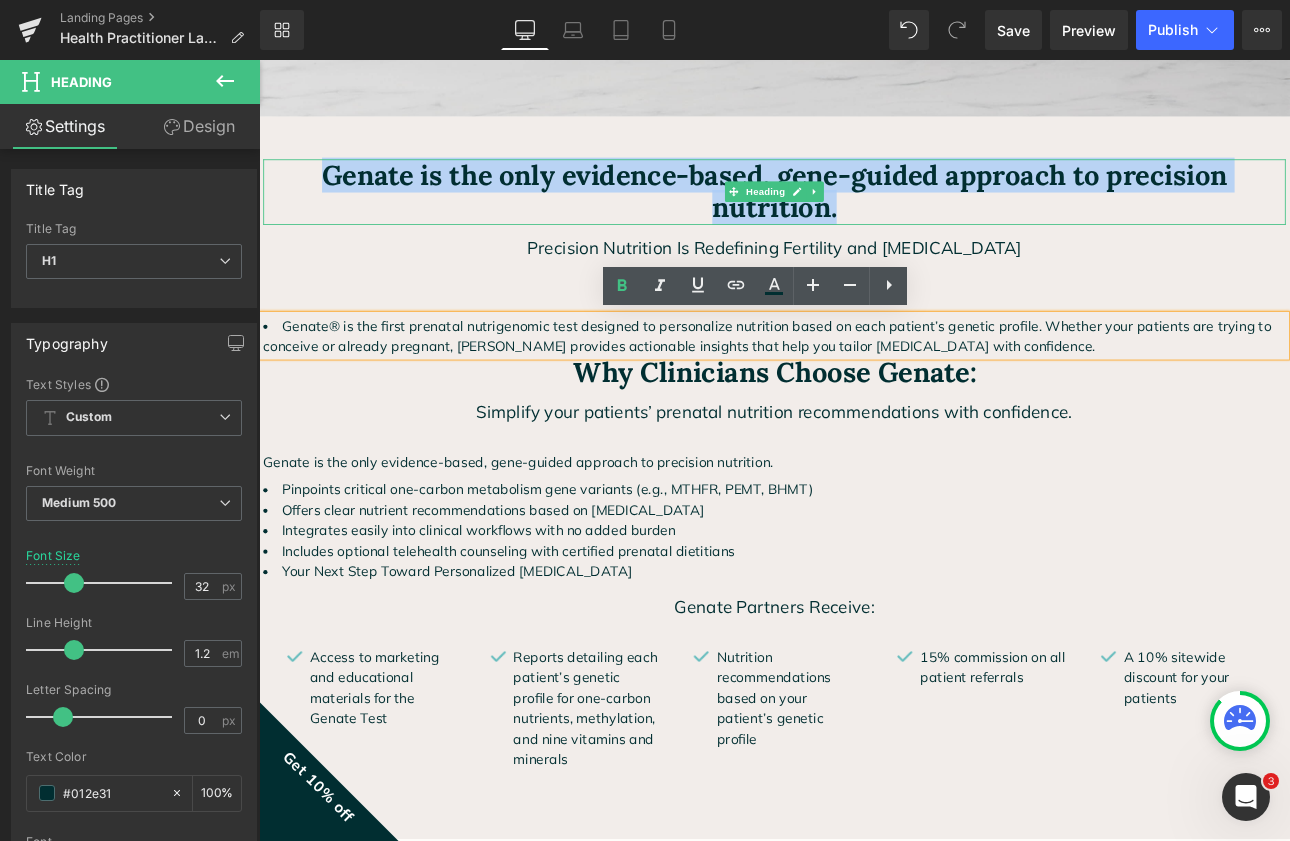 click on "Genate is the only evidence-based, gene-guided approach to precision nutrition." at bounding box center [864, 215] 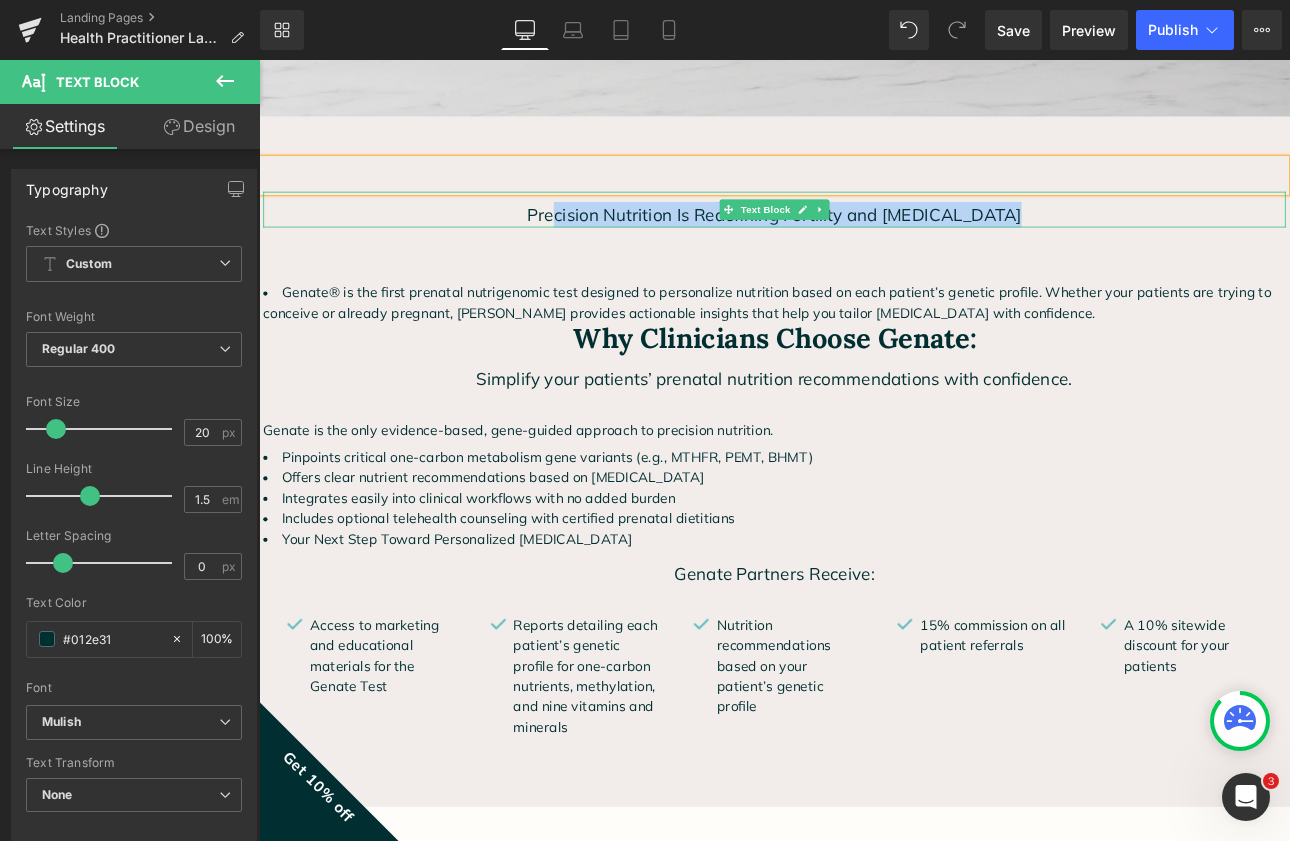 drag, startPoint x: 1153, startPoint y: 248, endPoint x: 618, endPoint y: 248, distance: 535 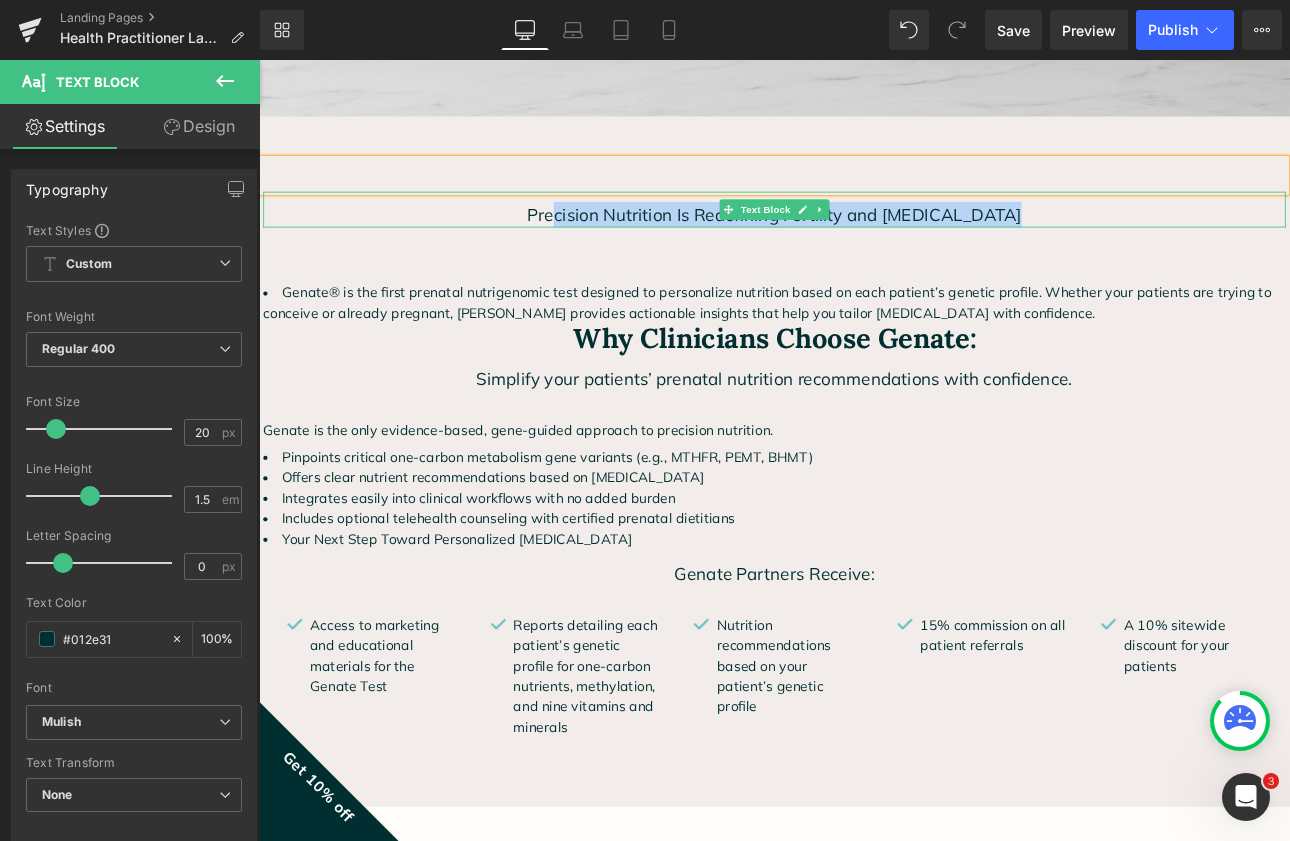 click on "Precision Nutrition Is Redefining Fertility and [MEDICAL_DATA]" at bounding box center (864, 242) 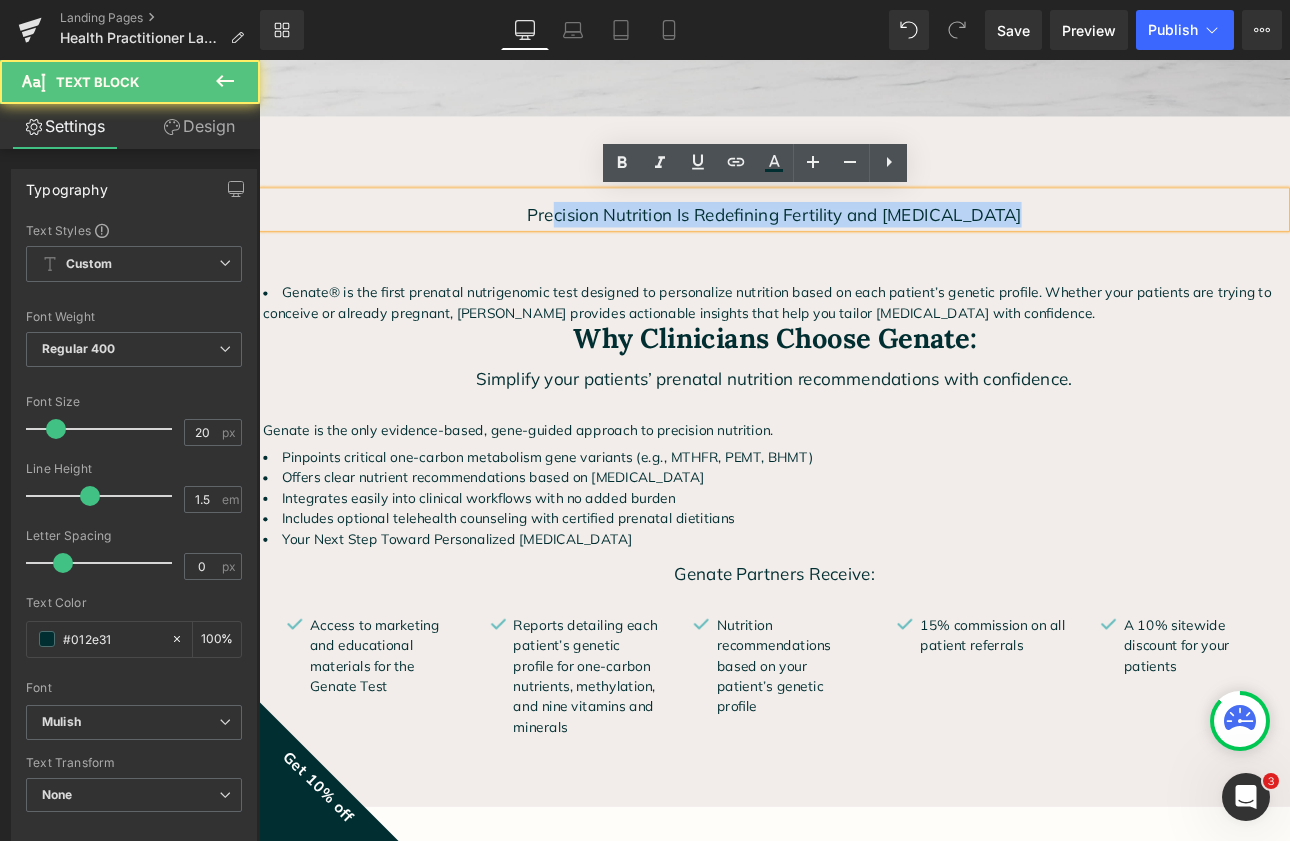 click on "Precision Nutrition Is Redefining Fertility and [MEDICAL_DATA]" at bounding box center (864, 242) 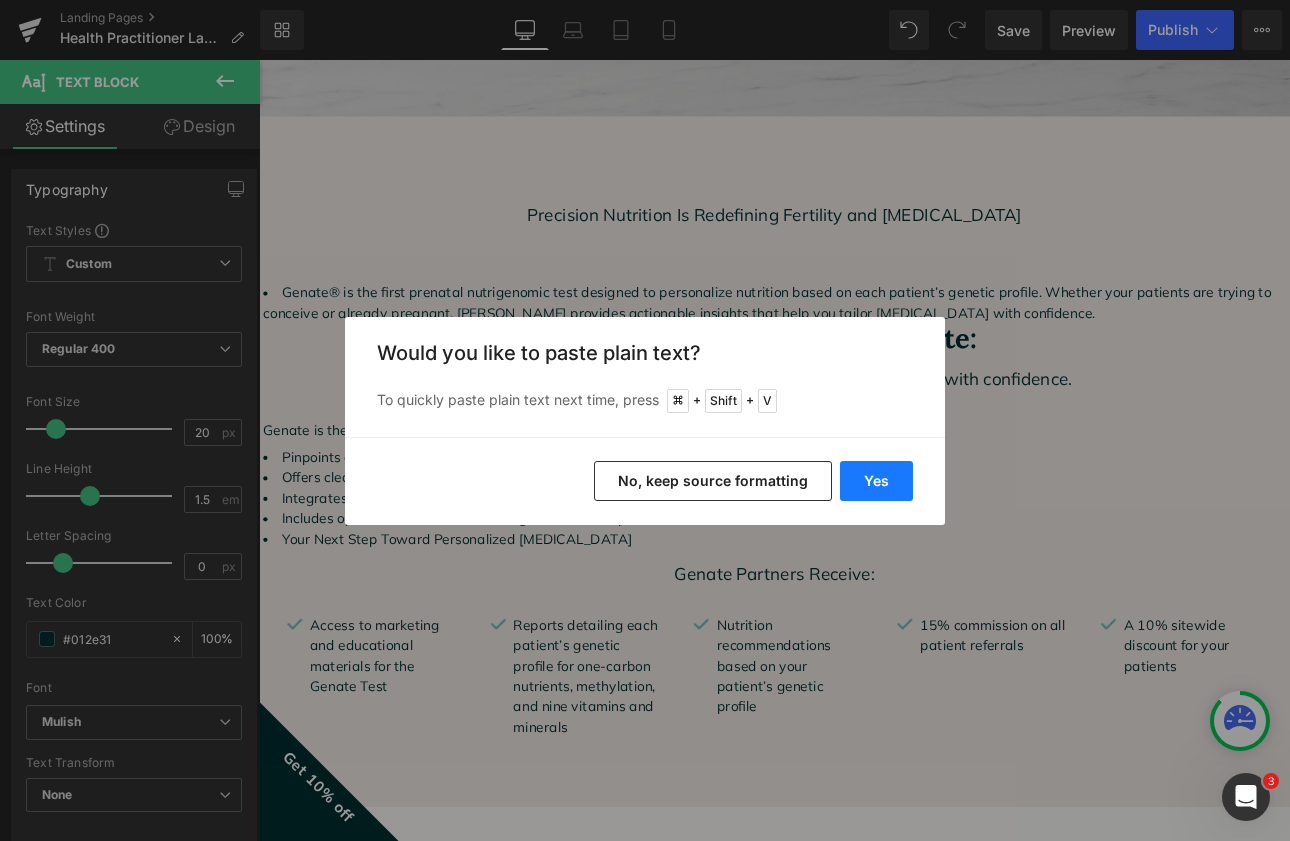 click on "Yes" at bounding box center (876, 481) 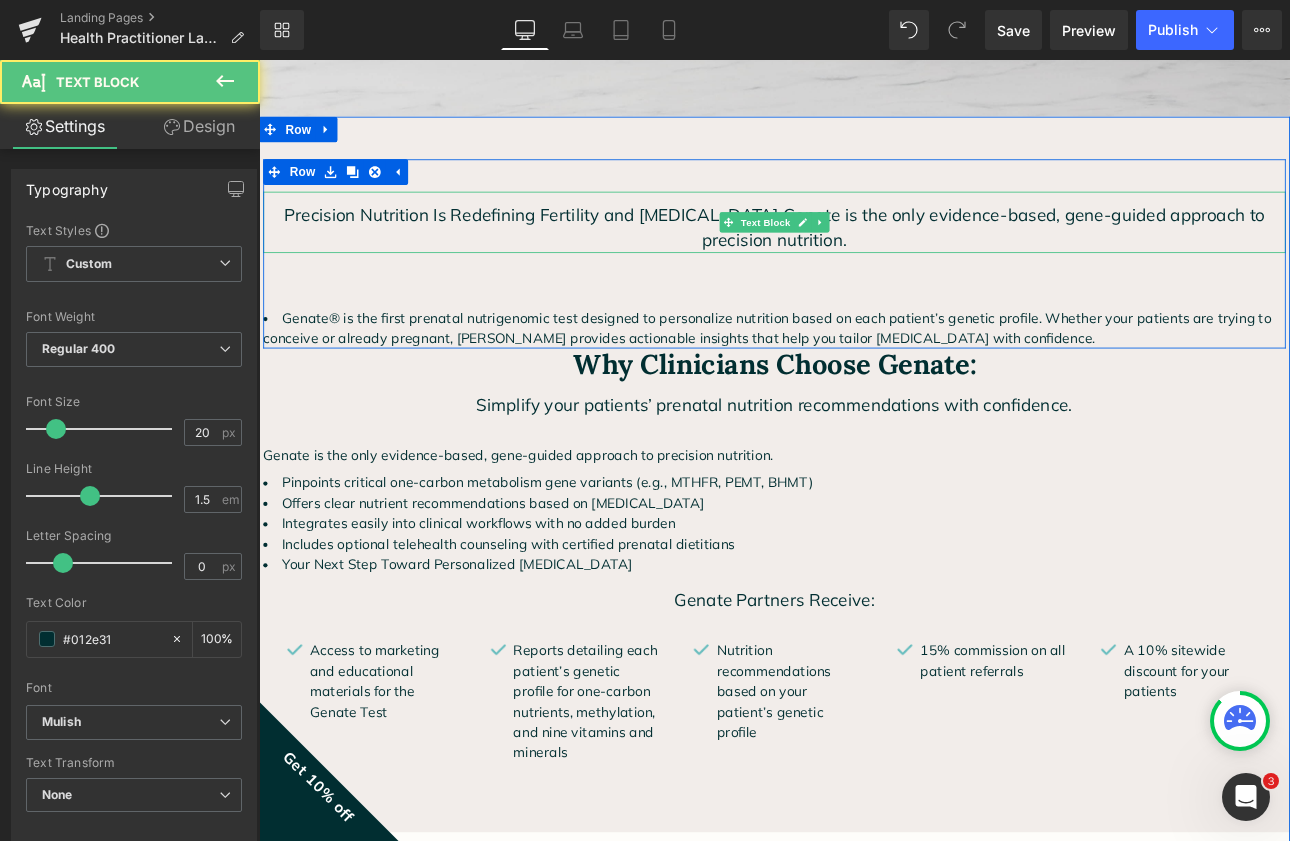 click on "Precision Nutrition Is Redefining Fertility and Prenatal CareGenate is the only evidence-based, gene-guided approach to precision nutrition." at bounding box center (864, 257) 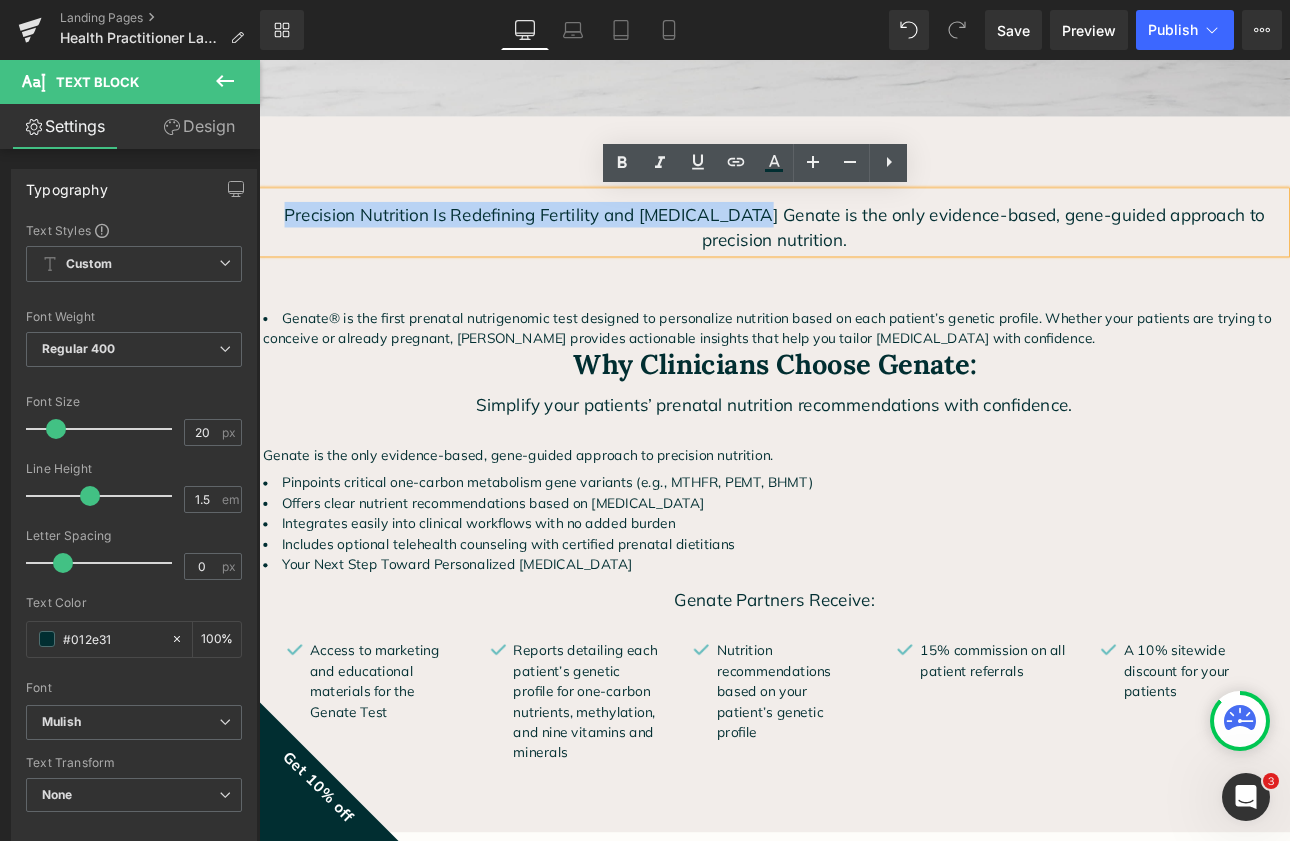 drag, startPoint x: 800, startPoint y: 243, endPoint x: 253, endPoint y: 230, distance: 547.1545 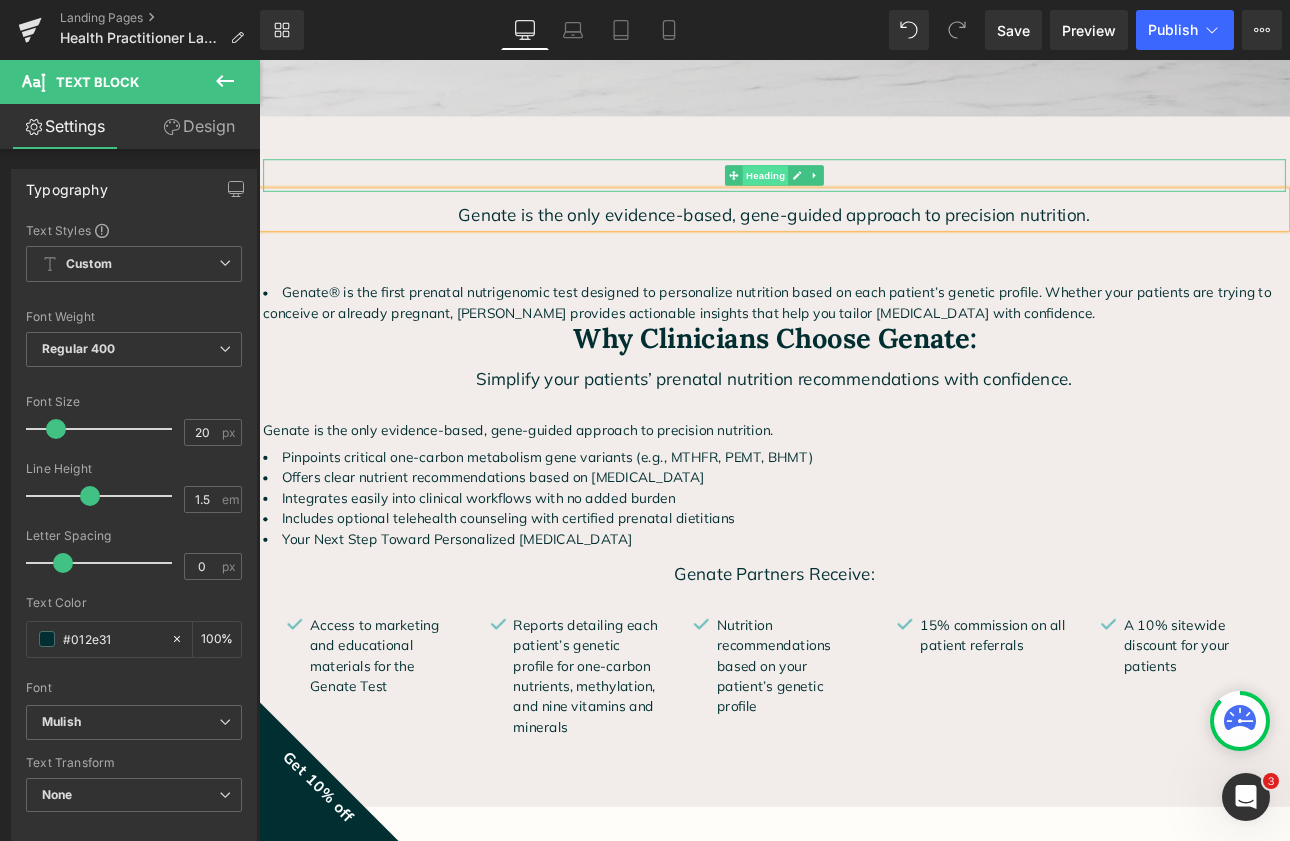click on "Heading" at bounding box center [854, 196] 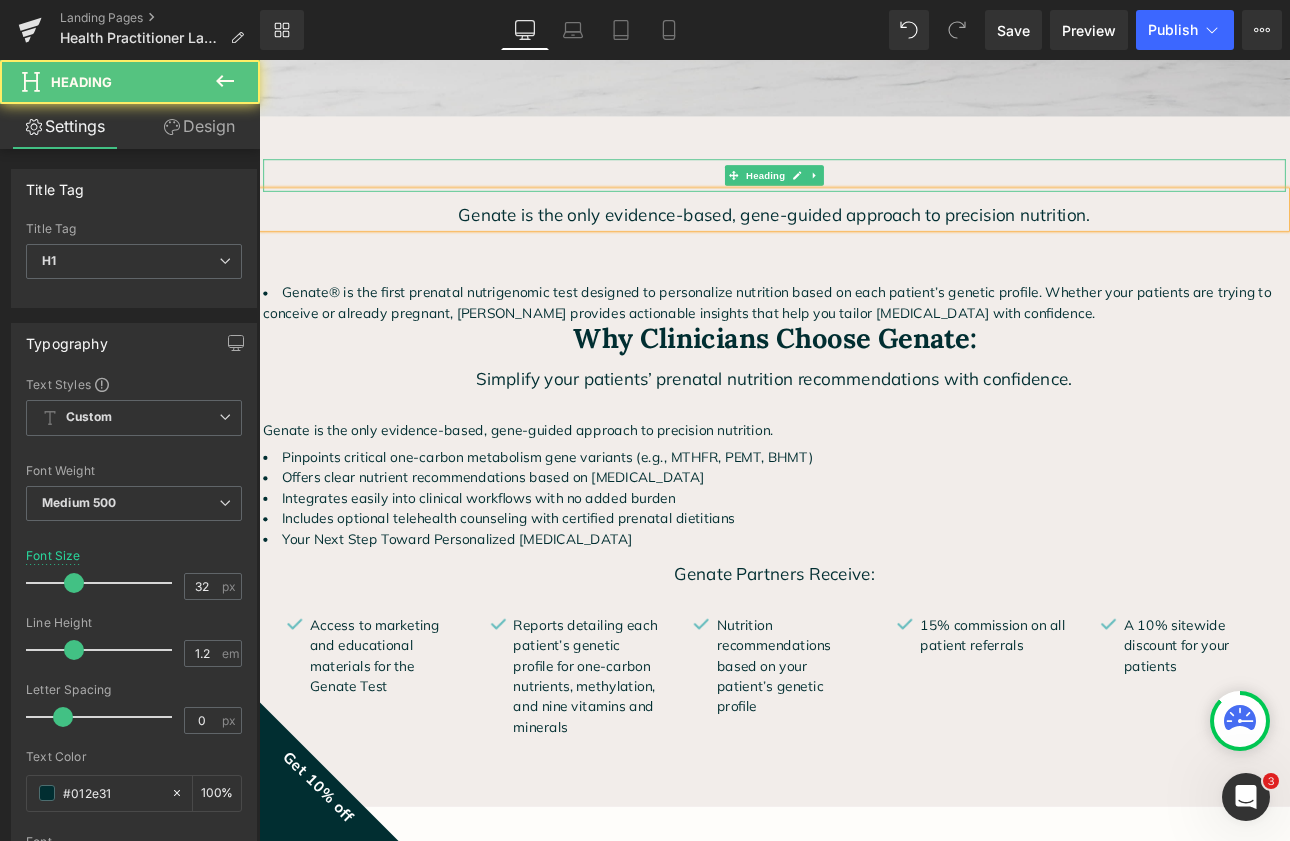 click at bounding box center [864, 196] 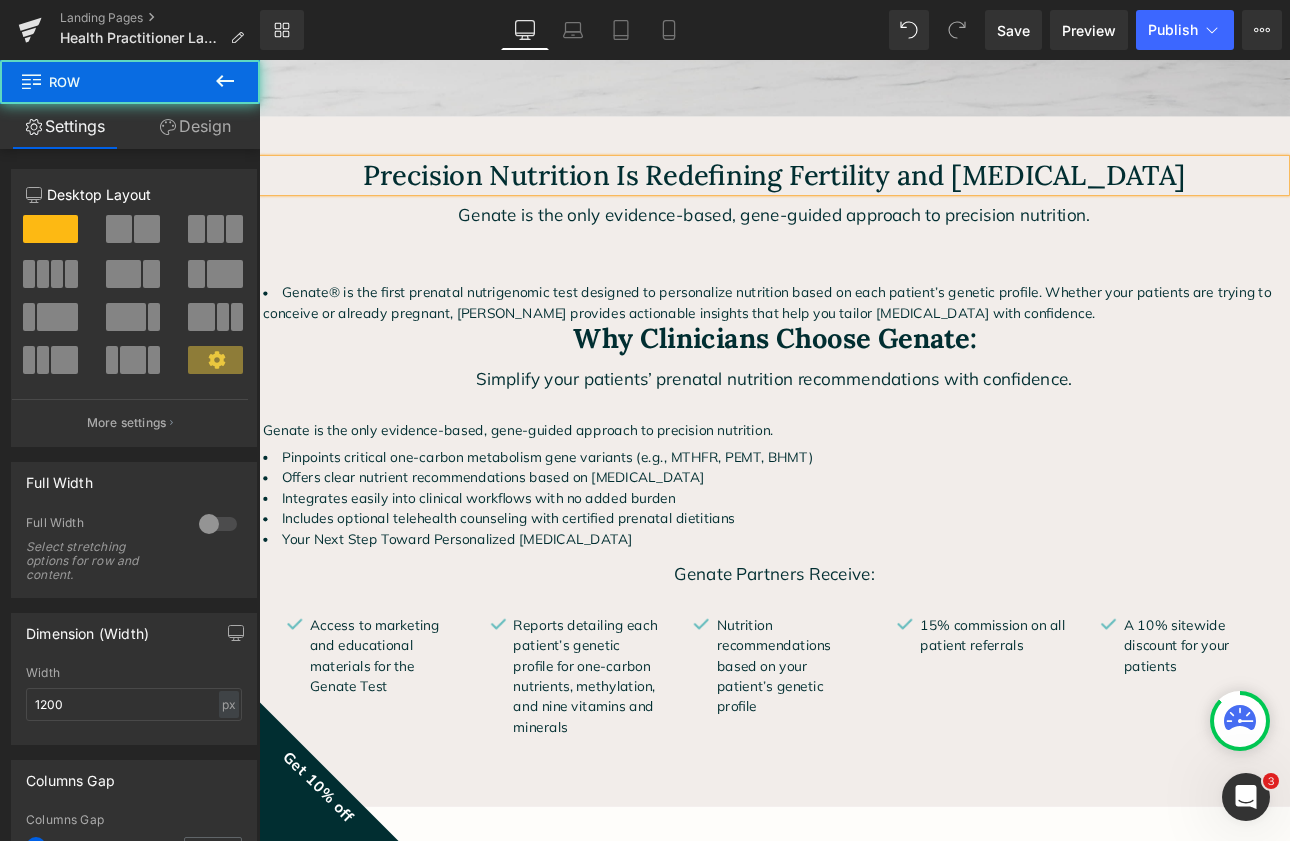 click on "Precision Nutrition Is Redefining Fertility and Prenatal Care Heading         Genate is the only evidence-based, gene-guided approach to precision nutrition. Text Block         Text Block         Genate® is the first prenatal nutrigenomic test designed to personalize nutrition based on each patient’s genetic profile. Whether your patients are trying to conceive or already pregnant, Genate provides actionable insights that help you tailor prenatal care with confidence. Text Block" at bounding box center (864, 273) 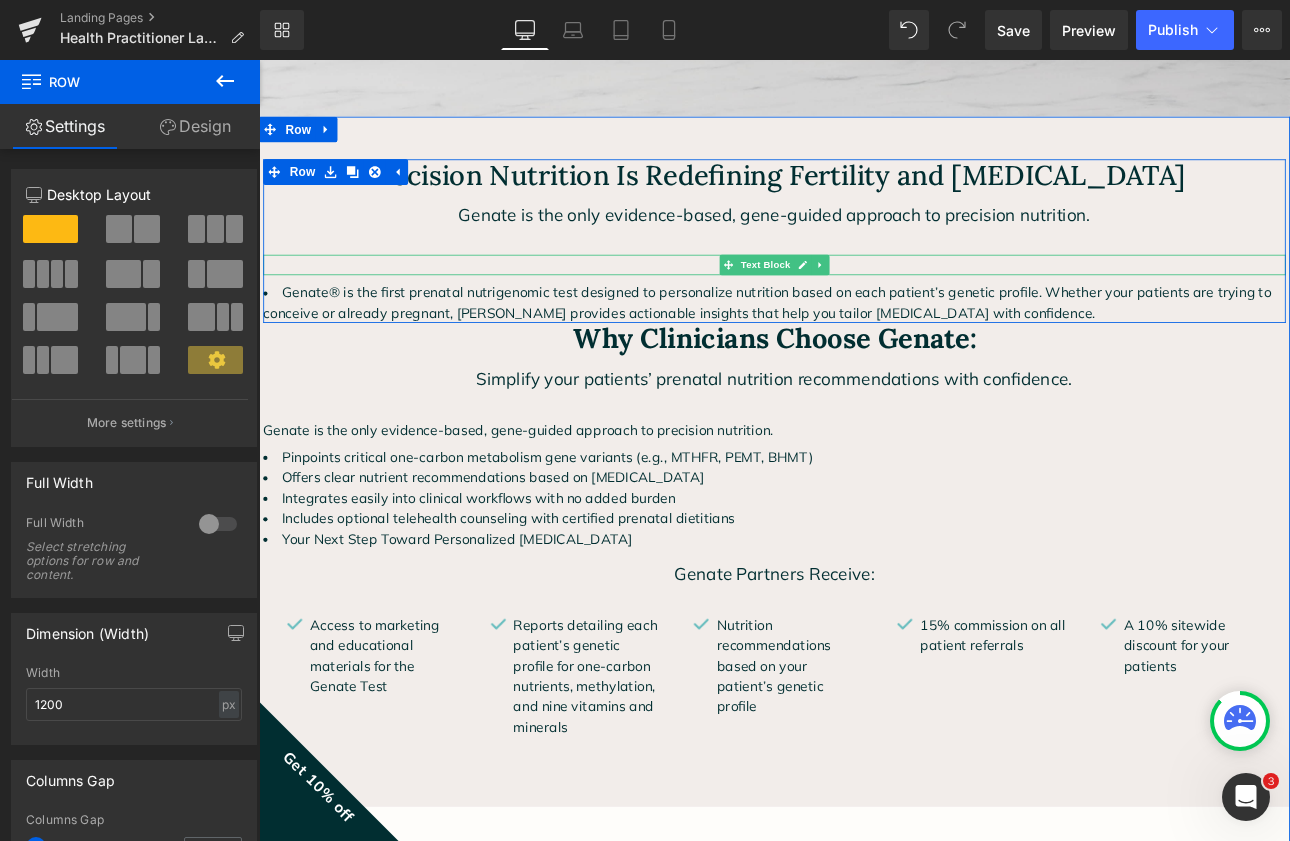 click at bounding box center (864, 301) 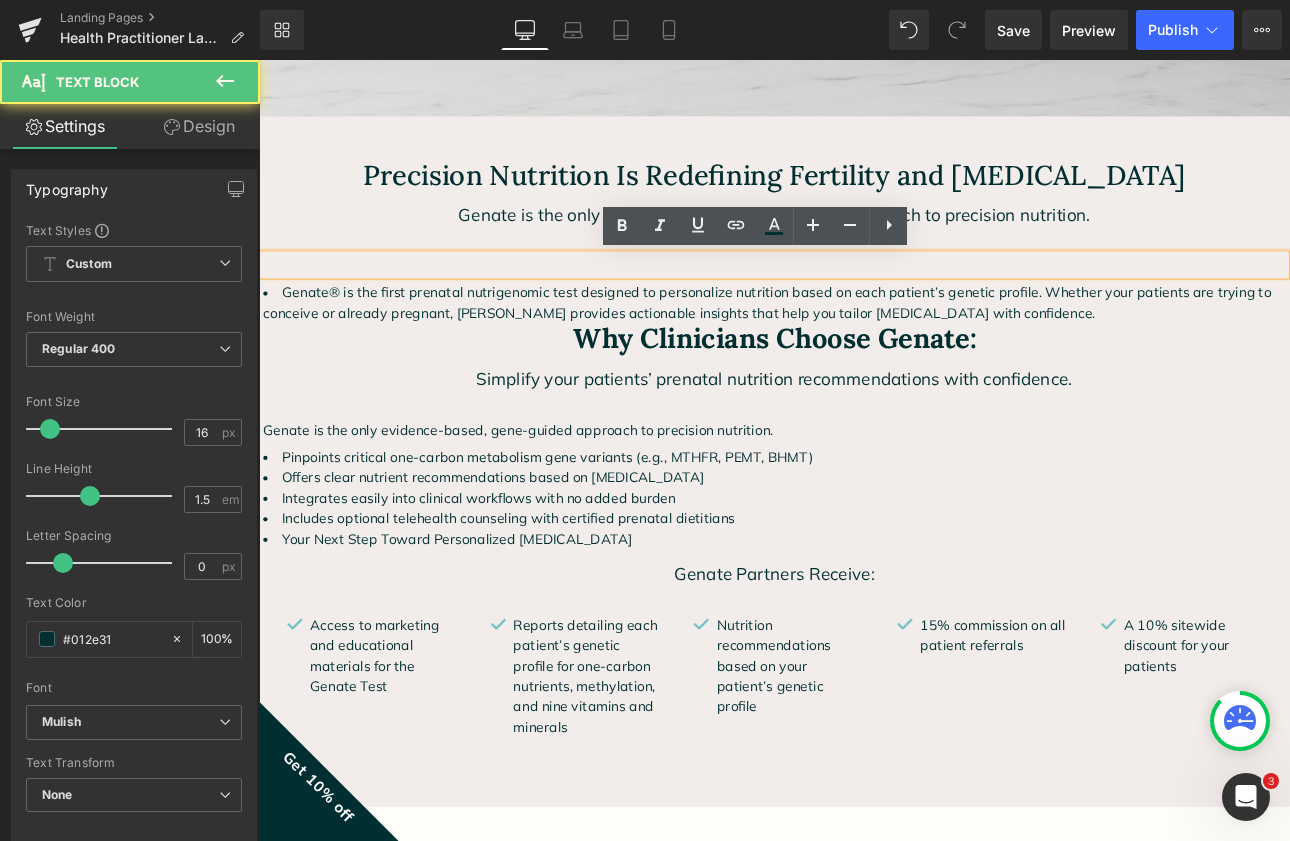 click at bounding box center [864, 301] 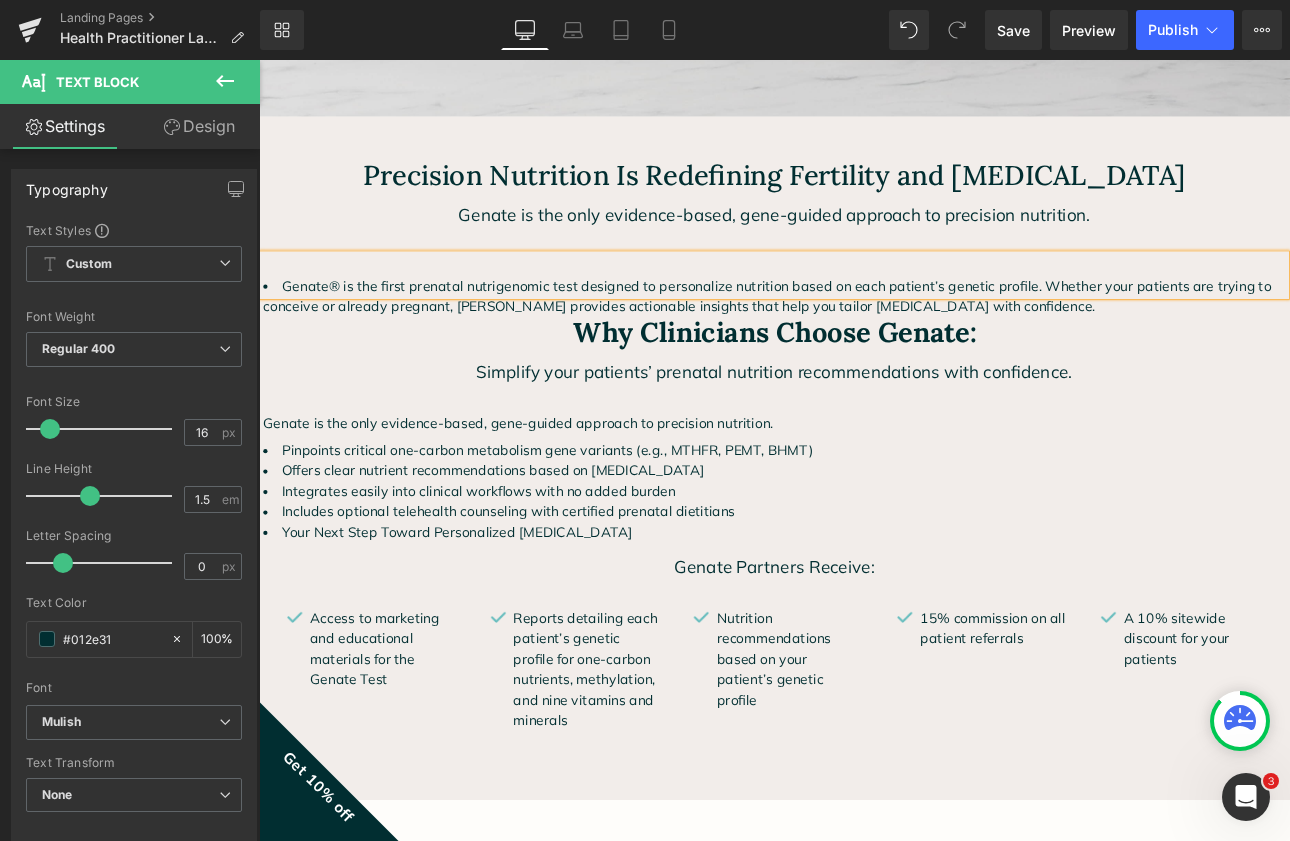 click on "Precision Nutrition Is Redefining Fertility and Prenatal Care Heading         Genate is the only evidence-based, gene-guided approach to precision nutrition. Text Block         Text Block         Genate® is the first prenatal nutrigenomic test designed to personalize nutrition based on each patient’s genetic profile. Whether your patients are trying to conceive or already pregnant, Genate provides actionable insights that help you tailor prenatal care with confidence. Text Block" at bounding box center [864, 269] 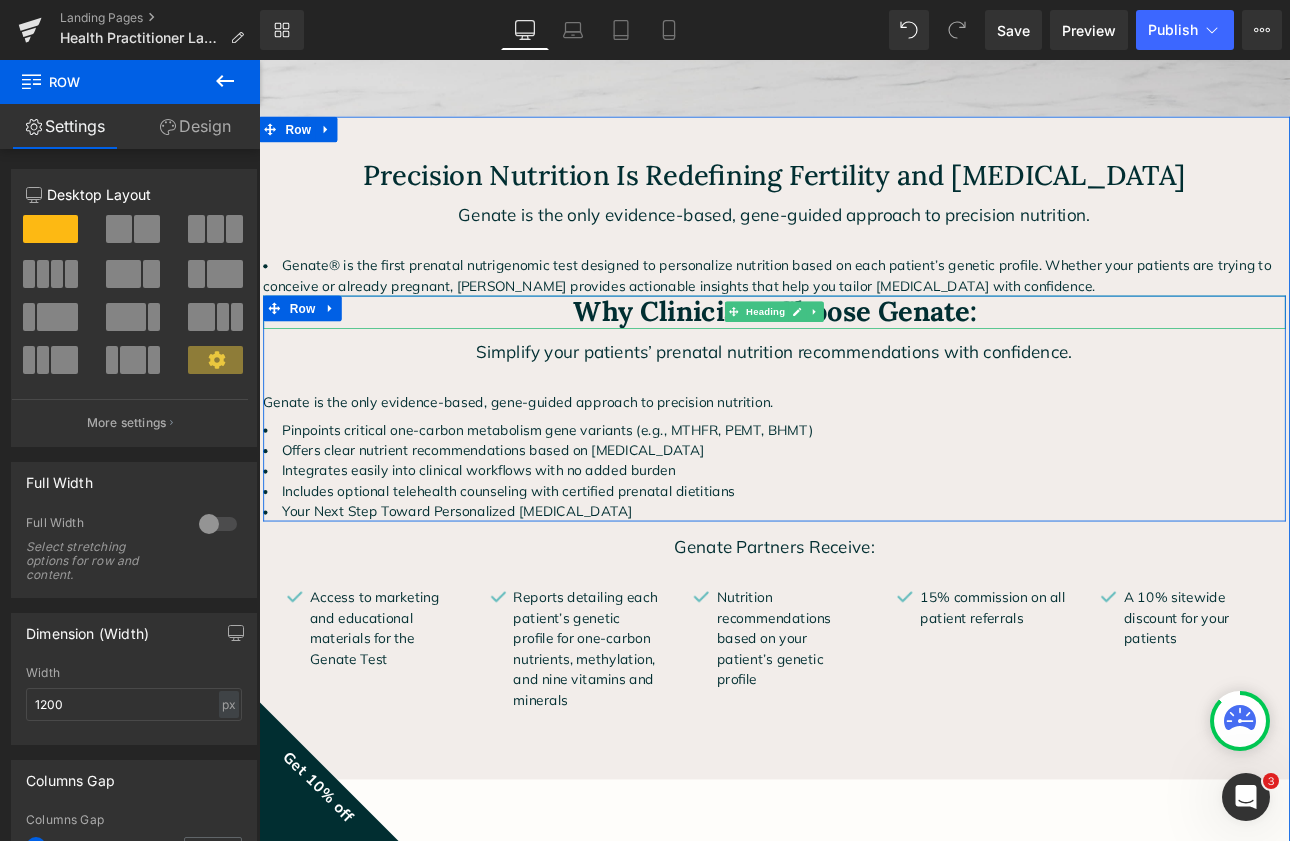 click on "Why Clinicians Choose Genate:" at bounding box center [864, 355] 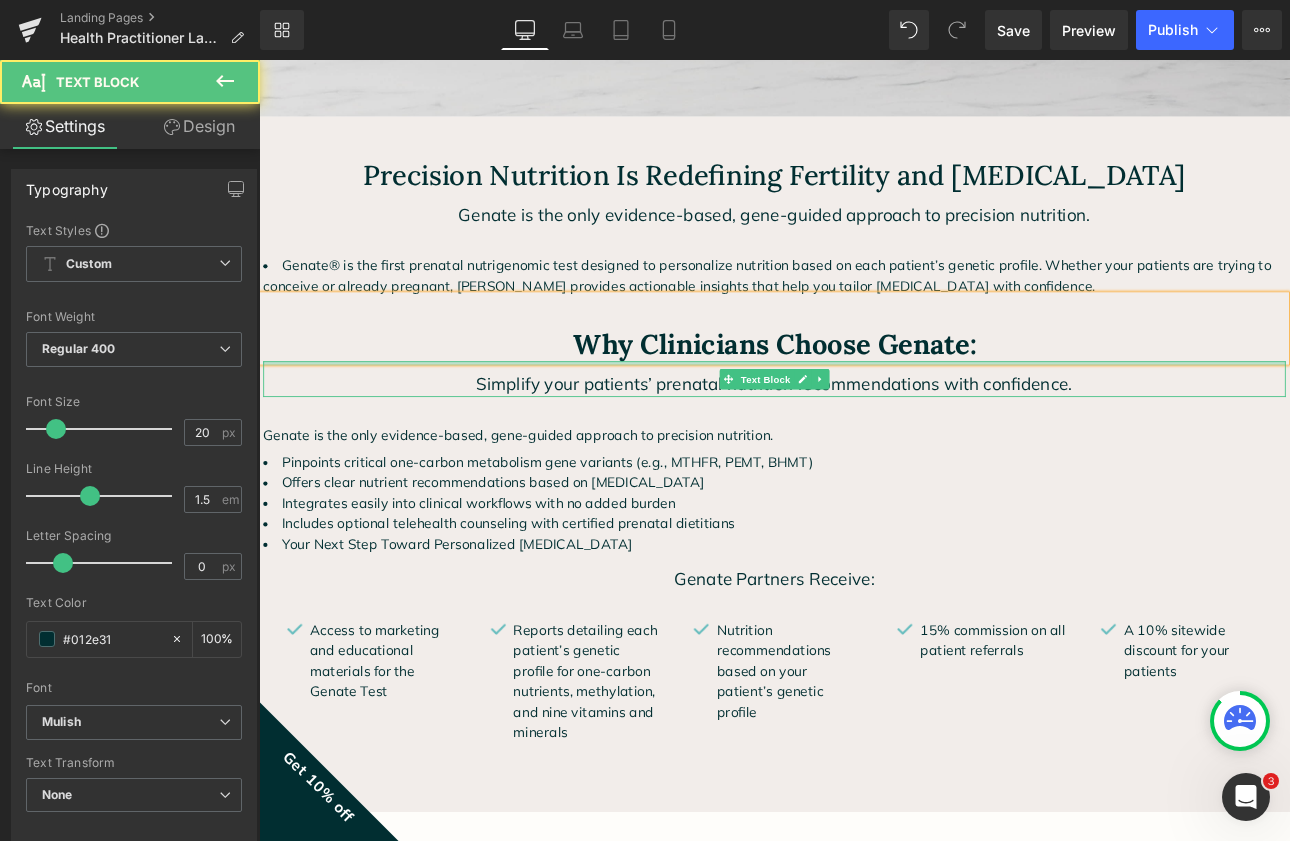 click at bounding box center (864, 416) 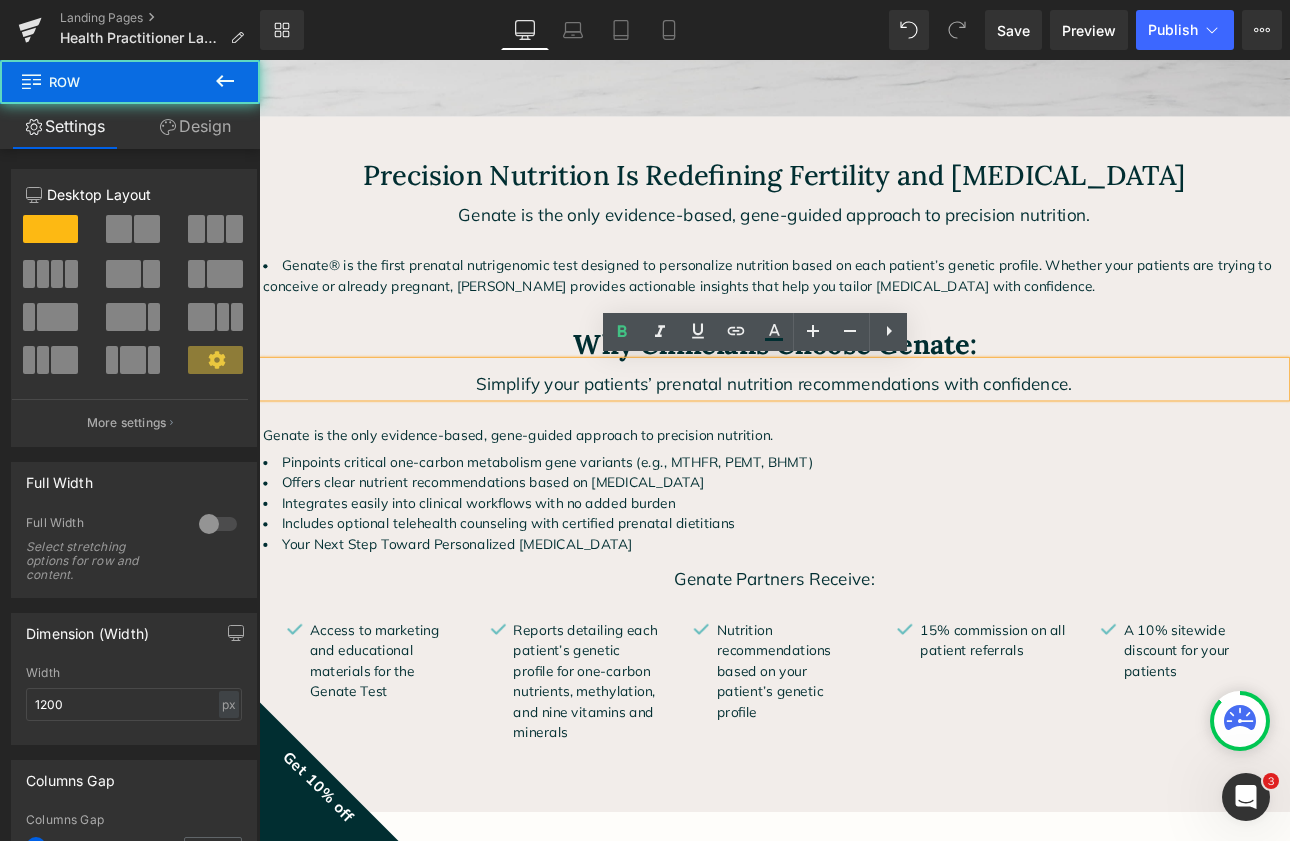 click on "Why Clinicians Choose Genate: Heading         Simplify your patients’ prenatal nutrition recommendations with confidence. Text Block         Genate is the only evidence-based, gene-guided approach to precision nutrition. Text Block         Pinpoints critical one-carbon metabolism gene variants (e.g., MTHFR, PEMT, BHMT) Offers clear nutrient recommendations based on genotype Integrates easily into clinical workflows with no added burden Includes optional telehealth counseling with certified prenatal dietitians Your Next Step Toward Personalized Prenatal Care Text Block" at bounding box center [864, 488] 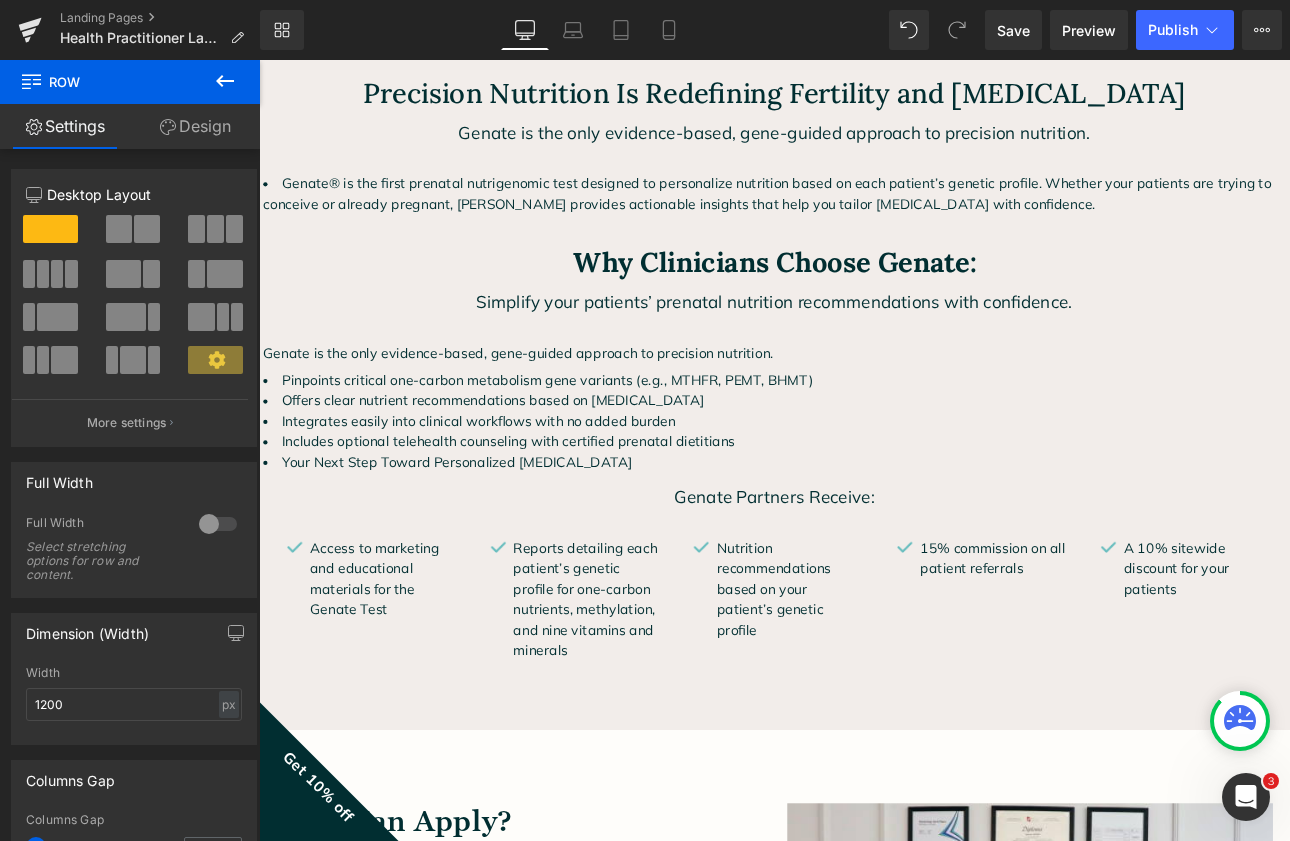 scroll, scrollTop: 669, scrollLeft: 0, axis: vertical 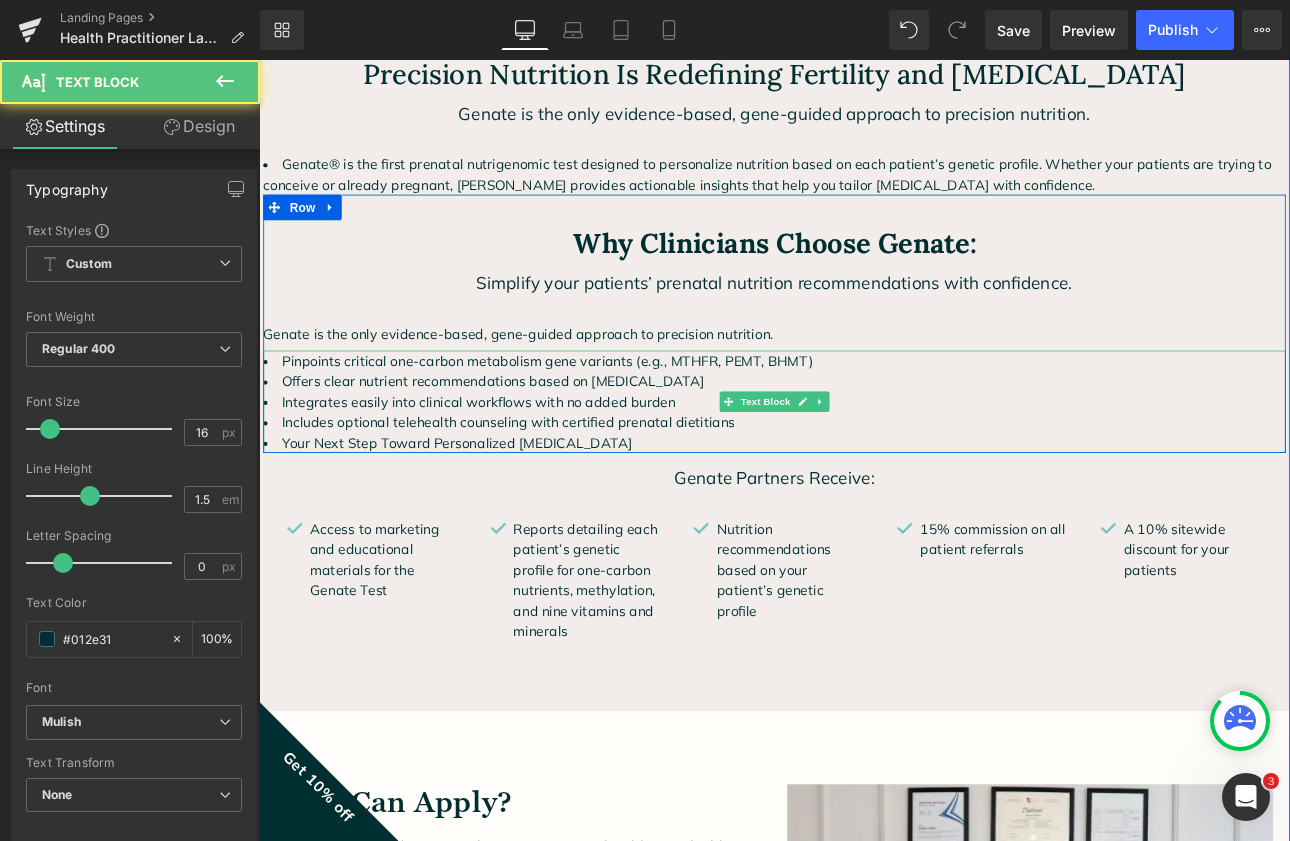 click on "Your Next Step Toward Personalized [MEDICAL_DATA]" at bounding box center [864, 509] 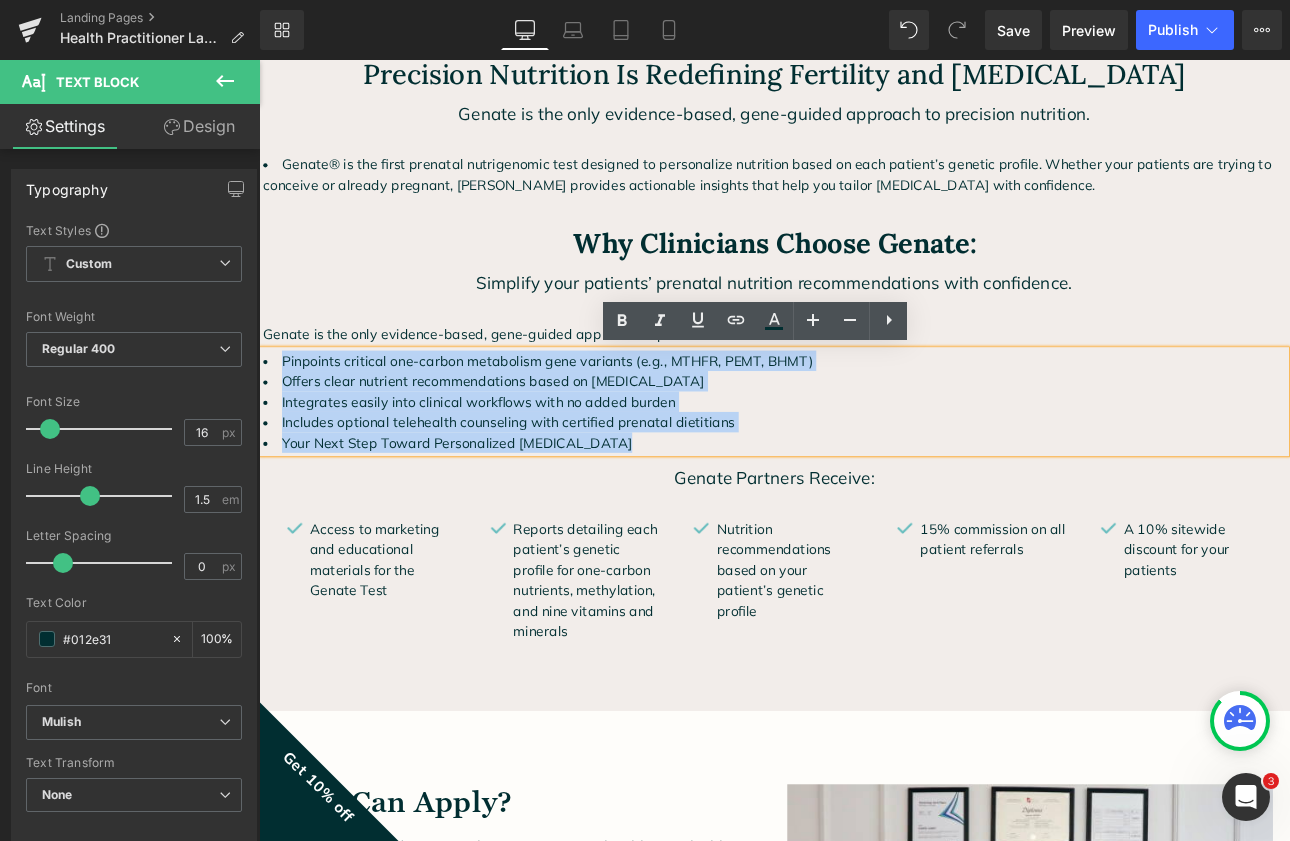 drag, startPoint x: 704, startPoint y: 508, endPoint x: 271, endPoint y: 397, distance: 447.00113 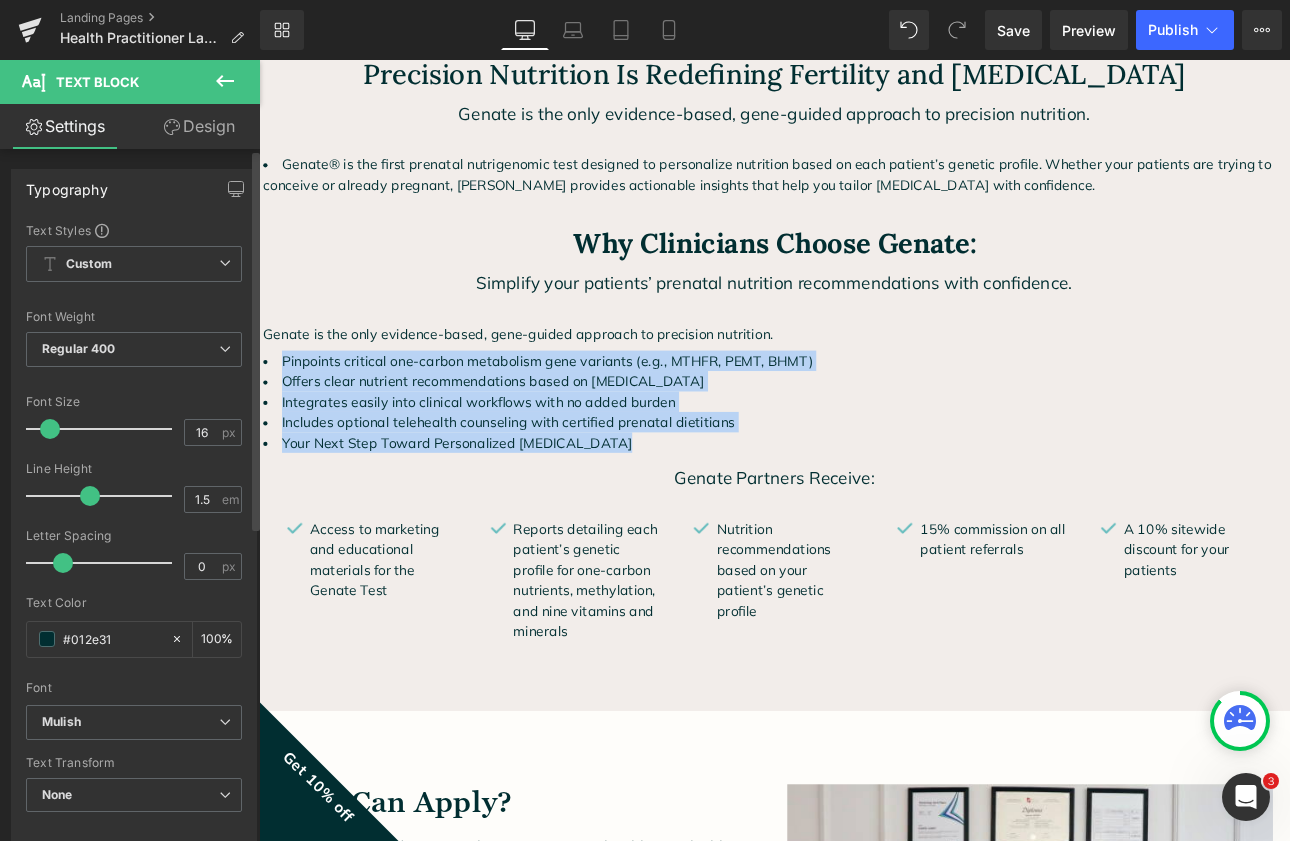 scroll, scrollTop: 0, scrollLeft: 0, axis: both 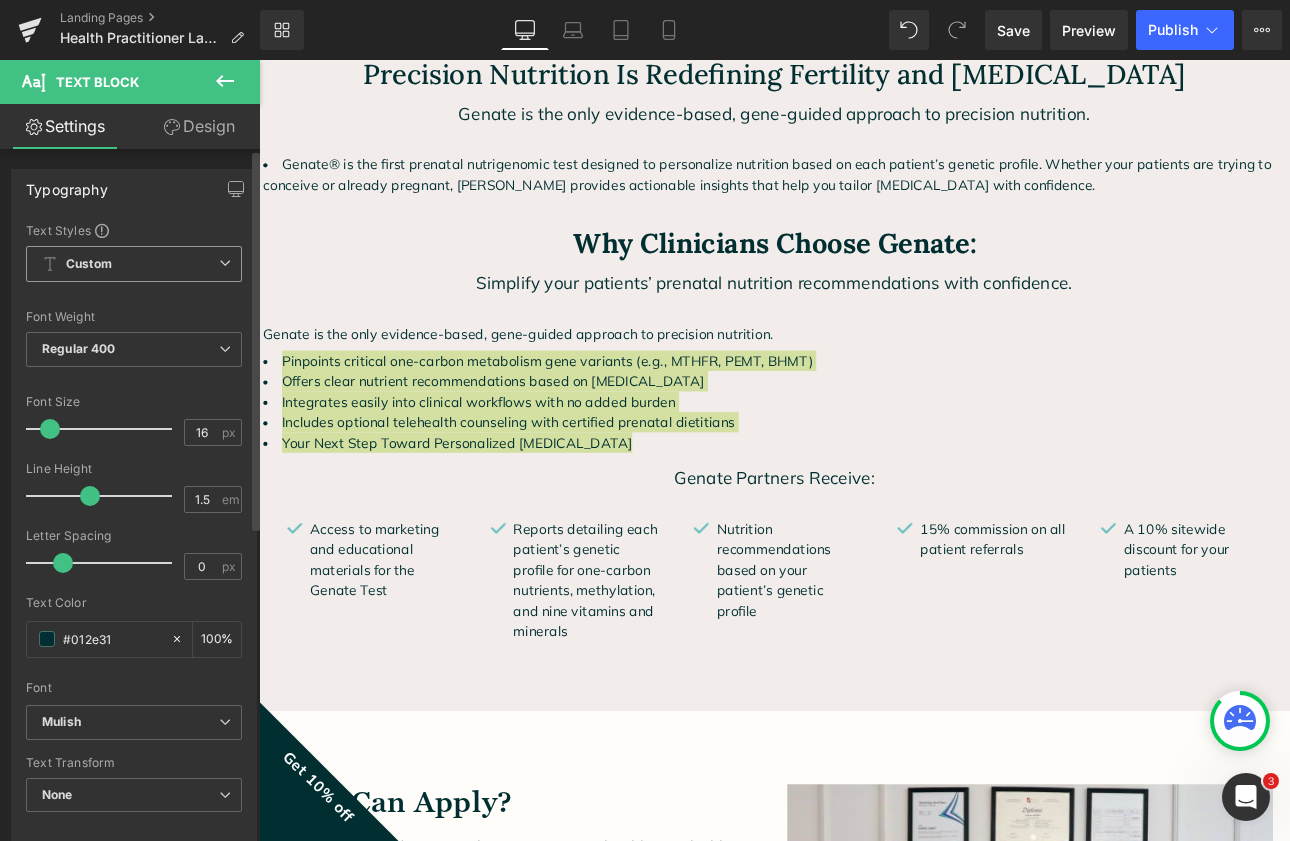 click on "Custom" at bounding box center [89, 264] 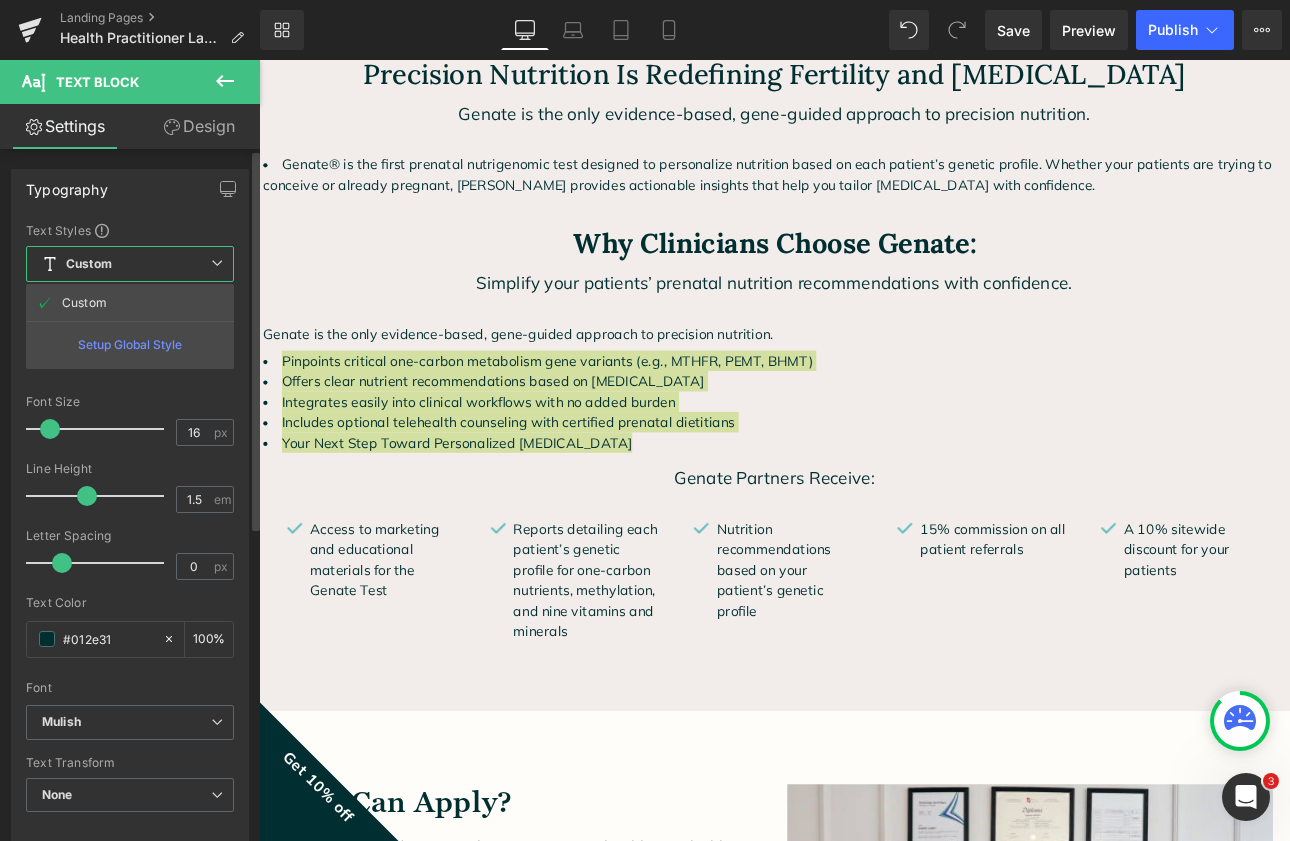 click on "Custom" at bounding box center (89, 264) 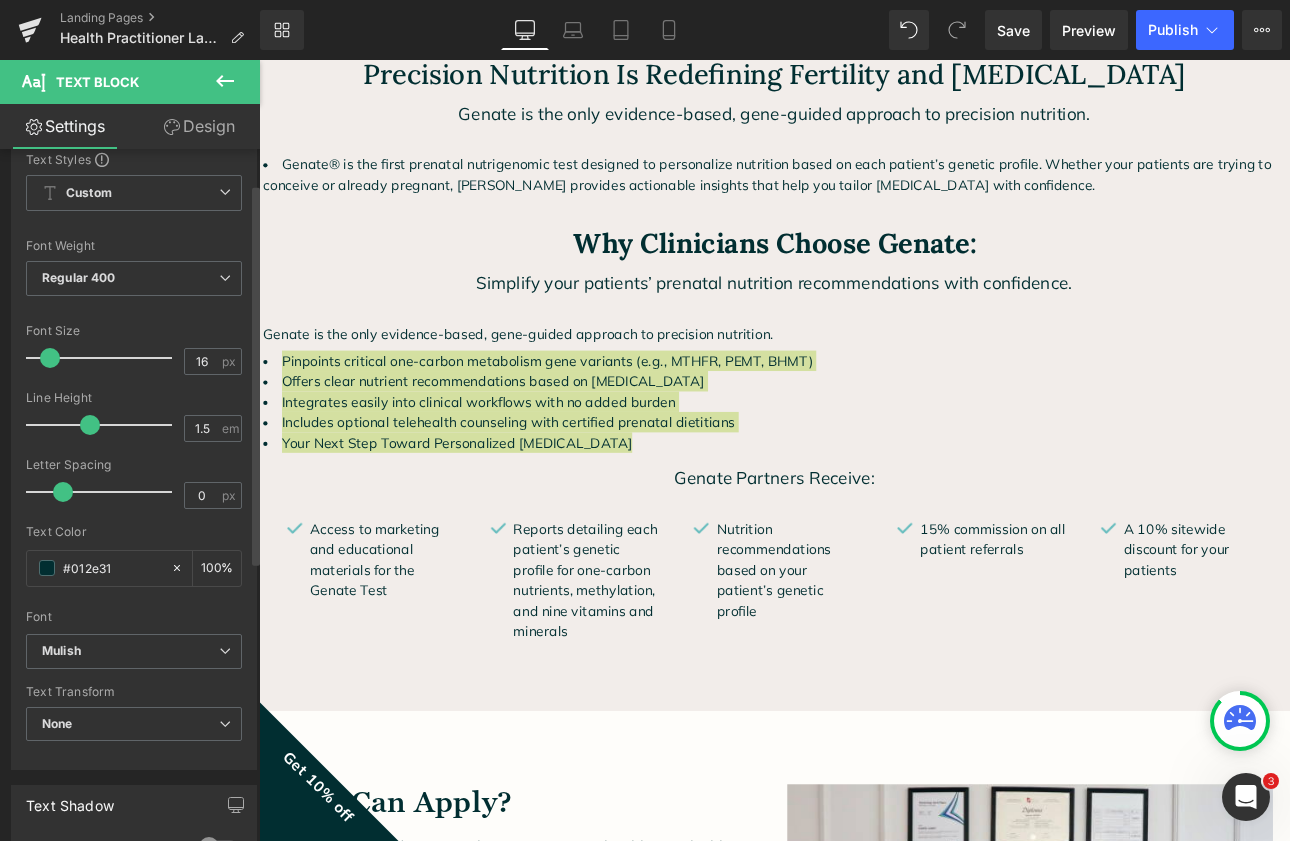 scroll, scrollTop: 90, scrollLeft: 0, axis: vertical 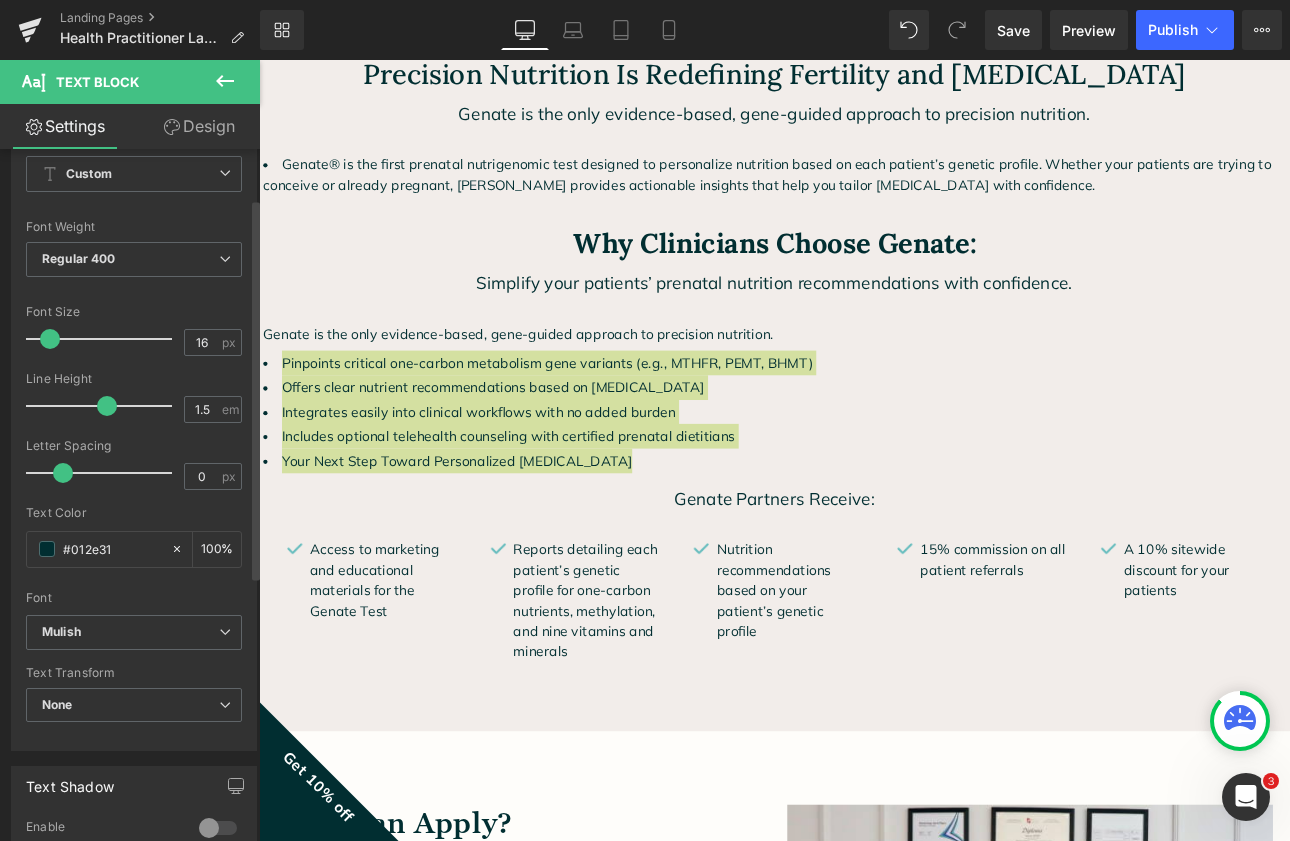 drag, startPoint x: 89, startPoint y: 404, endPoint x: 103, endPoint y: 402, distance: 14.142136 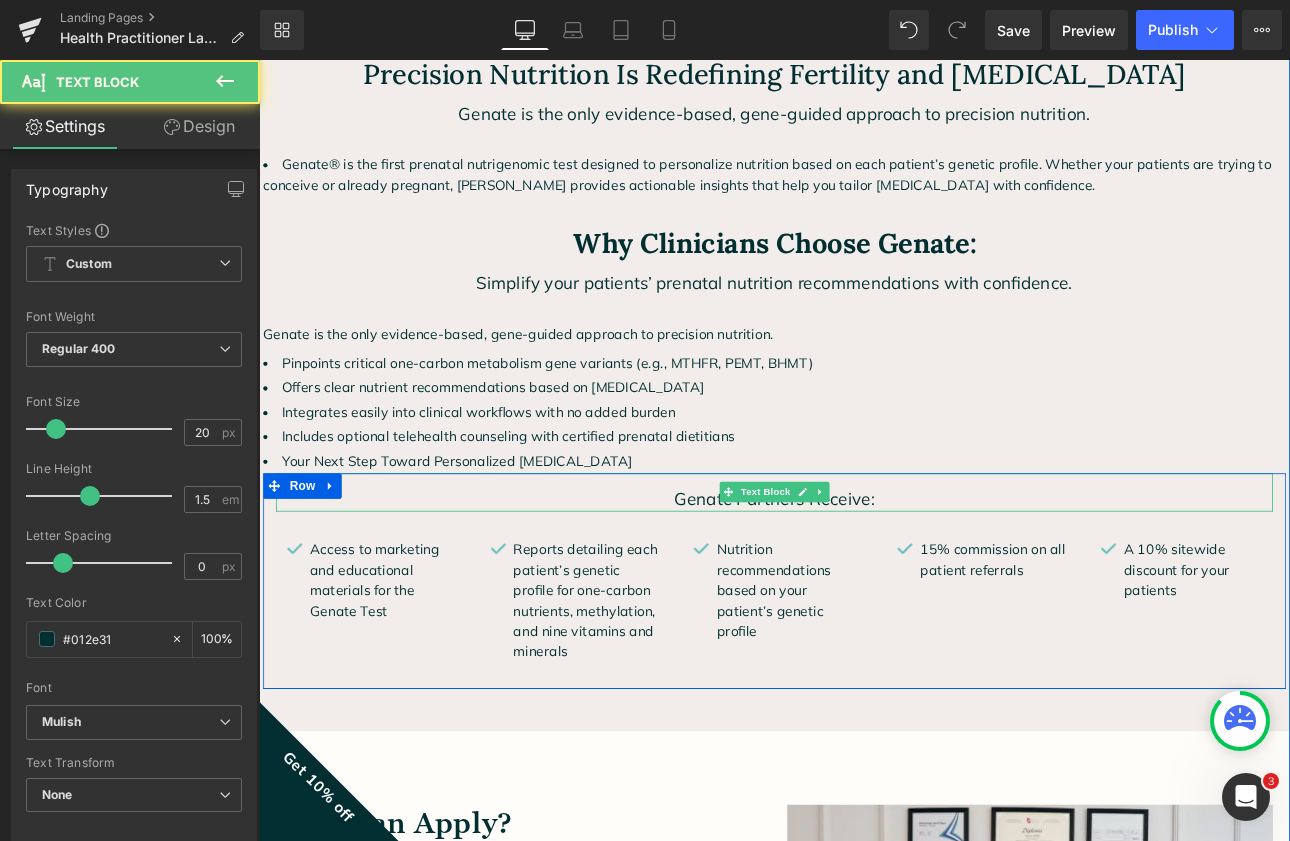 click on "Genate Partners Receive:" at bounding box center [864, 575] 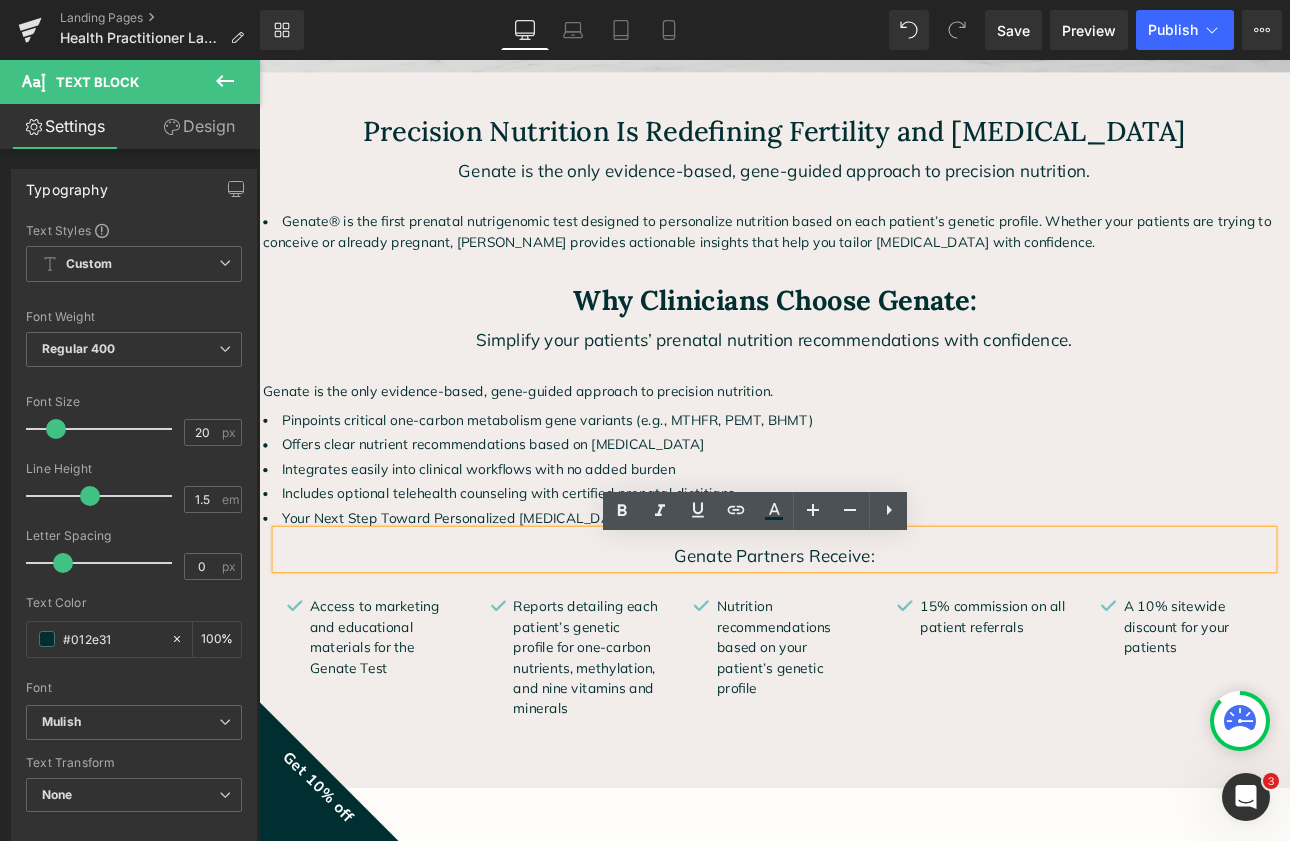 scroll, scrollTop: 582, scrollLeft: 0, axis: vertical 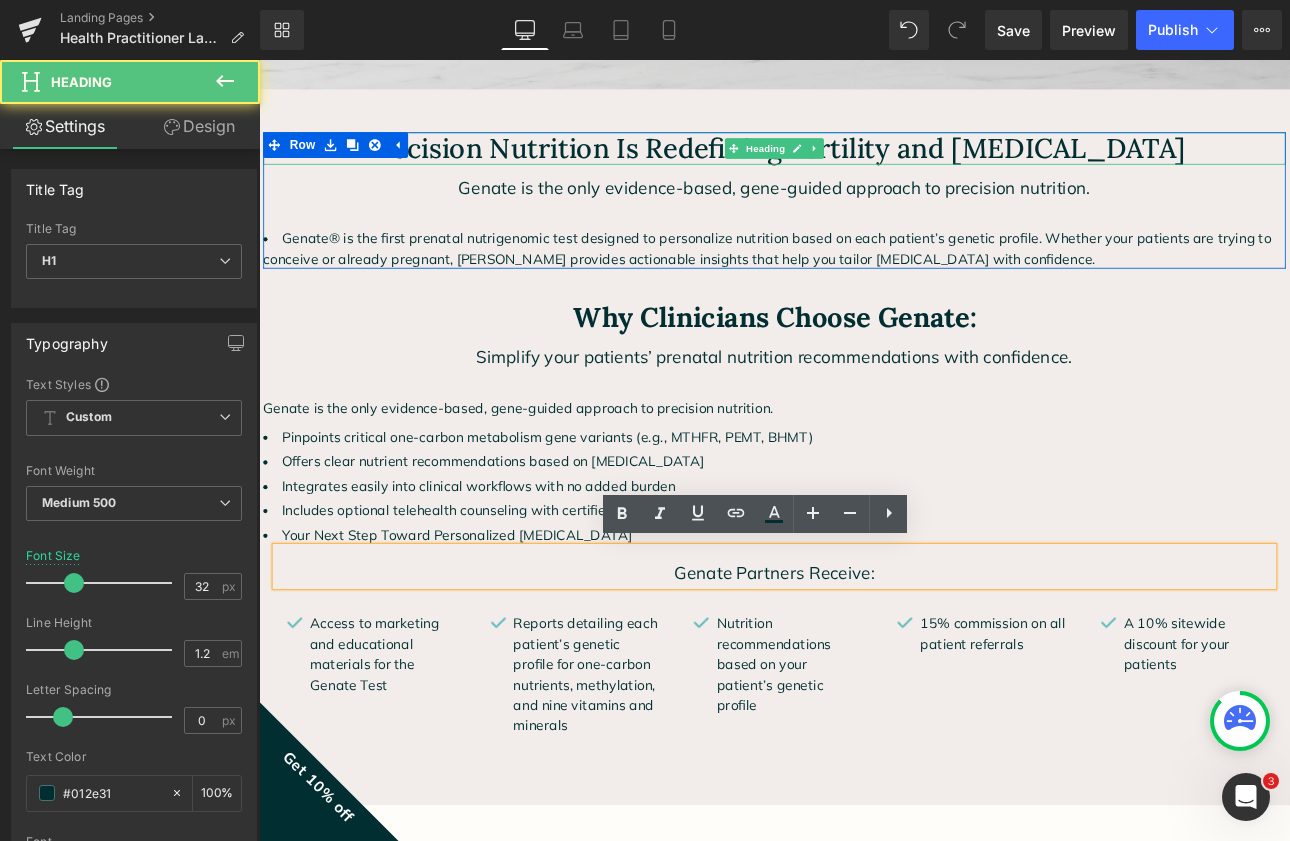 click on "Precision Nutrition Is Redefining Fertility and [MEDICAL_DATA]" at bounding box center [864, 164] 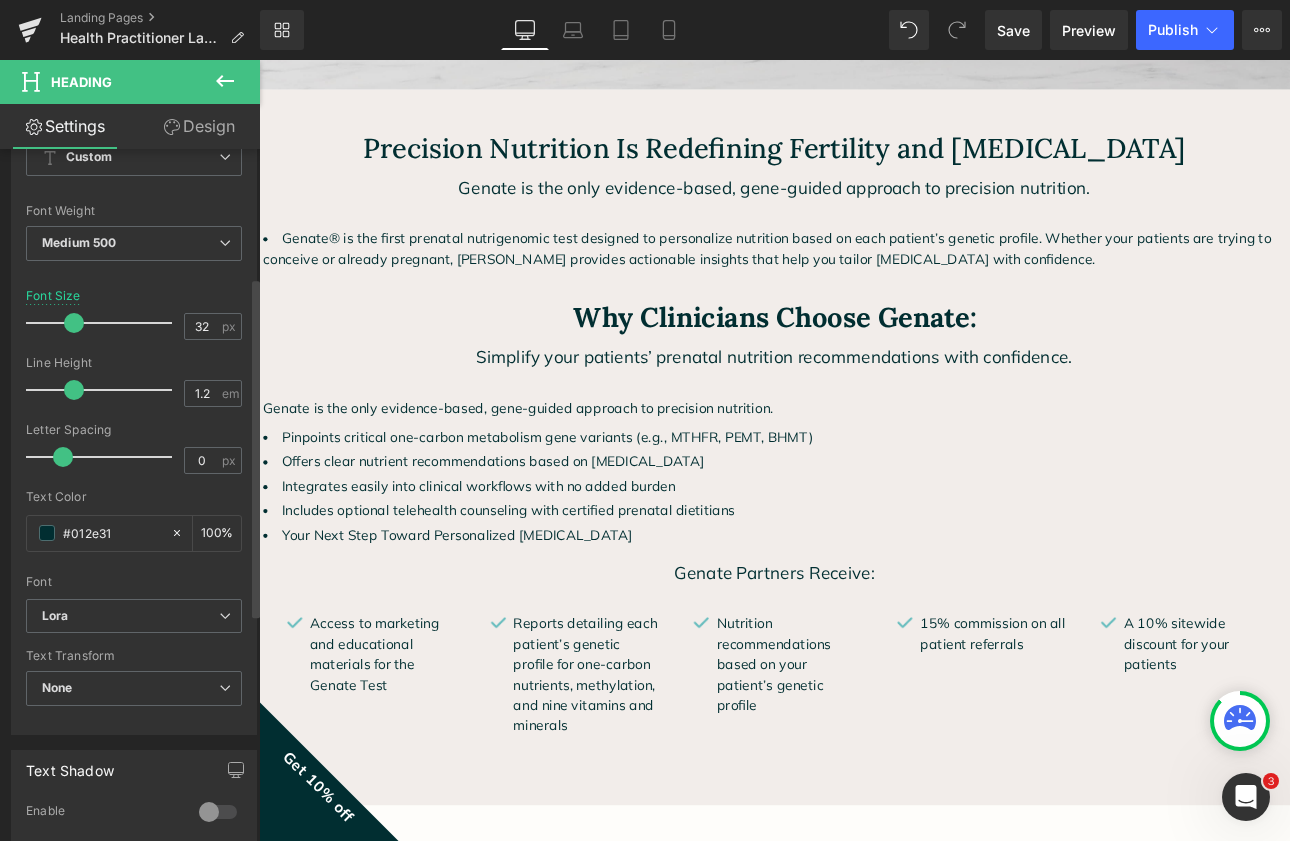 scroll, scrollTop: 262, scrollLeft: 0, axis: vertical 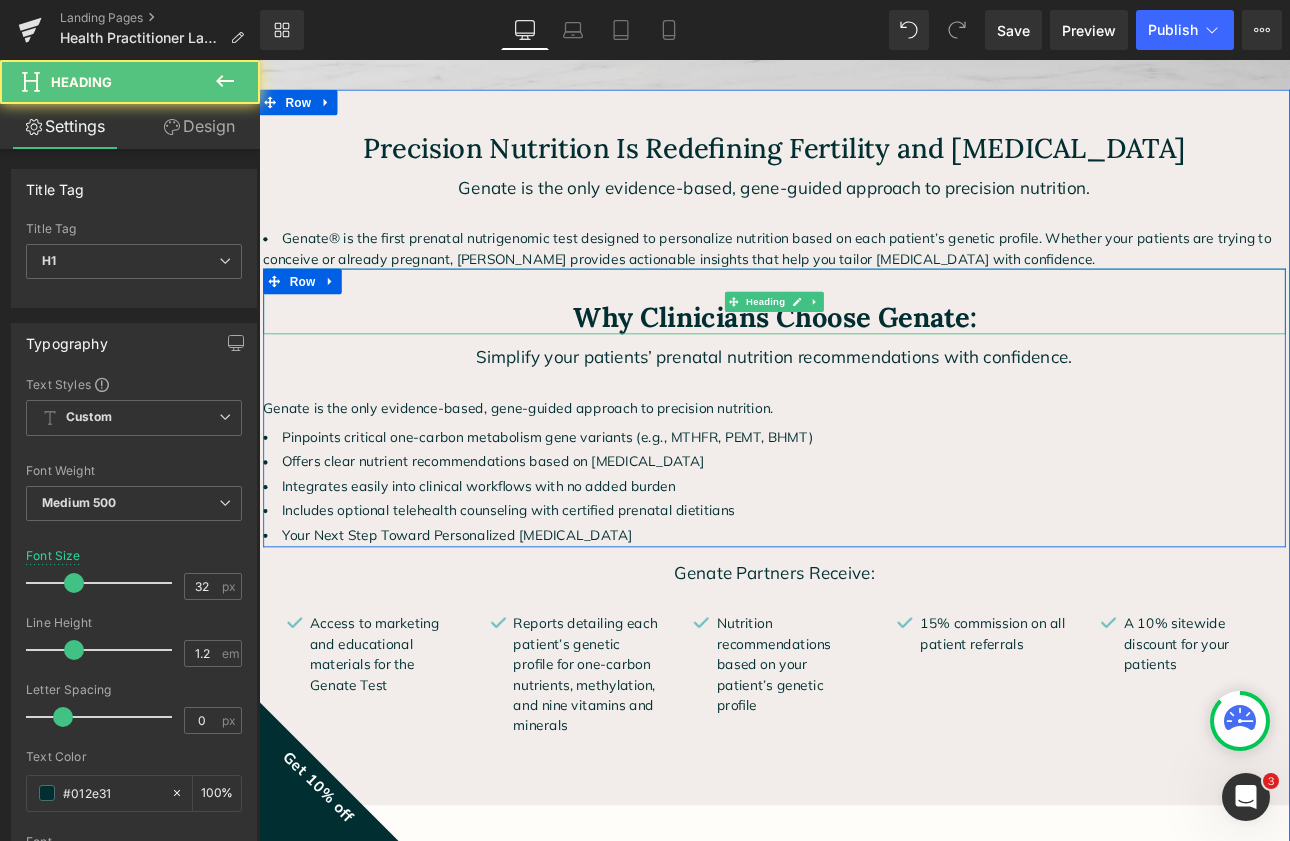 click on "Why Clinicians Choose Genate:" at bounding box center [864, 362] 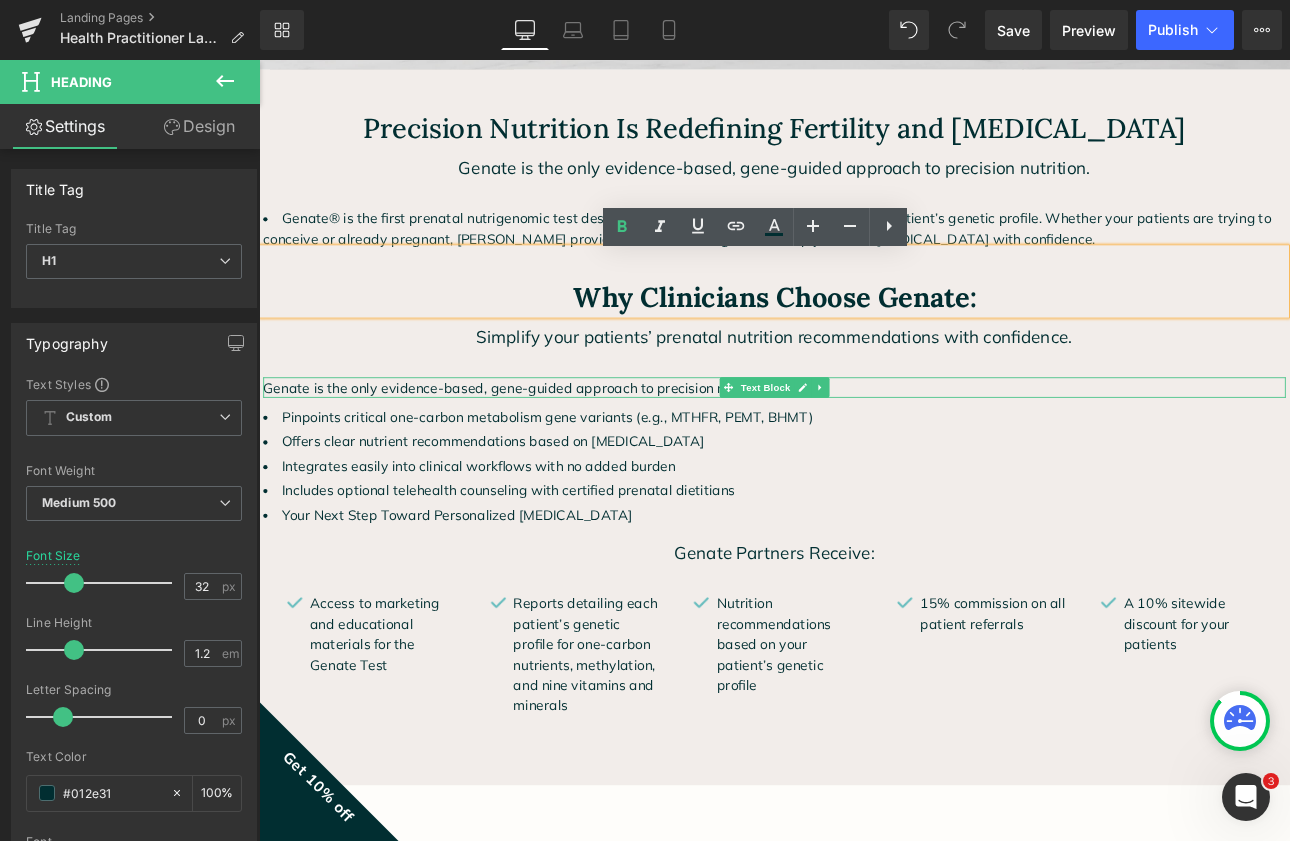 scroll, scrollTop: 607, scrollLeft: 0, axis: vertical 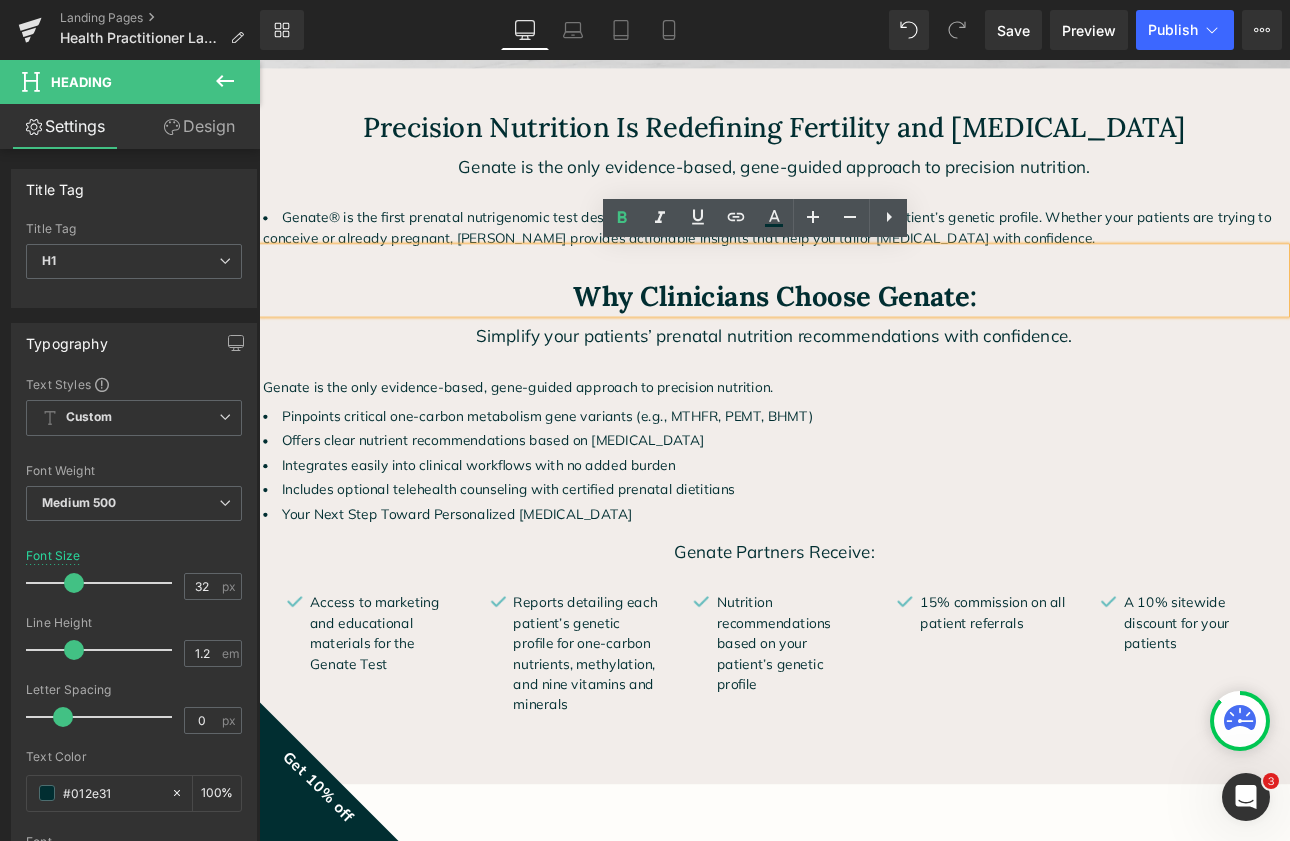drag, startPoint x: 625, startPoint y: 328, endPoint x: 1119, endPoint y: 339, distance: 494.12247 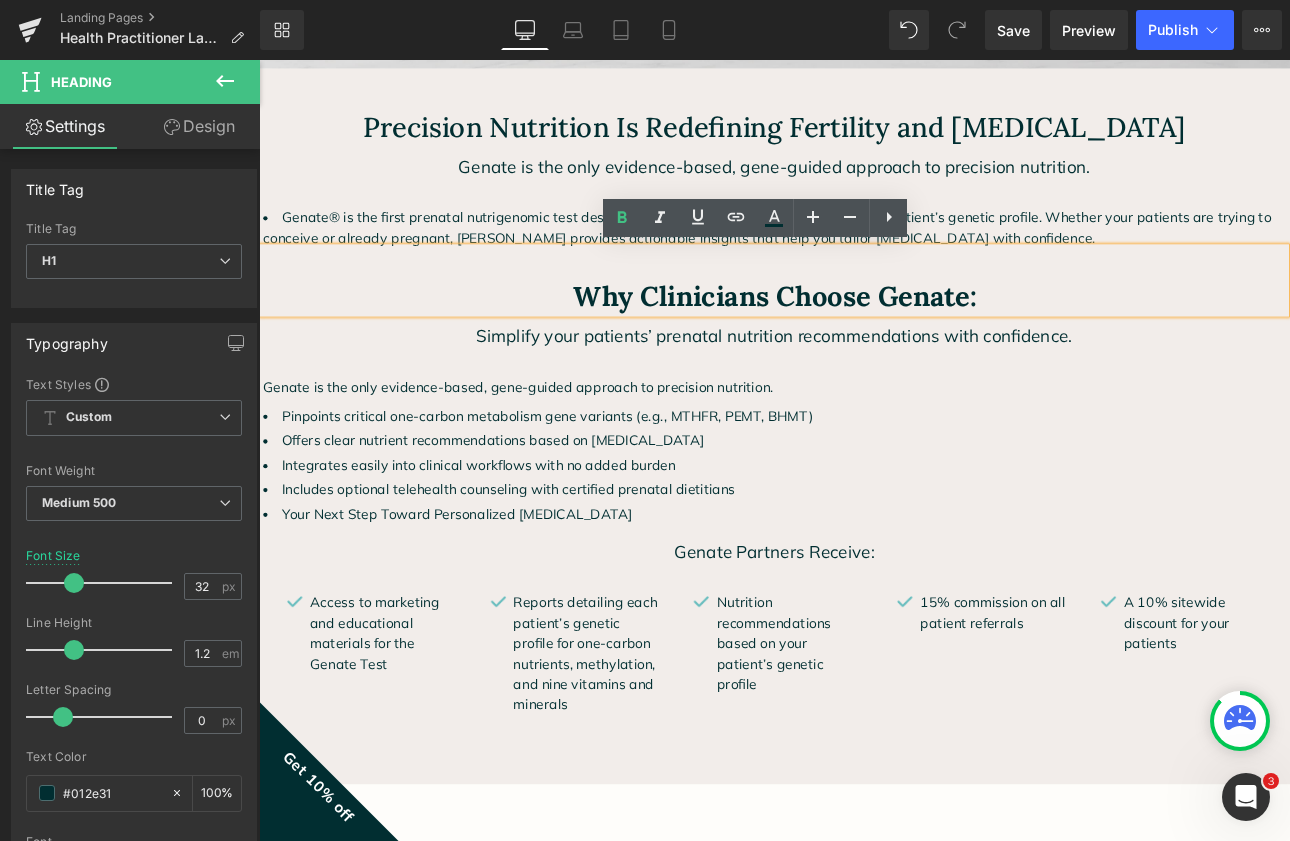 click on "Why Clinicians Choose Genate:" at bounding box center (864, 338) 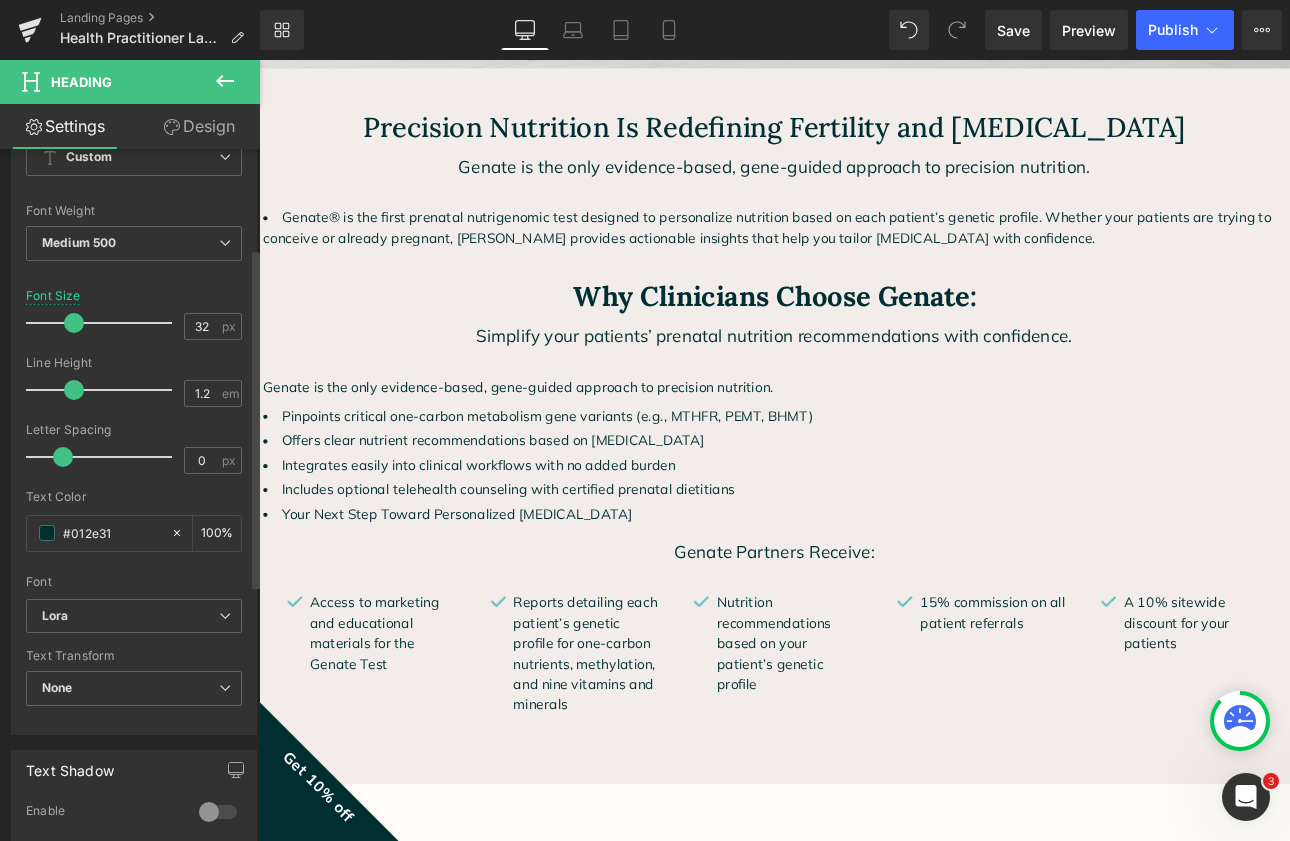 scroll, scrollTop: 273, scrollLeft: 0, axis: vertical 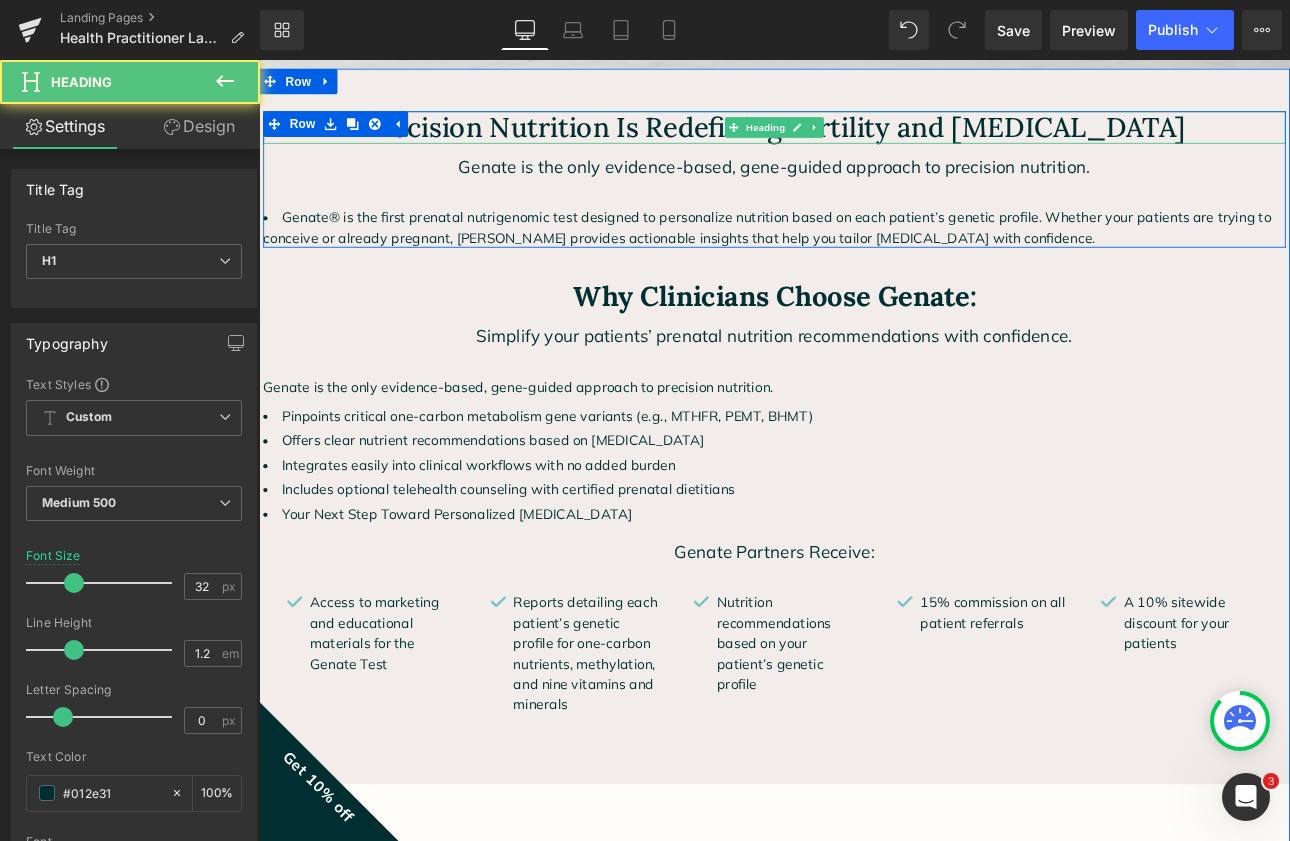 click on "Precision Nutrition Is Redefining Fertility and [MEDICAL_DATA]" at bounding box center [864, 139] 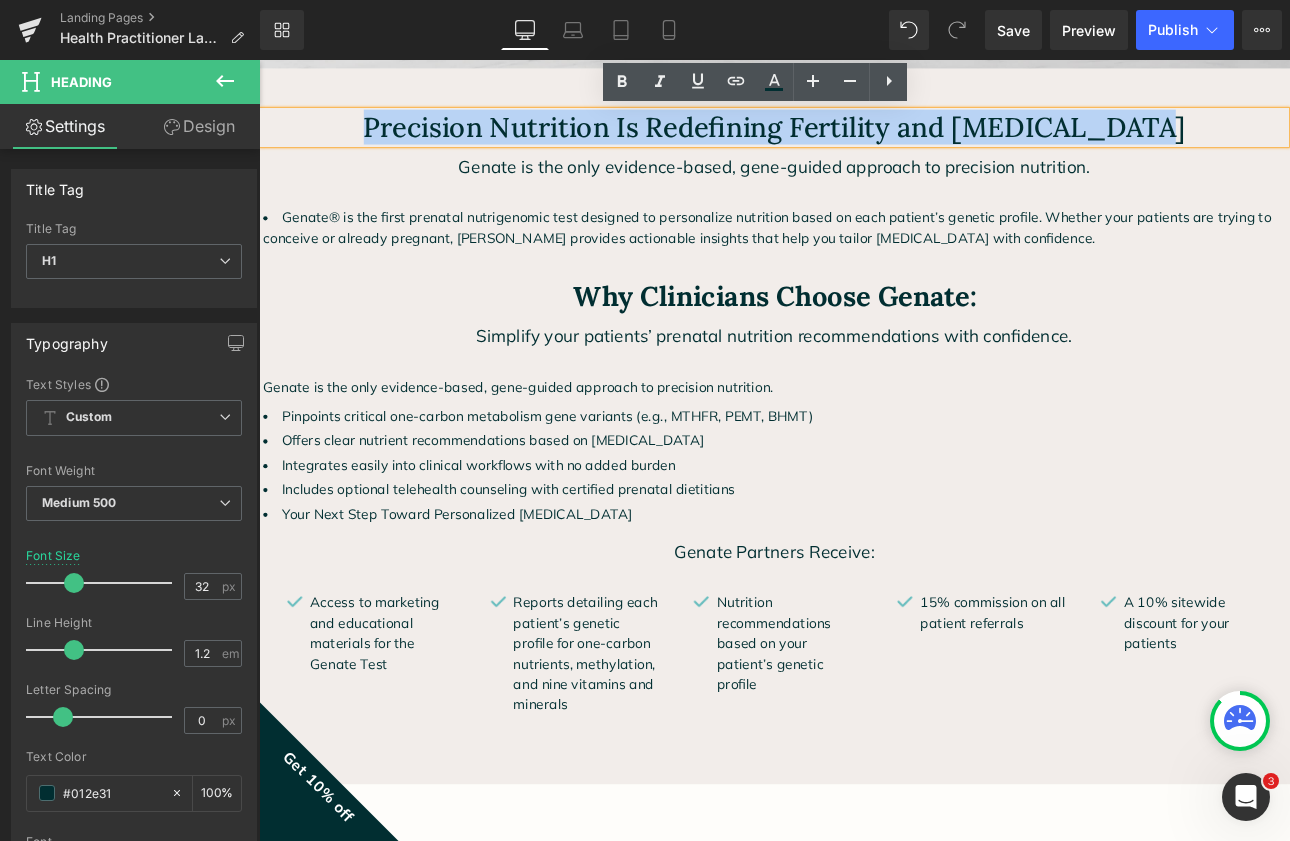 drag, startPoint x: 410, startPoint y: 142, endPoint x: 1312, endPoint y: 135, distance: 902.02716 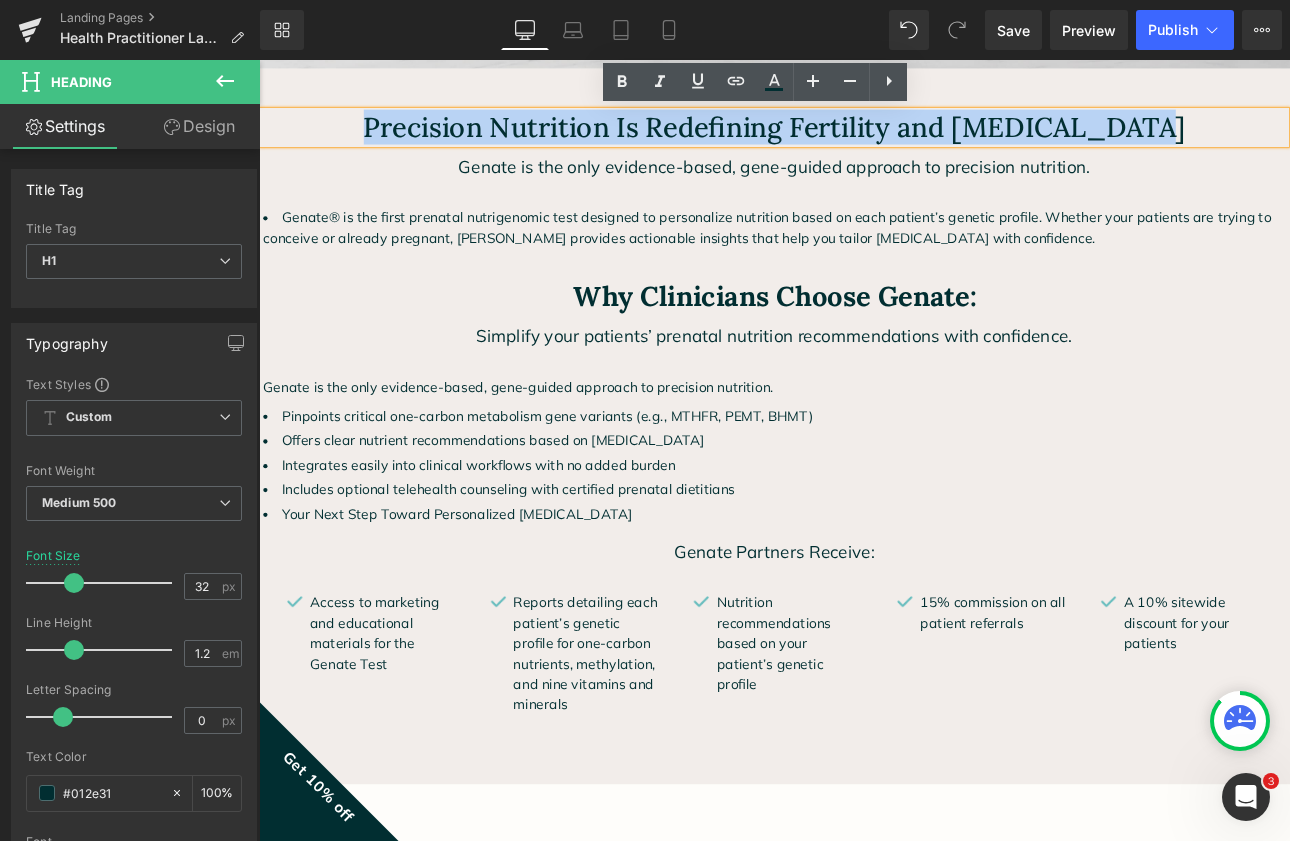 click on "Precision Nutrition Is Redefining Fertility and [MEDICAL_DATA]" at bounding box center (864, 139) 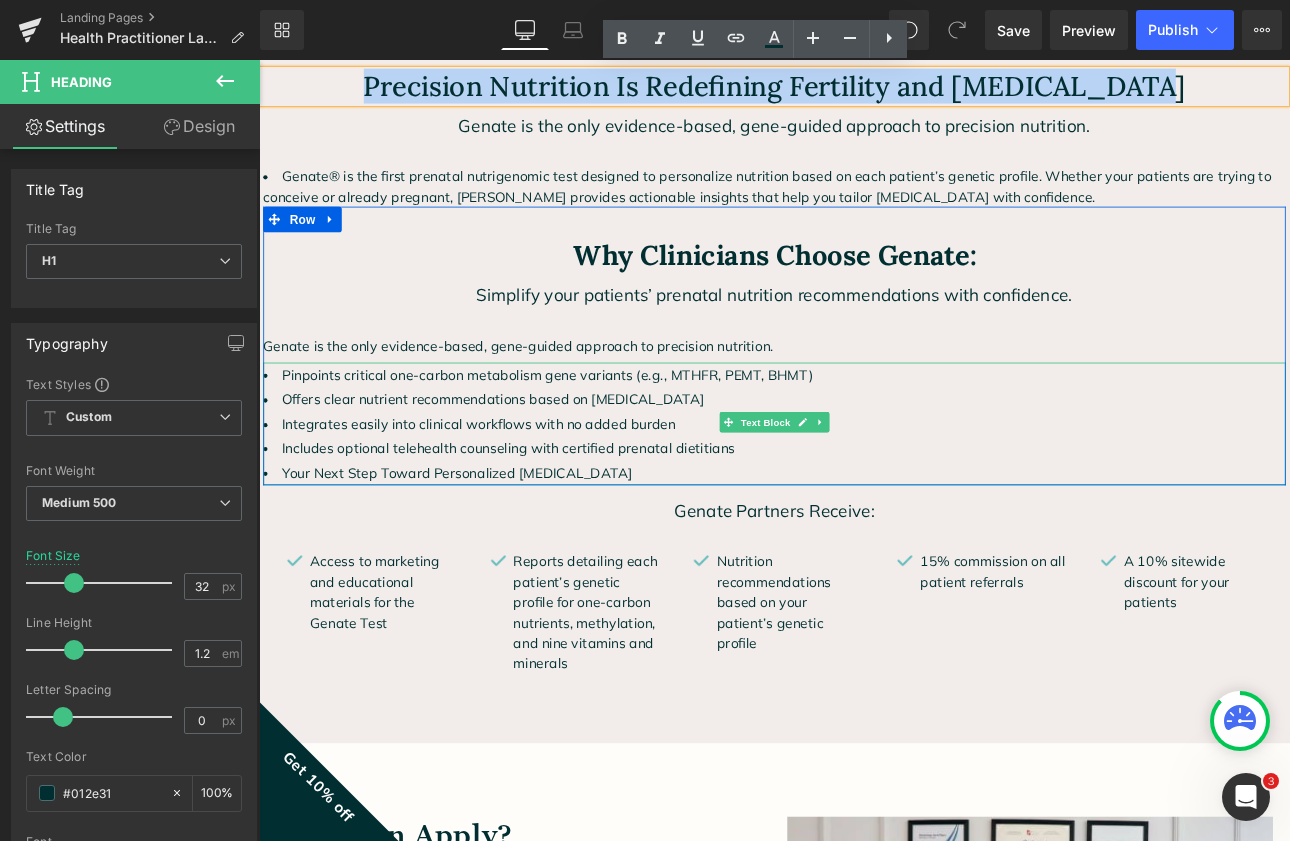 scroll, scrollTop: 658, scrollLeft: 0, axis: vertical 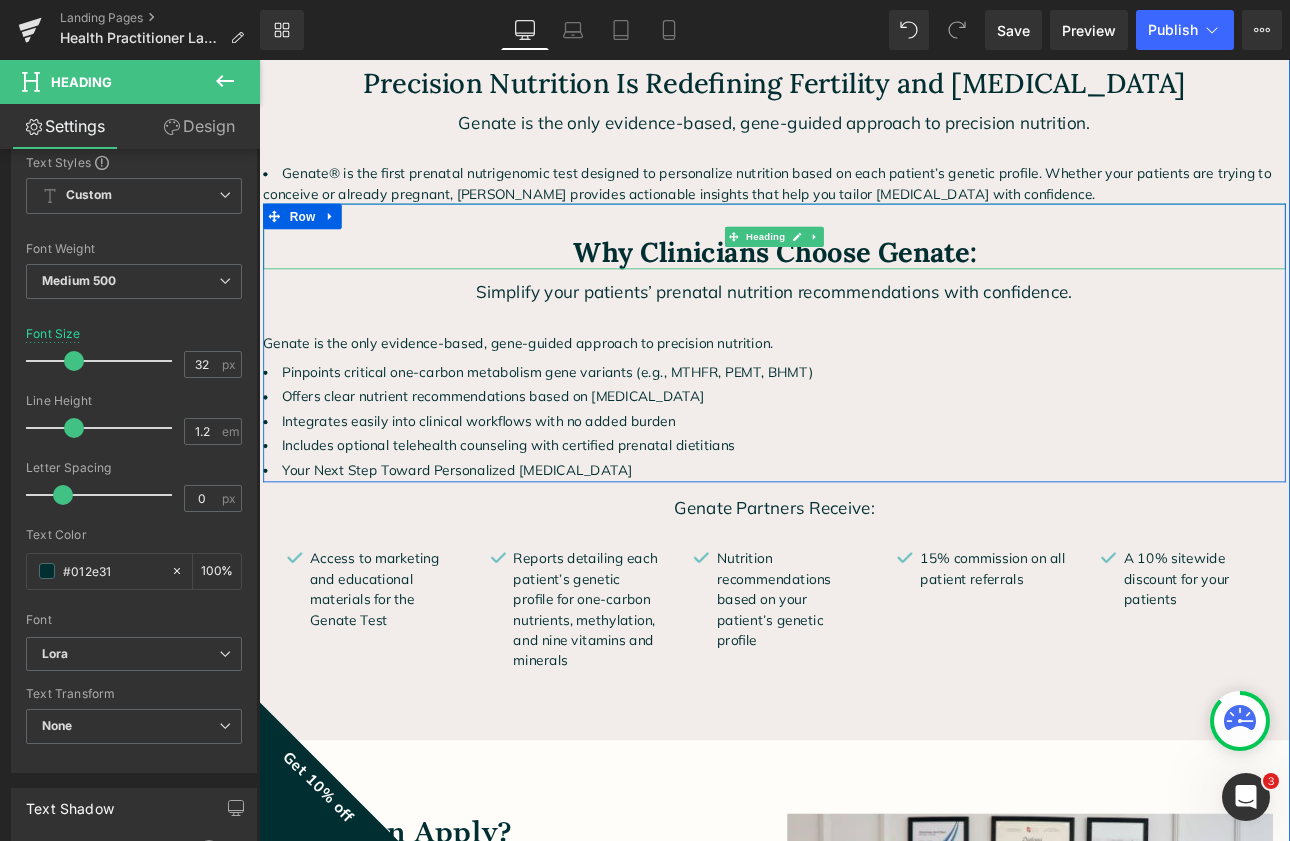 click on "Why Clinicians Choose Genate:" at bounding box center (864, 287) 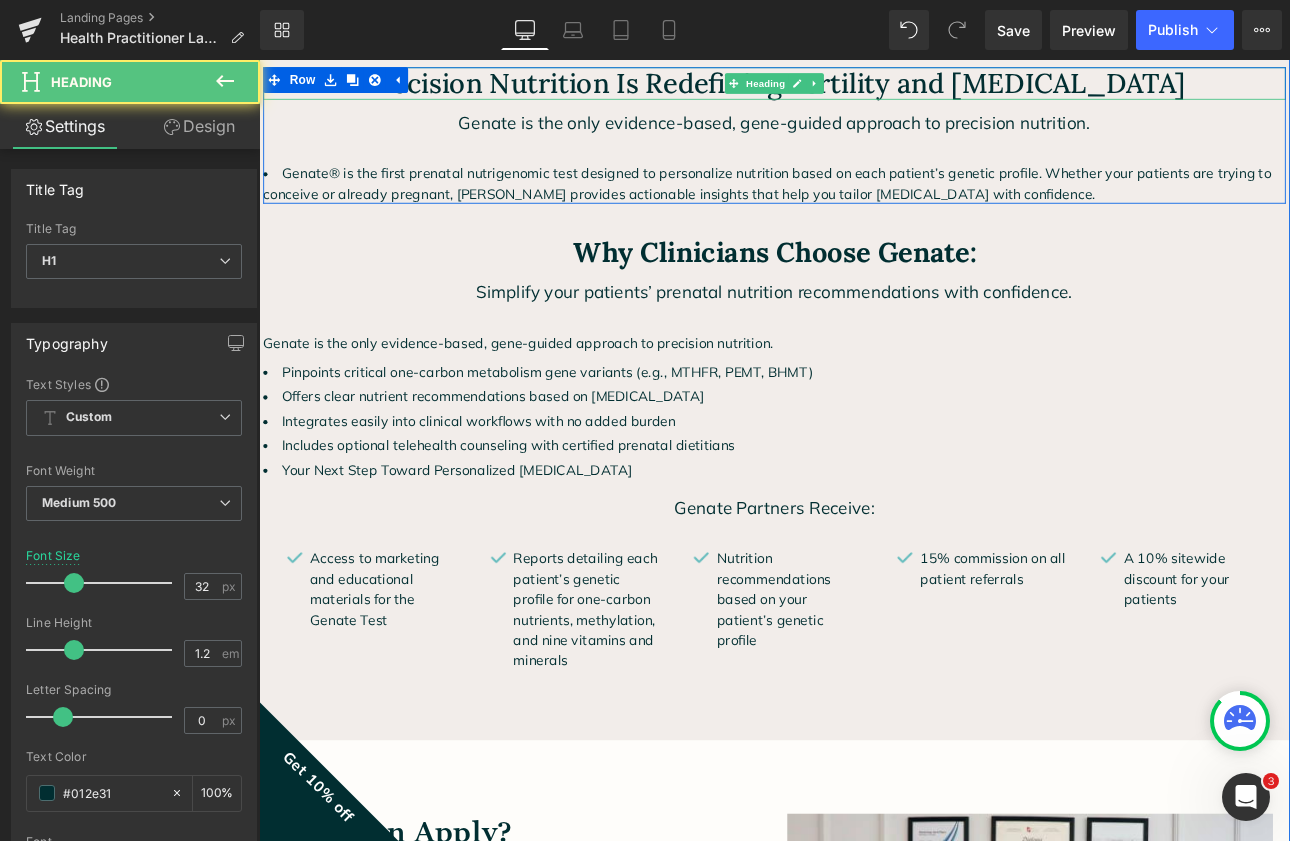 click on "Precision Nutrition Is Redefining Fertility and [MEDICAL_DATA]" at bounding box center [864, 88] 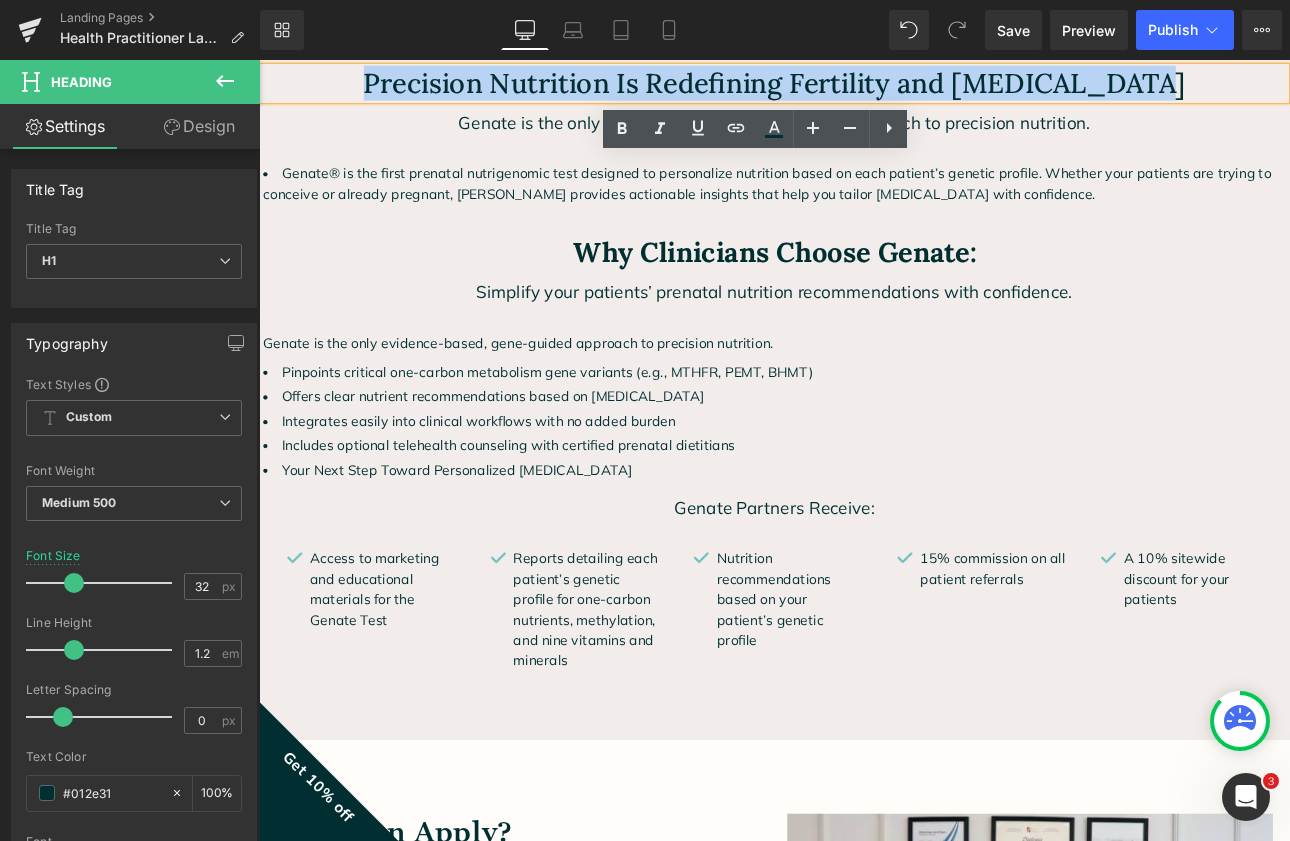 drag, startPoint x: 410, startPoint y: 83, endPoint x: 1319, endPoint y: 85, distance: 909.0022 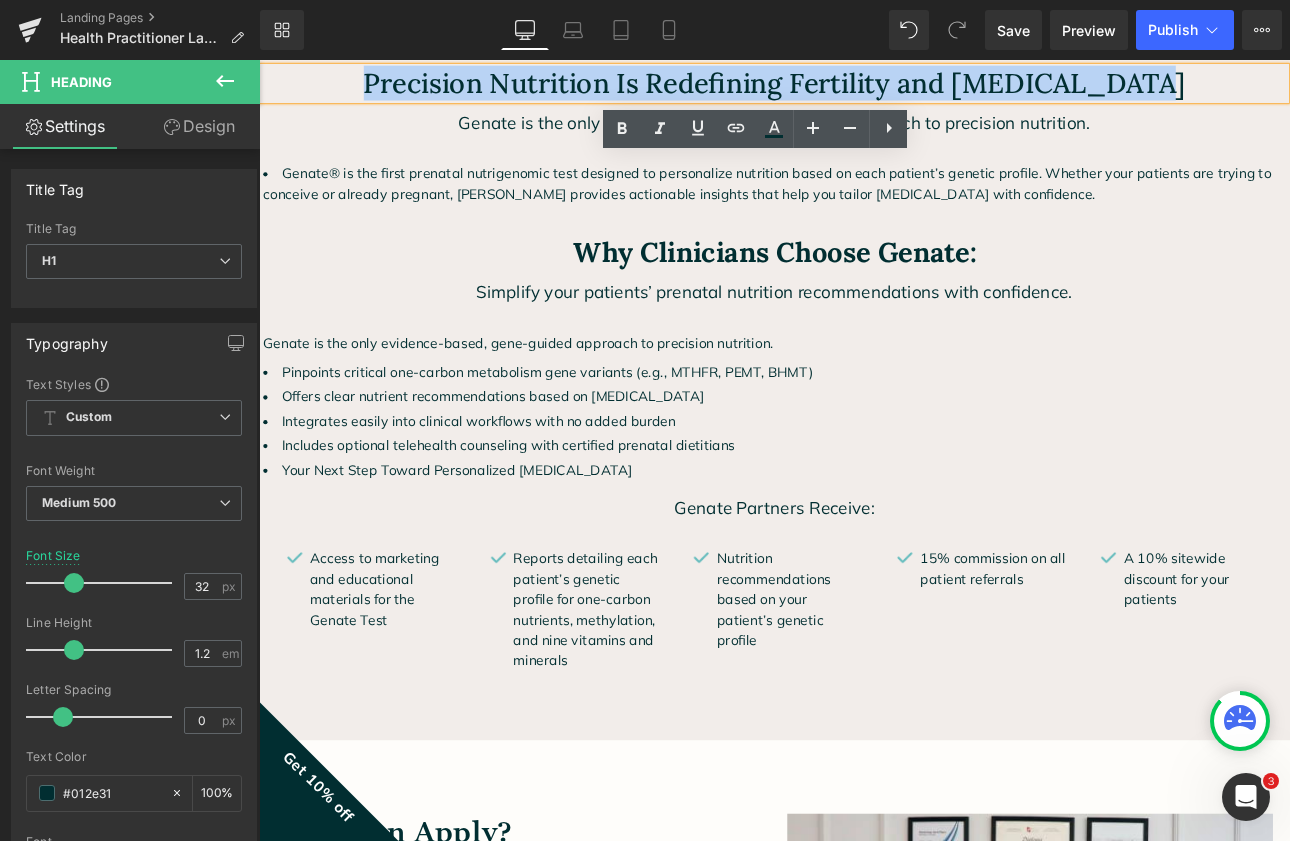 click on "Precision Nutrition Is Redefining Fertility and [MEDICAL_DATA]" at bounding box center [864, 88] 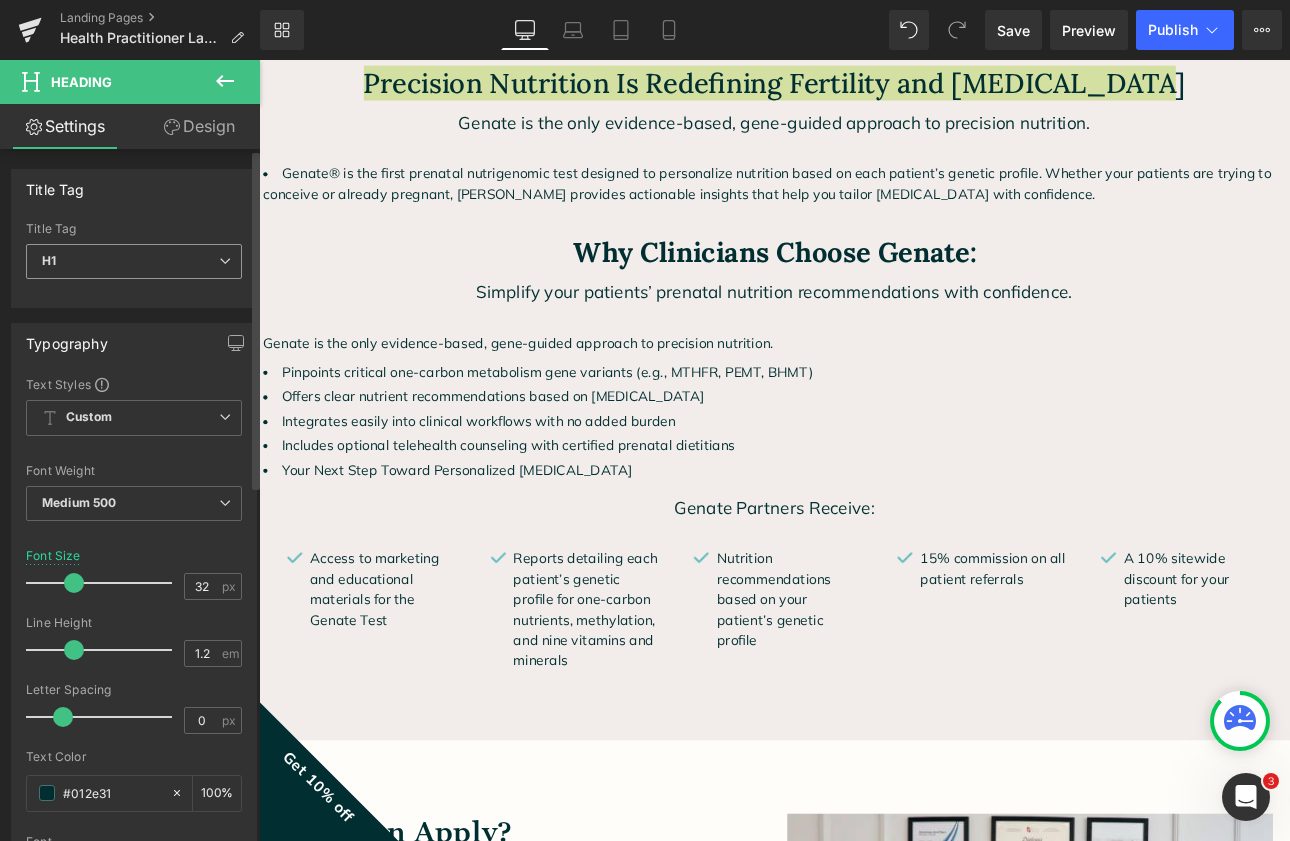 click on "H1" at bounding box center (134, 261) 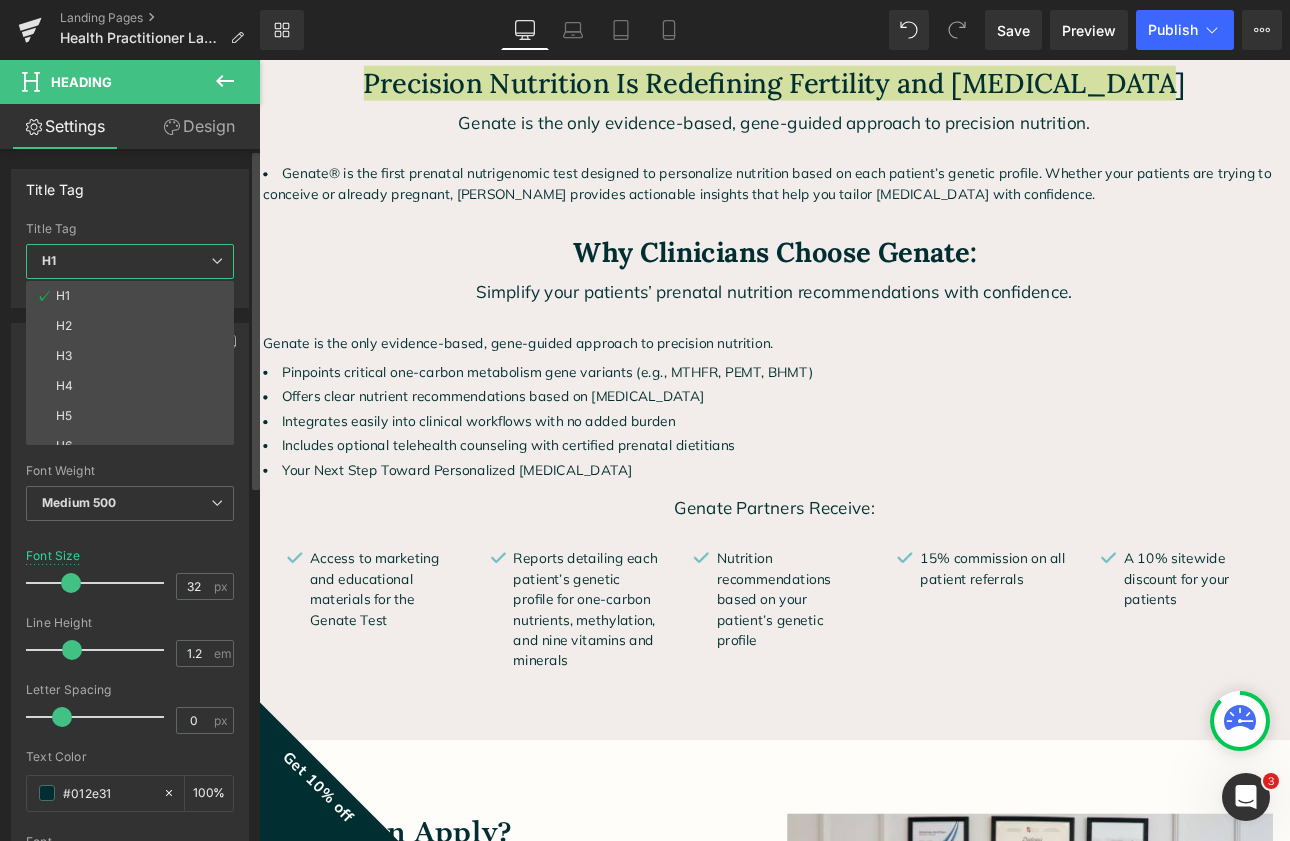 click on "H1" at bounding box center [130, 261] 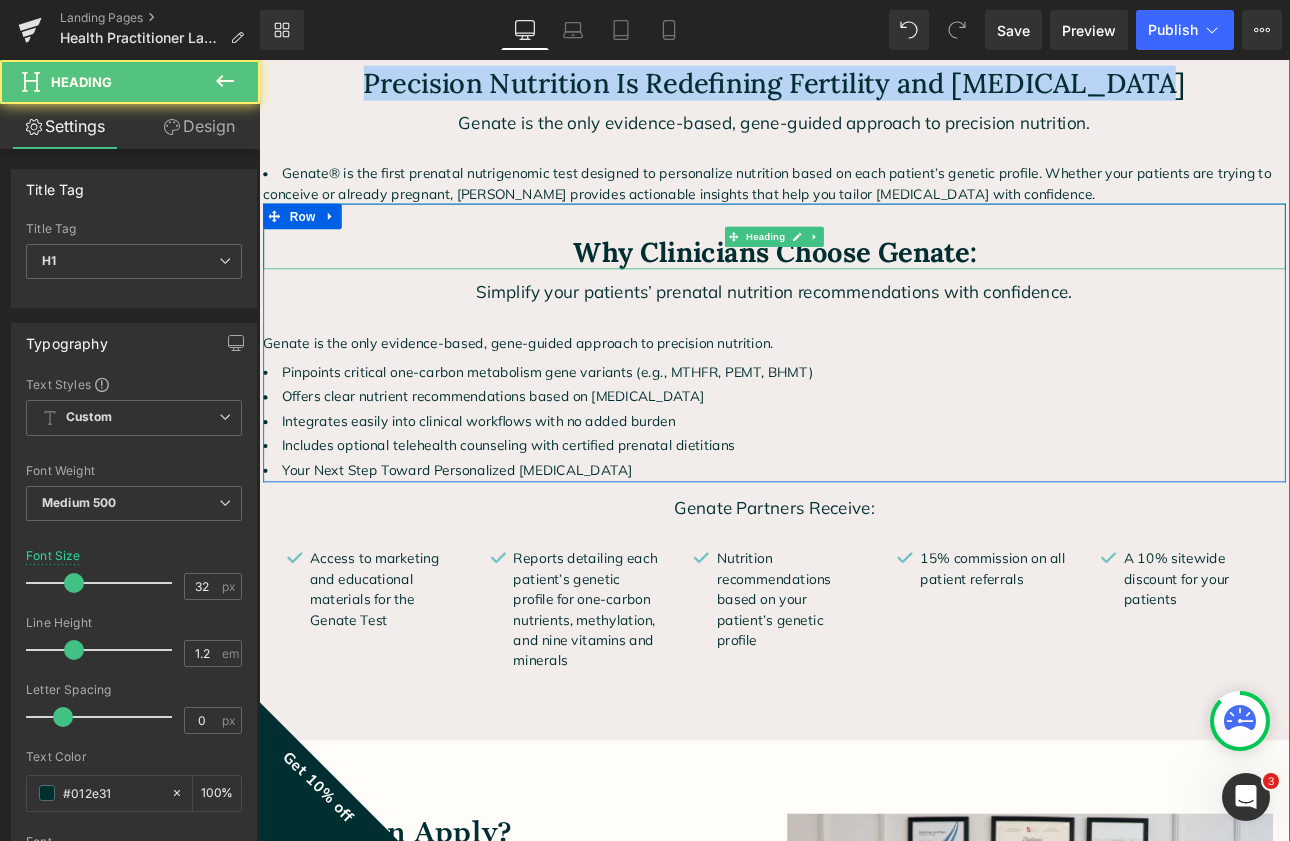click on "Why Clinicians Choose Genate:" at bounding box center (864, 287) 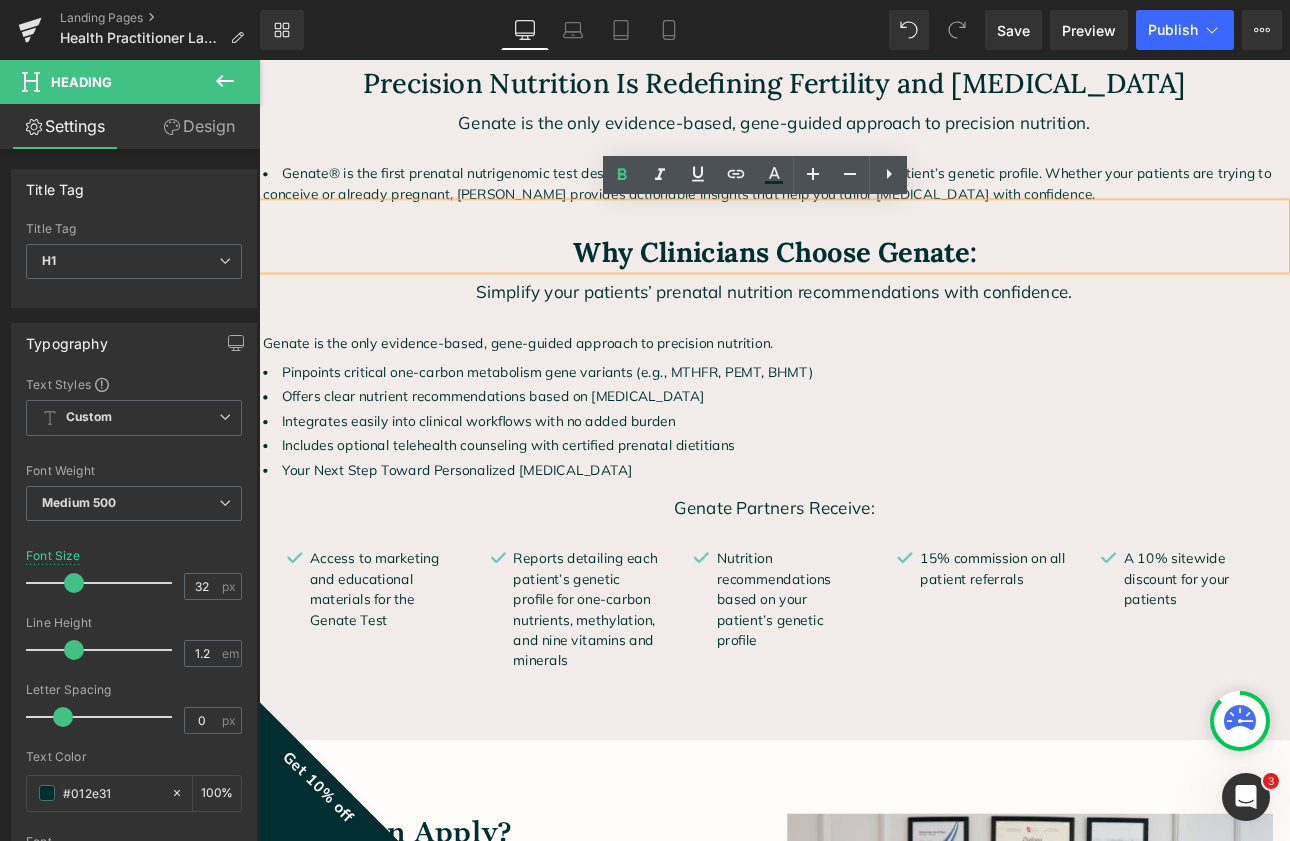click on "Why Clinicians Choose Genate:" at bounding box center [864, 287] 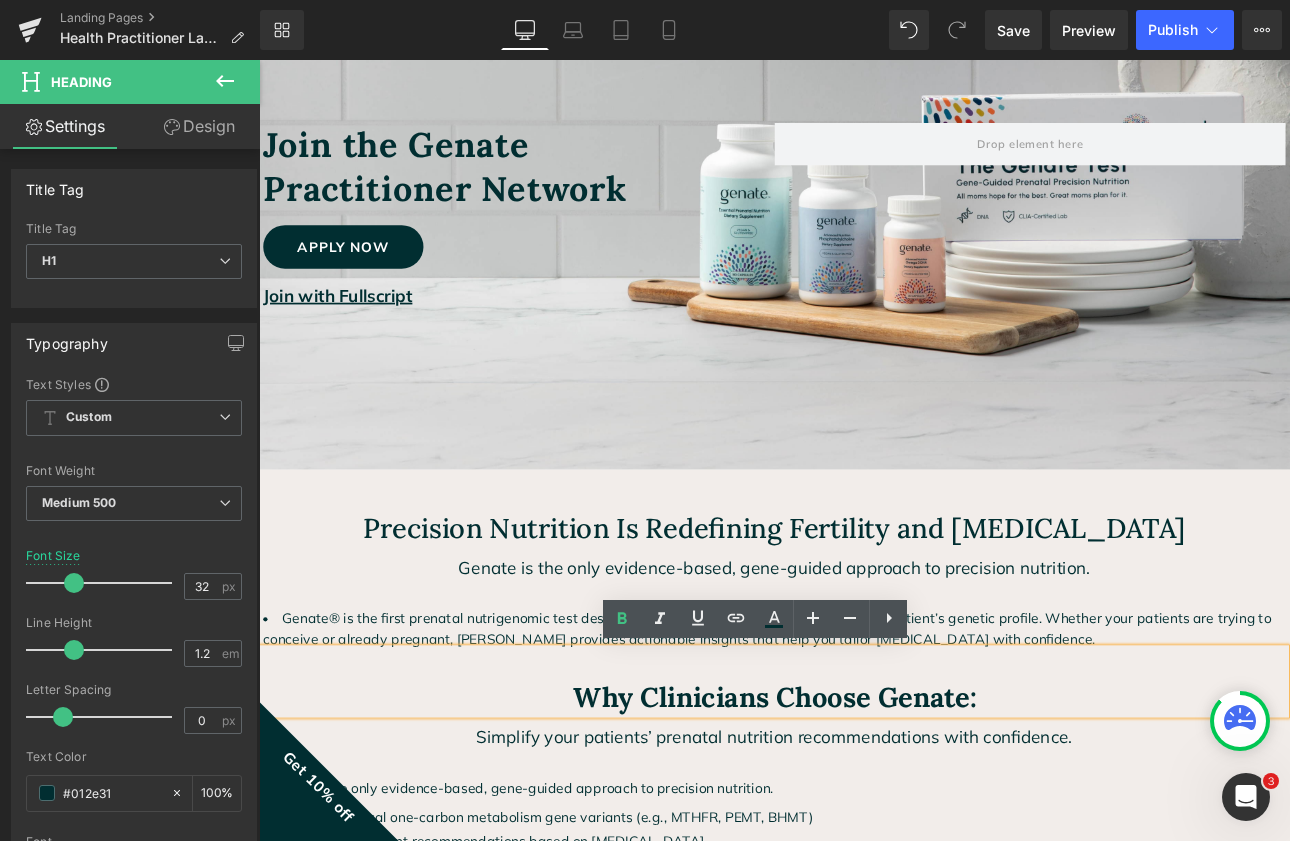 scroll, scrollTop: 137, scrollLeft: 0, axis: vertical 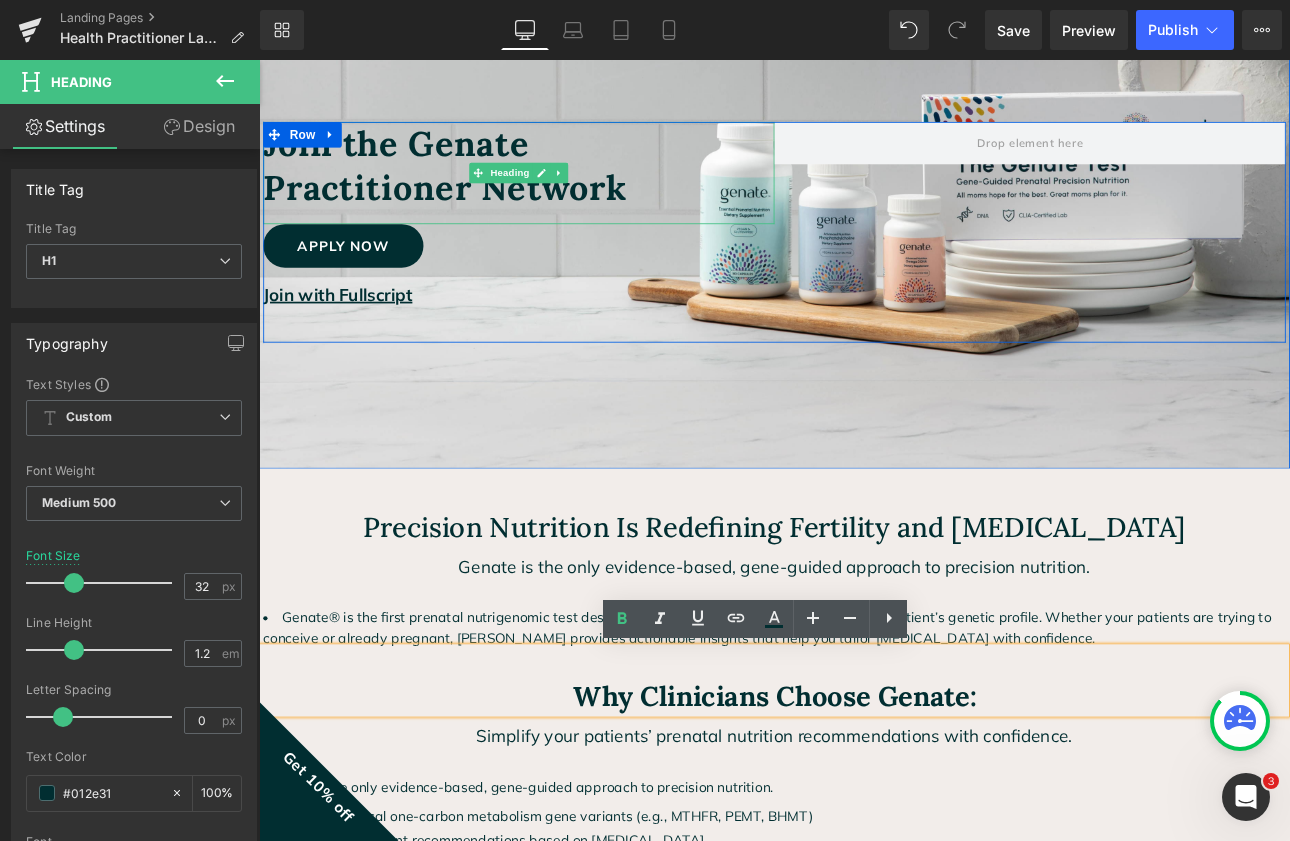 click on "Join the Genate Practitioner Network" at bounding box center [477, 184] 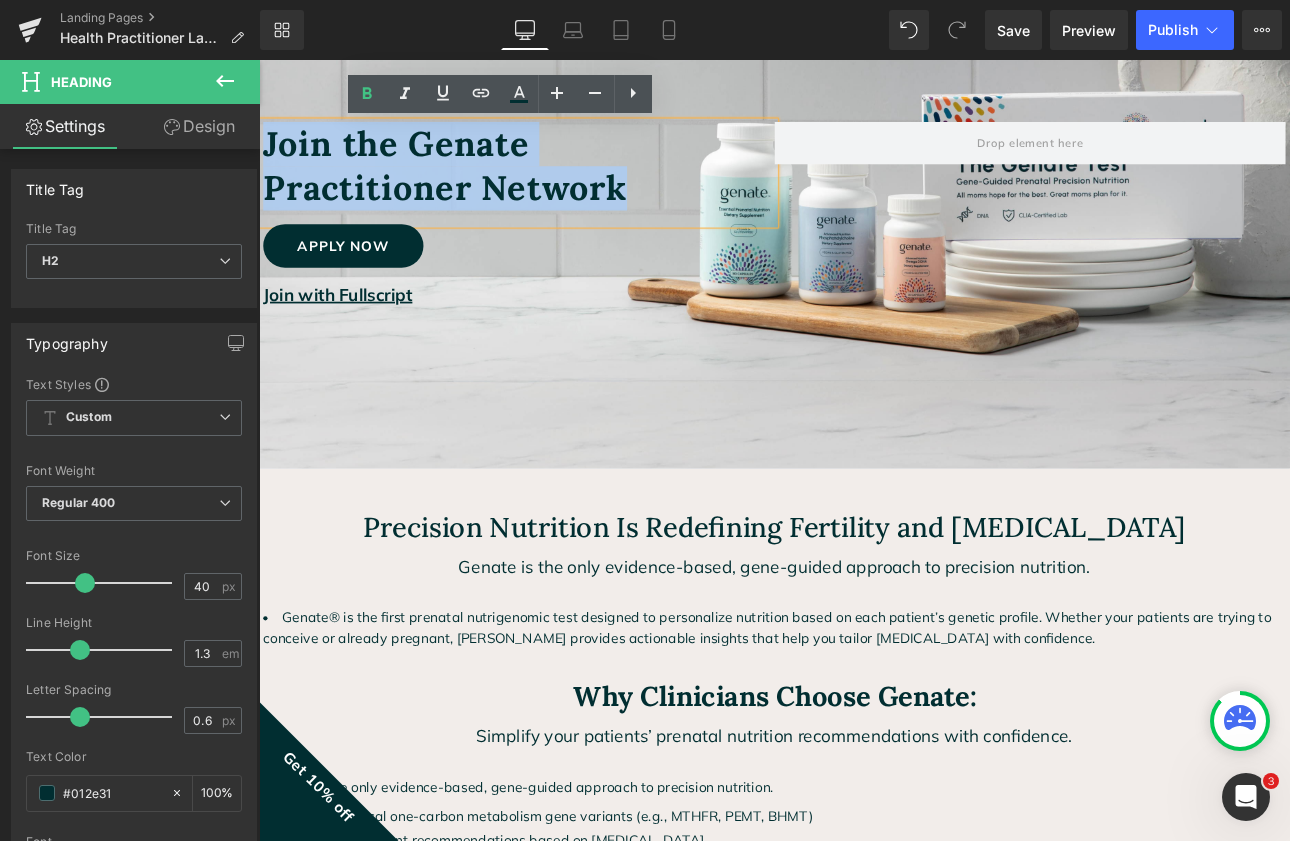 drag, startPoint x: 686, startPoint y: 213, endPoint x: 265, endPoint y: 167, distance: 423.5056 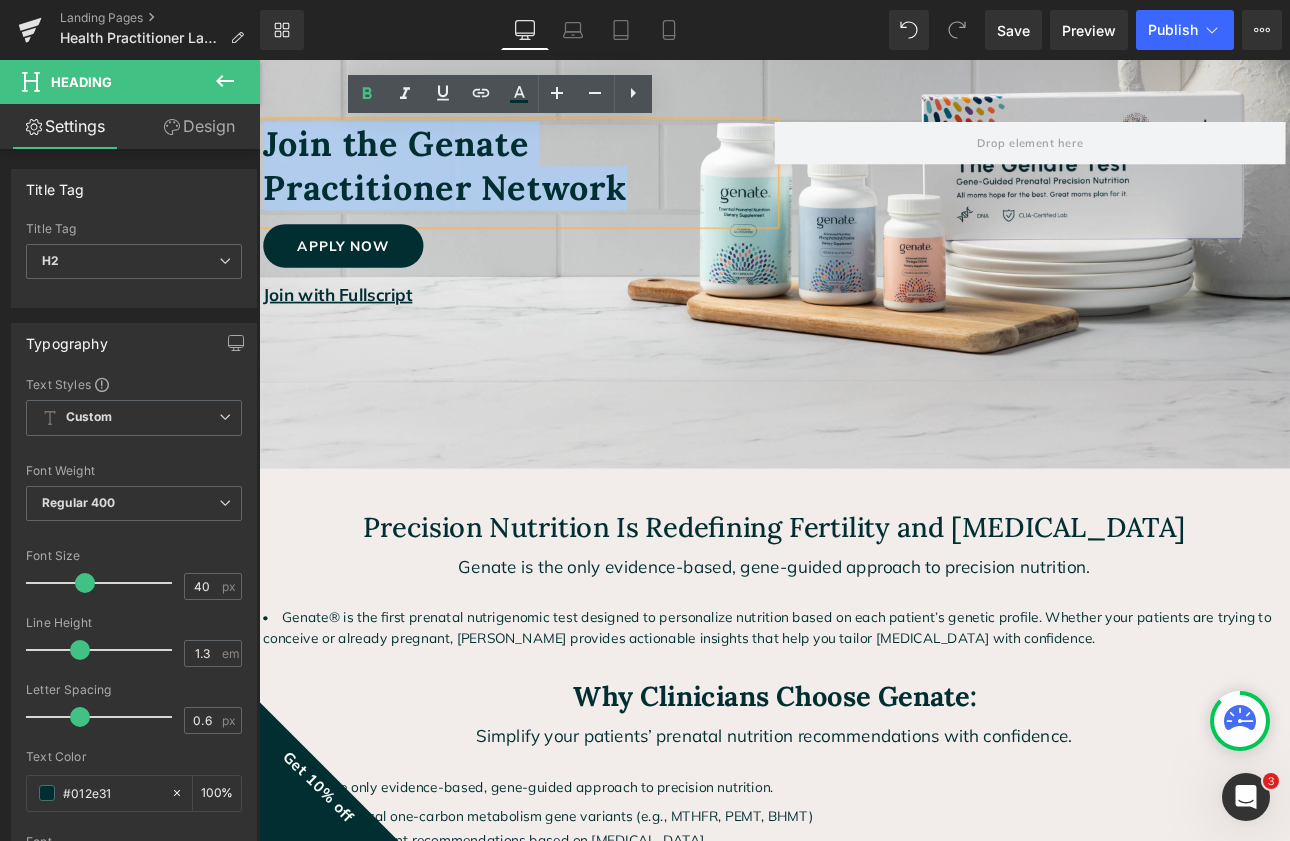 click on "Join the Genate Practitioner Network" at bounding box center [533, 185] 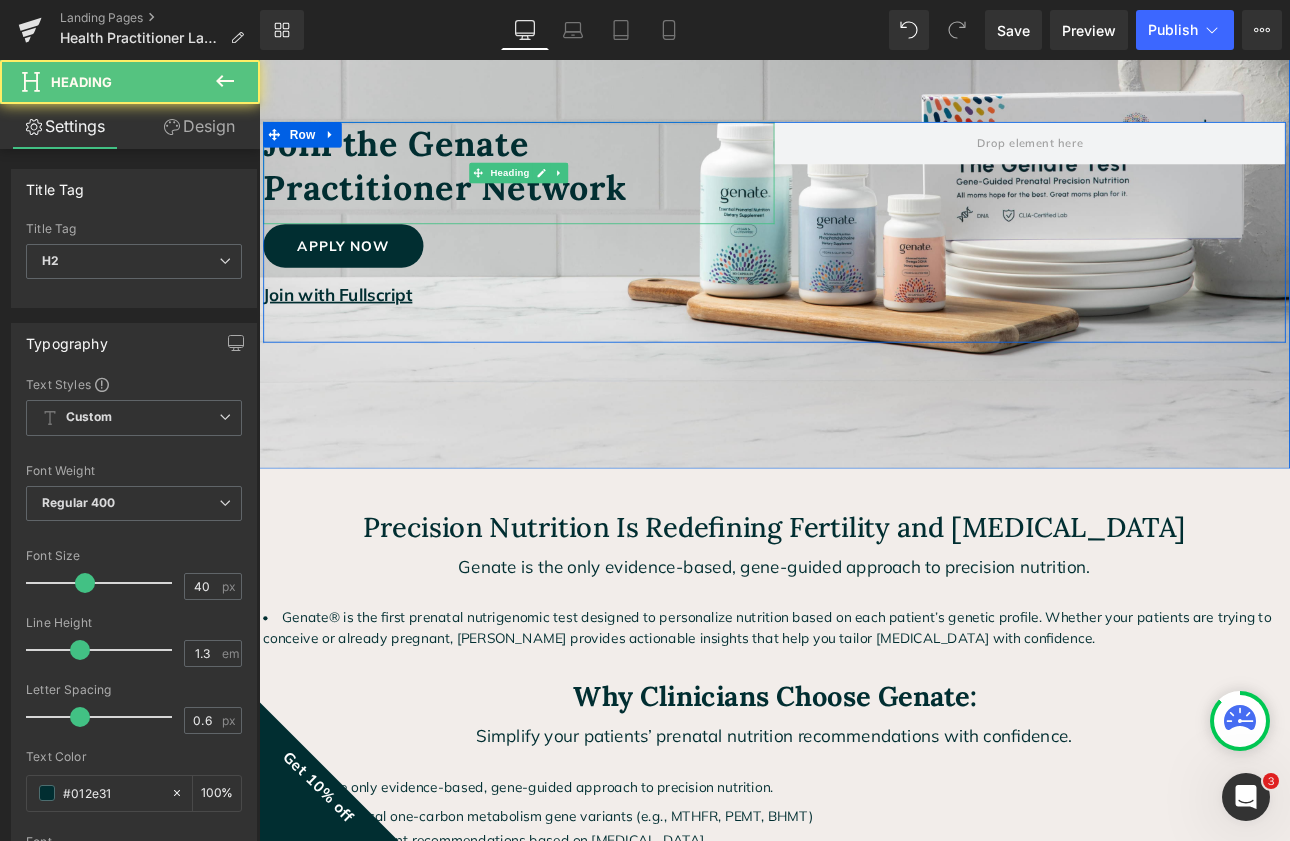 click on "Join the Genate Practitioner Network" at bounding box center [477, 184] 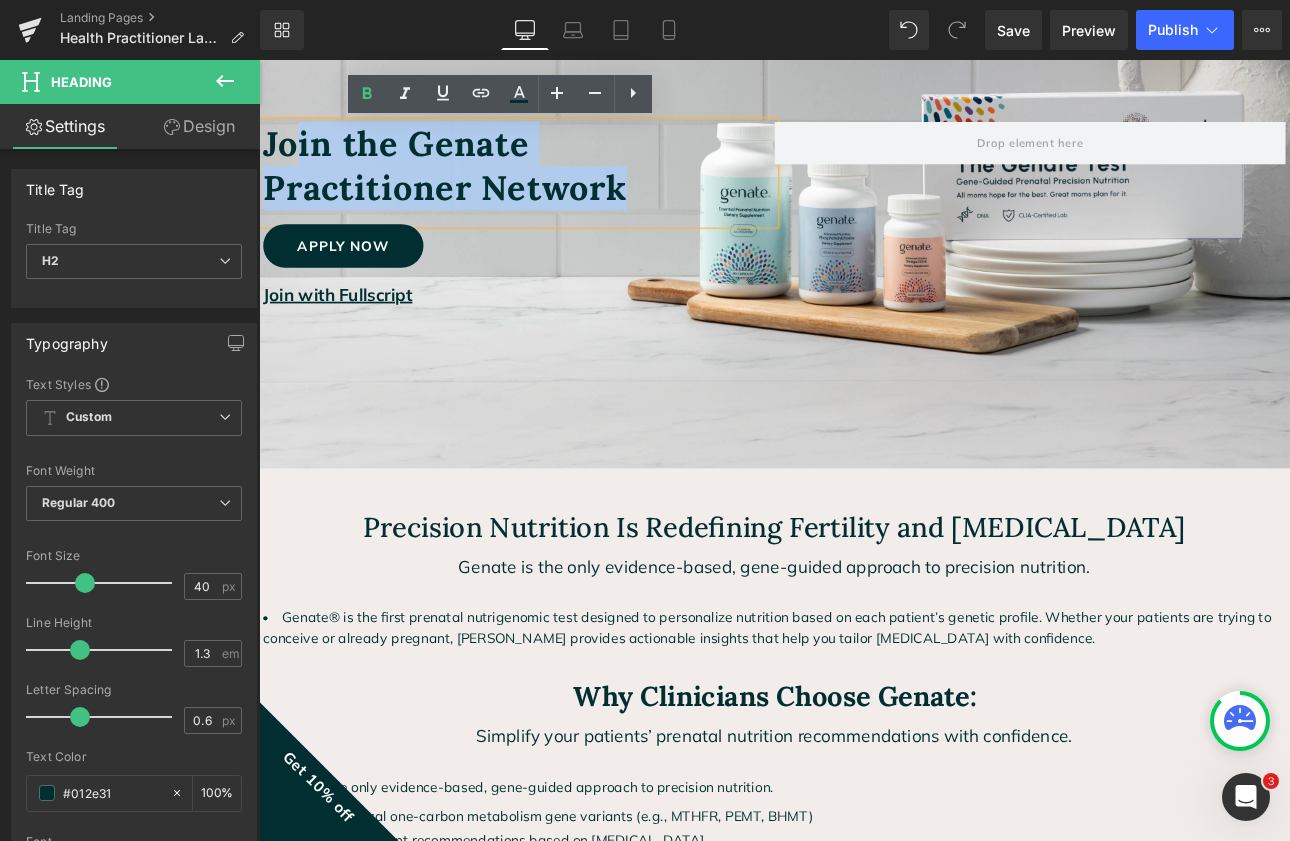 drag, startPoint x: 678, startPoint y: 213, endPoint x: 295, endPoint y: 147, distance: 388.64508 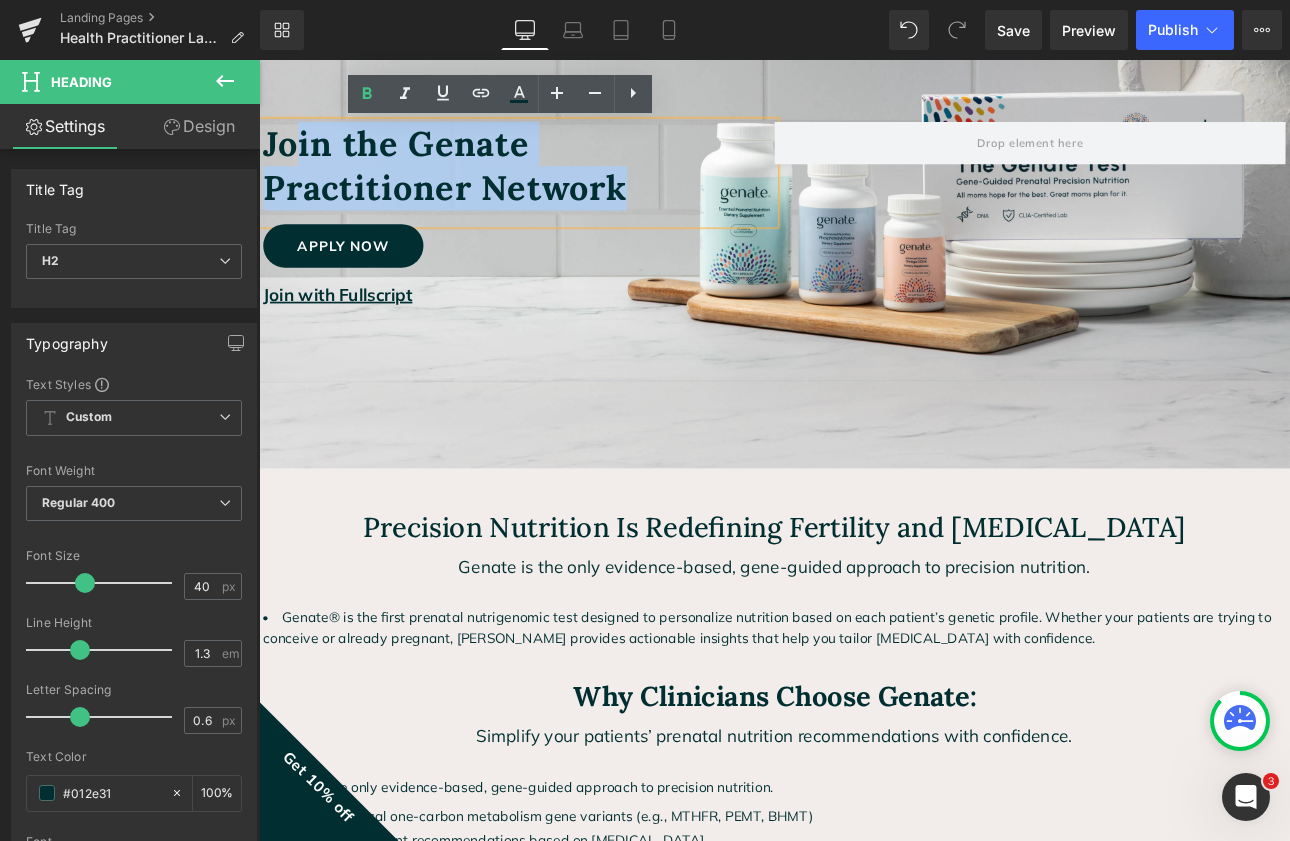 click on "Join the Genate Practitioner Network" at bounding box center (477, 184) 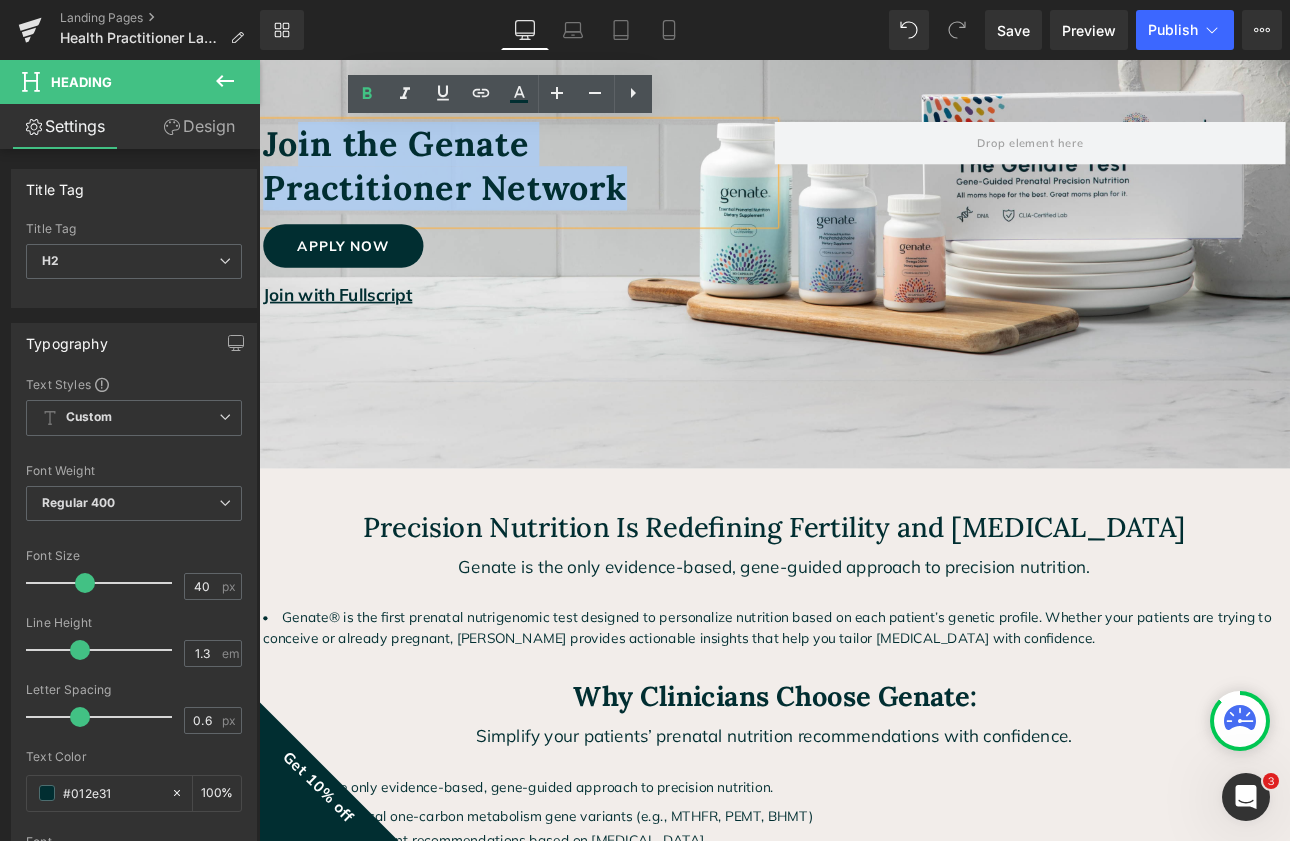 type 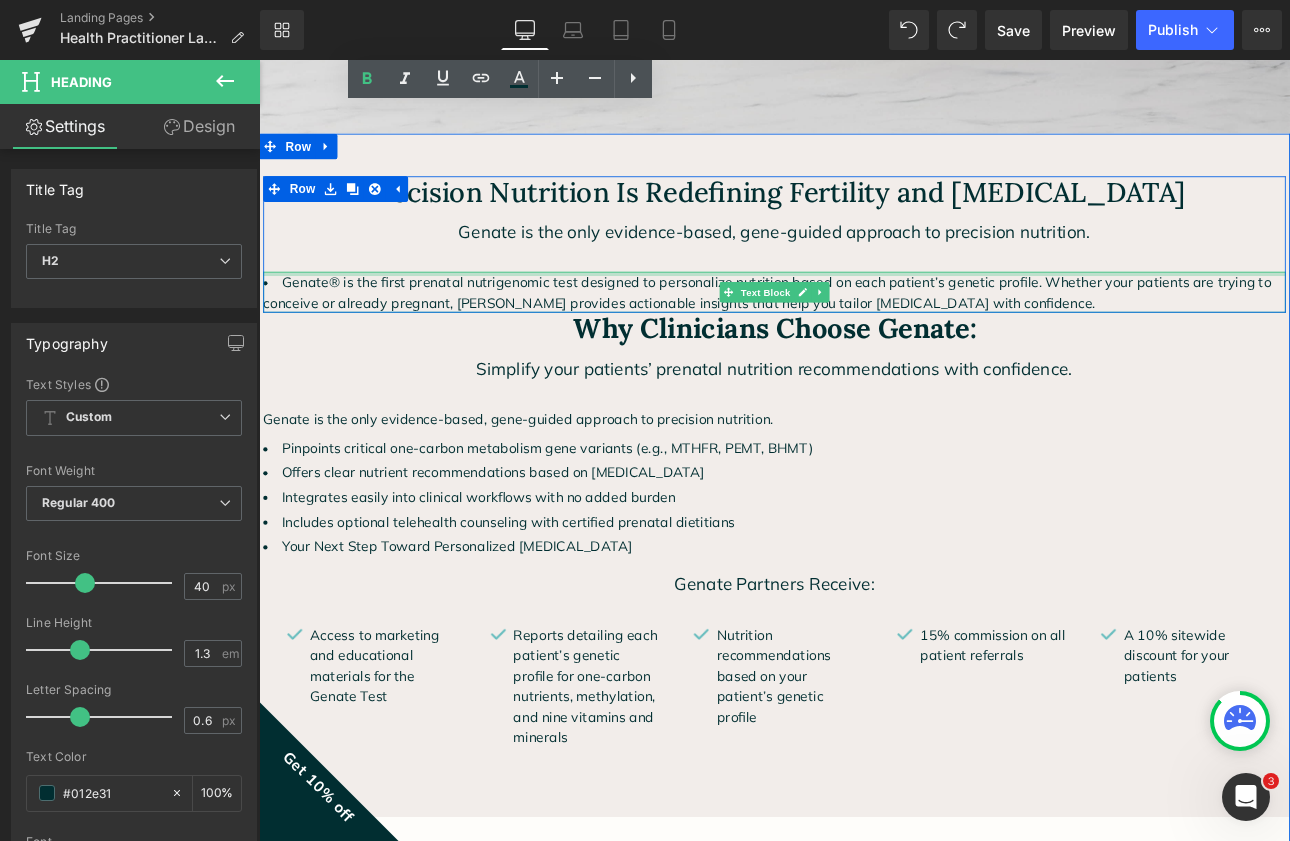 scroll, scrollTop: 545, scrollLeft: 0, axis: vertical 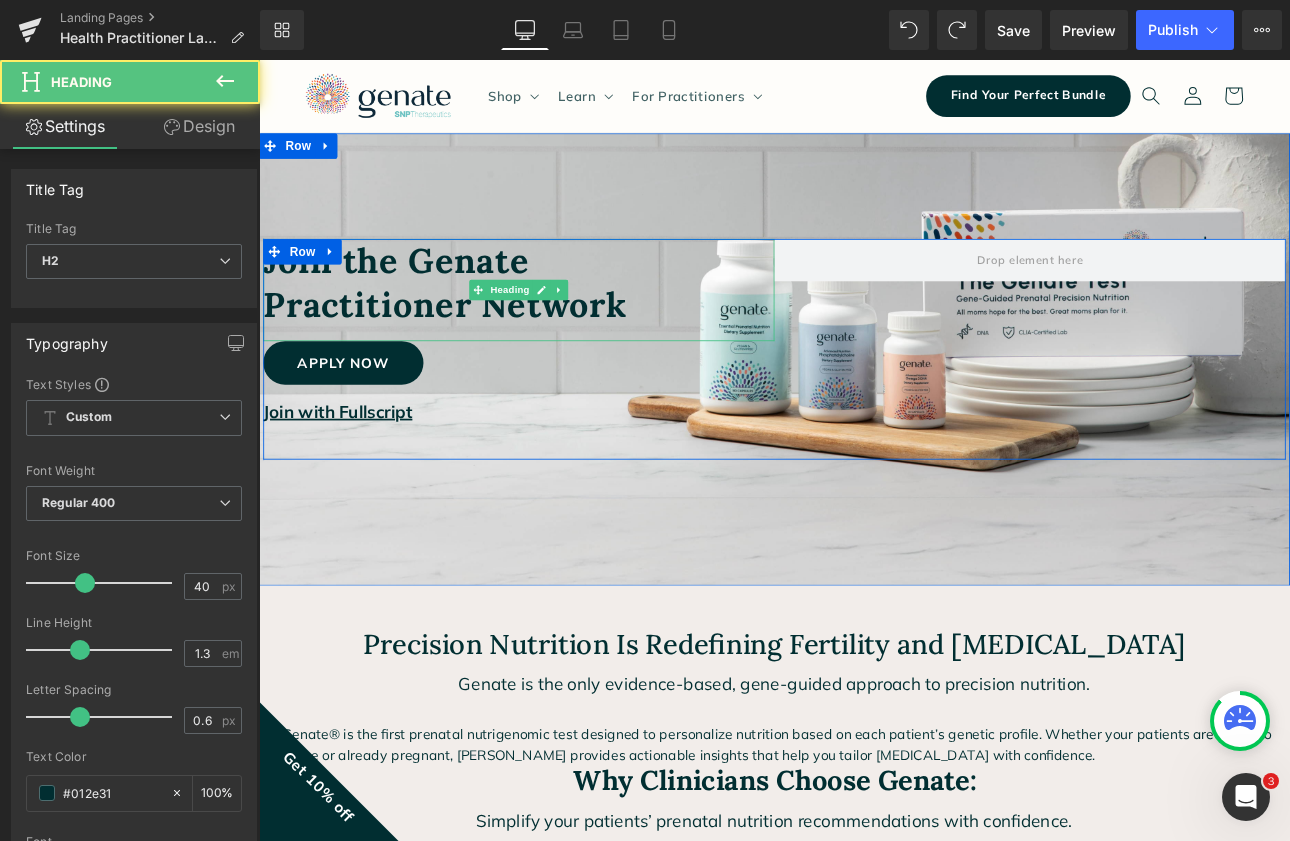 click on "Join the Genate Practitioner Network" at bounding box center [477, 321] 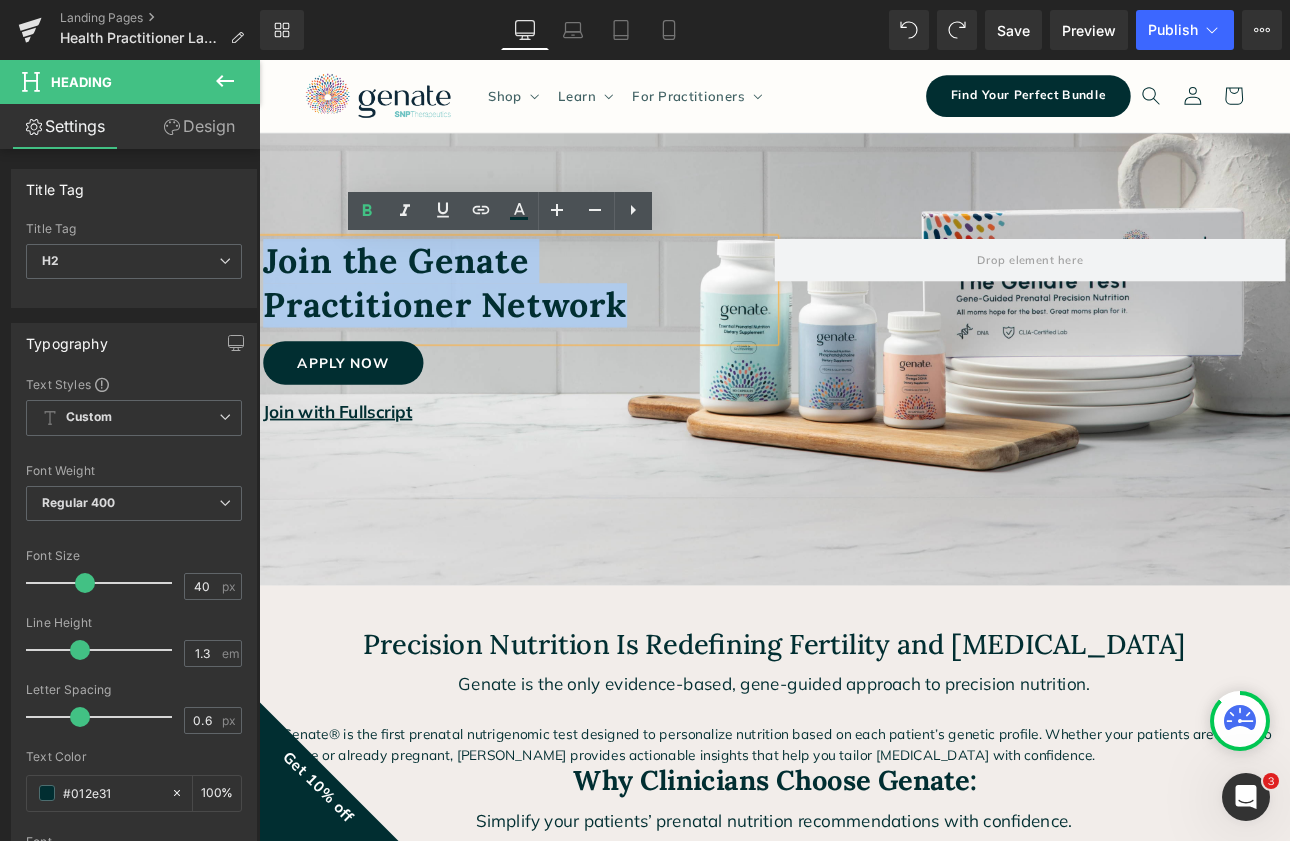 drag, startPoint x: 676, startPoint y: 348, endPoint x: 251, endPoint y: 278, distance: 430.72614 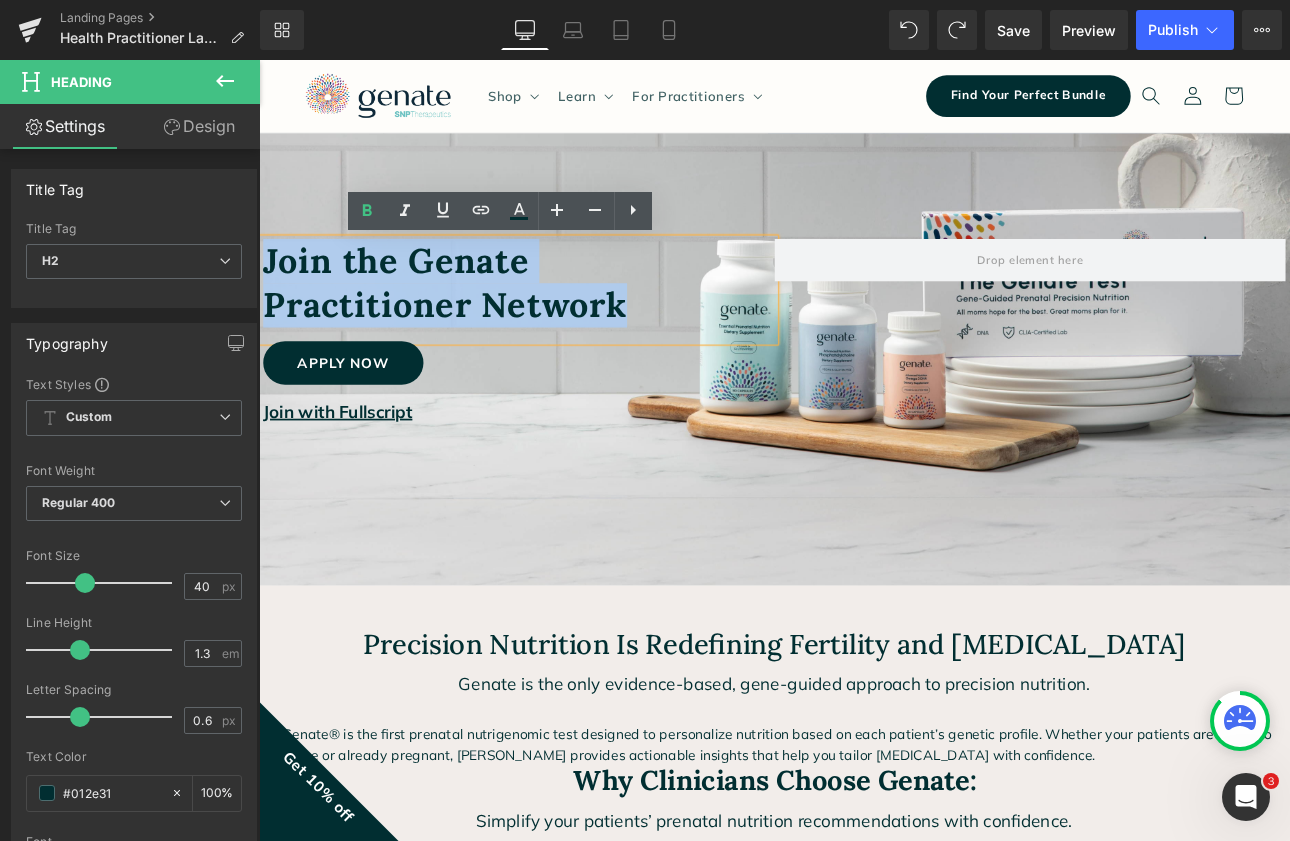 click on "Skip to content
Shop
Shop
Shop by Category" at bounding box center (864, 518) 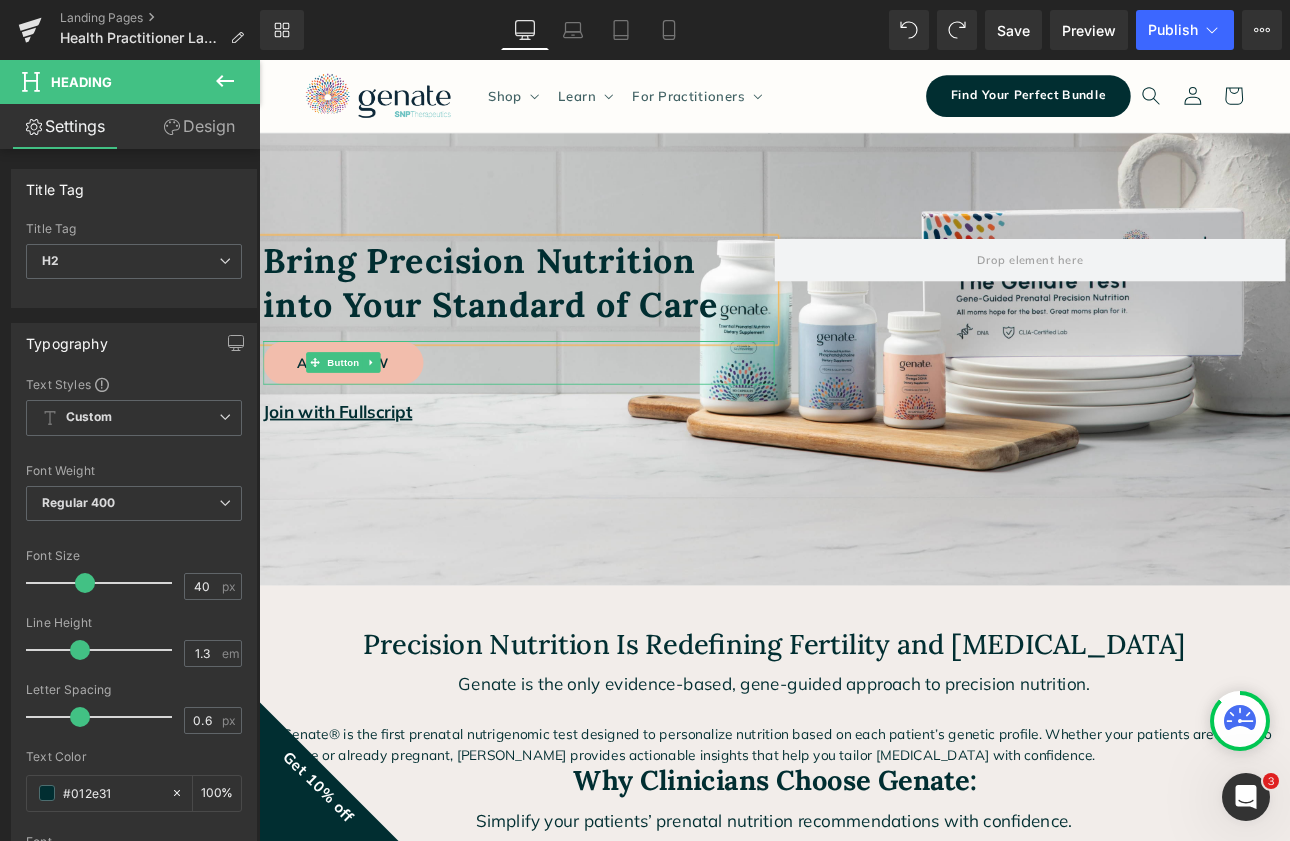 click on "Apply Now" at bounding box center [358, 415] 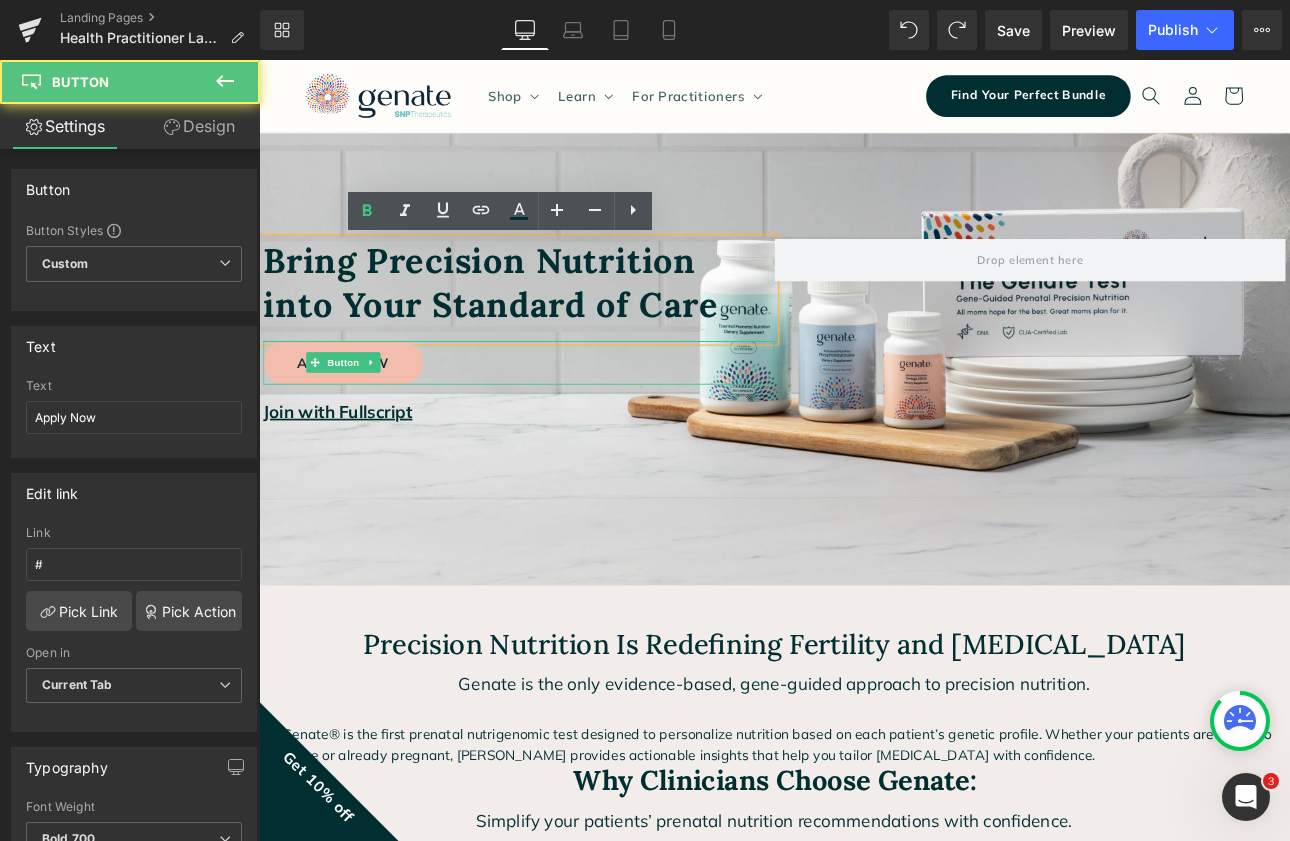 click on "Apply Now" at bounding box center [358, 415] 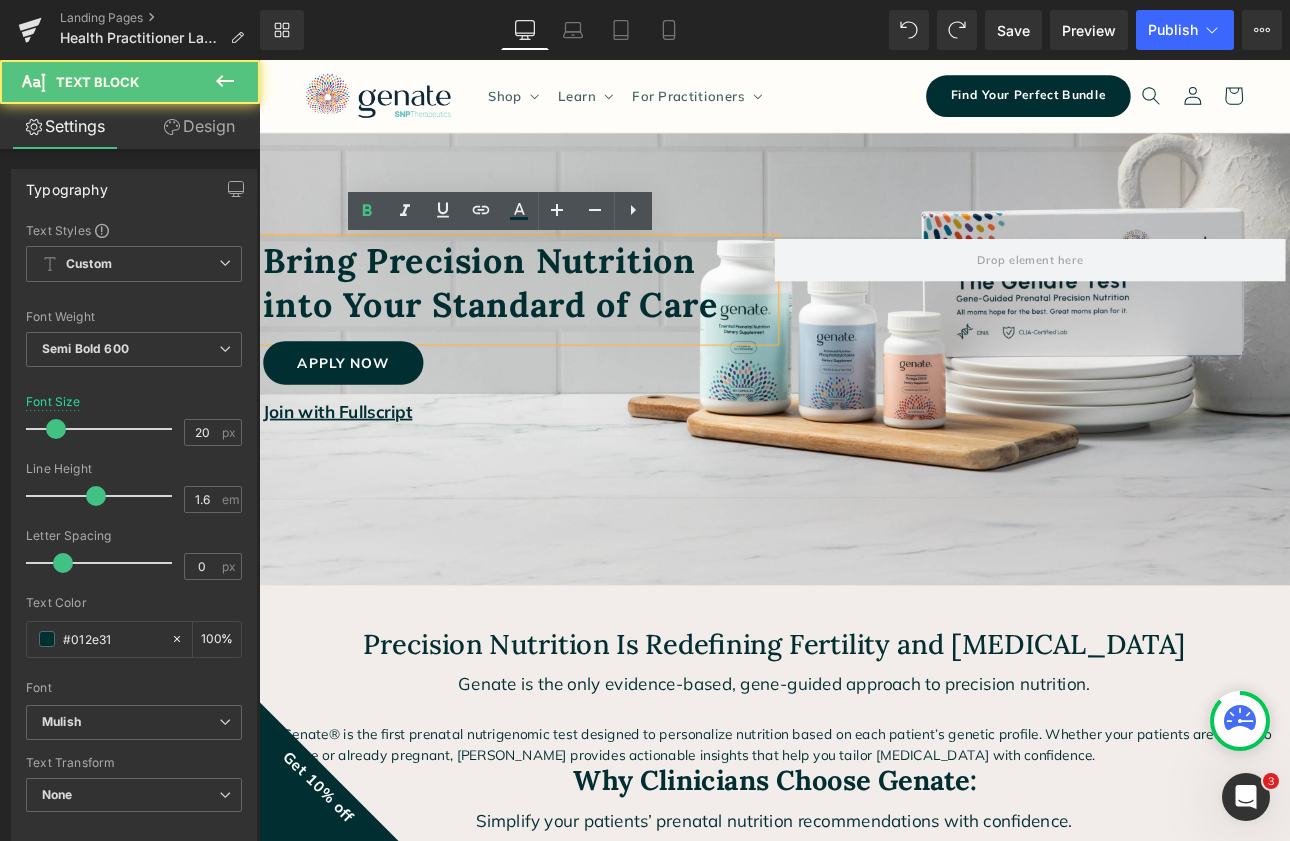 drag, startPoint x: 459, startPoint y: 479, endPoint x: 459, endPoint y: 533, distance: 54 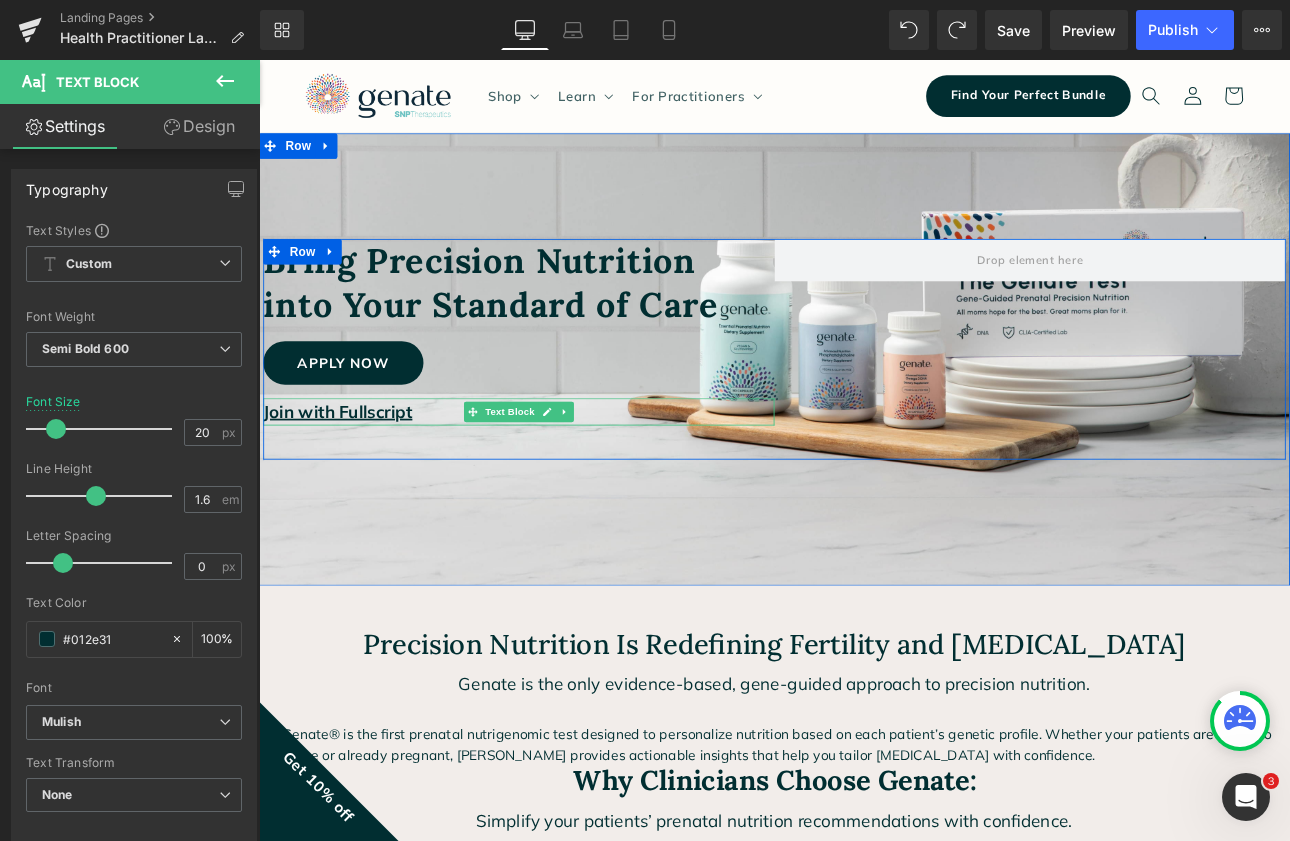 click on "Join with Fullscript" at bounding box center [564, 473] 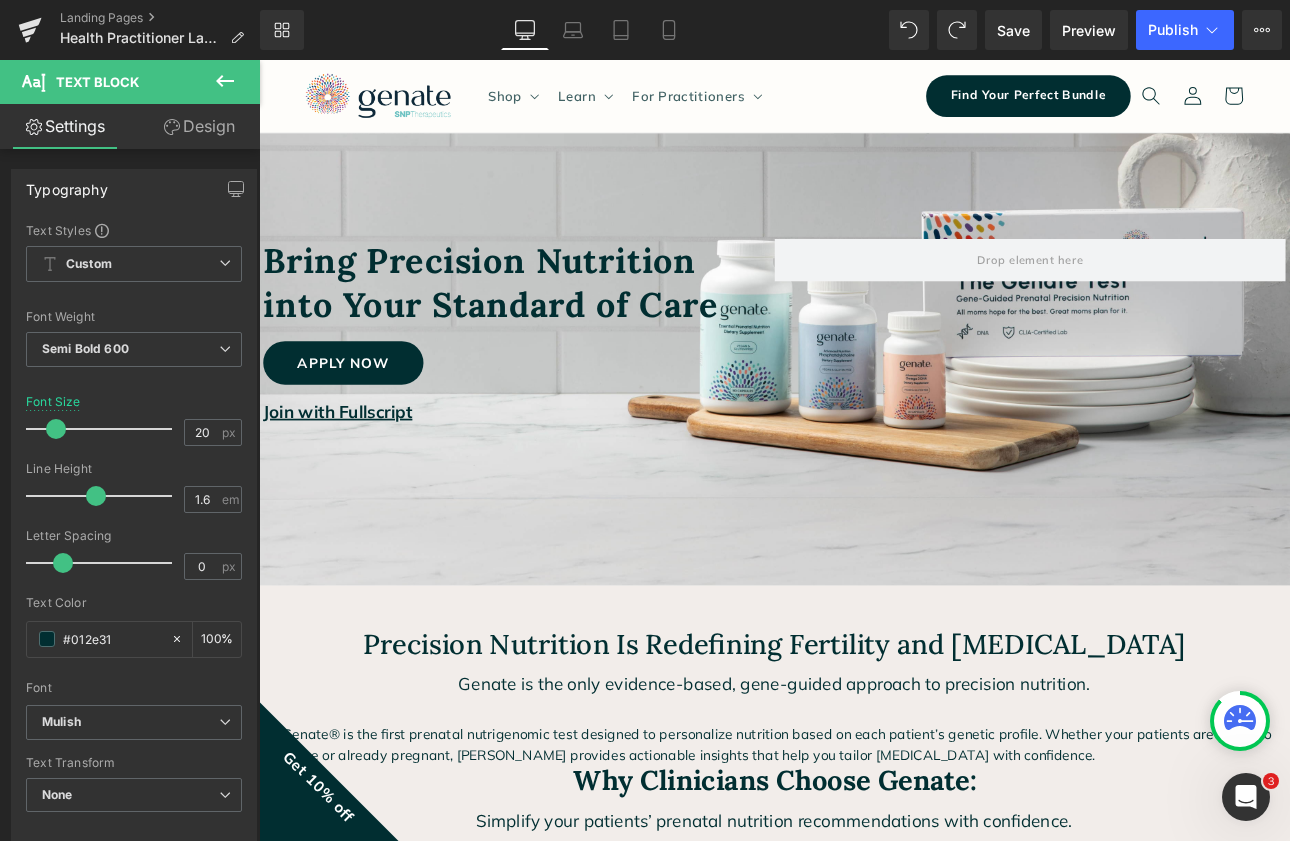 click on "Design" at bounding box center [199, 126] 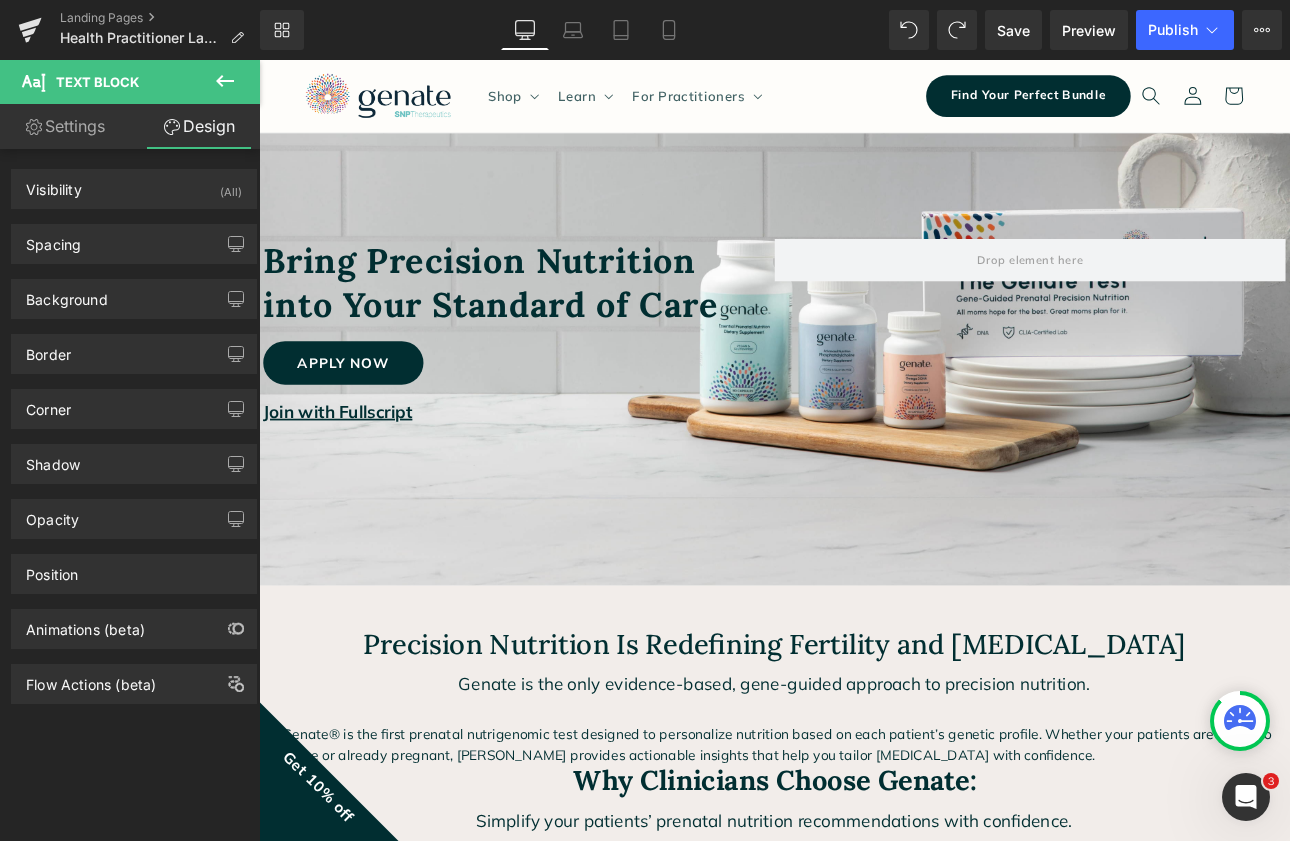click 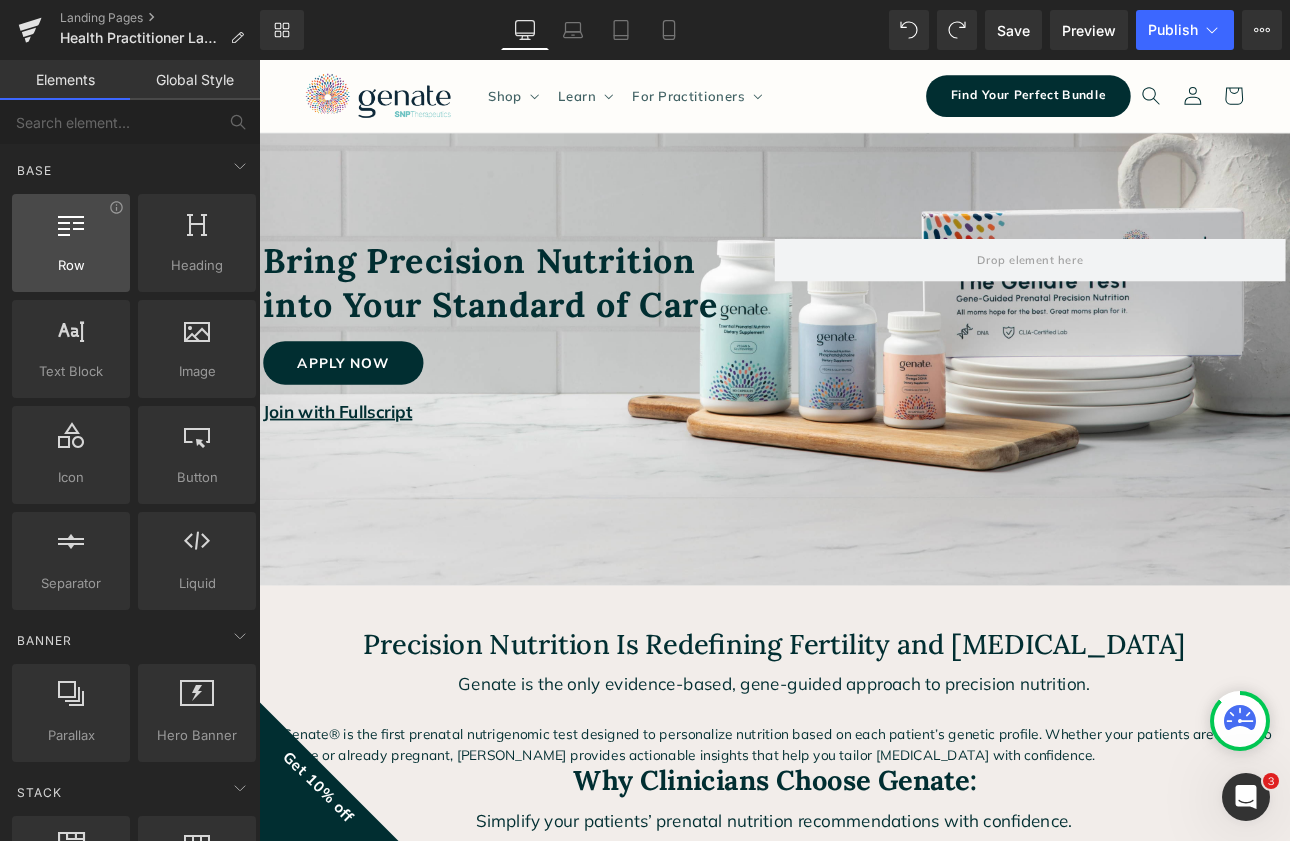 click at bounding box center [71, 232] 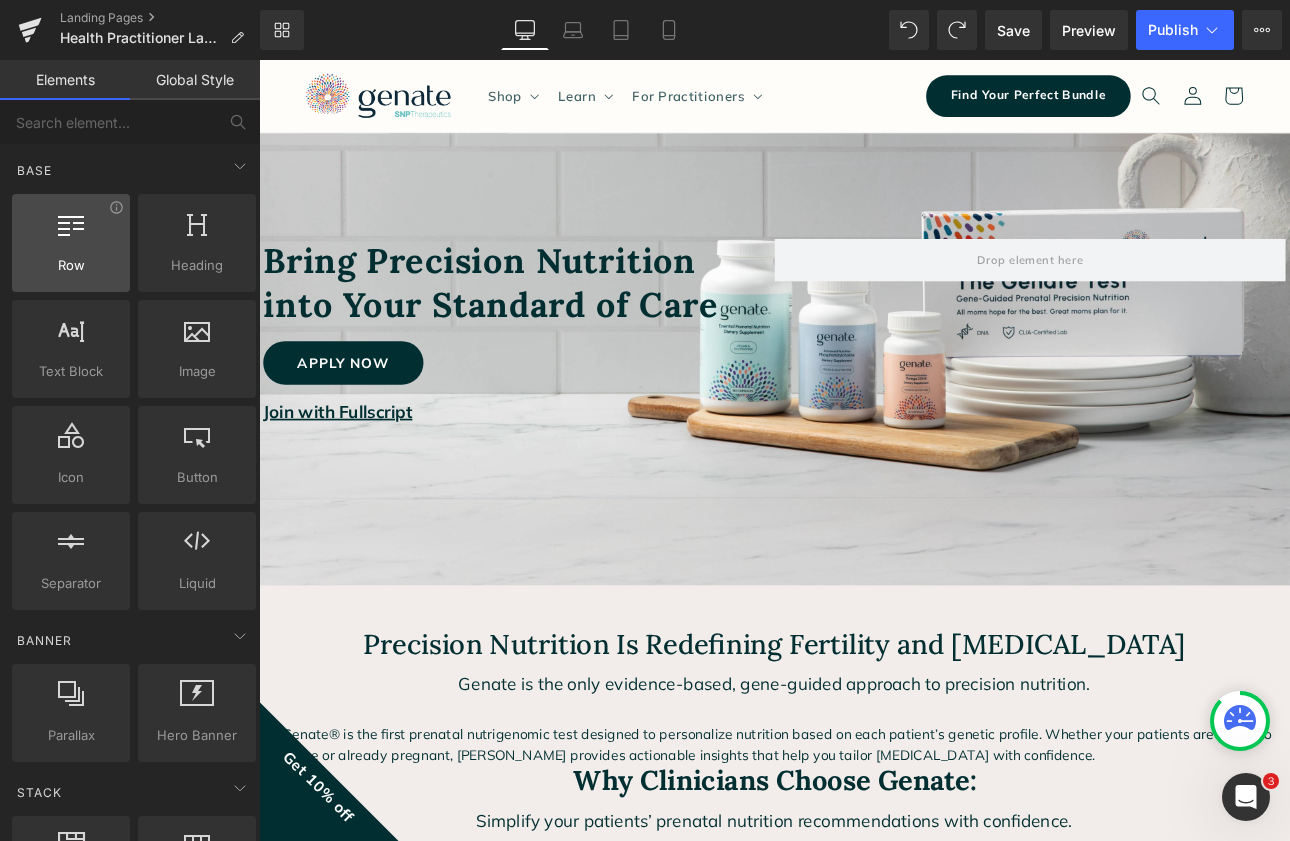 click at bounding box center (71, 232) 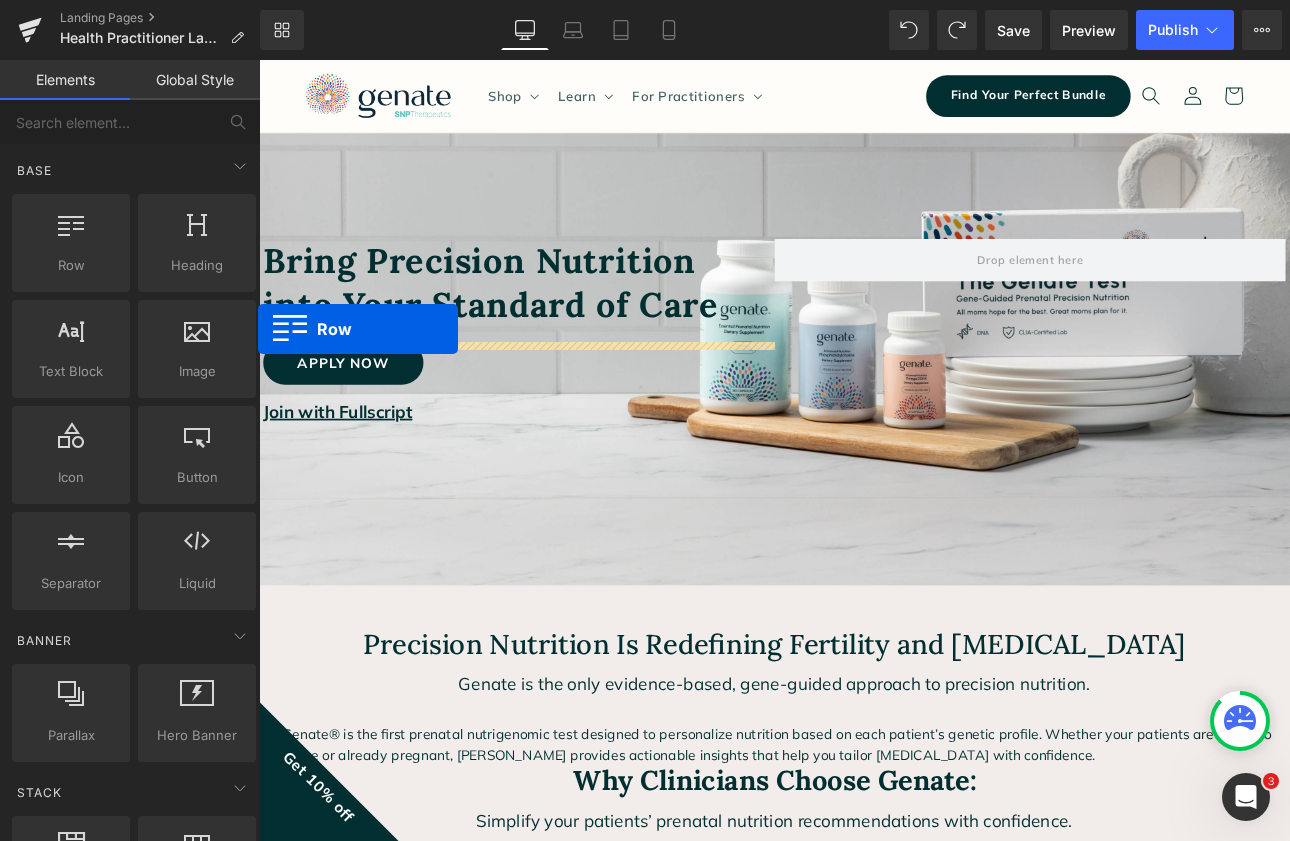 drag, startPoint x: 62, startPoint y: 248, endPoint x: 258, endPoint y: 329, distance: 212.07782 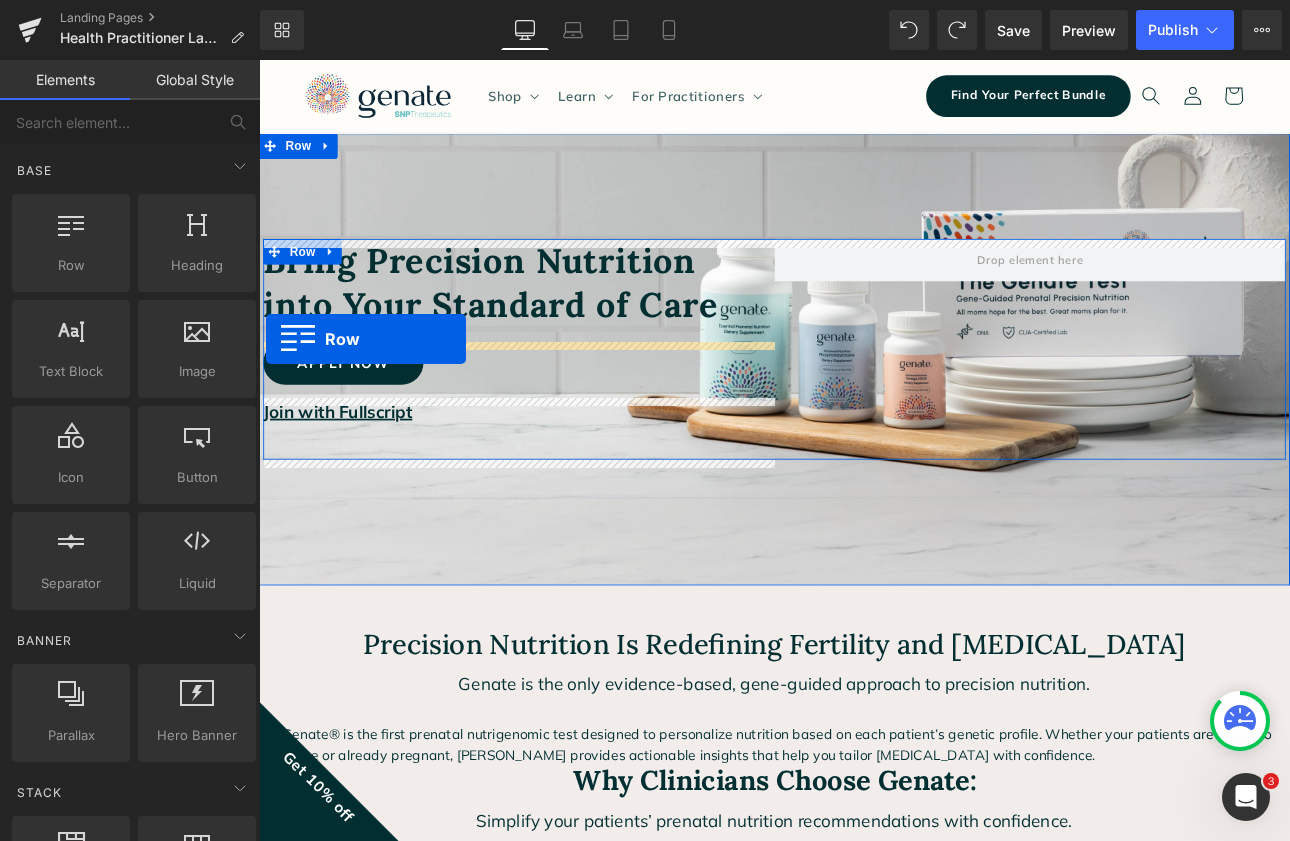 drag, startPoint x: 321, startPoint y: 296, endPoint x: 267, endPoint y: 387, distance: 105.81588 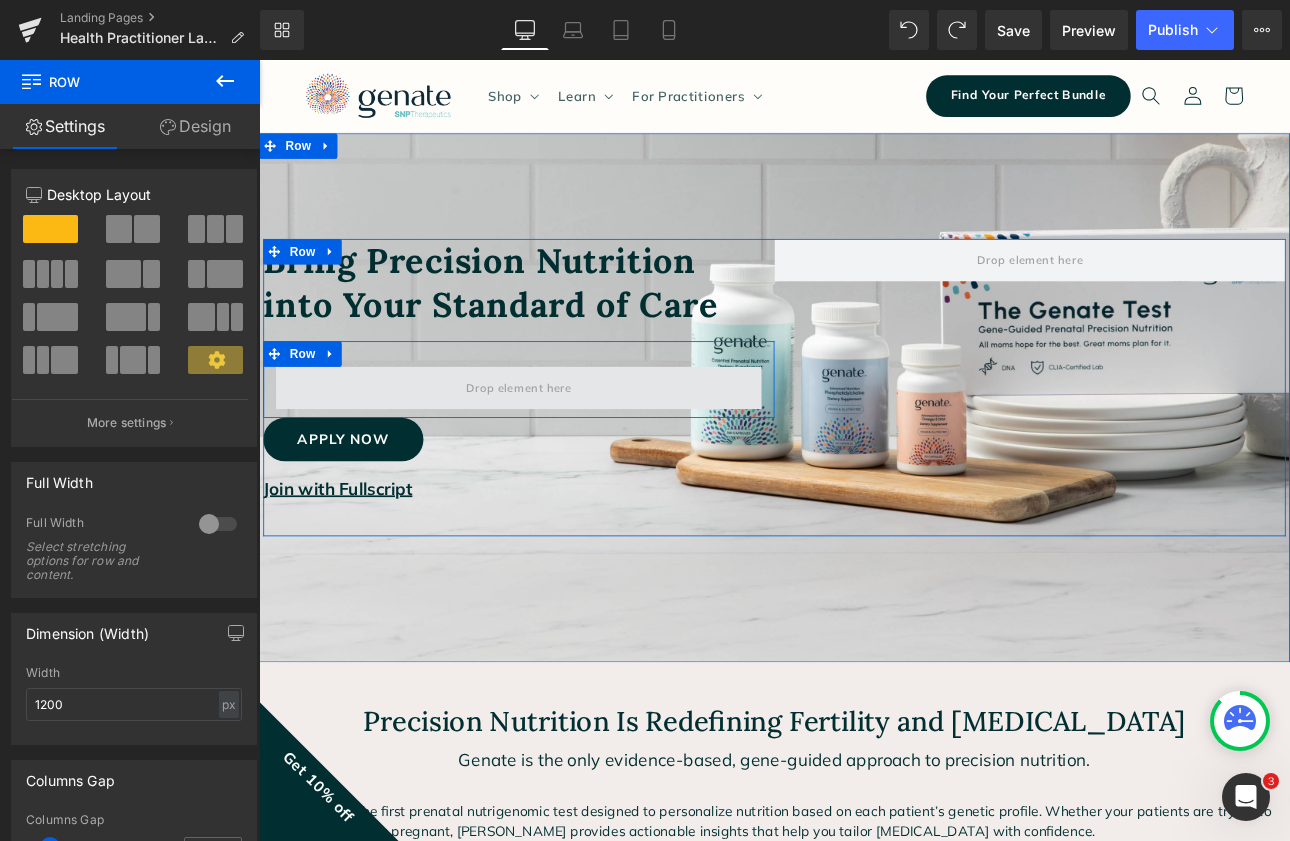 click at bounding box center [564, 445] 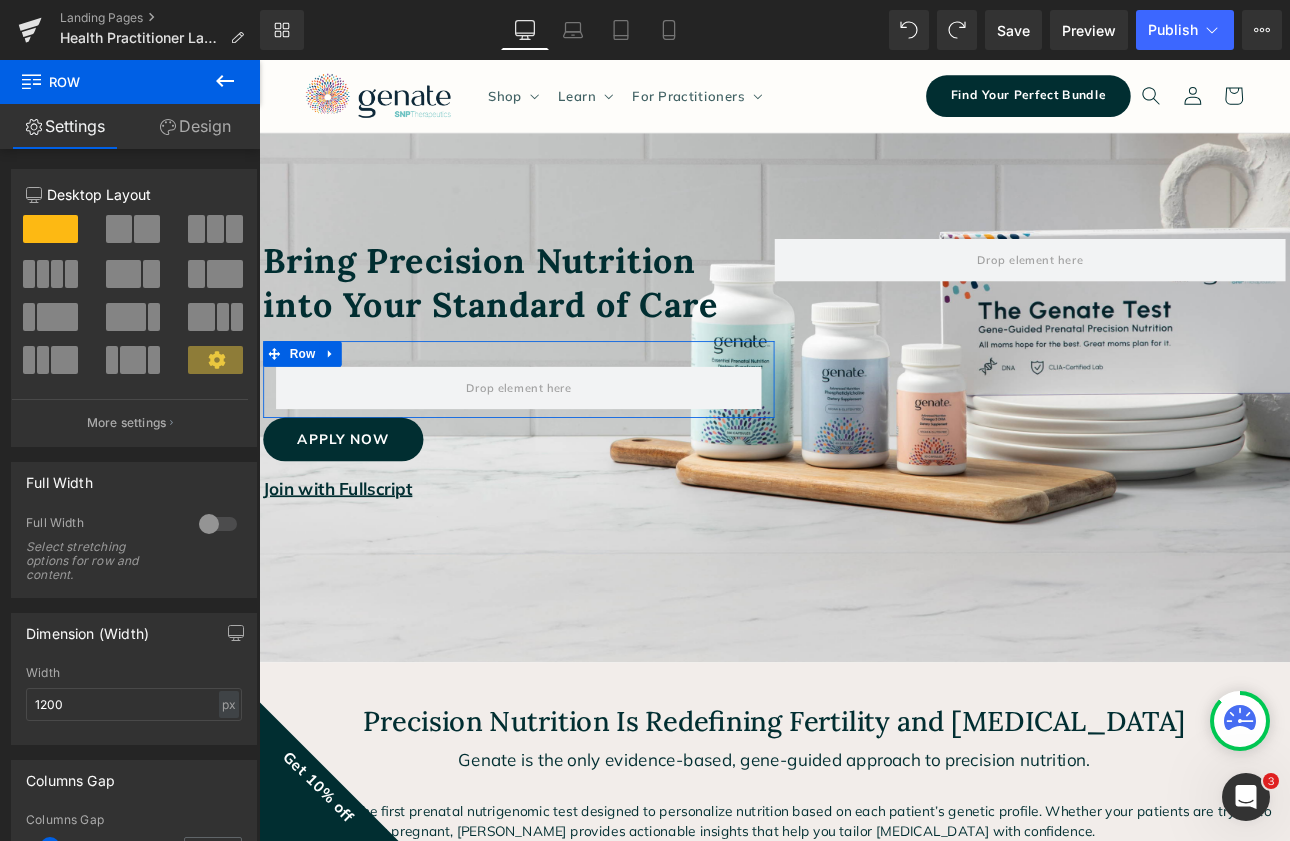 click on "Design" at bounding box center [195, 126] 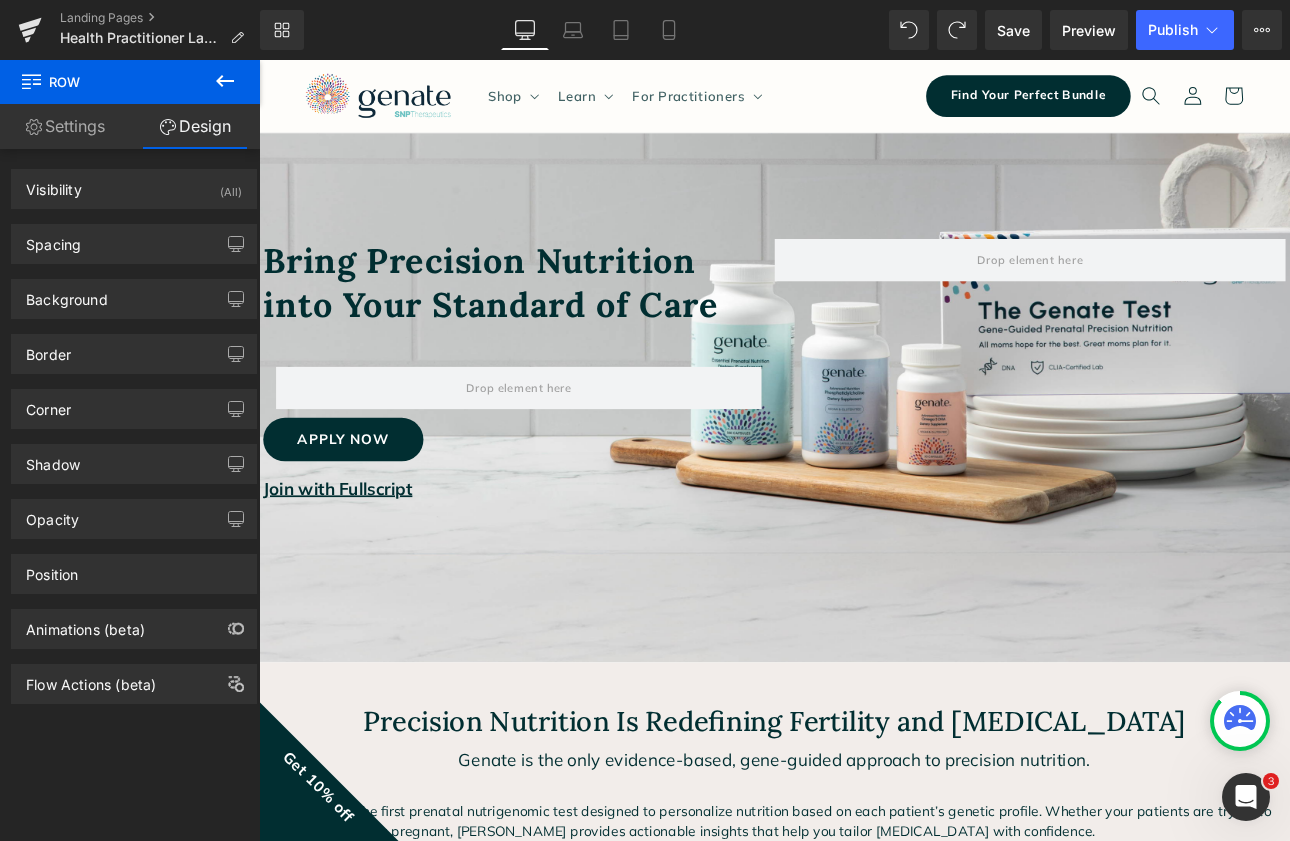 click on "Row" at bounding box center (120, 82) 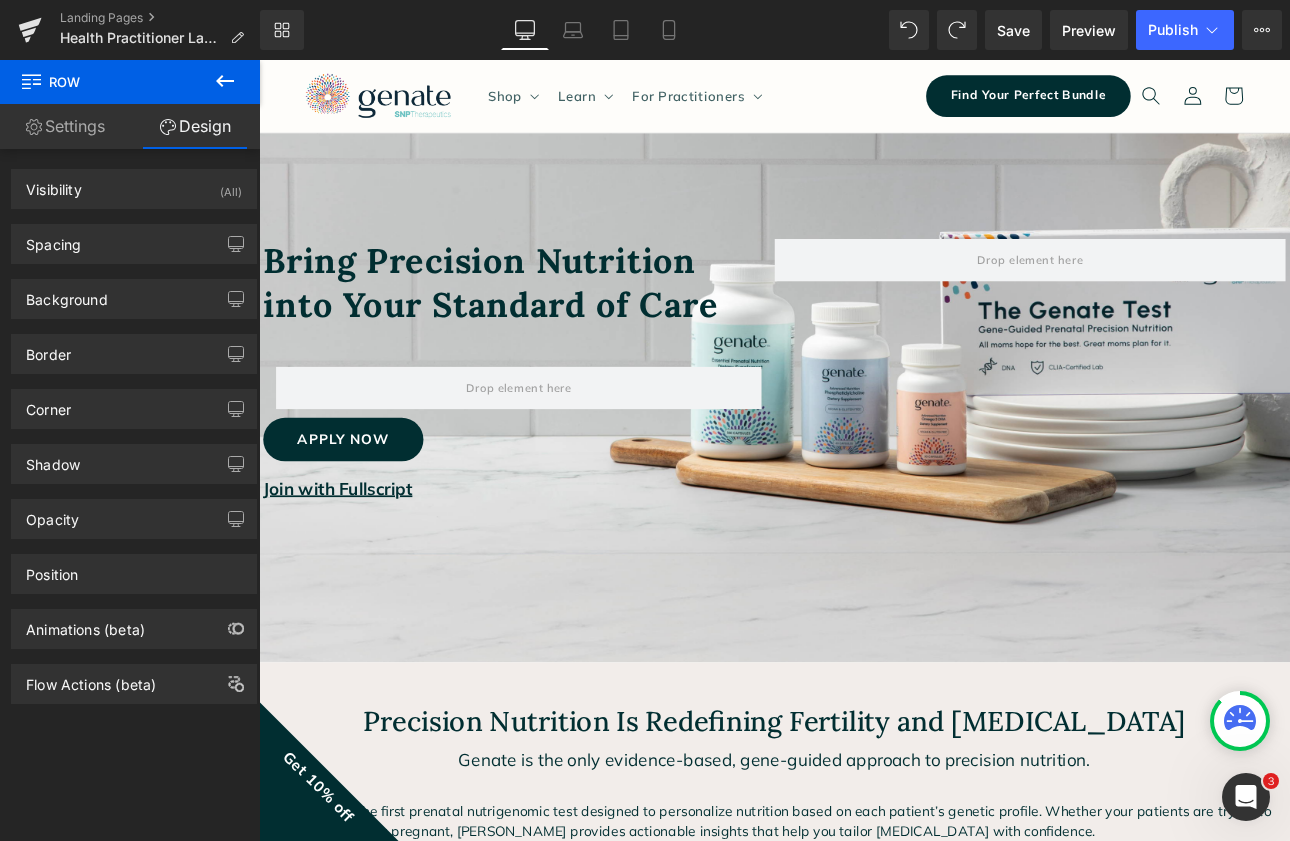 click 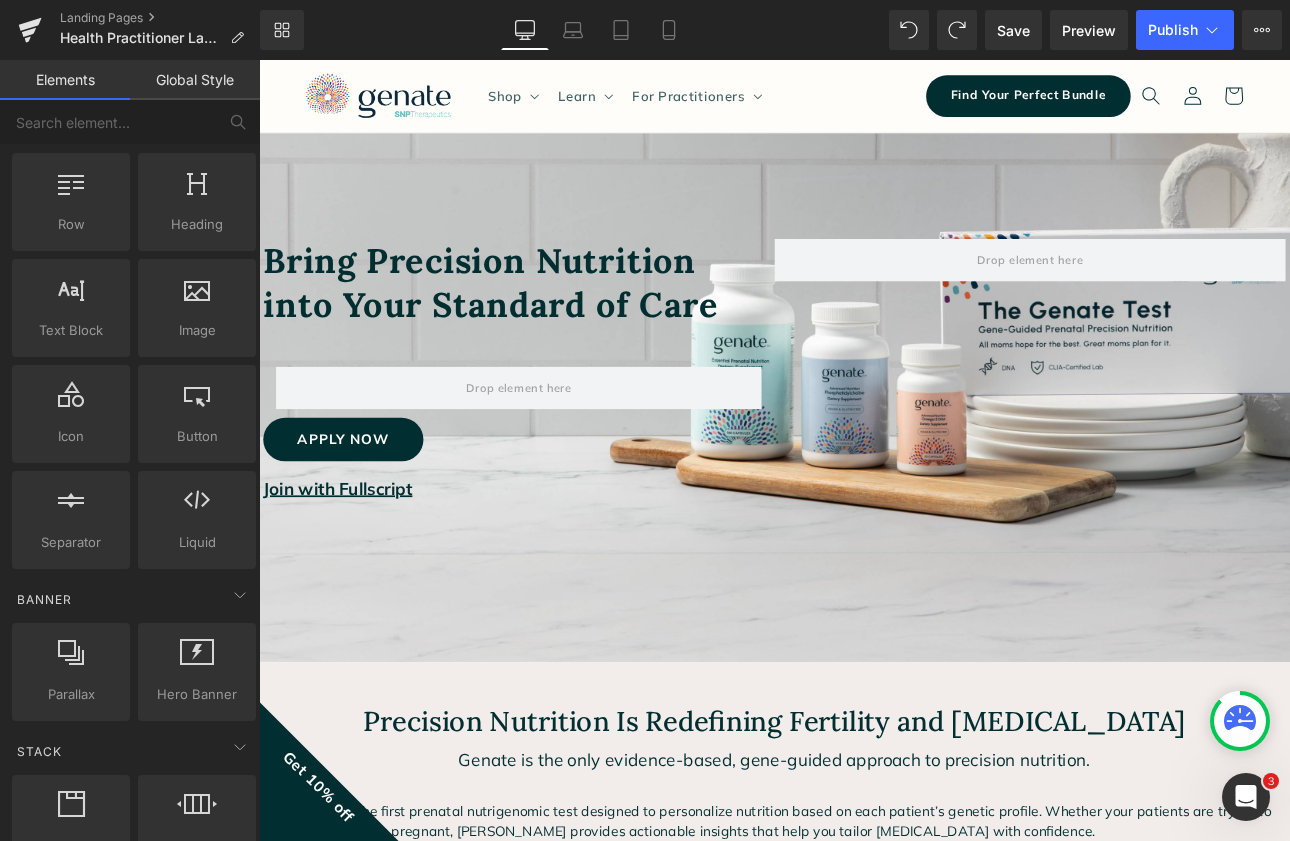 scroll, scrollTop: 0, scrollLeft: 0, axis: both 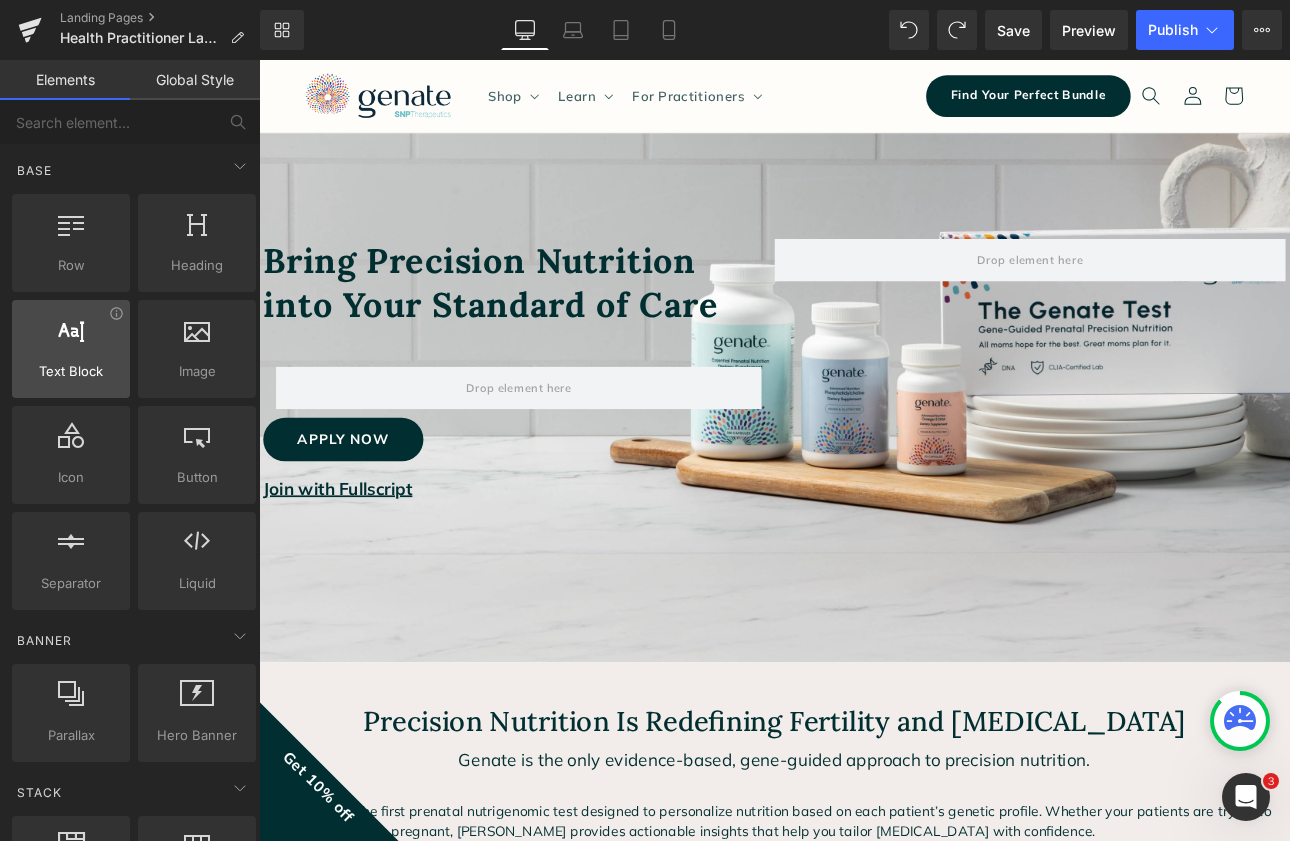 click at bounding box center (71, 338) 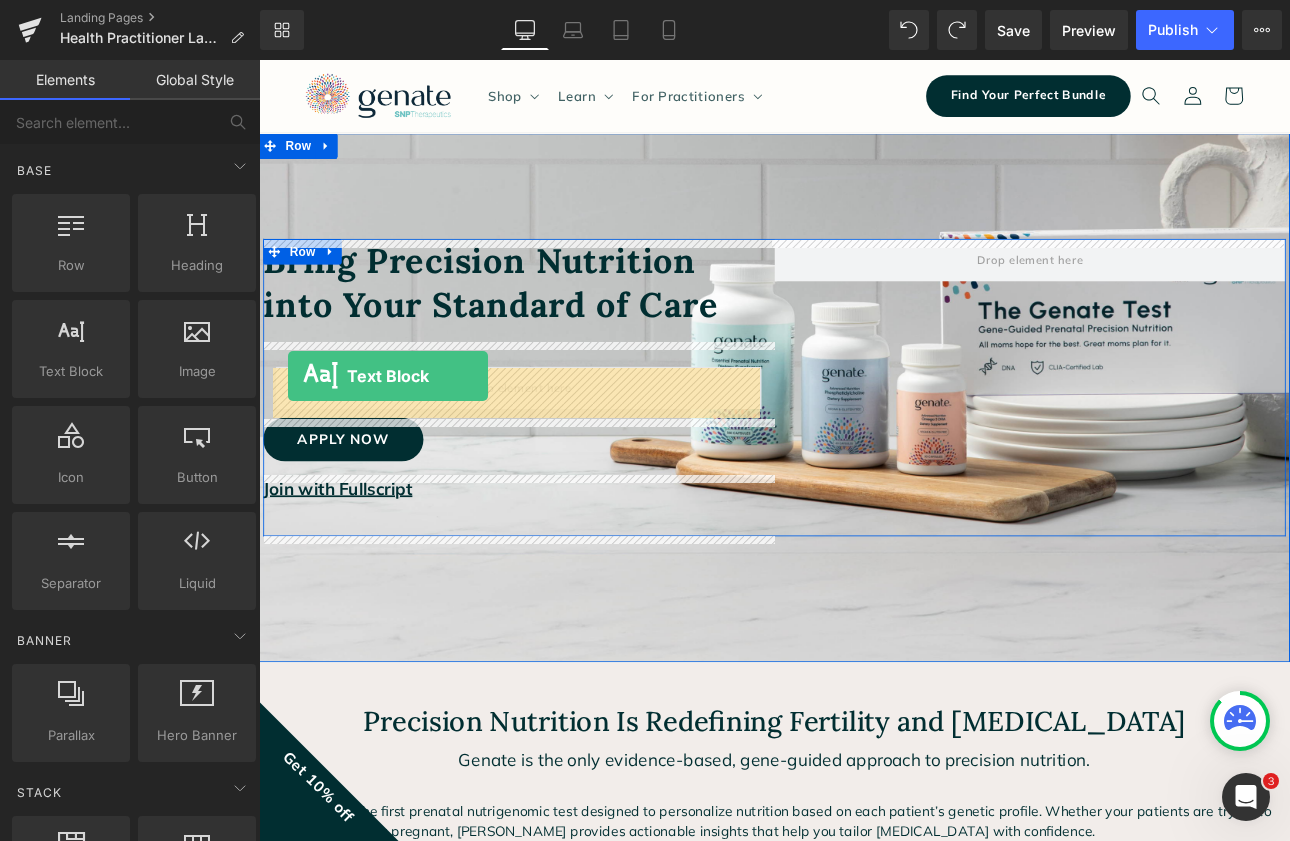 drag, startPoint x: 334, startPoint y: 411, endPoint x: 293, endPoint y: 431, distance: 45.617977 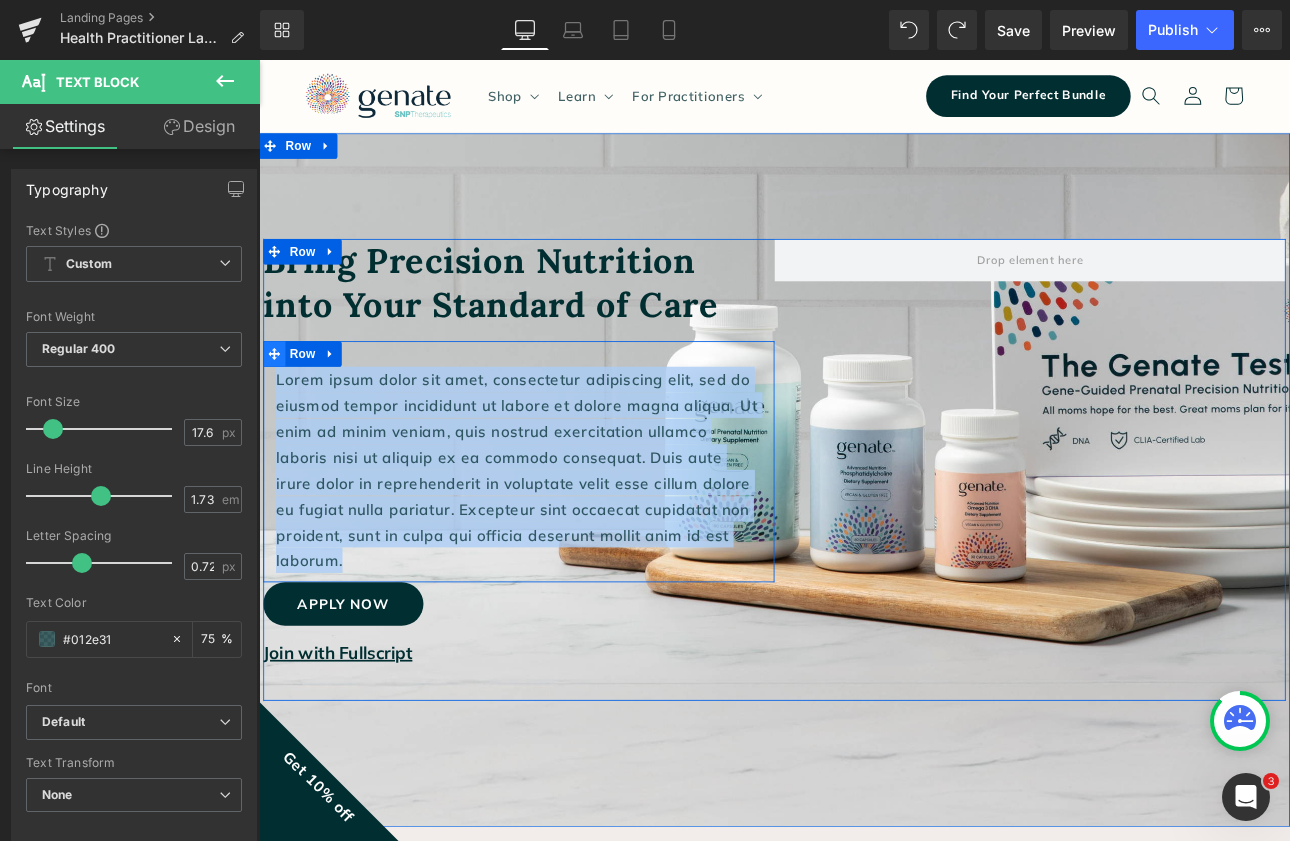 drag, startPoint x: 522, startPoint y: 643, endPoint x: 271, endPoint y: 397, distance: 351.44986 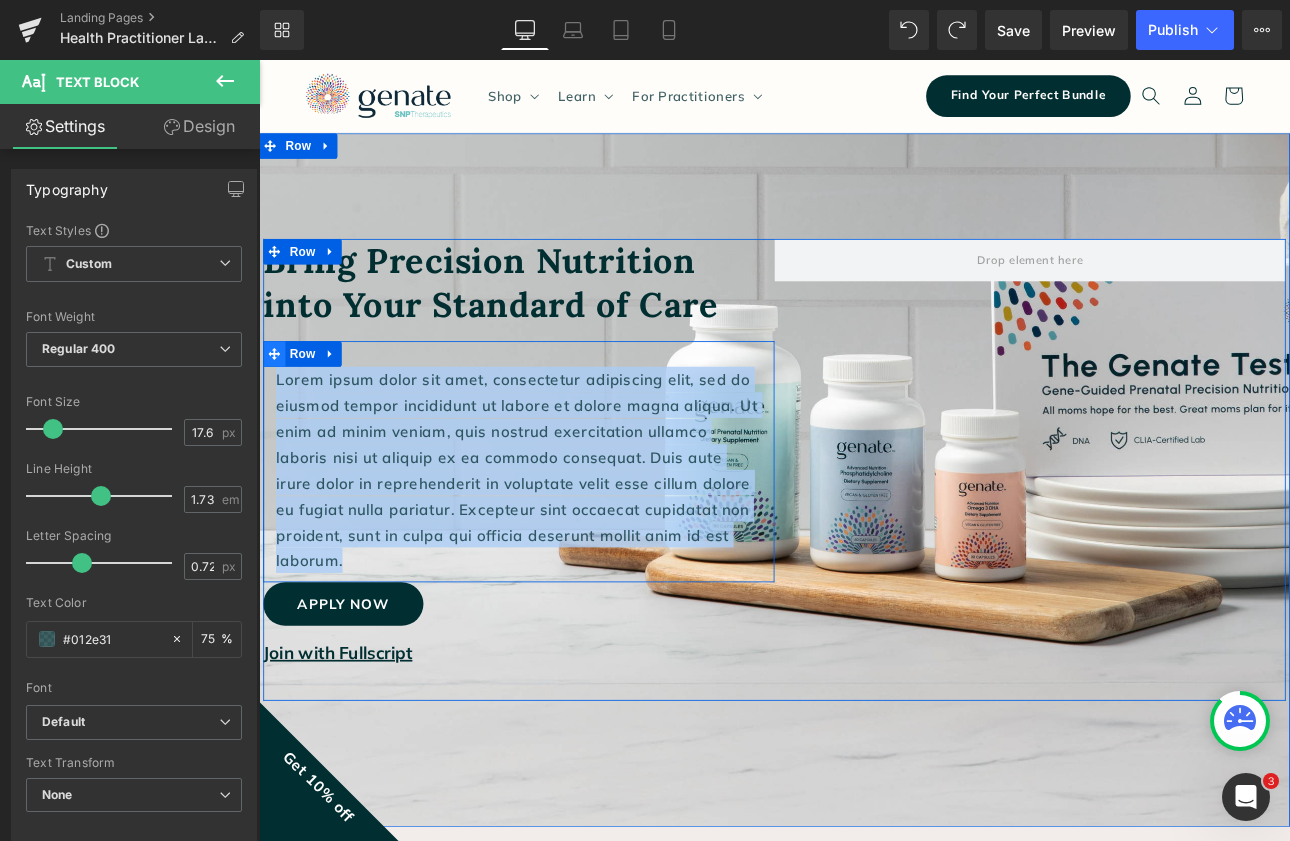 paste 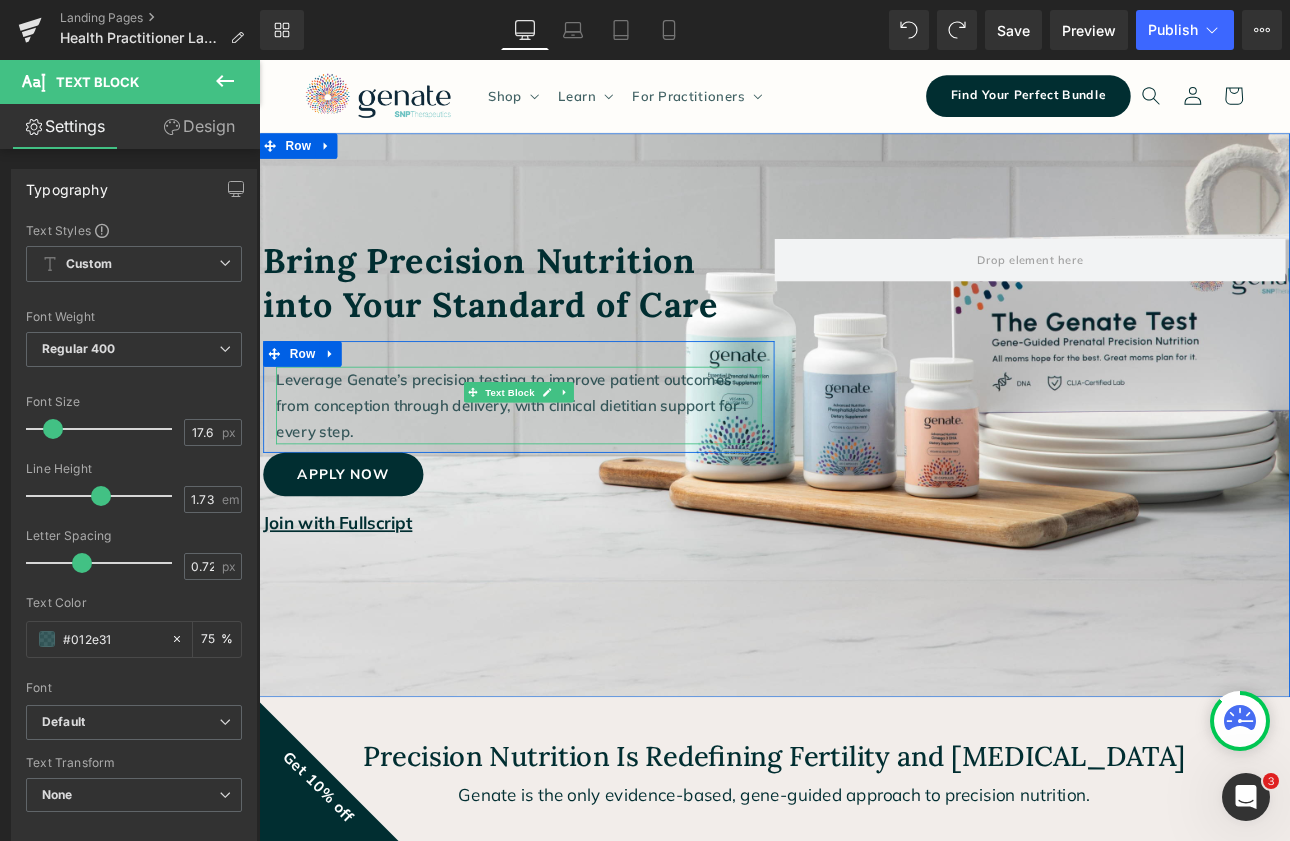click at bounding box center [846, 465] 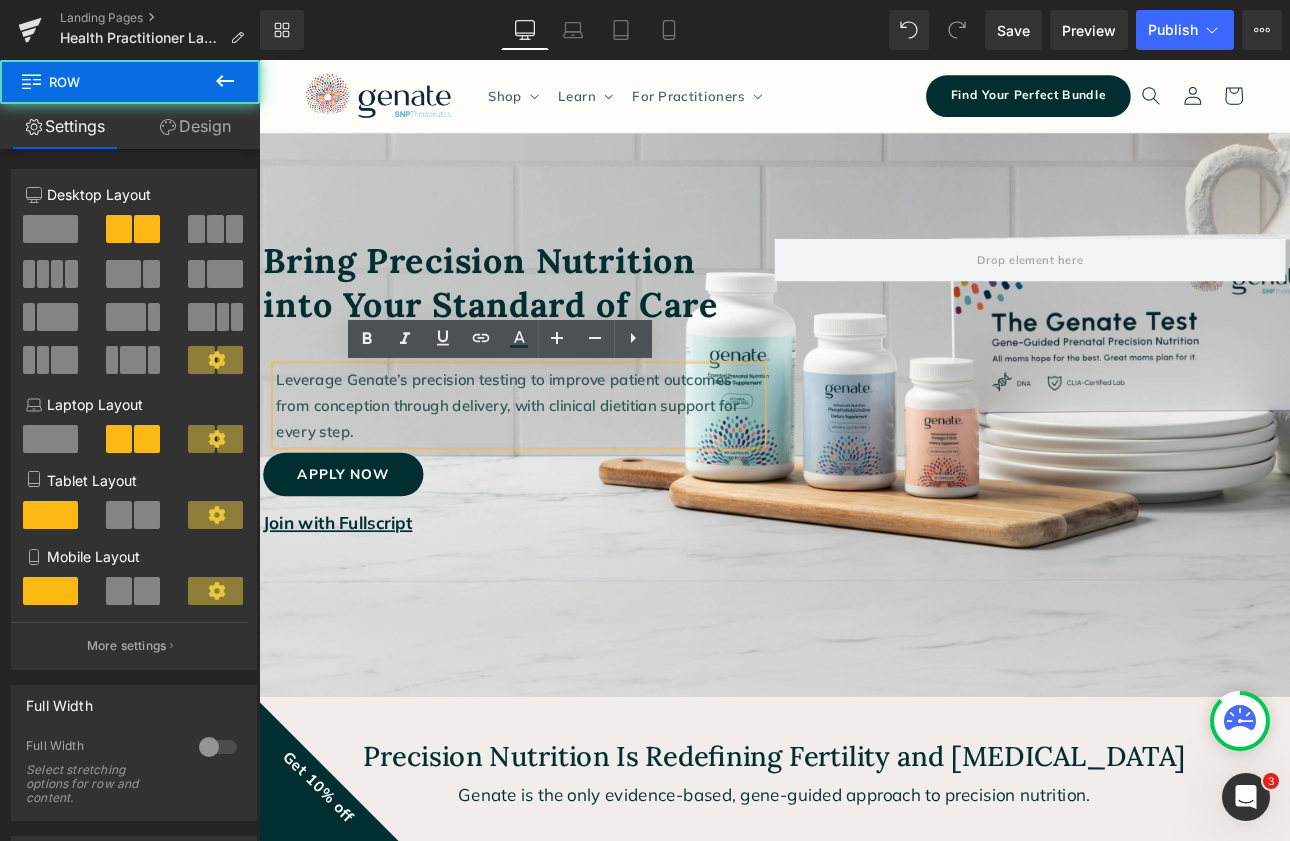click on "Bring Precision Nutrition into Your Standard of Care Heading
Leverage Genate’s precision testing to improve patient outcomes from conception through delivery, with clinical dietitian support for every step.
Text Block
Row         Apply Now Button         Join with Fullscript Text Block         Row" at bounding box center [864, 465] 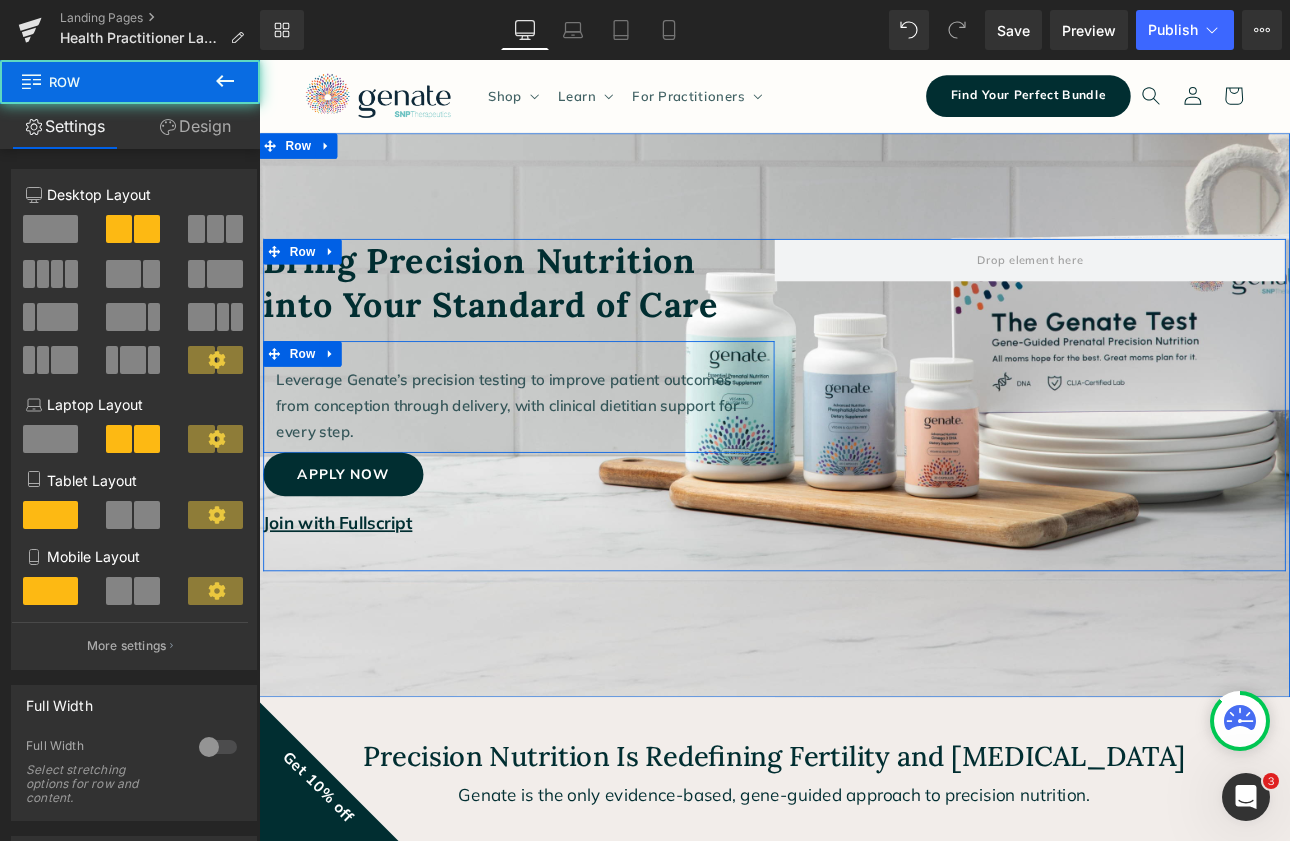click on "Leverage Genate’s precision testing to improve patient outcomes from conception through delivery, with clinical dietitian support for every step." at bounding box center (564, 465) 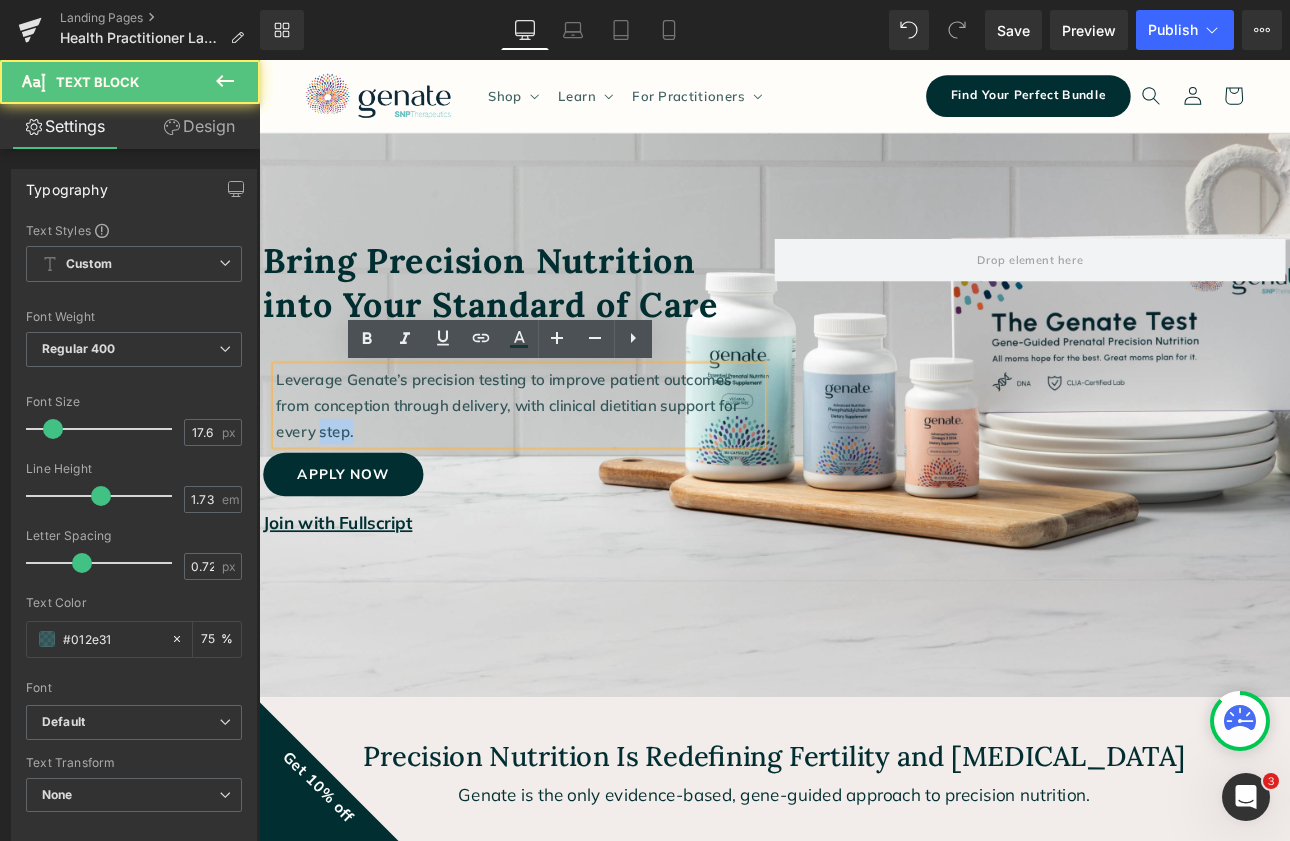 drag, startPoint x: 848, startPoint y: 446, endPoint x: 794, endPoint y: 448, distance: 54.037025 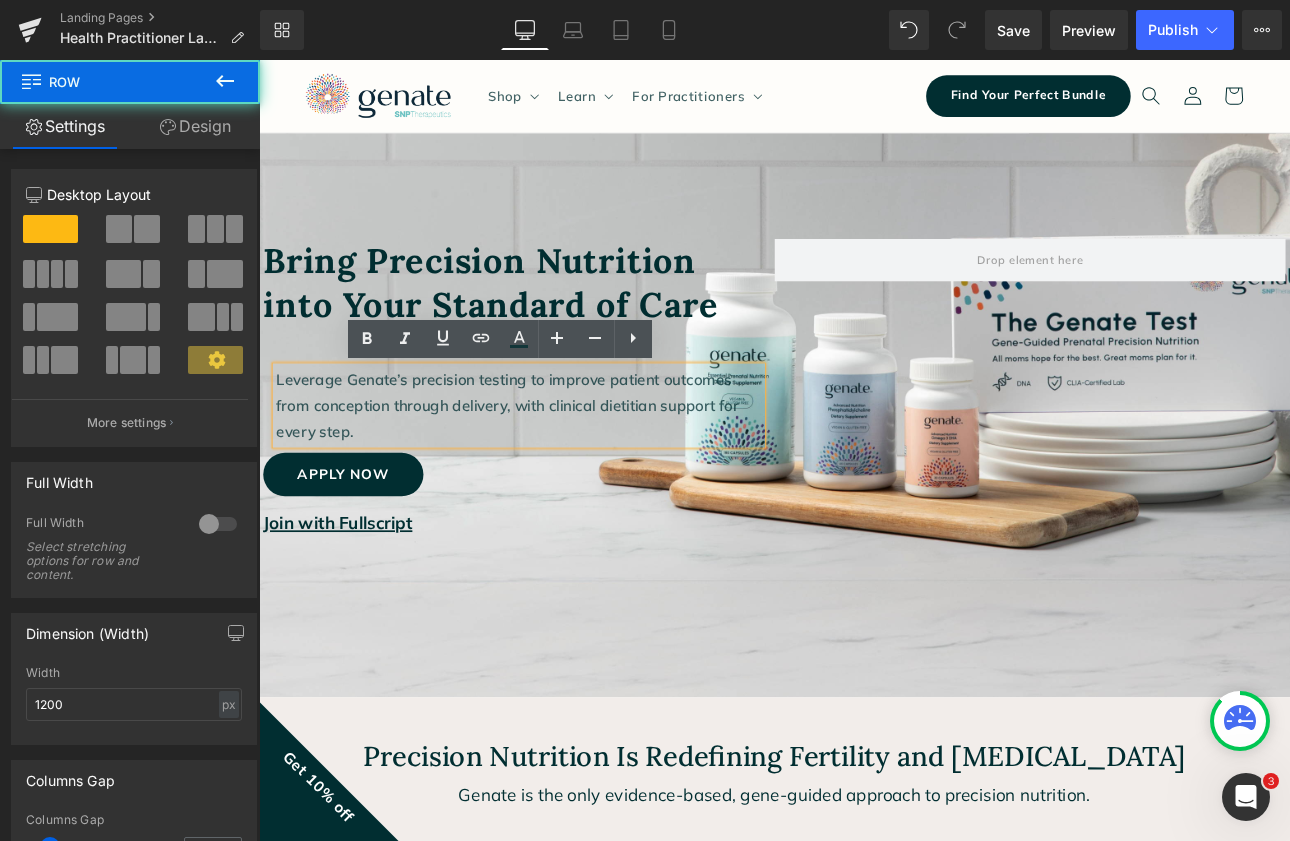 click on "Leverage Genate’s precision testing to improve patient outcomes from conception through delivery, with clinical dietitian support for every step.
Text Block" at bounding box center (564, 465) 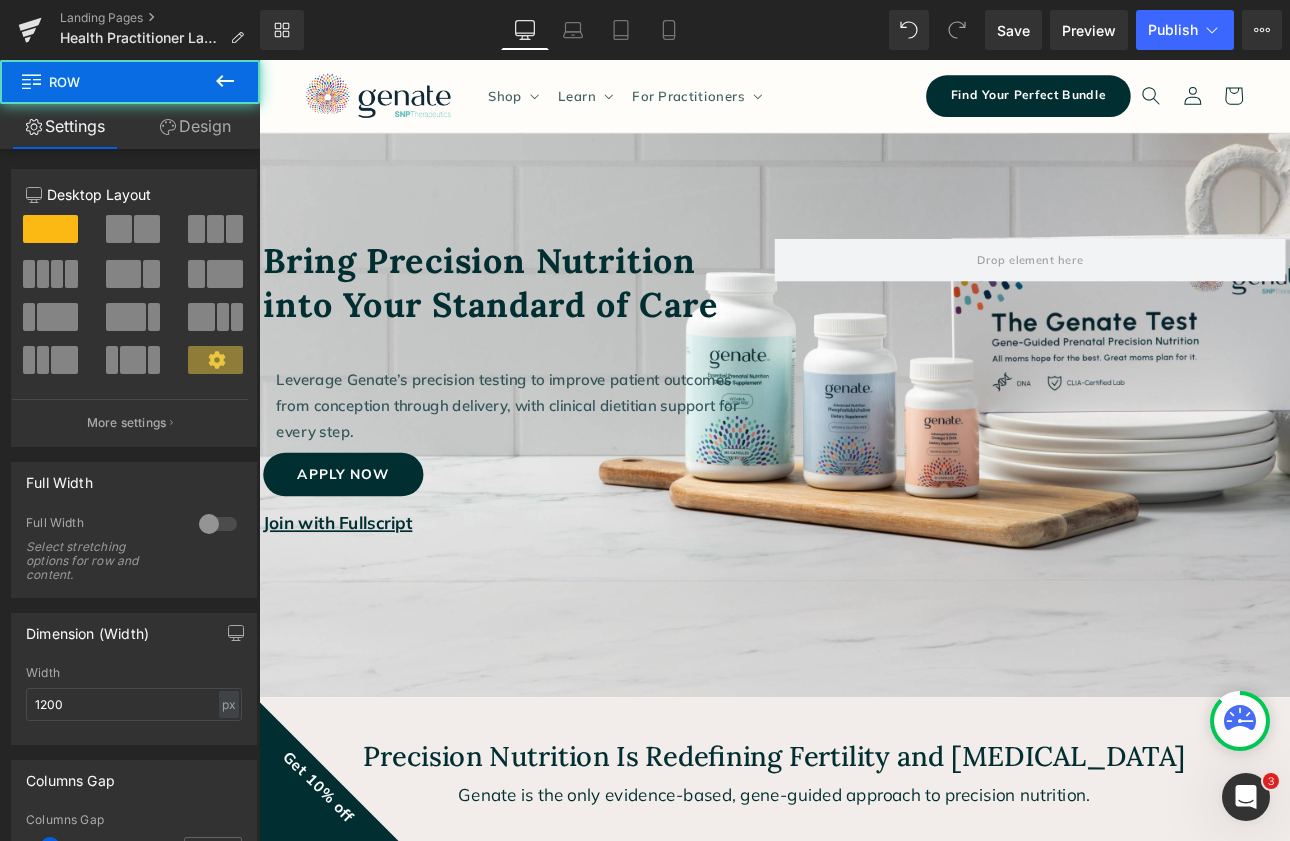 click on "Leverage Genate’s precision testing to improve patient outcomes from conception through delivery, with clinical dietitian support for every step.
Text Block" at bounding box center (564, 465) 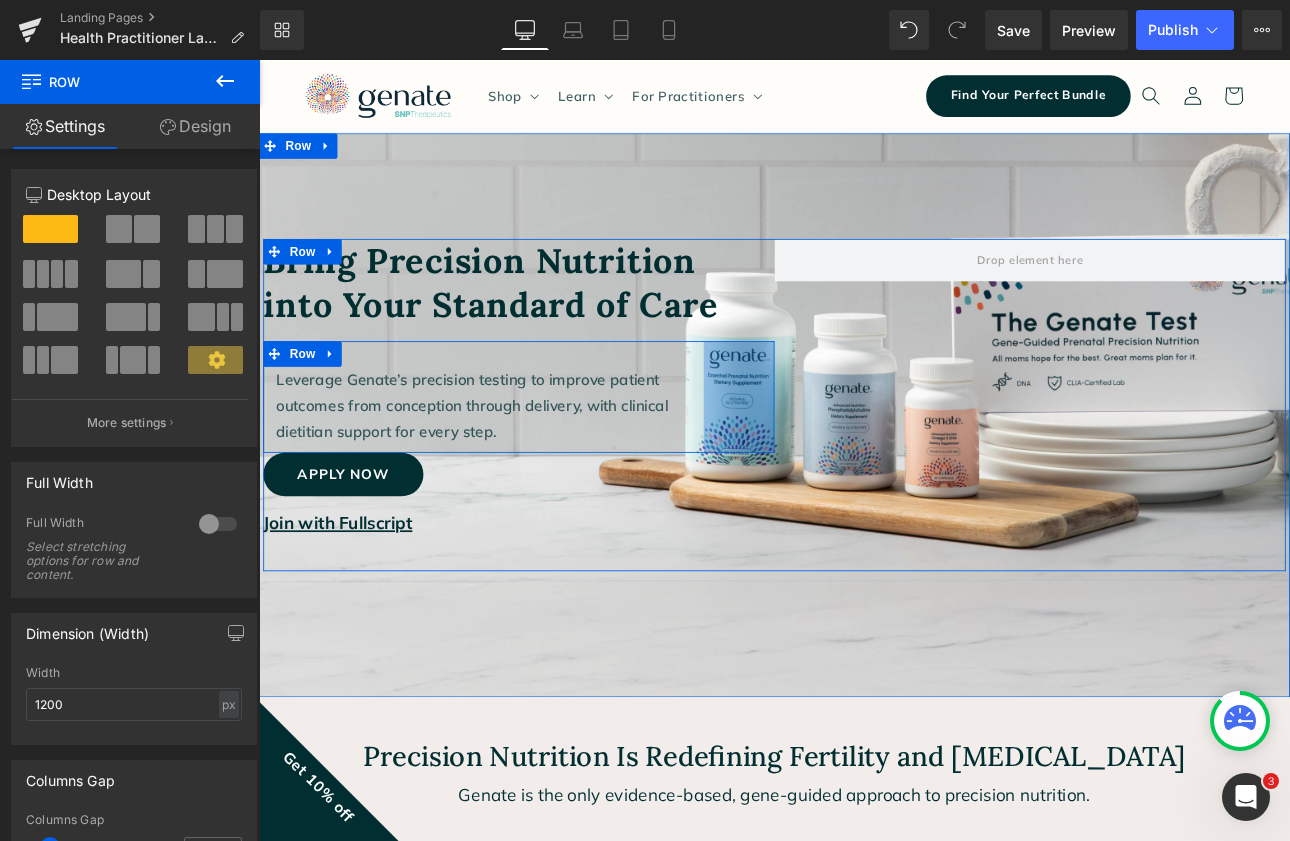 drag, startPoint x: 858, startPoint y: 439, endPoint x: 775, endPoint y: 445, distance: 83.21658 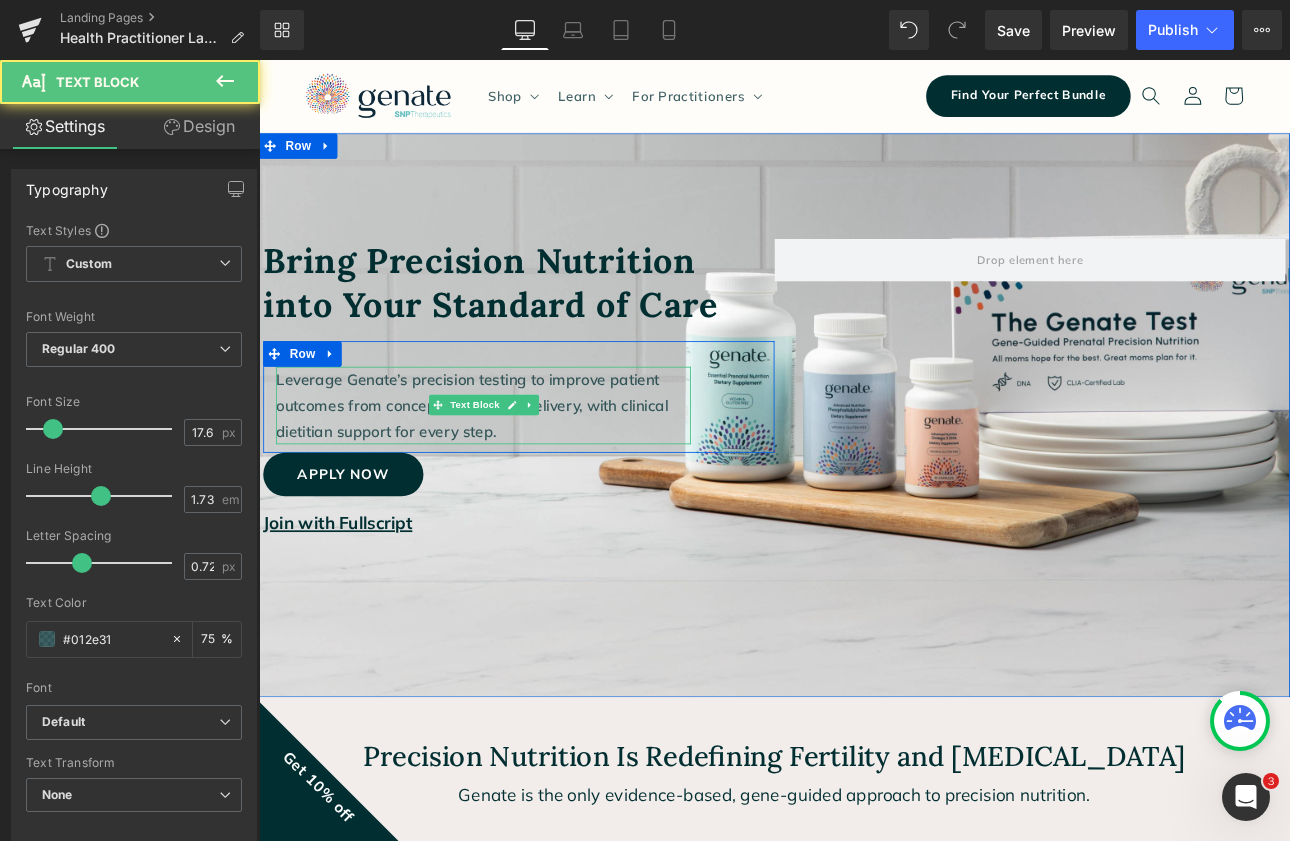 click on "Leverage Genate’s precision testing to improve patient outcomes from conception through delivery, with clinical dietitian support for every step." at bounding box center (522, 465) 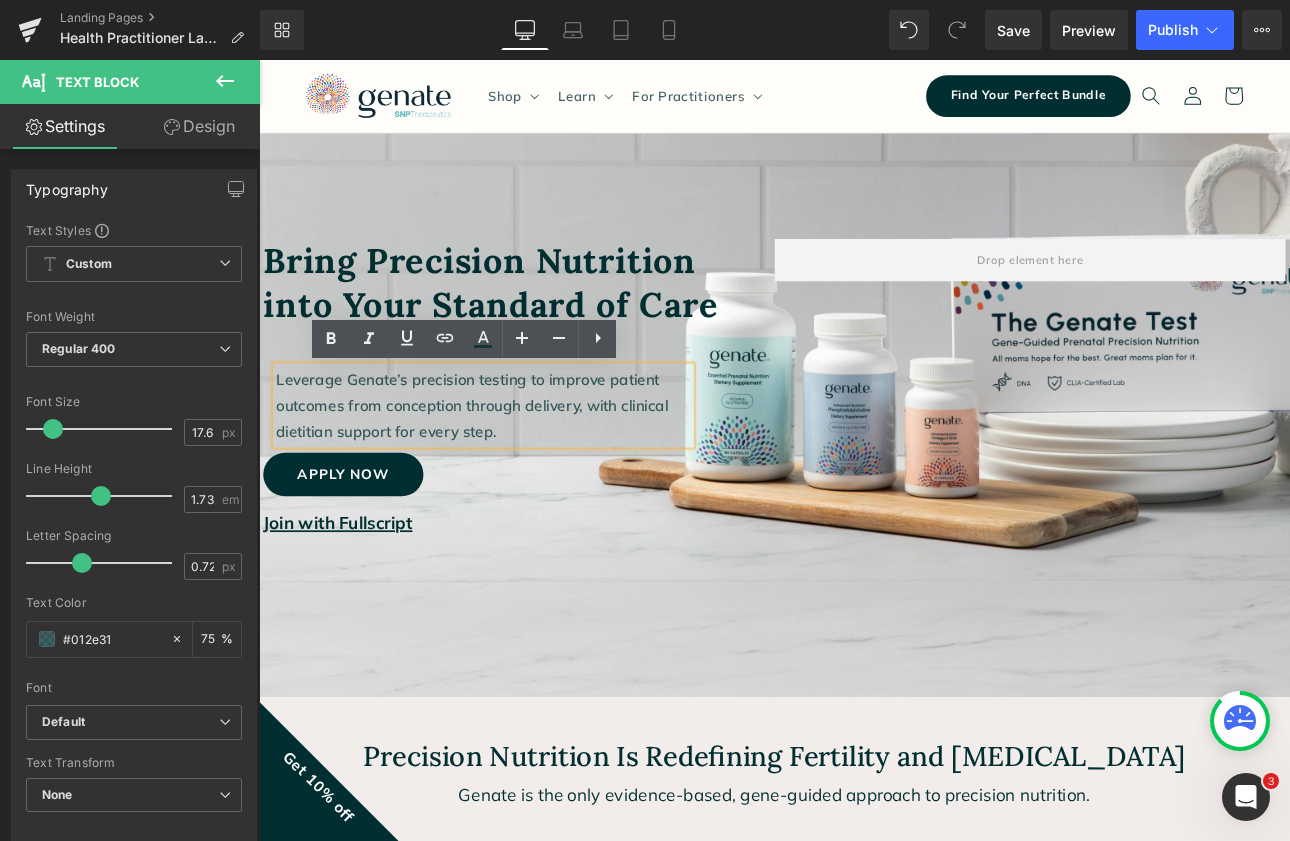 click on "Leverage Genate’s precision testing to improve patient outcomes from conception through delivery, with clinical dietitian support for every step." at bounding box center [522, 465] 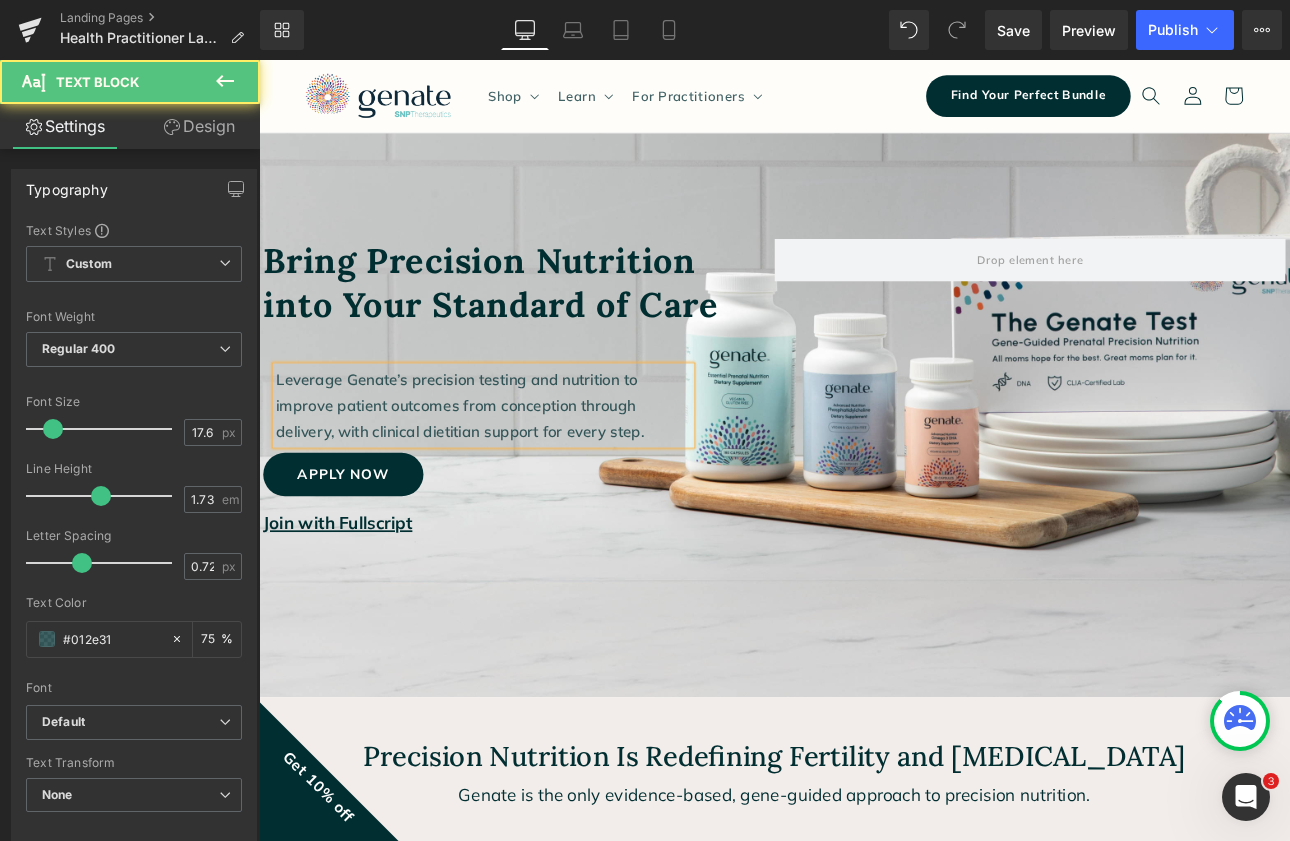 click on "Leverage Genate’s precision testing and nutrition to improve patient outcomes from conception through delivery, with clinical dietitian support for every step." at bounding box center (522, 465) 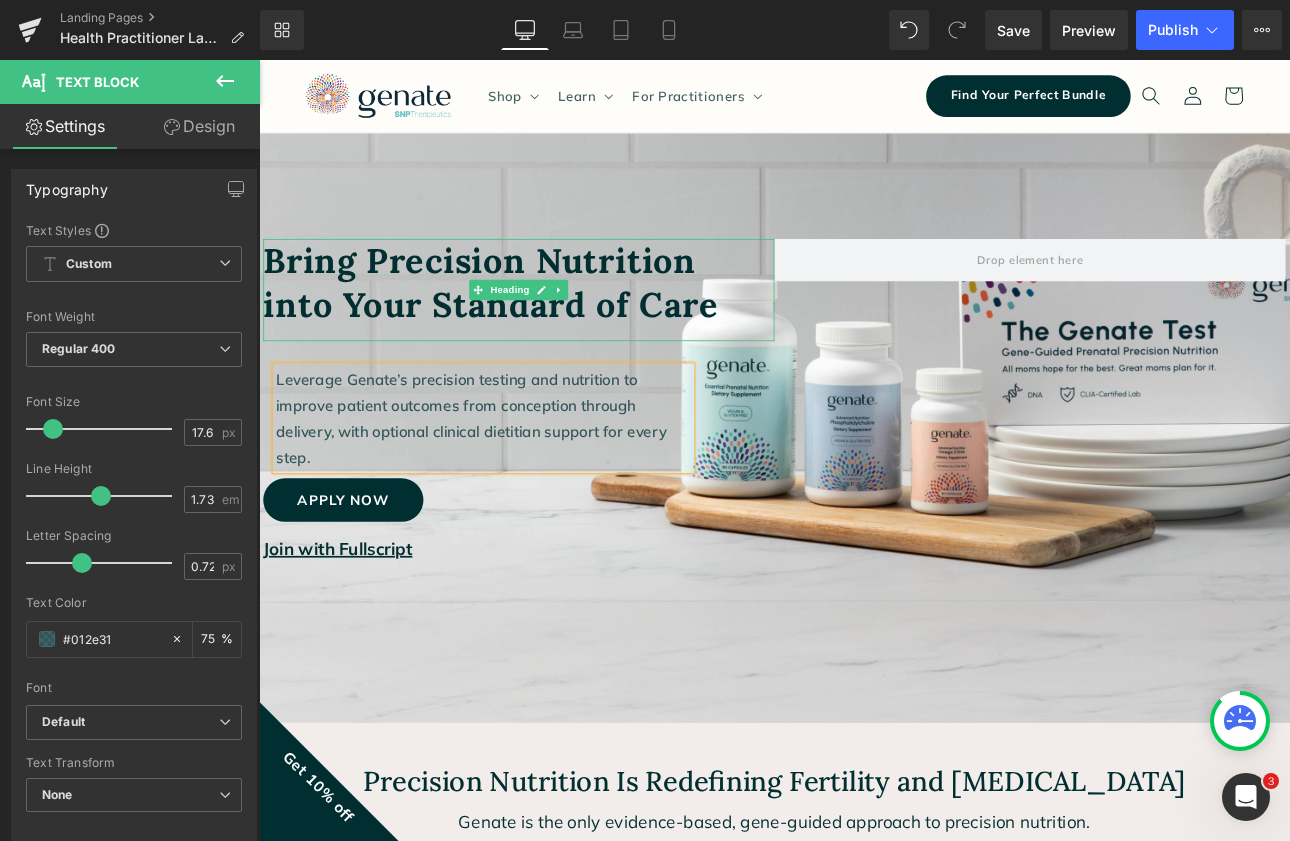 click at bounding box center (564, 387) 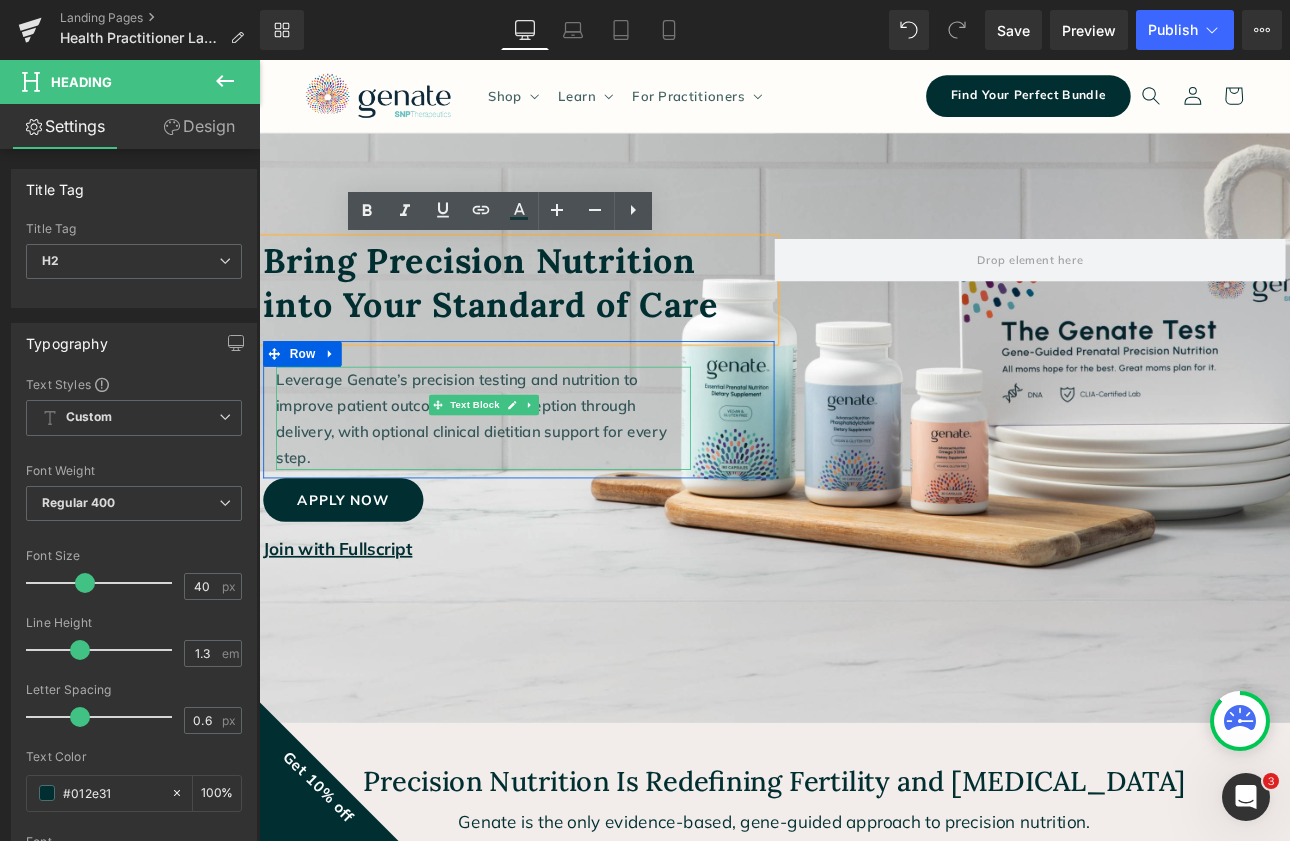click on "Leverage Genate’s precision testing and nutrition to improve patient outcomes from conception through delivery, with optional clinical dietitian support for every step." at bounding box center [522, 481] 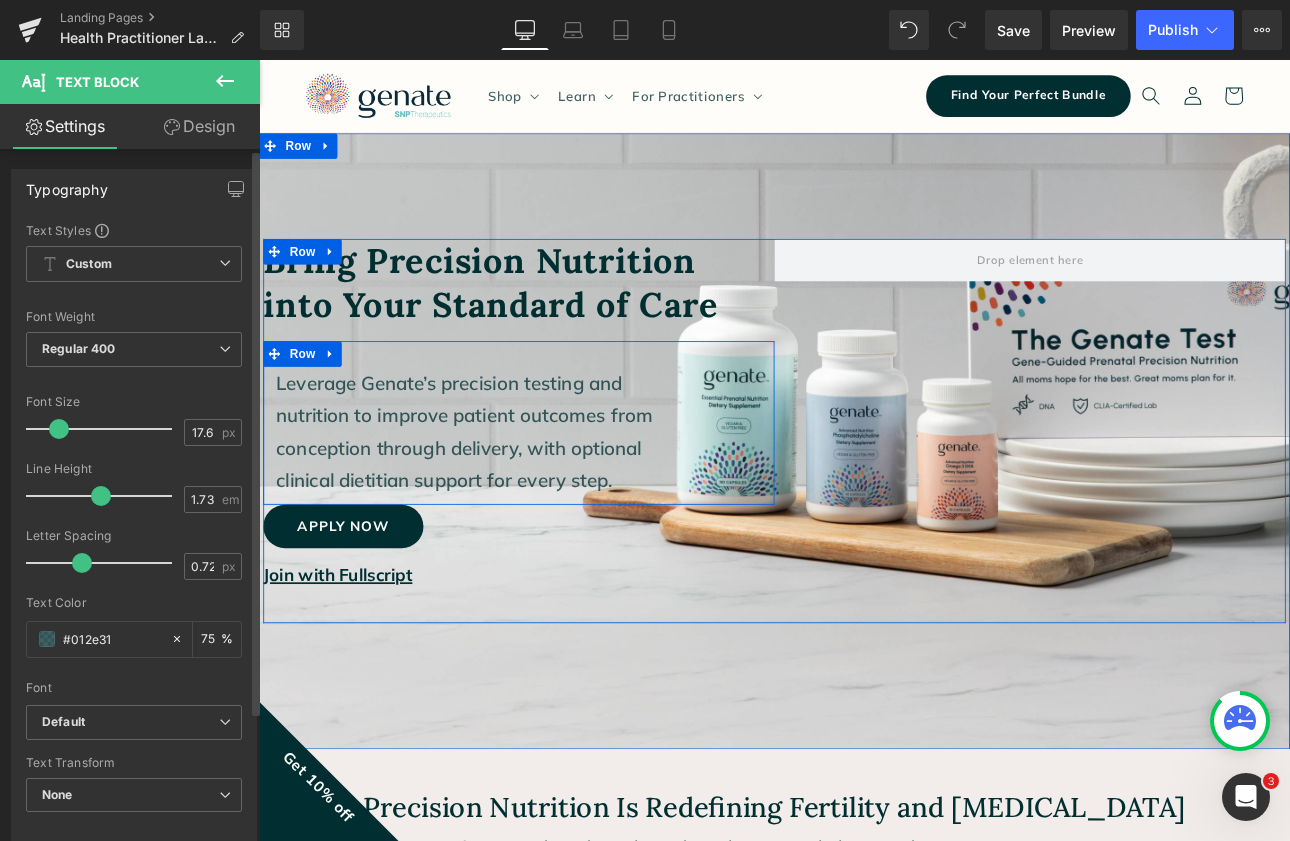 click at bounding box center (59, 429) 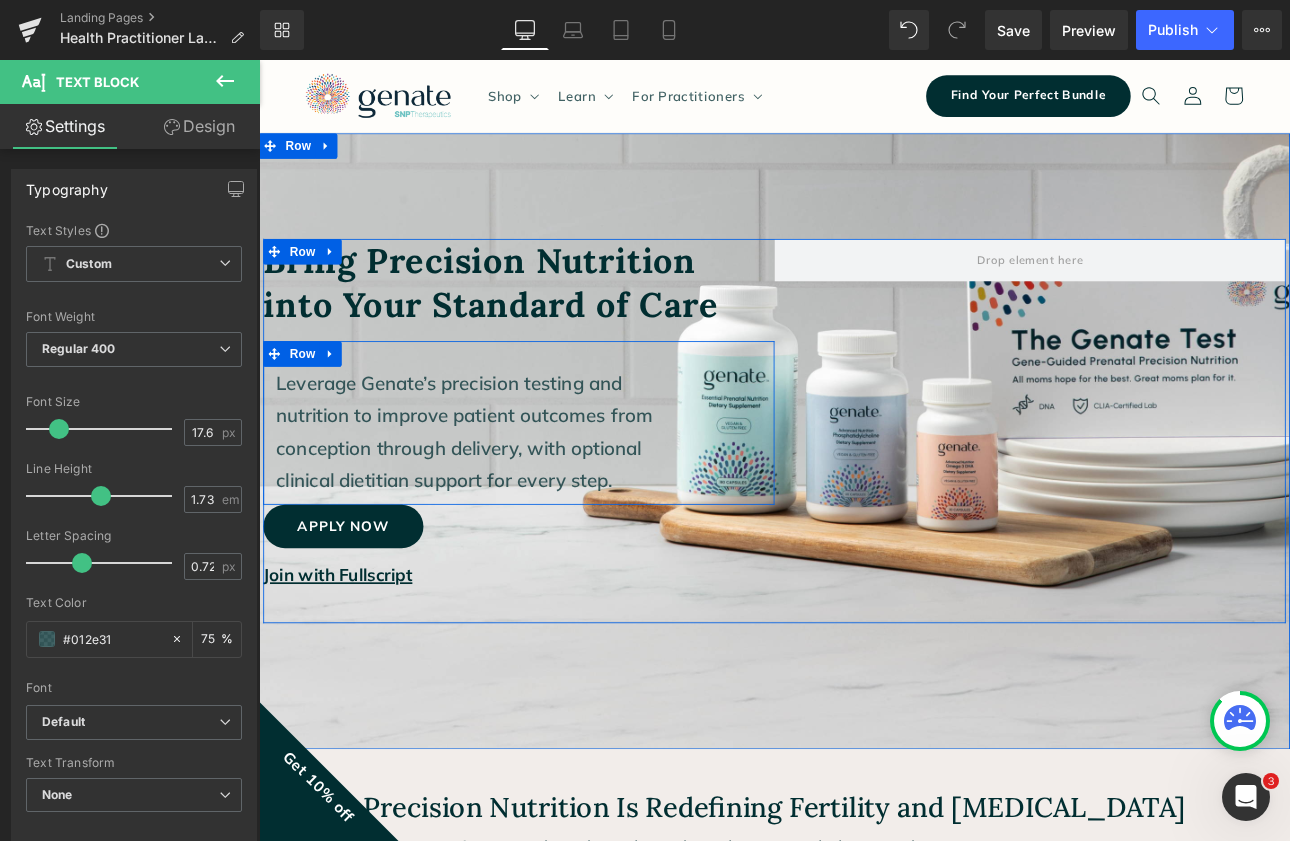 click on "Text Block" at bounding box center (120, 82) 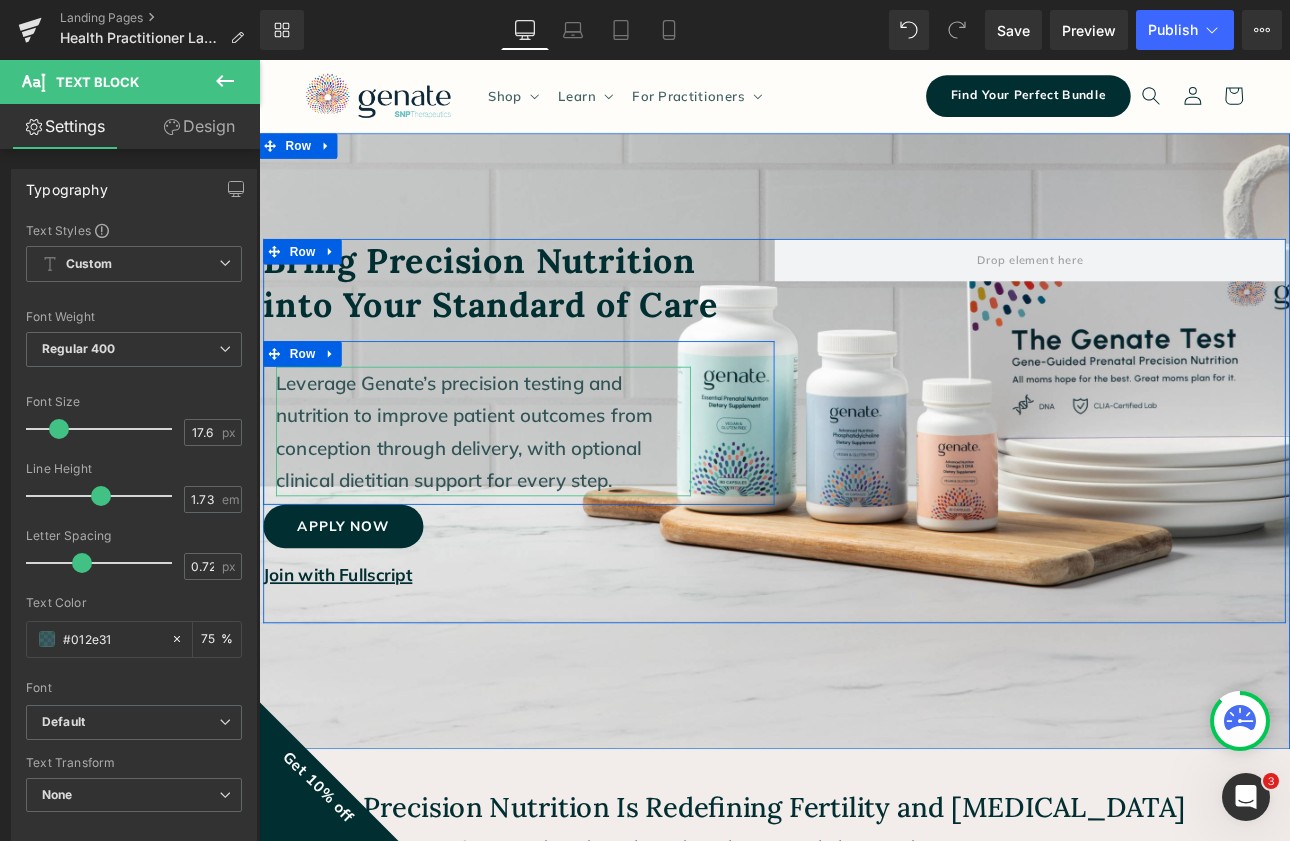 click on "Design" at bounding box center [199, 126] 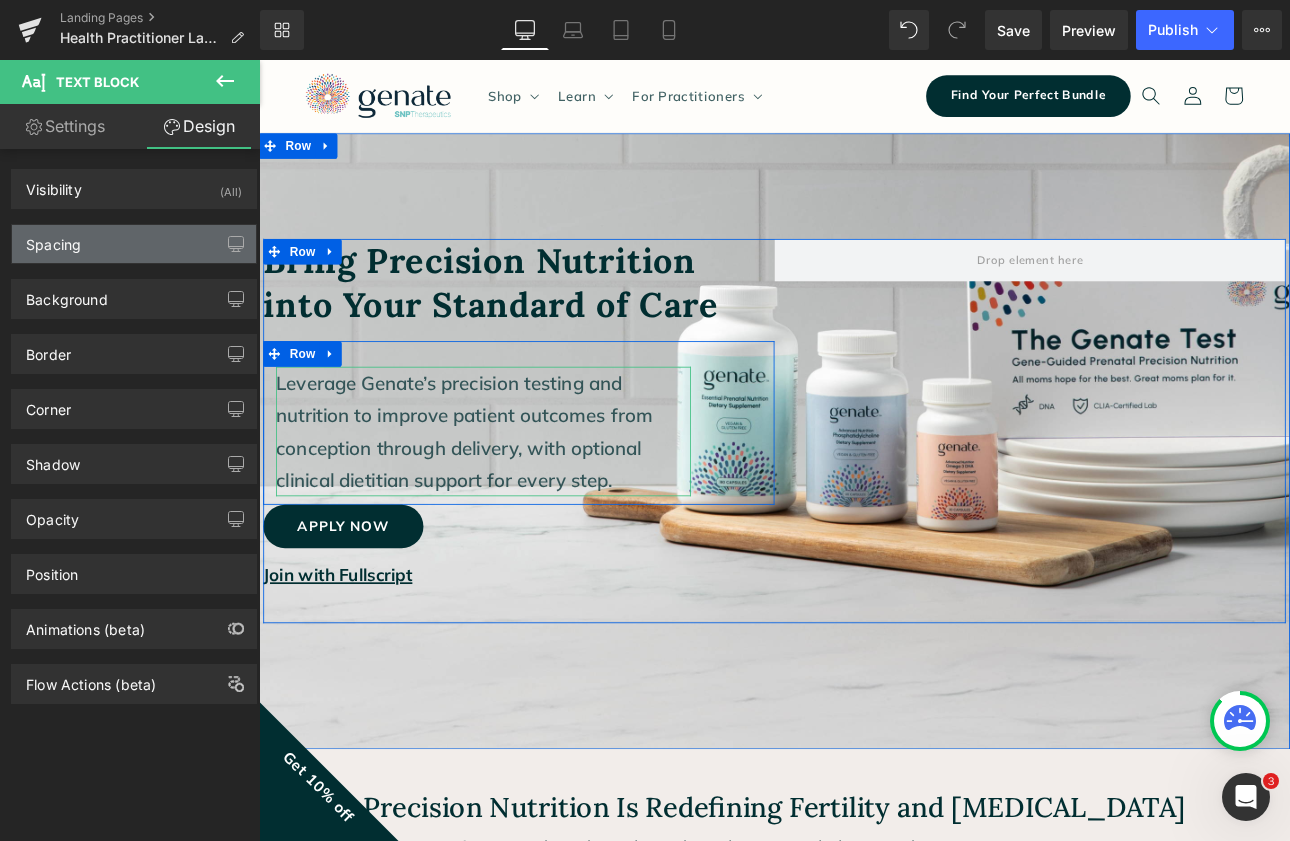 click on "Spacing" at bounding box center [134, 244] 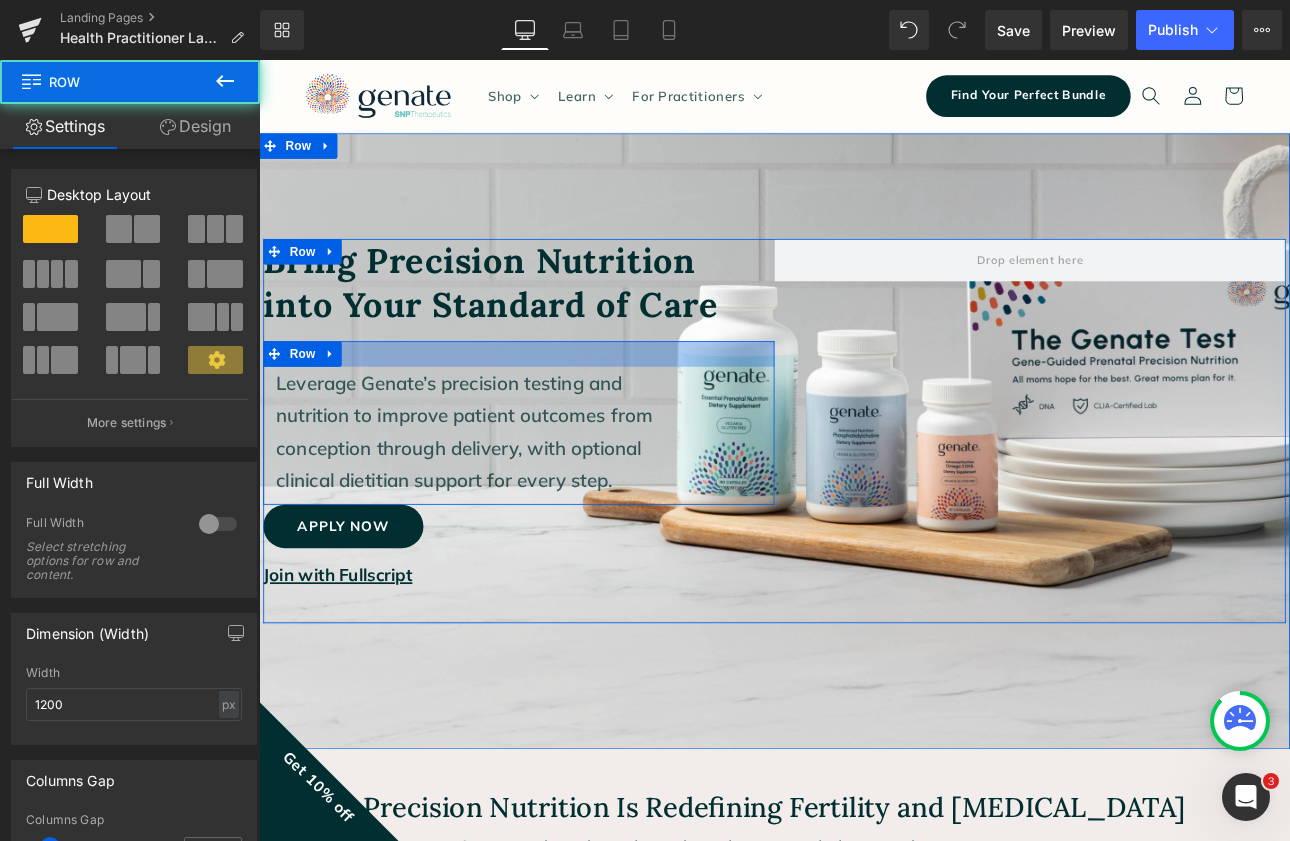 click at bounding box center [564, 405] 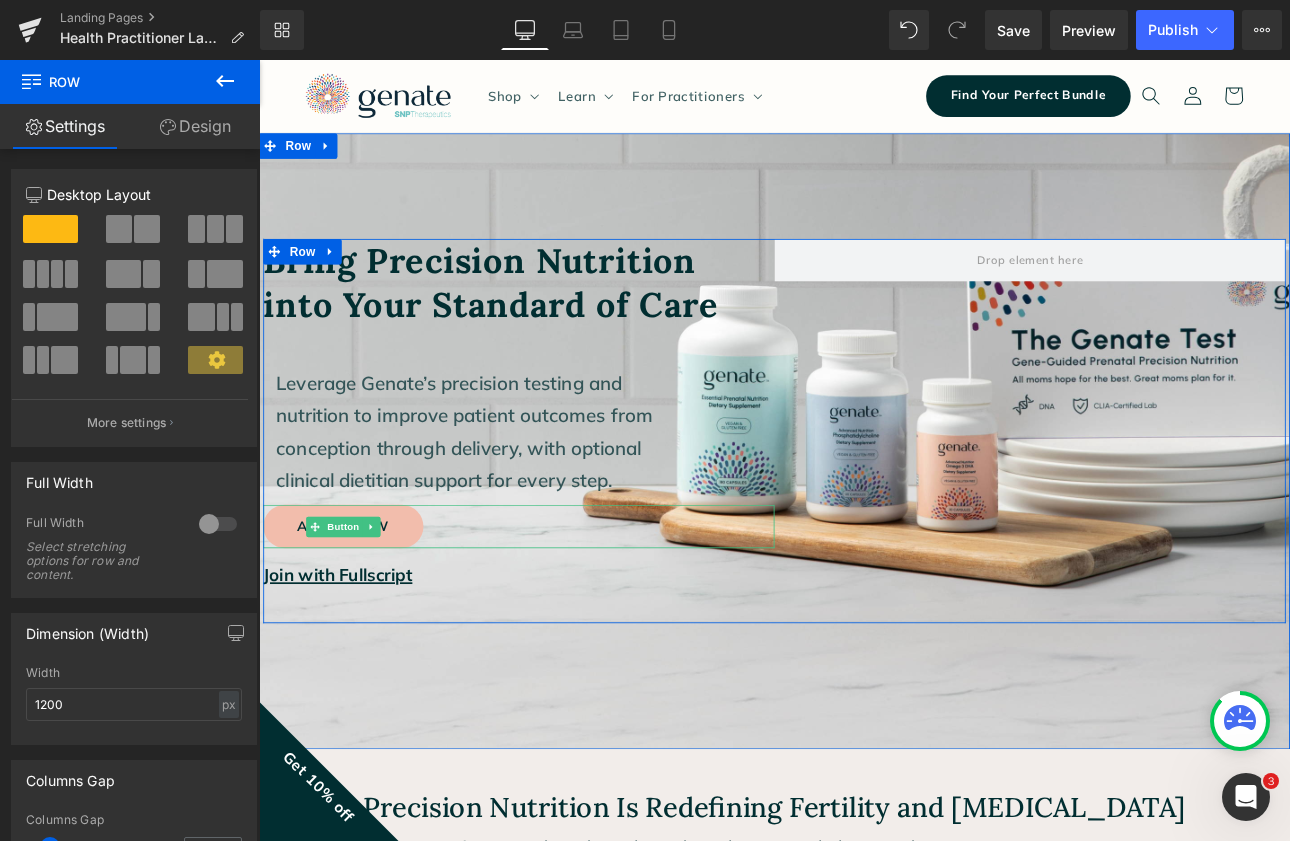 click on "Apply Now" at bounding box center (358, 607) 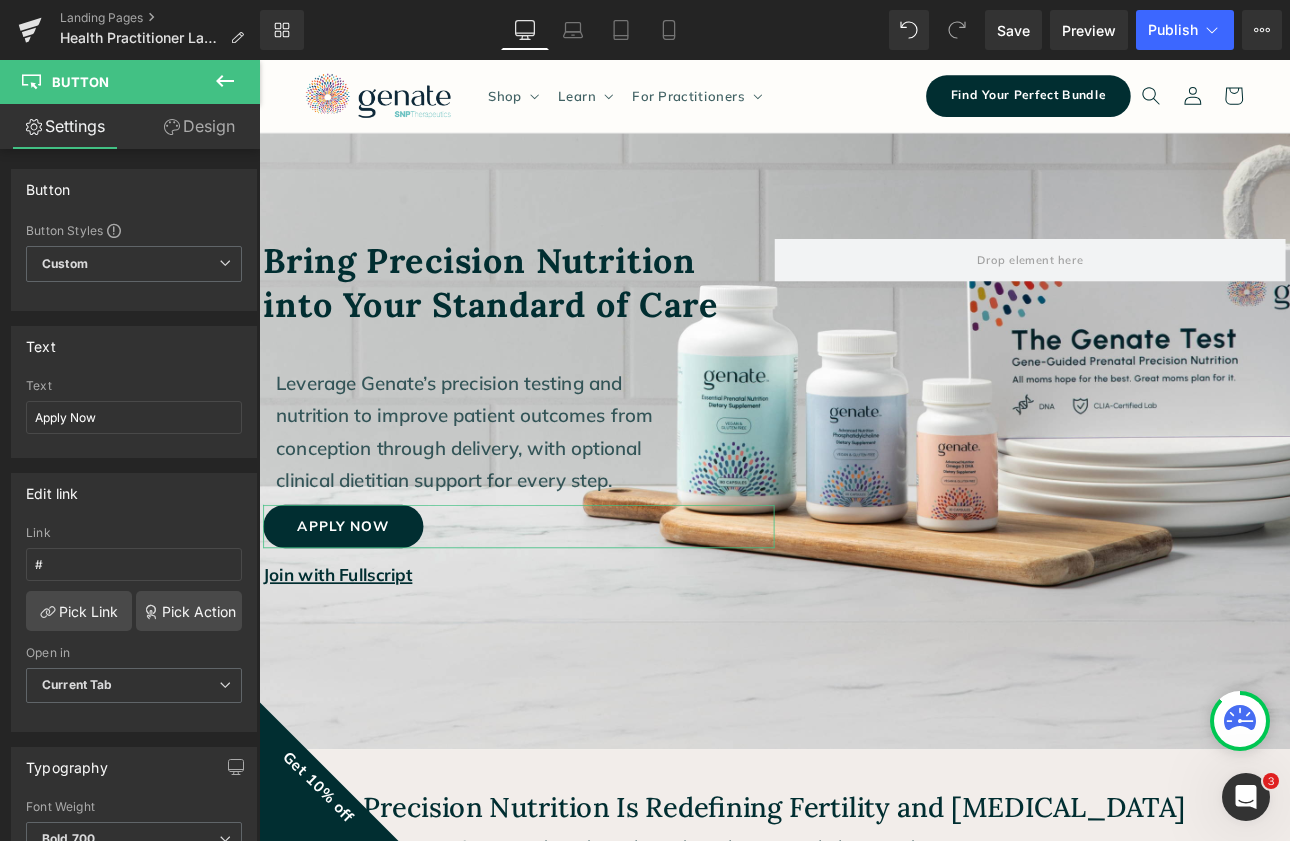 click on "Design" at bounding box center (199, 126) 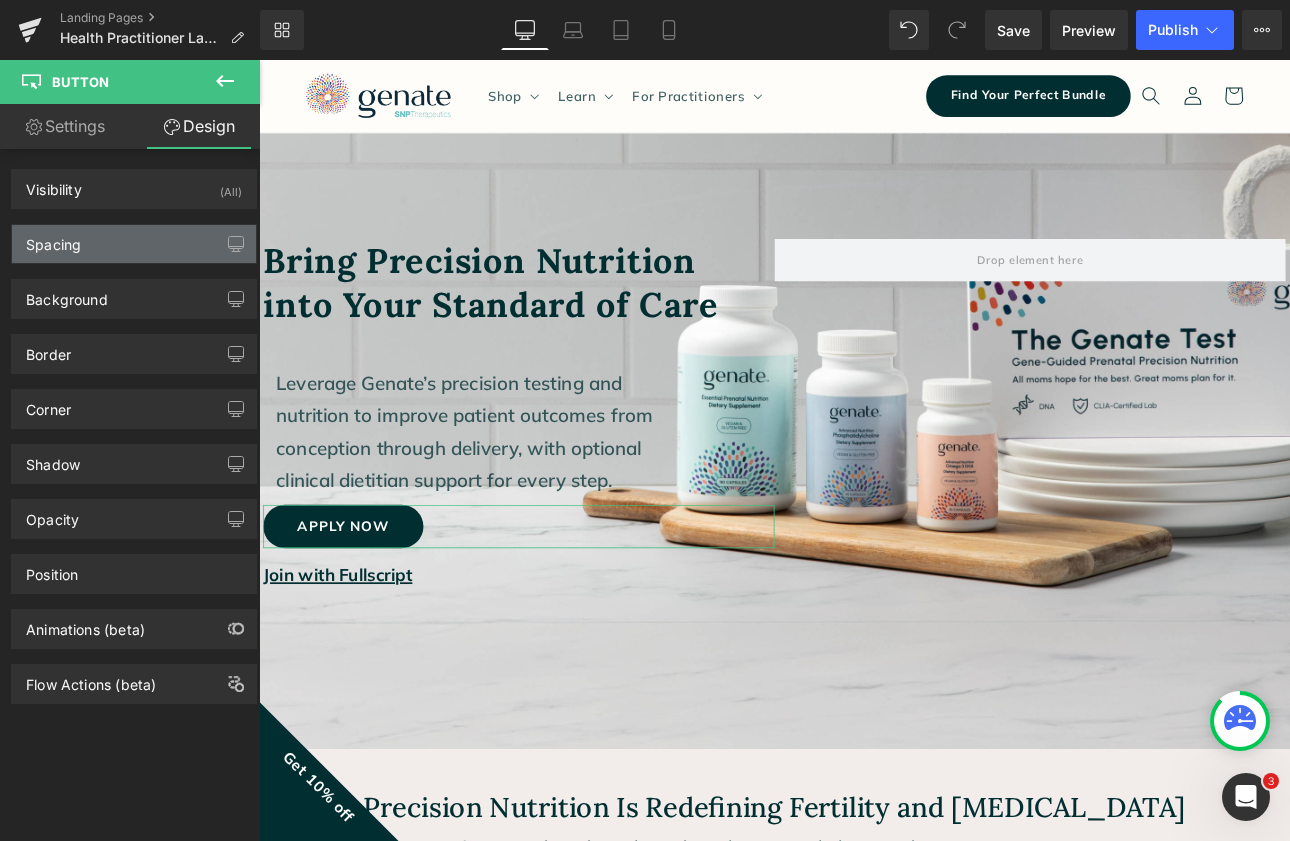 click on "Spacing" at bounding box center (134, 244) 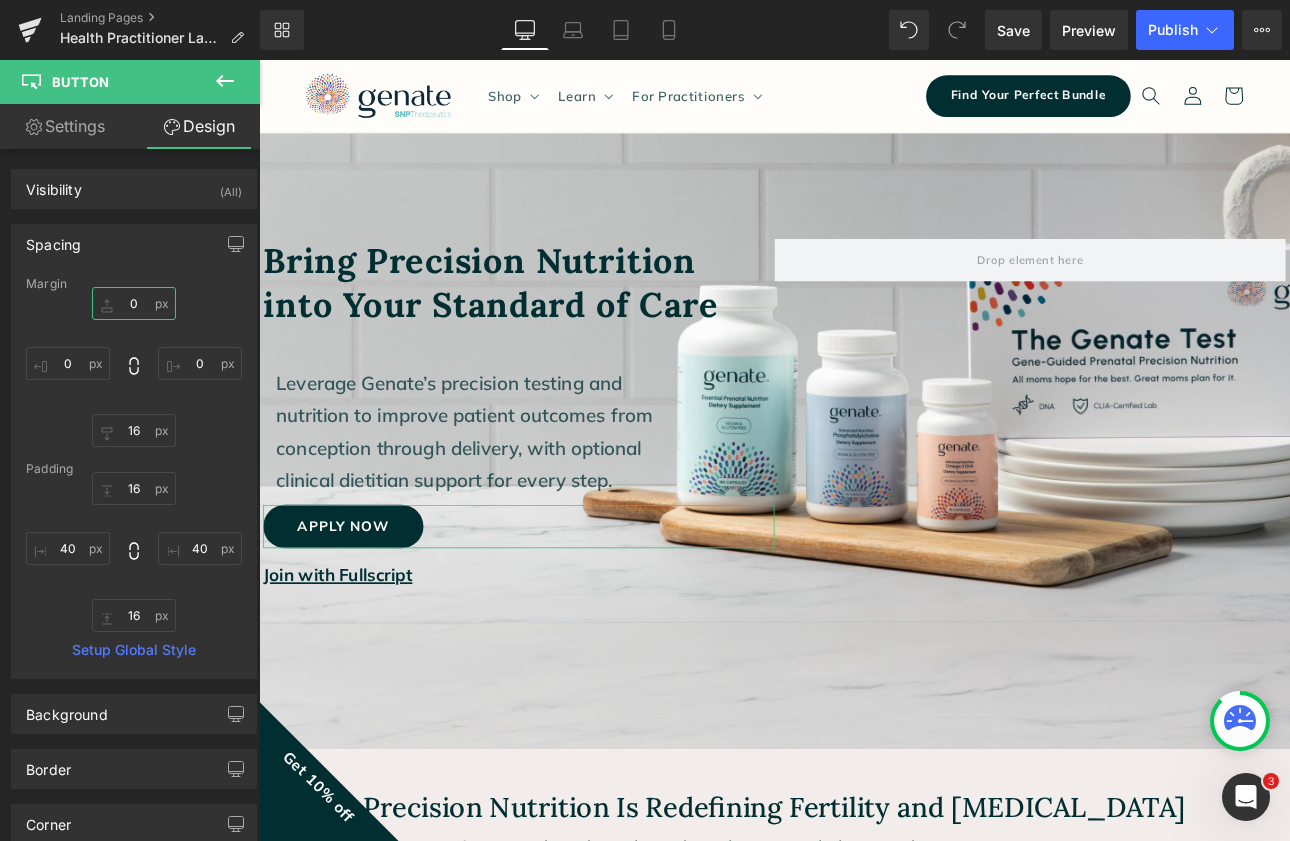 click on "0" at bounding box center [134, 303] 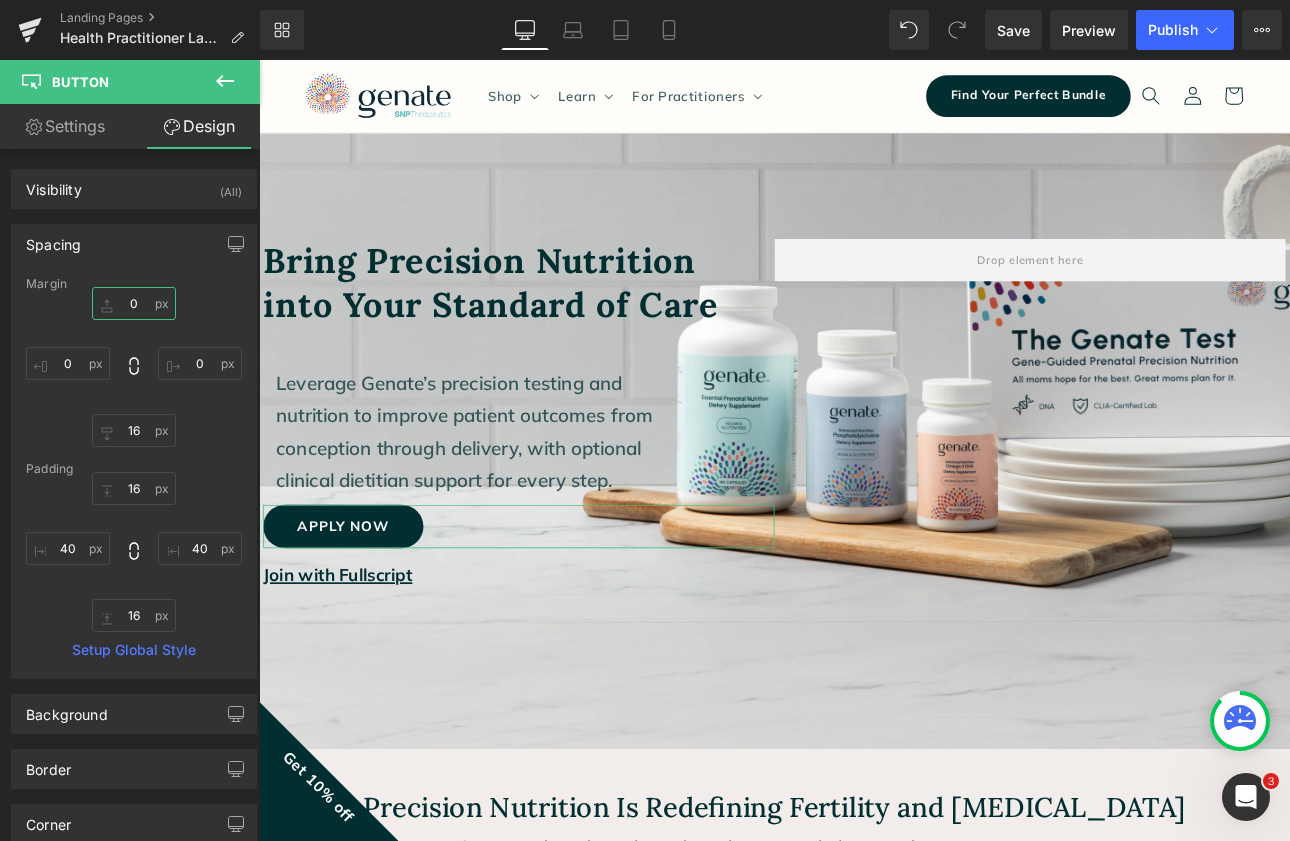 type on "5" 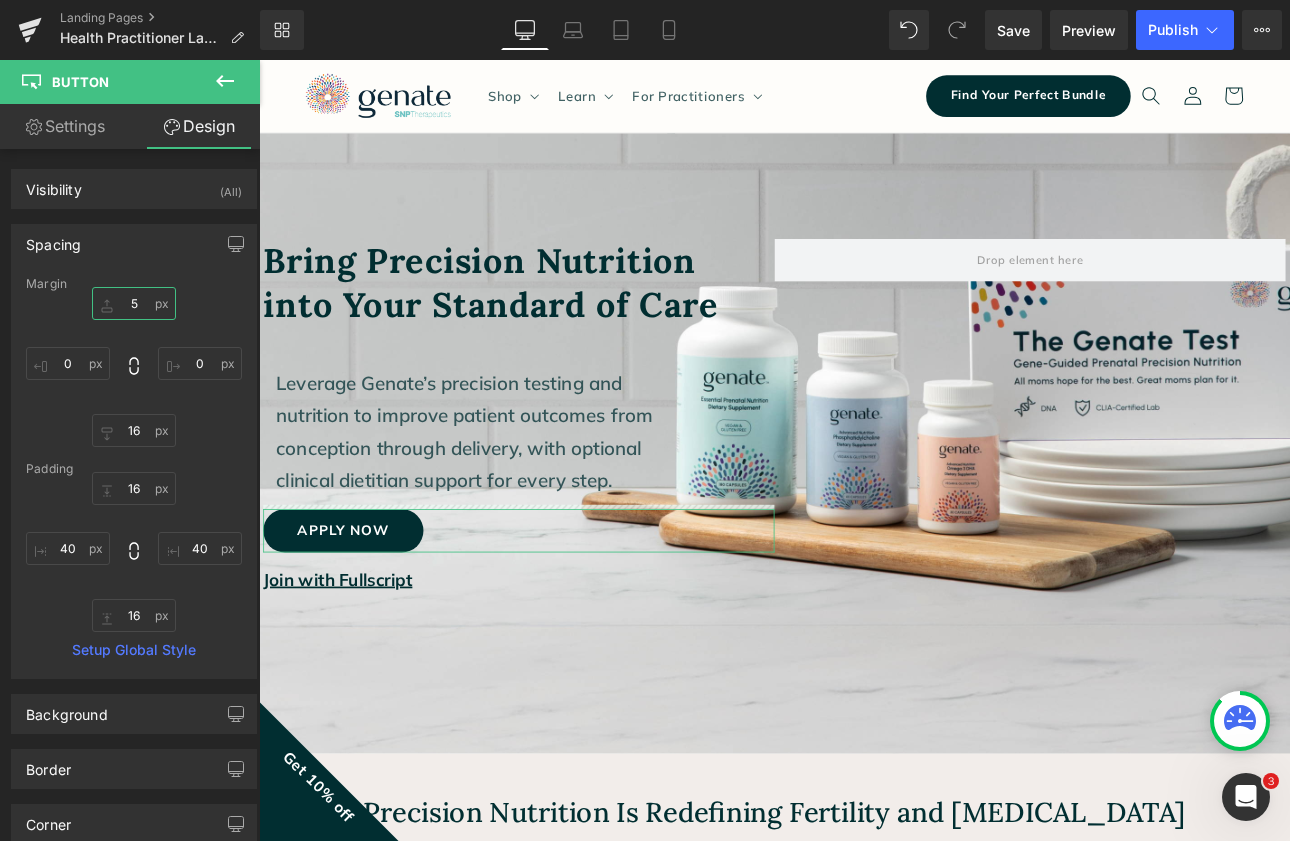 click on "5" at bounding box center [134, 303] 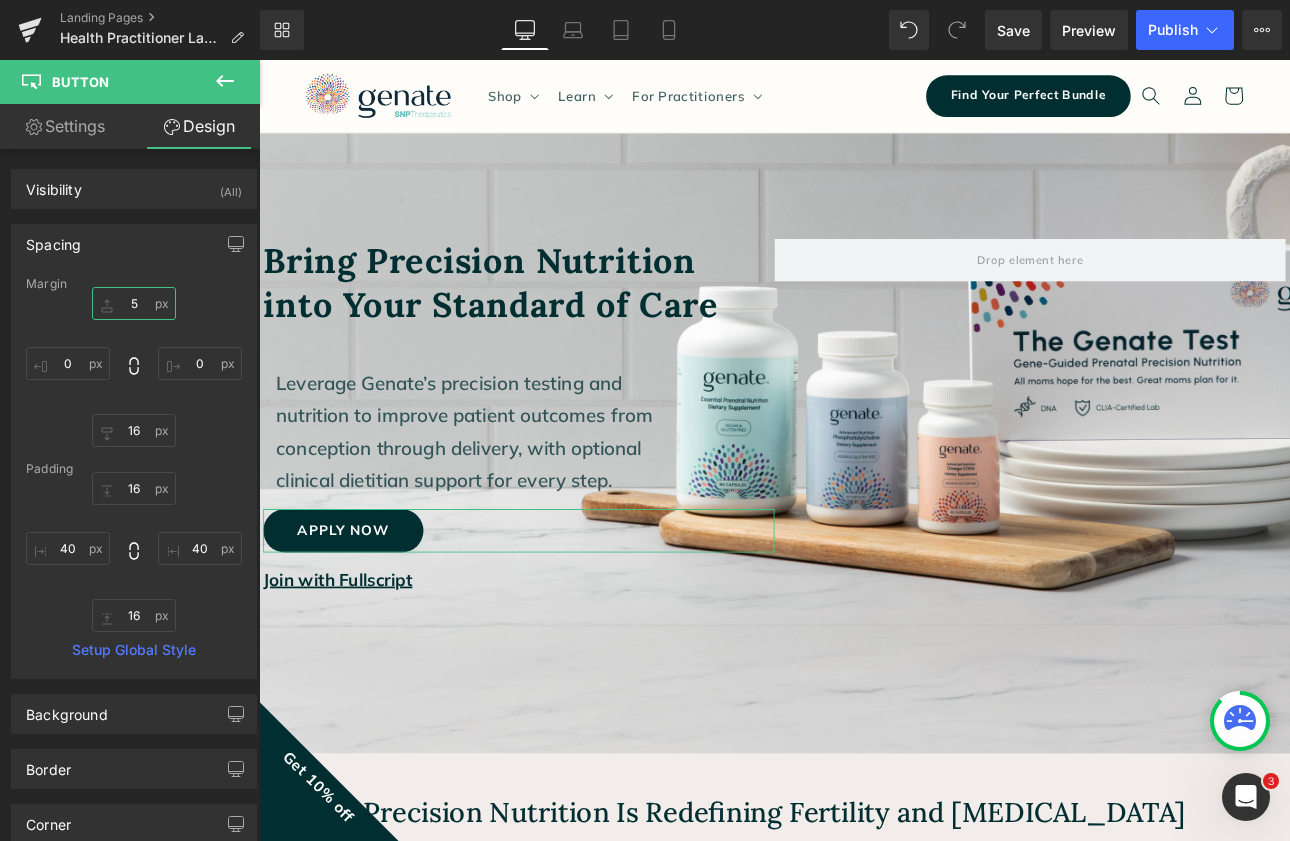 drag, startPoint x: 131, startPoint y: 305, endPoint x: 114, endPoint y: 305, distance: 17 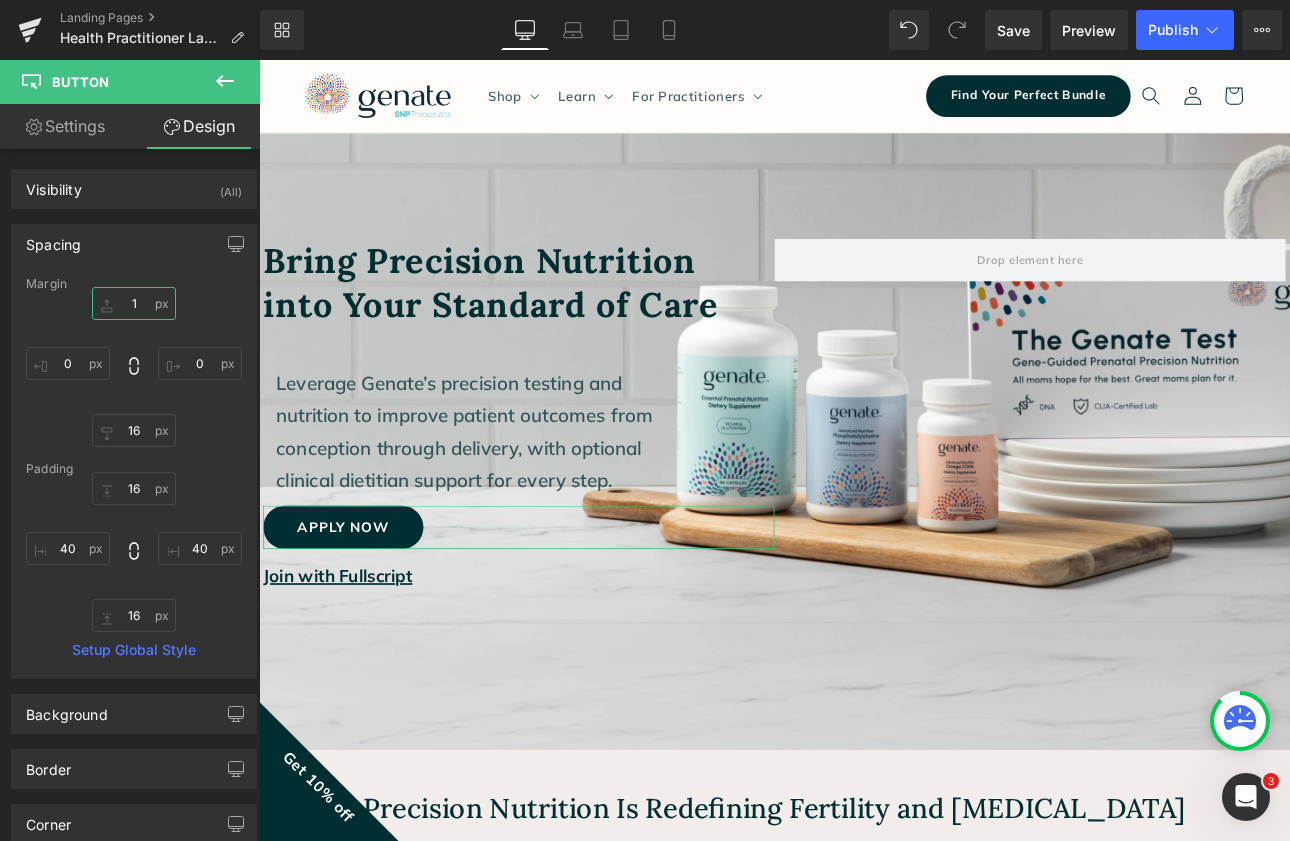 type on "10" 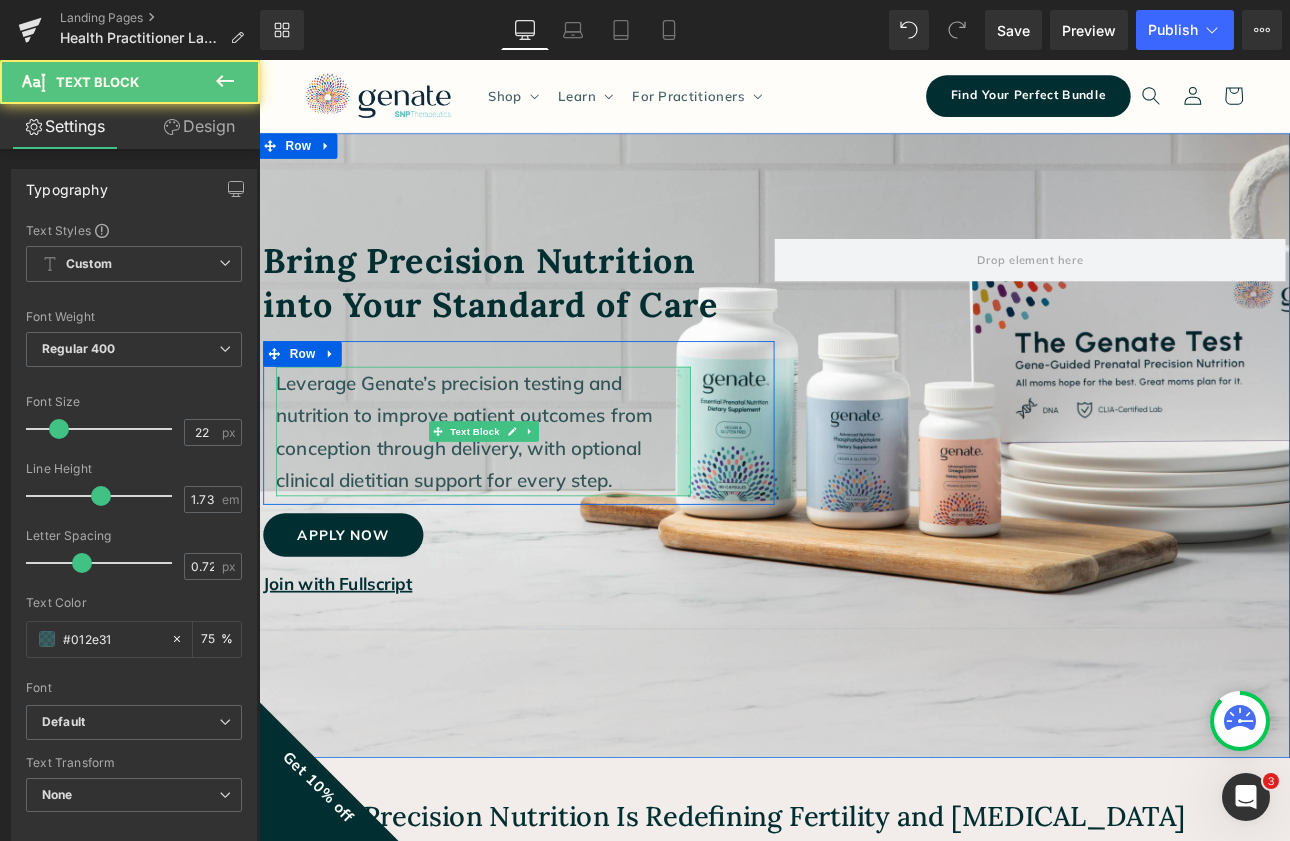 drag, startPoint x: 761, startPoint y: 499, endPoint x: 744, endPoint y: 499, distance: 17 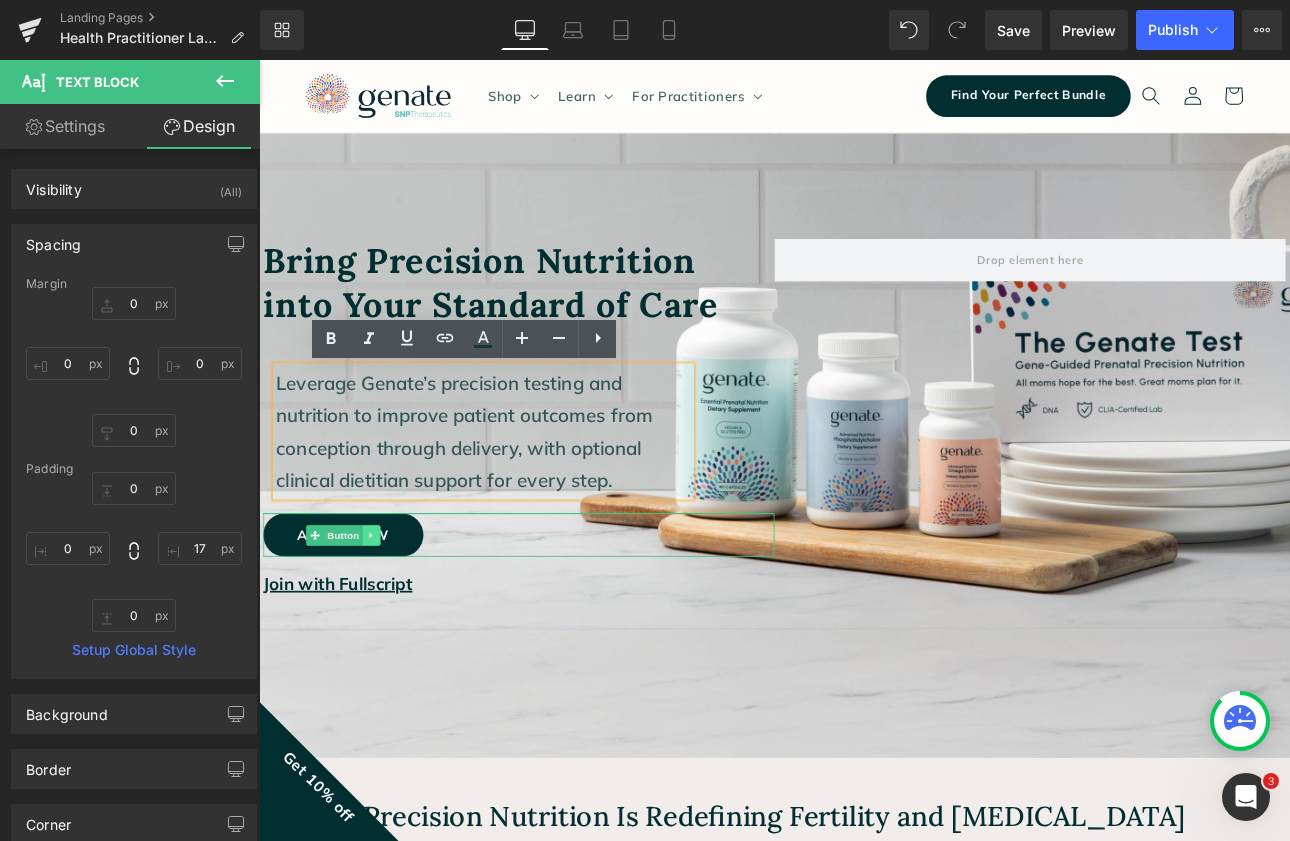 click 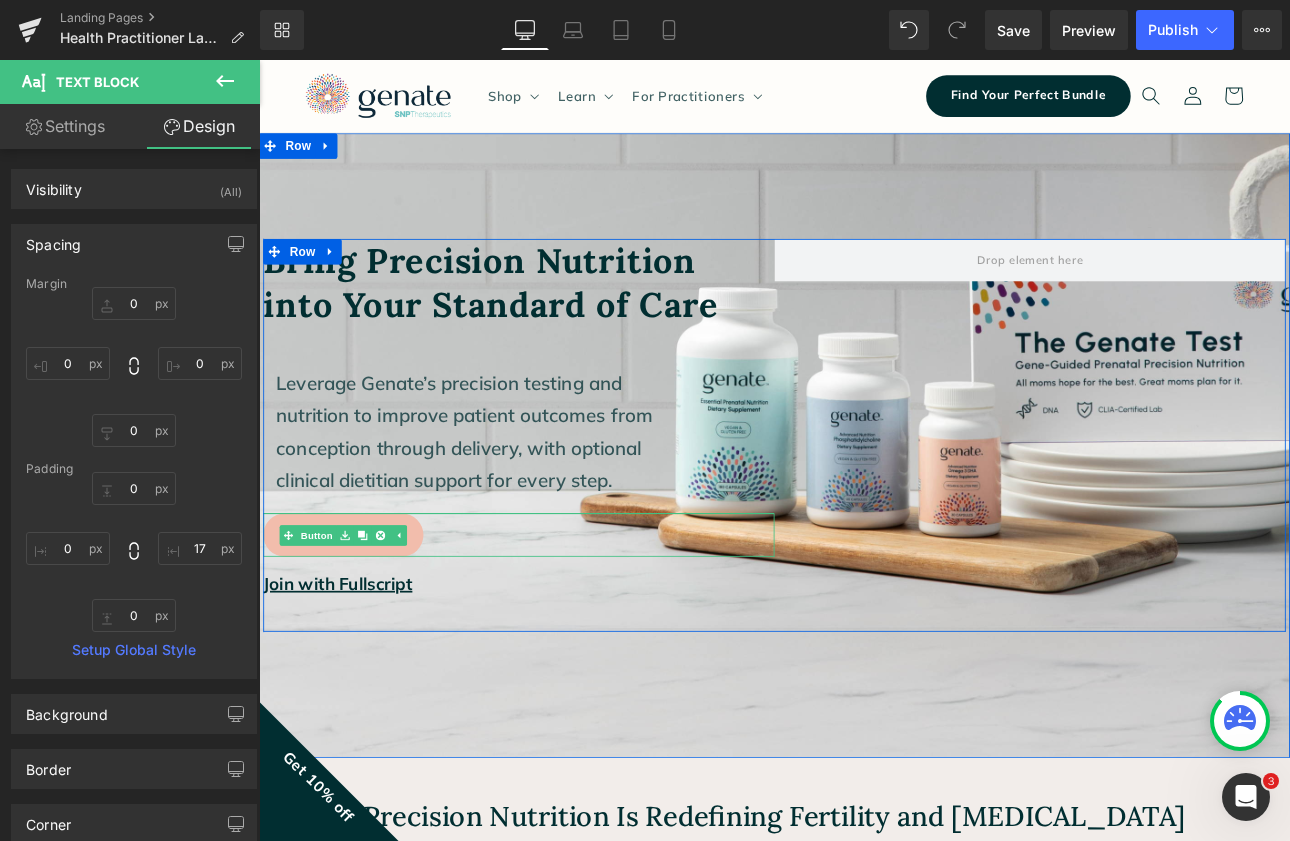 click on "Apply Now" at bounding box center (358, 617) 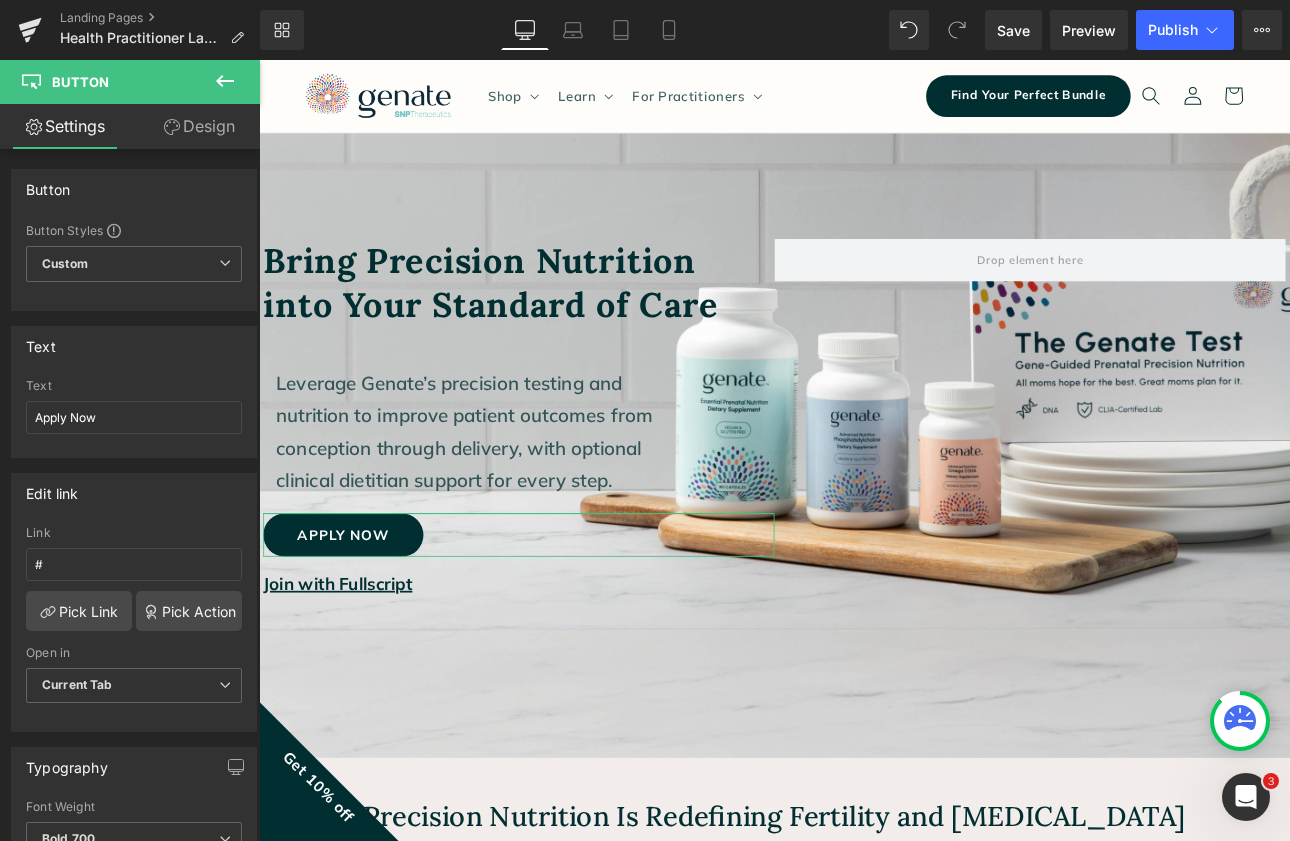 click on "Design" at bounding box center [199, 126] 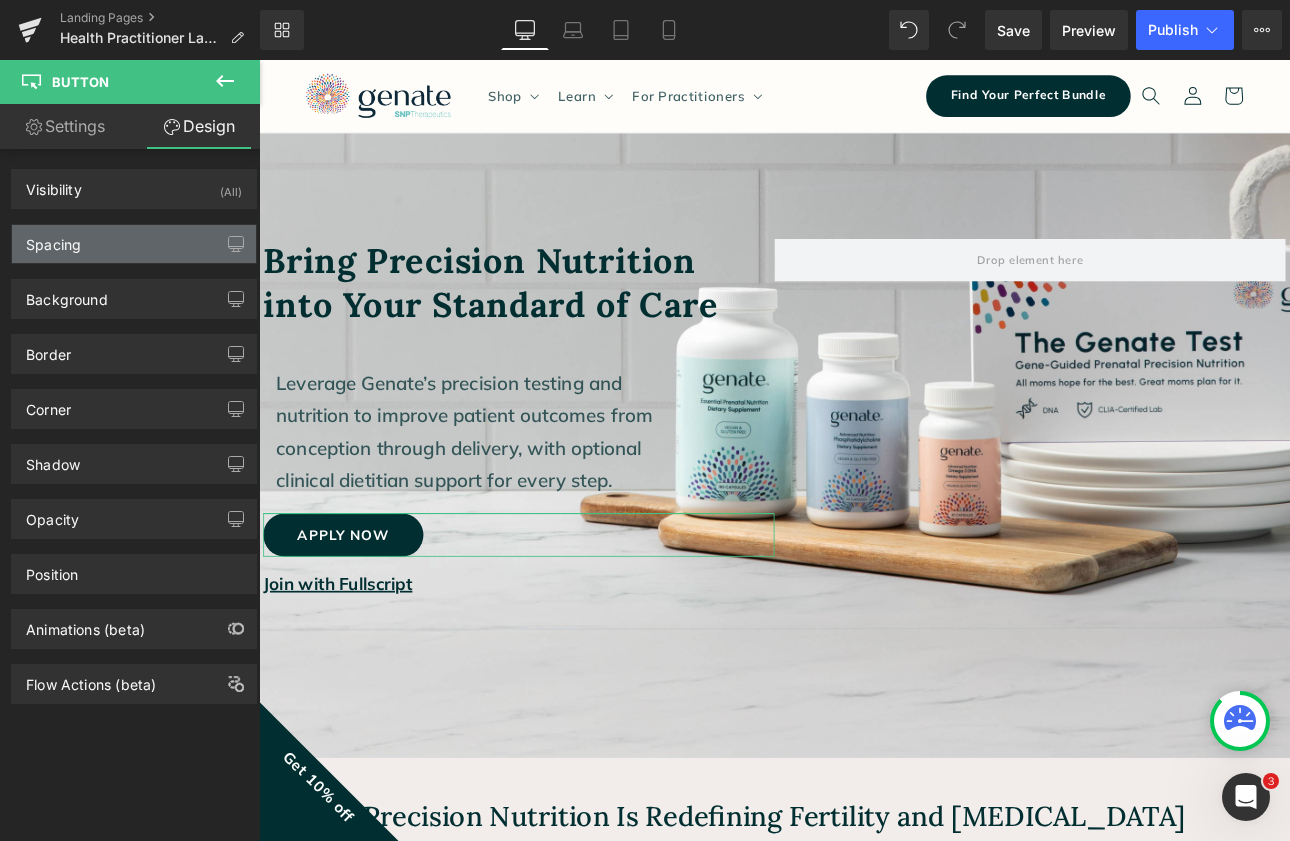 click on "Spacing" at bounding box center [134, 244] 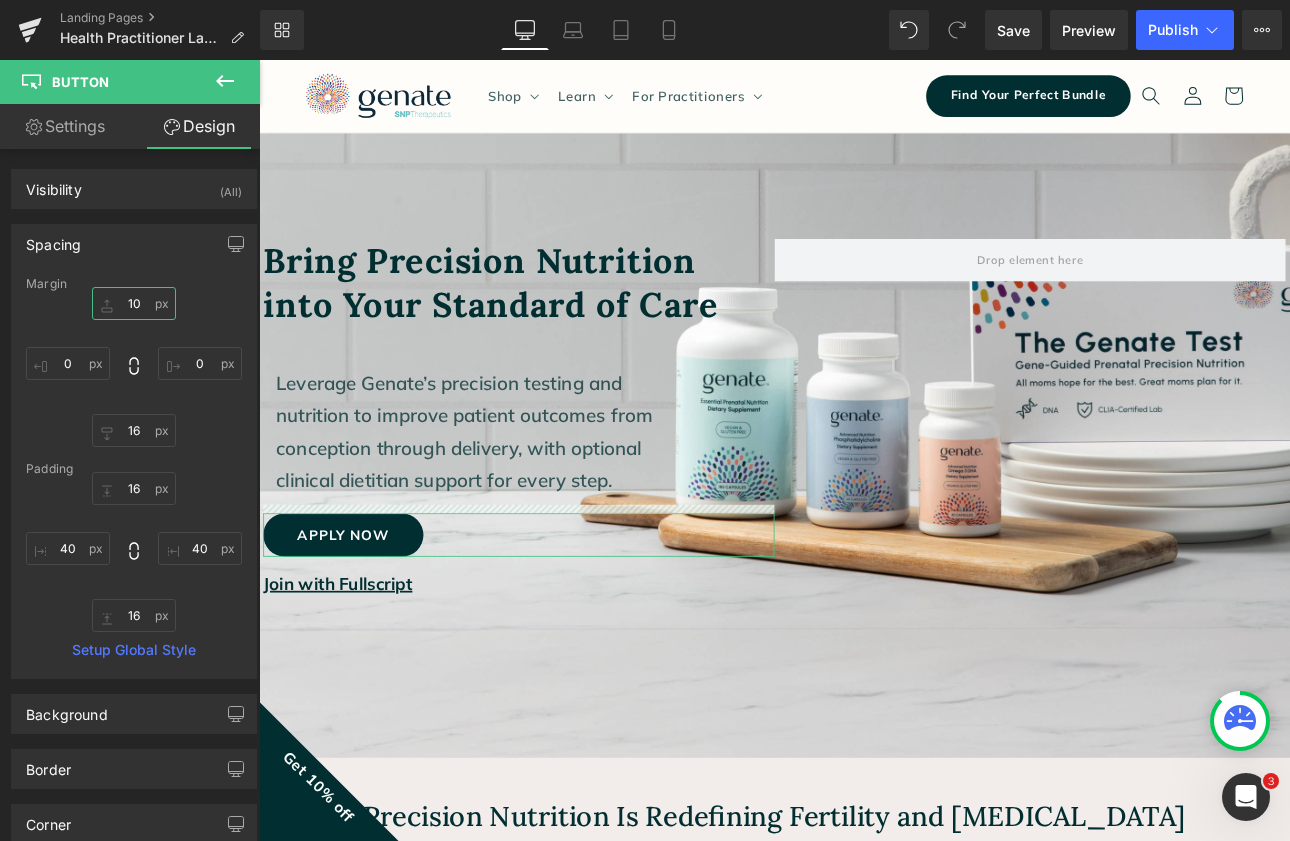 click on "10" at bounding box center [134, 303] 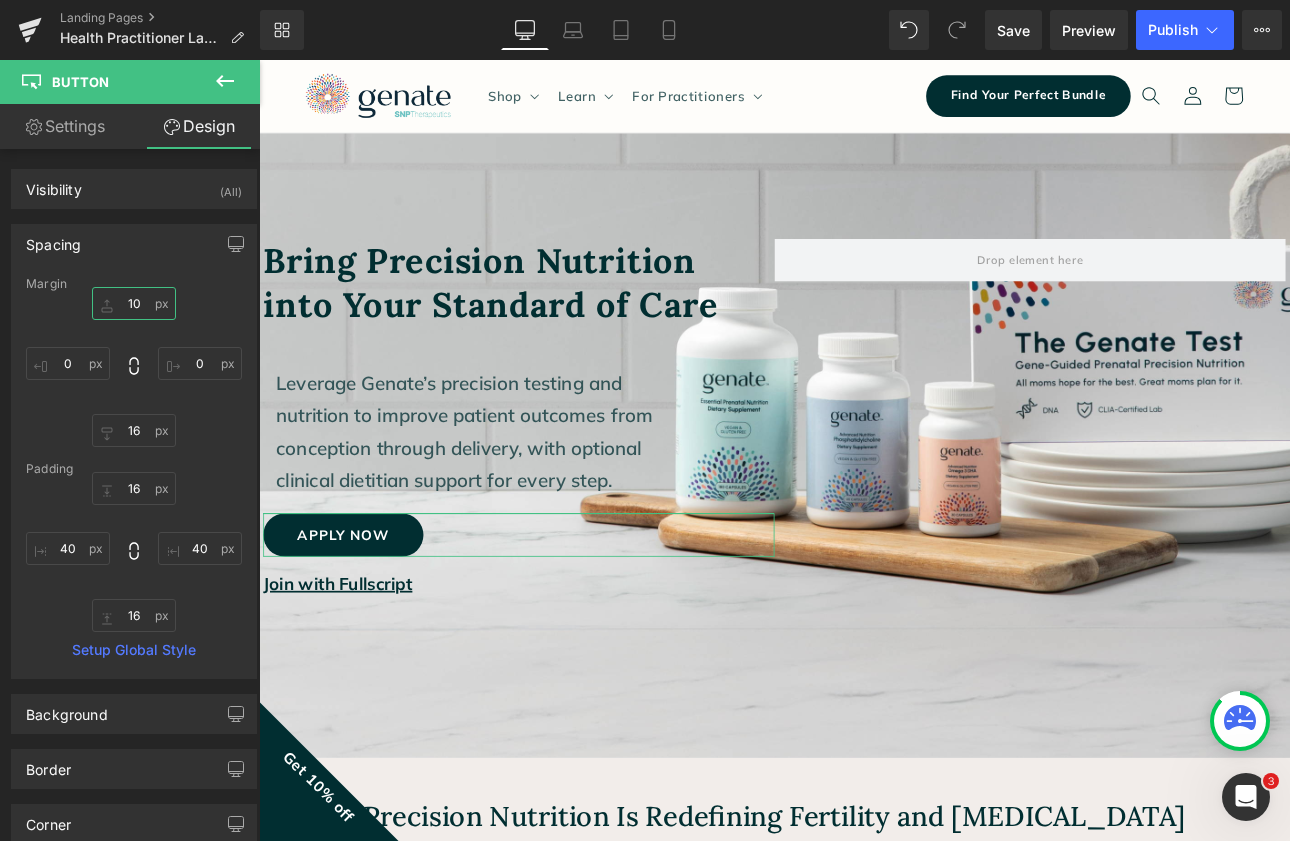 click on "10" at bounding box center (134, 303) 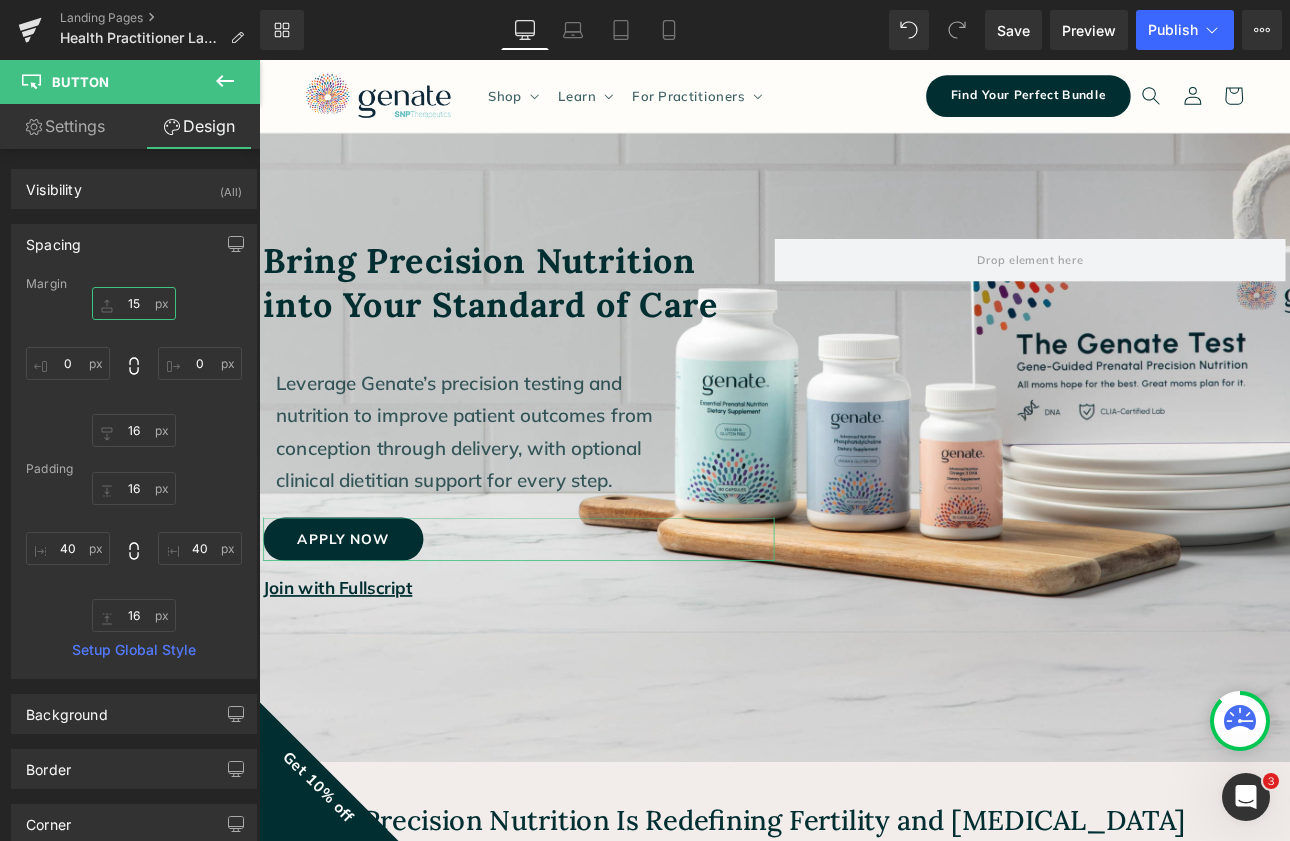 type on "15" 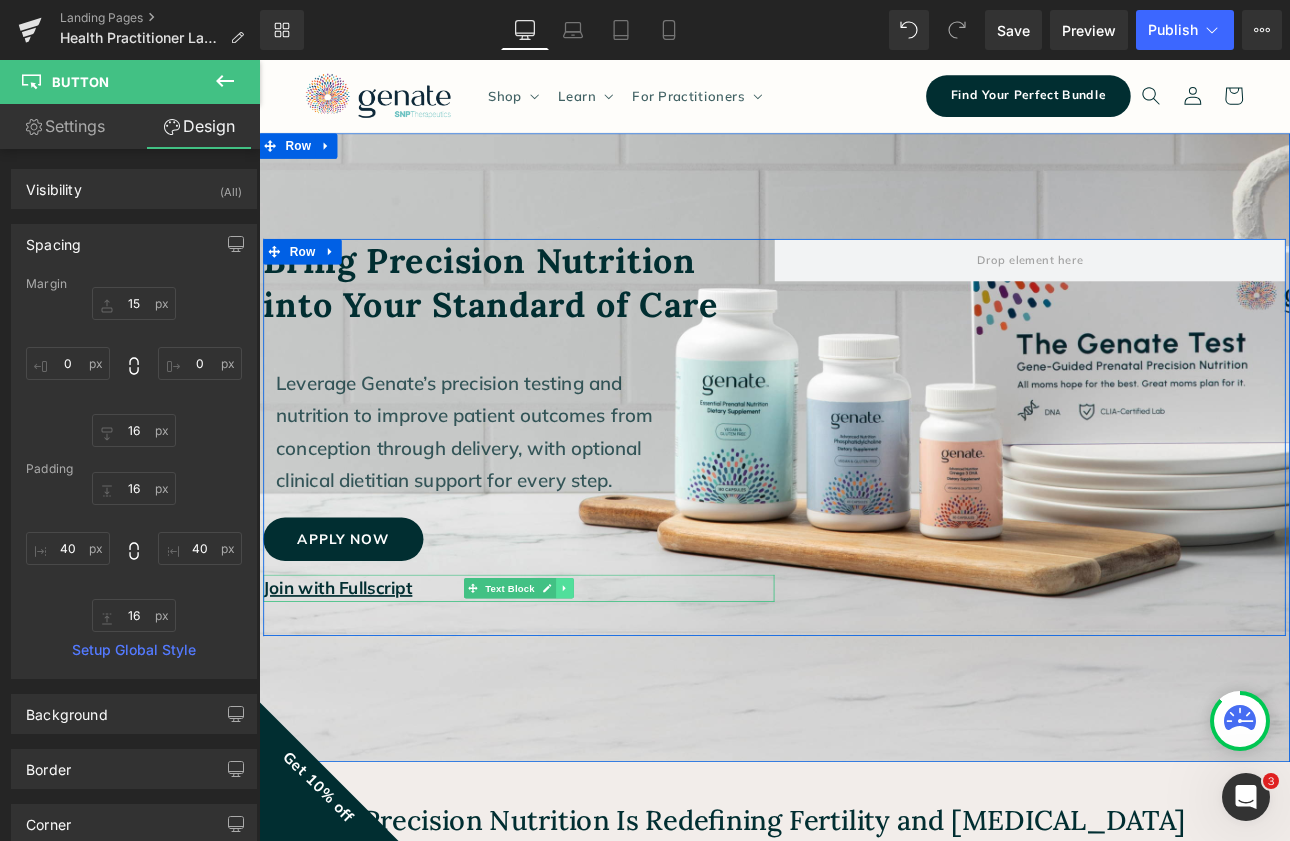 click at bounding box center [618, 680] 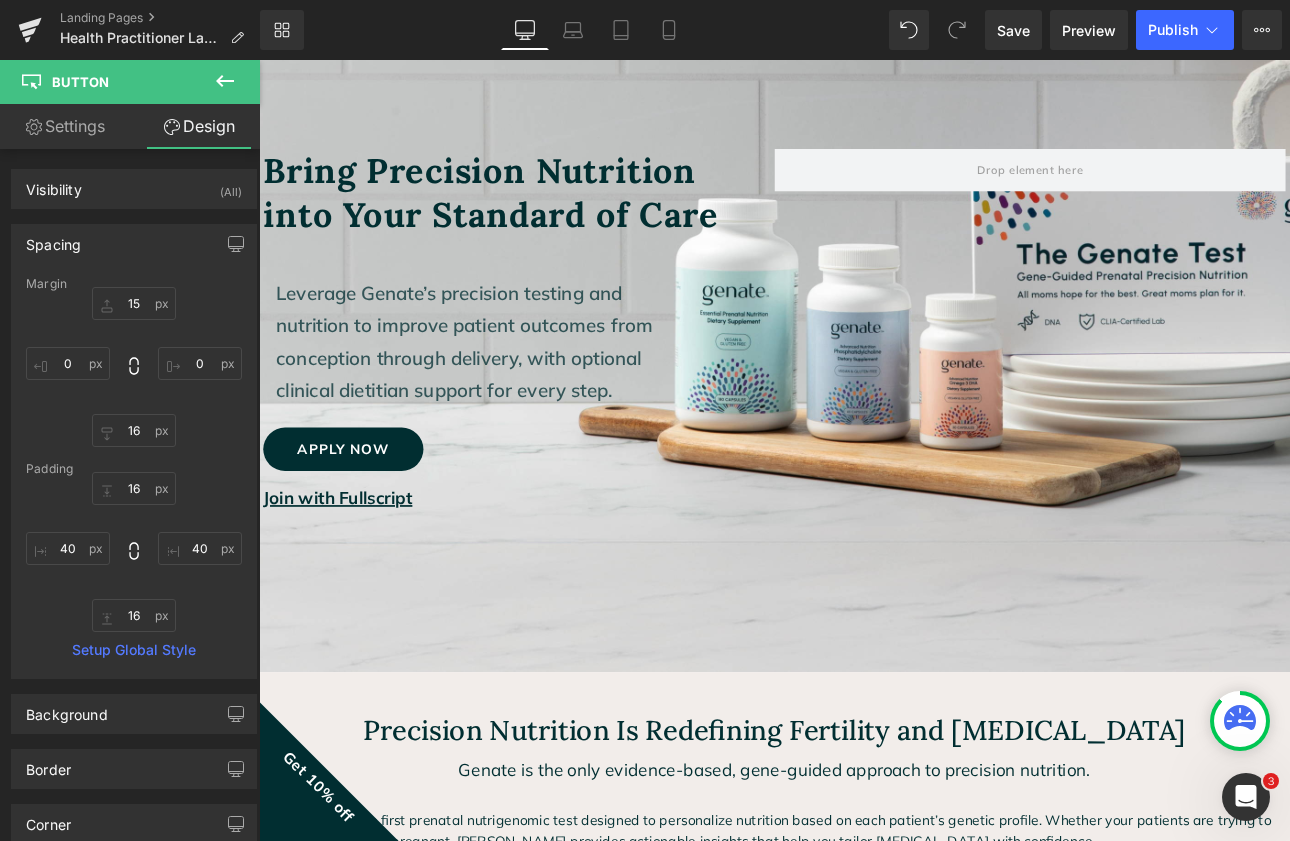 scroll, scrollTop: 100, scrollLeft: 0, axis: vertical 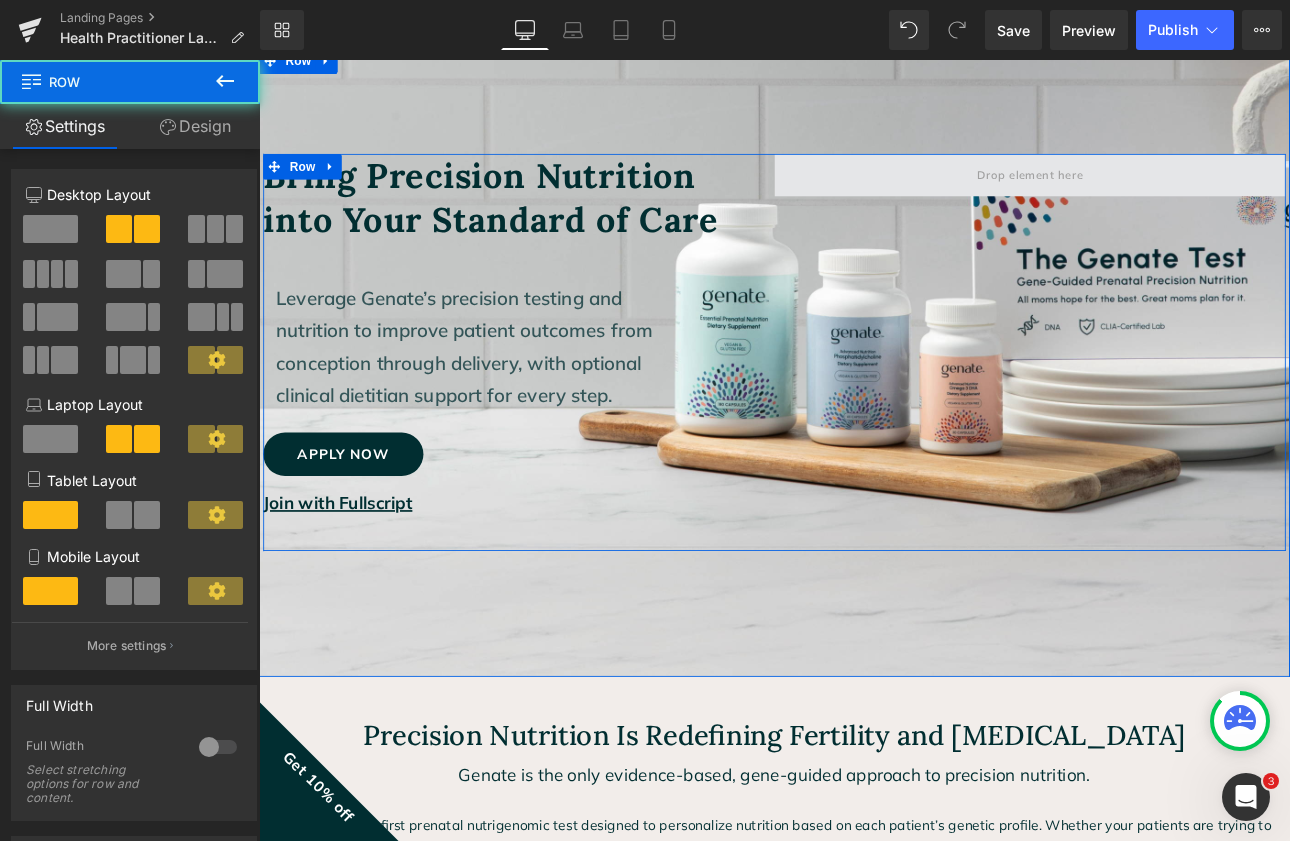 click at bounding box center (1164, 195) 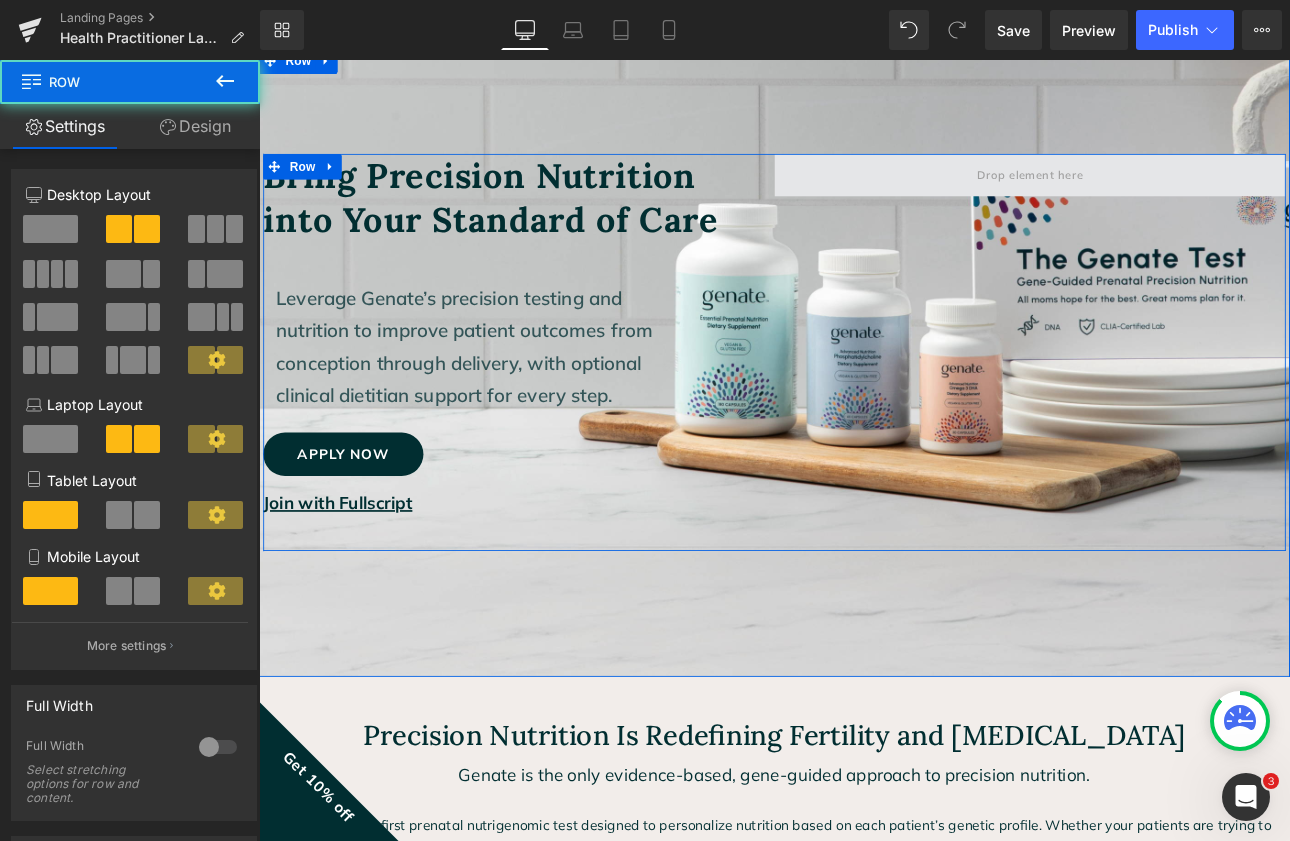 click at bounding box center [1164, 195] 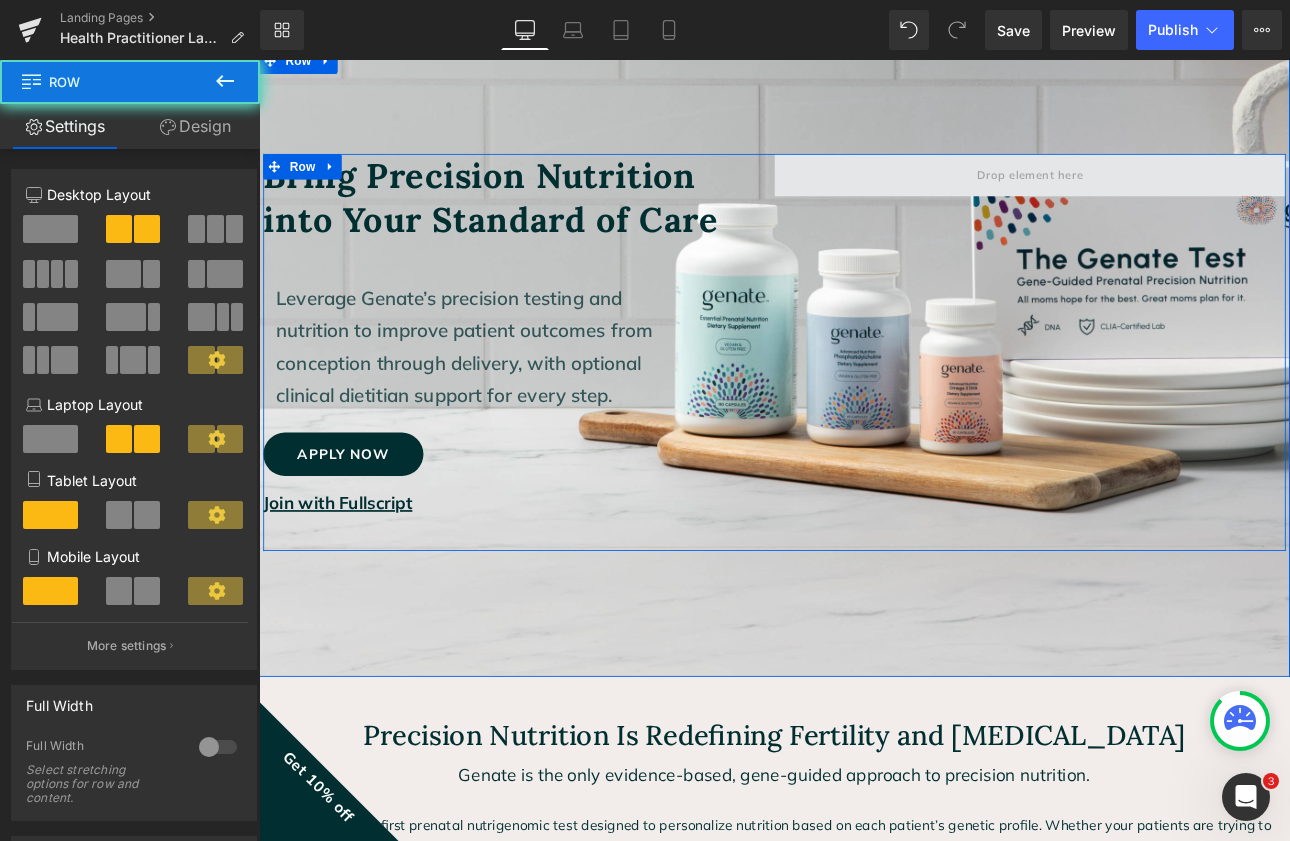 click at bounding box center [1164, 195] 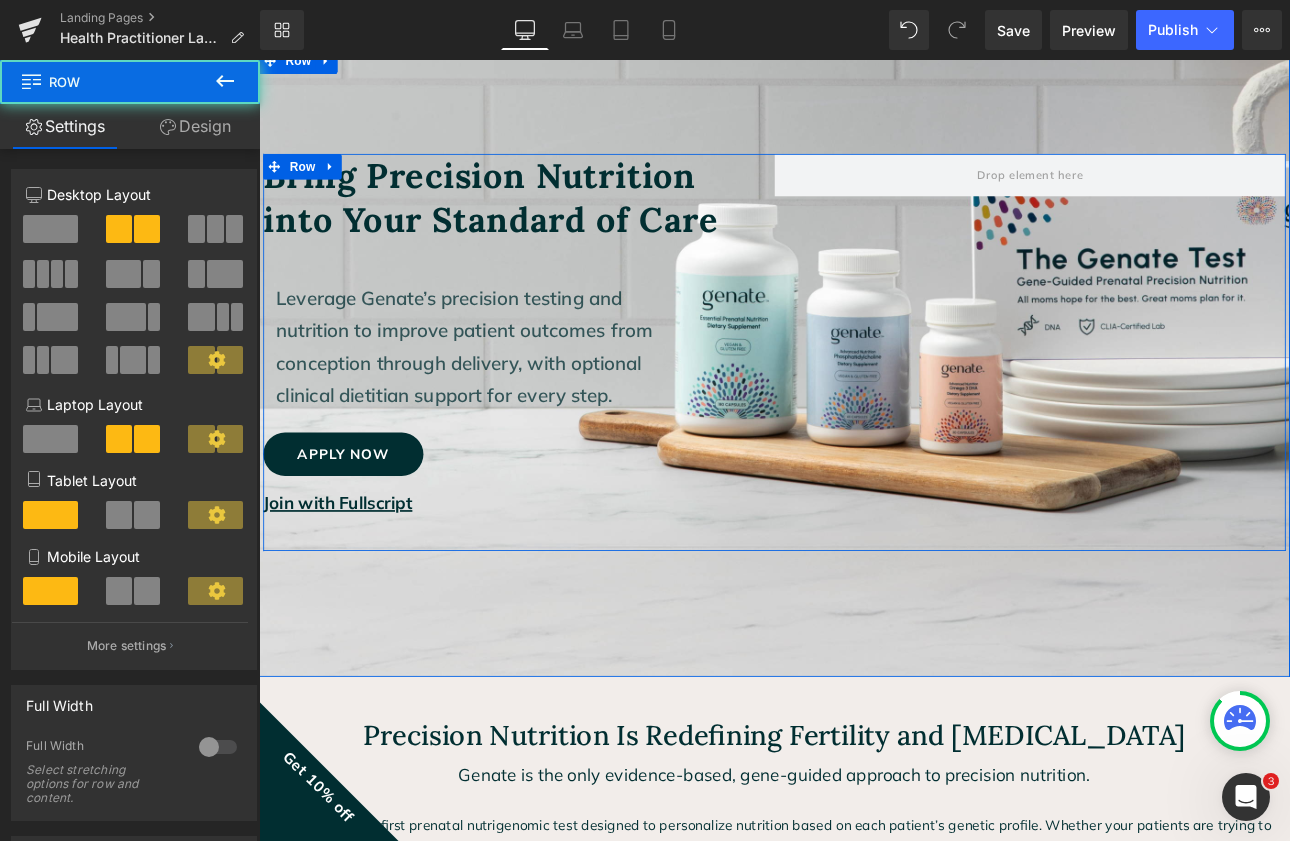 click on "Bring Precision Nutrition into Your Standard of Care Heading
Leverage Genate’s precision testing and nutrition to improve patient outcomes from conception through delivery, with optional clinical dietitian support for every step.
Text Block
Row         83px Apply Now Button         Join with Fullscript Text Block         Row" at bounding box center [864, 403] 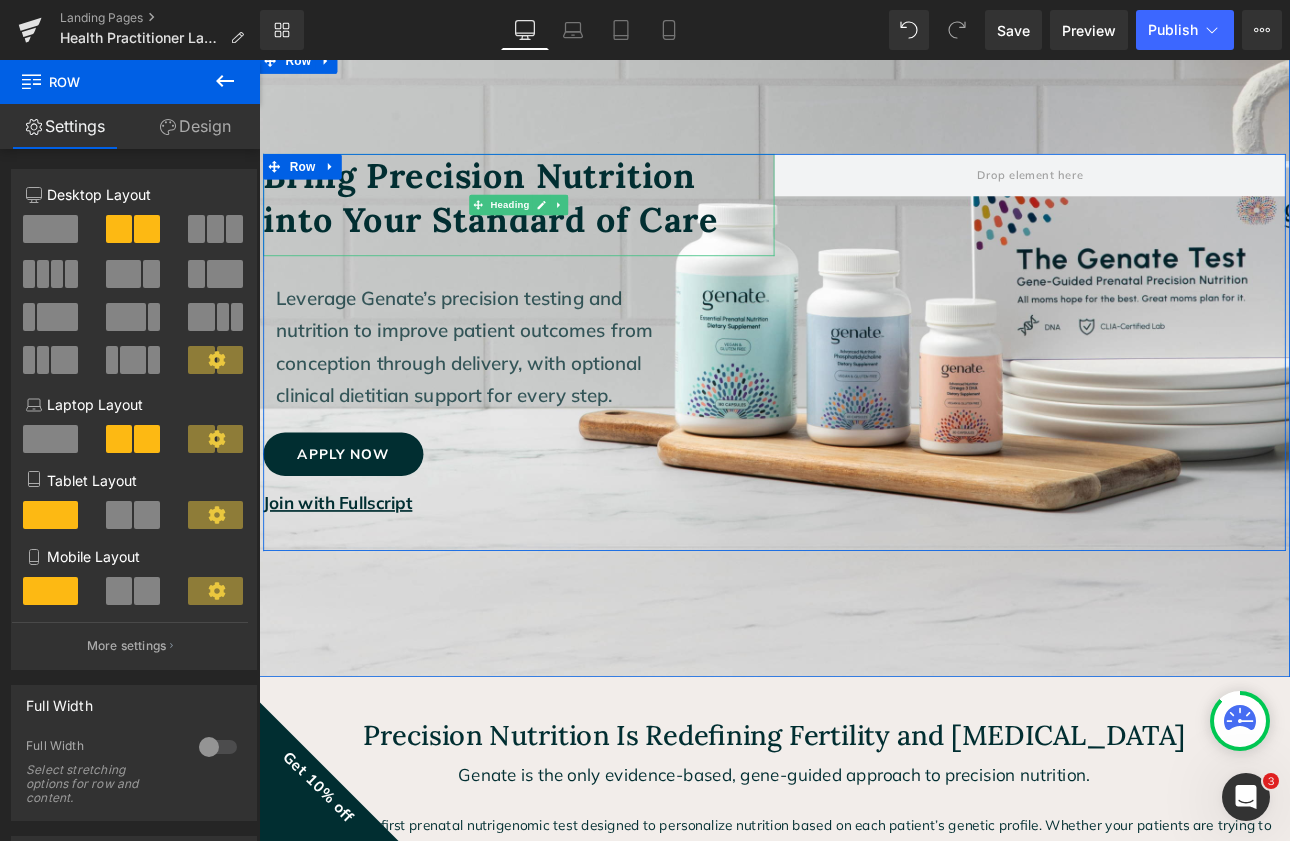 click on "Bring Precision Nutrition into Your Standard of Care" at bounding box center [531, 221] 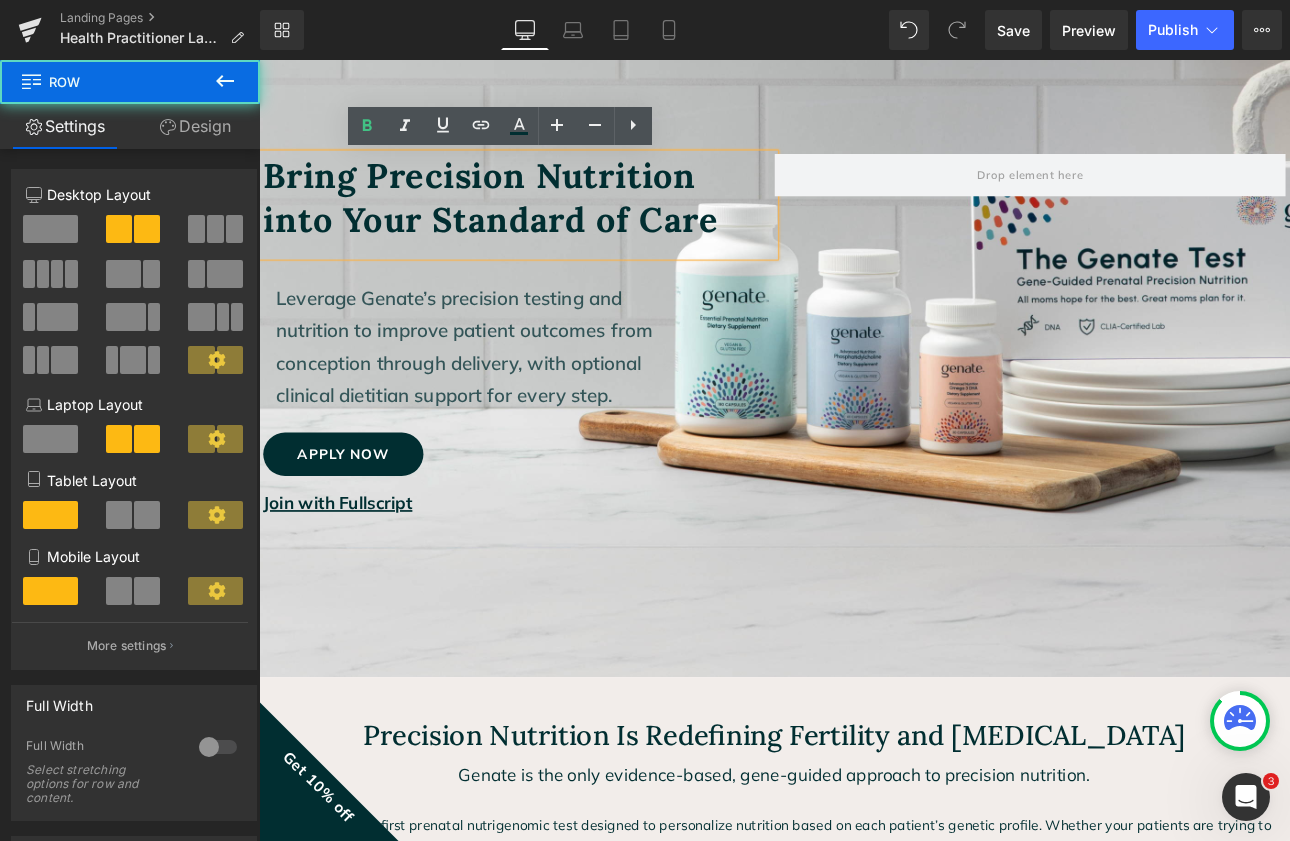 click on "Bring Precision Nutrition into Your Standard of Care Heading
Leverage Genate’s precision testing and nutrition to improve patient outcomes from conception through delivery, with optional clinical dietitian support for every step.
Text Block
Row         83px Apply Now Button         Join with Fullscript Text Block" at bounding box center (564, 403) 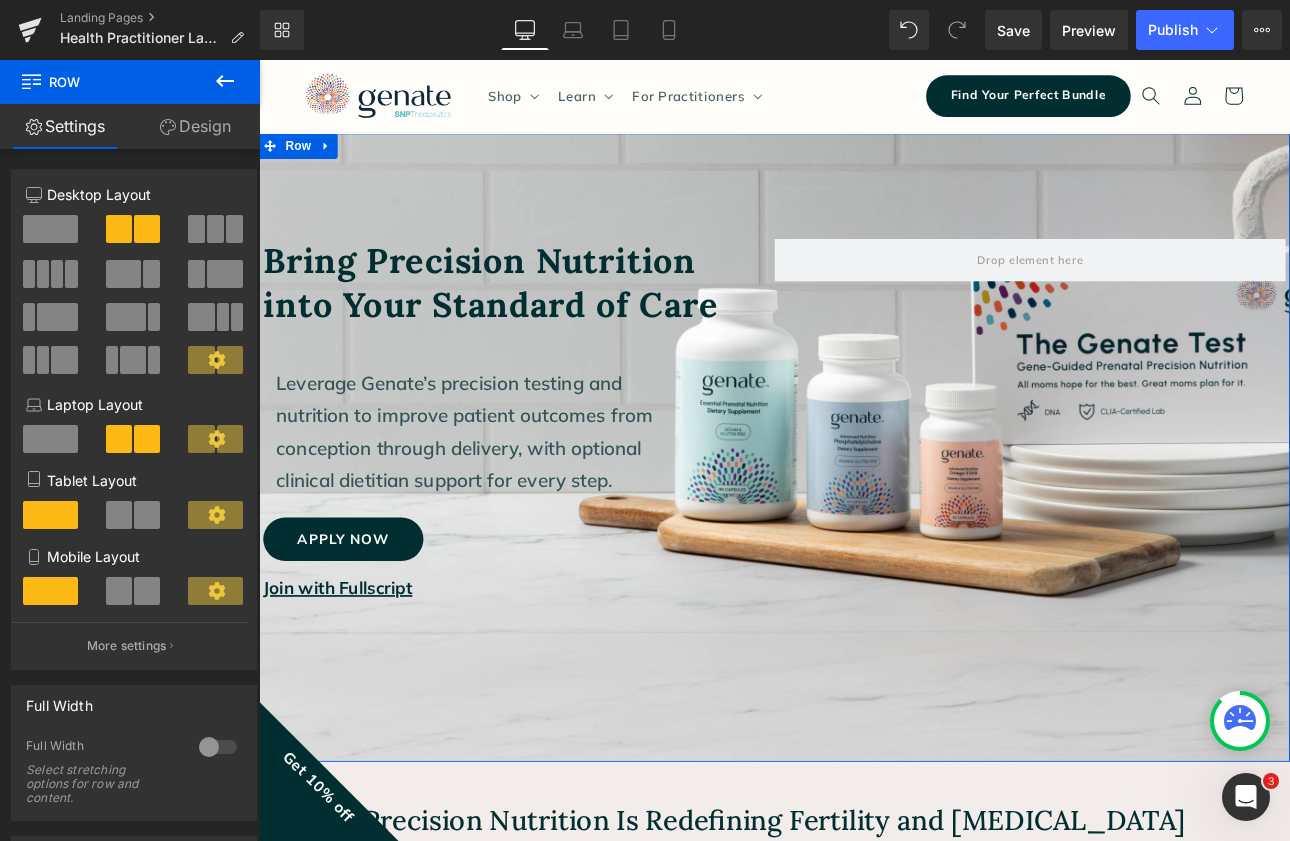 scroll, scrollTop: 0, scrollLeft: 0, axis: both 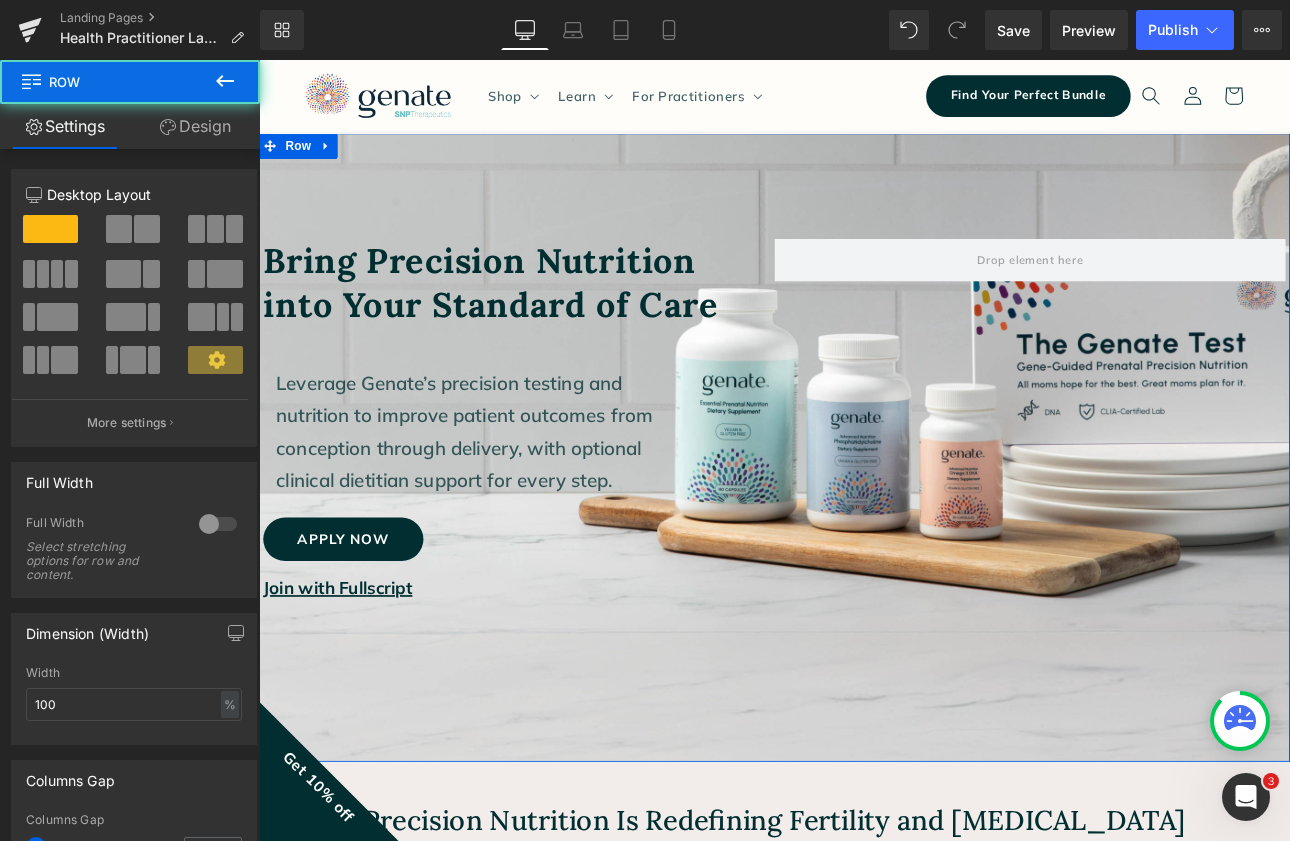click on "Bring Precision Nutrition into Your Standard of Care Heading
Leverage Genate’s precision testing and nutrition to improve patient outcomes from conception through delivery, with optional clinical dietitian support for every step.
Text Block
Row         83px Apply Now Button         Join with Fullscript Text Block         Row         Row" at bounding box center [864, 515] 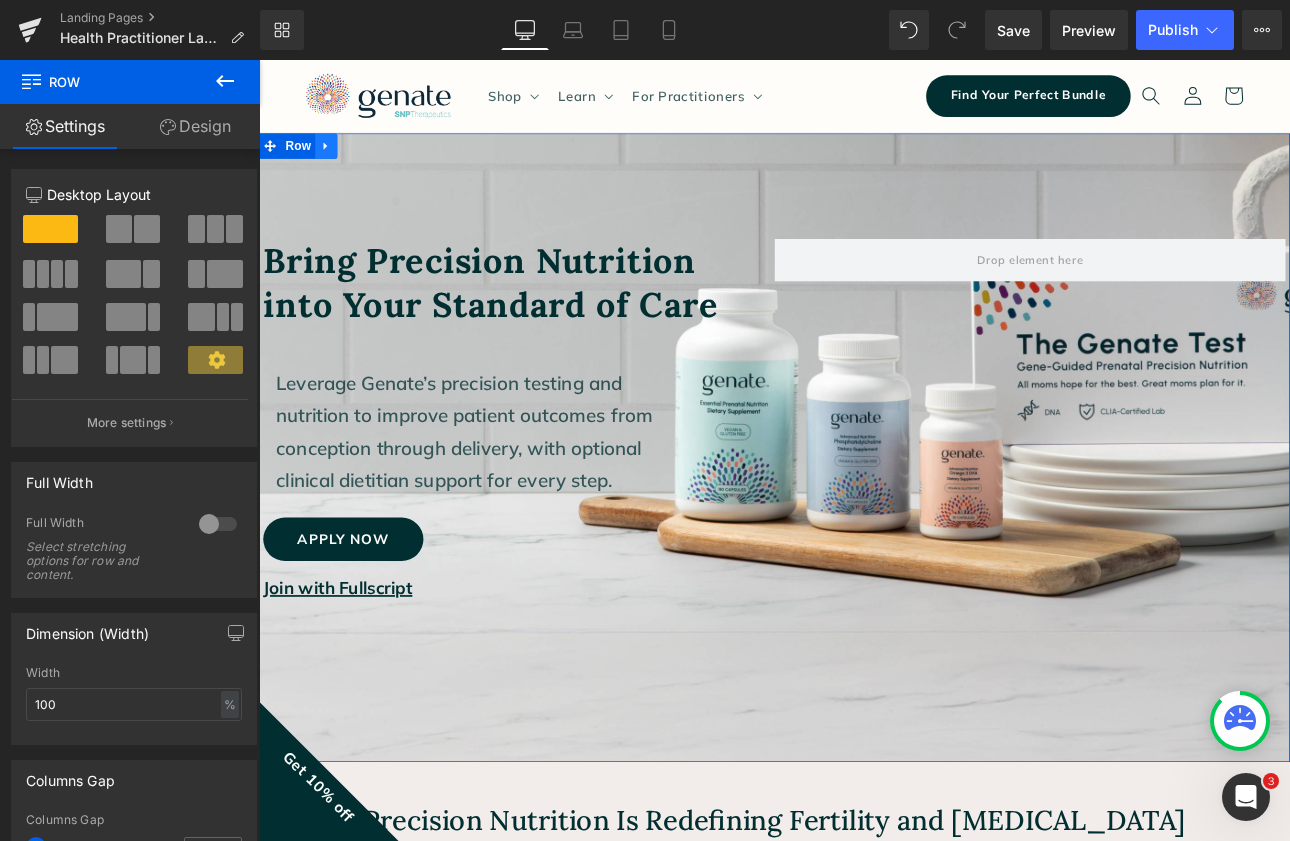 click 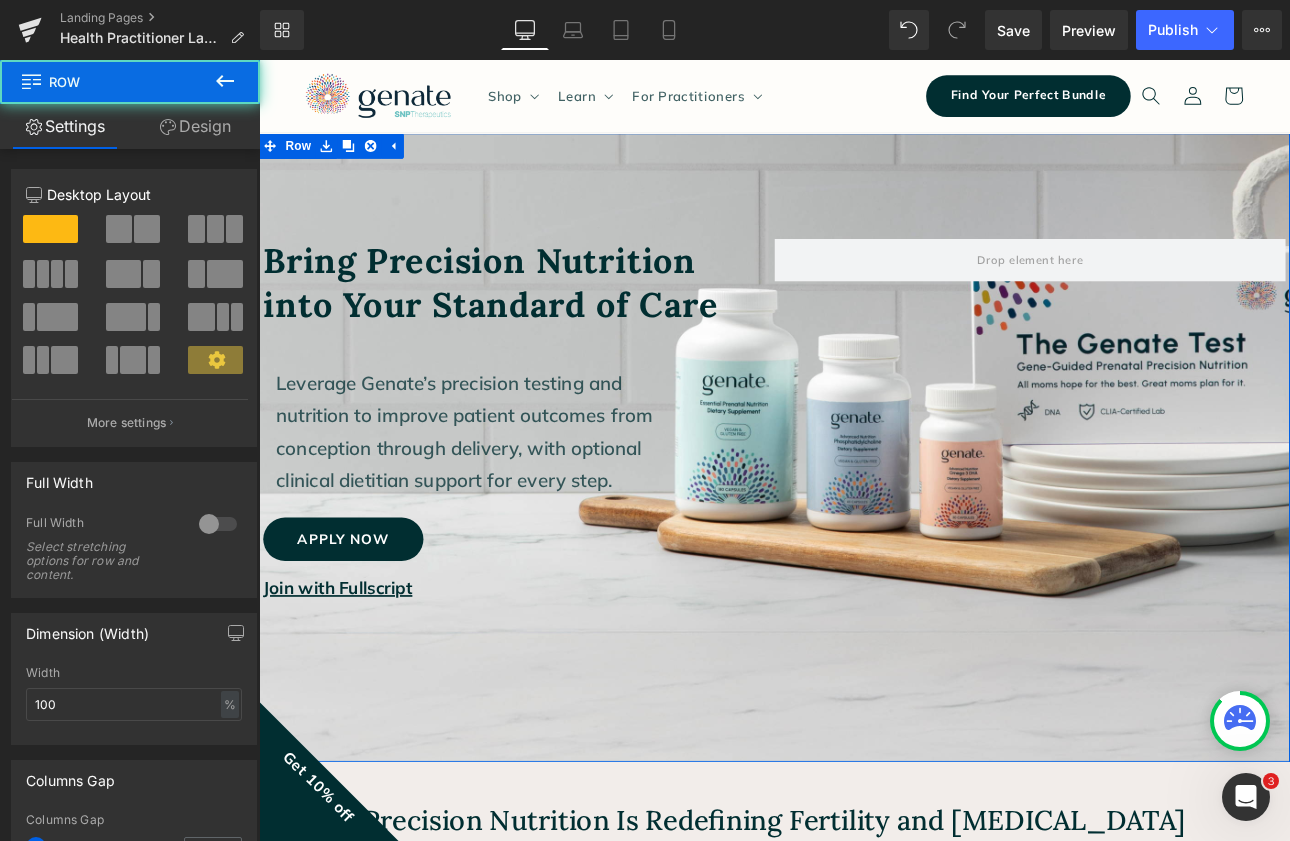 click on "Bring Precision Nutrition into Your Standard of Care Heading
Leverage Genate’s precision testing and nutrition to improve patient outcomes from conception through delivery, with optional clinical dietitian support for every step.
Text Block
Row         83px Apply Now Button         Join with Fullscript Text Block         Row         Row" at bounding box center [864, 515] 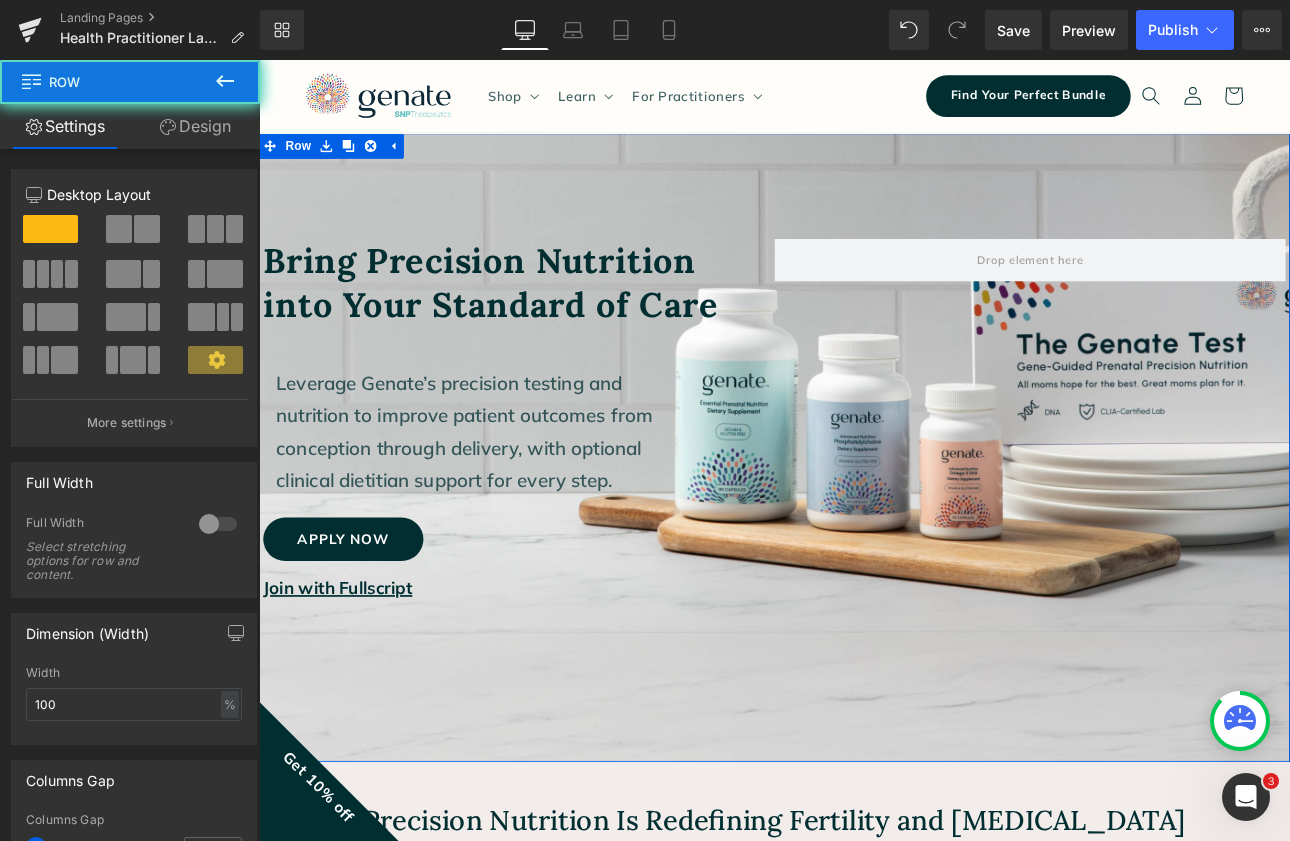 click on "Bring Precision Nutrition into Your Standard of Care Heading
Leverage Genate’s precision testing and nutrition to improve patient outcomes from conception through delivery, with optional clinical dietitian support for every step.
Text Block
Row         83px Apply Now Button         Join with Fullscript Text Block         Row         Row" at bounding box center [864, 515] 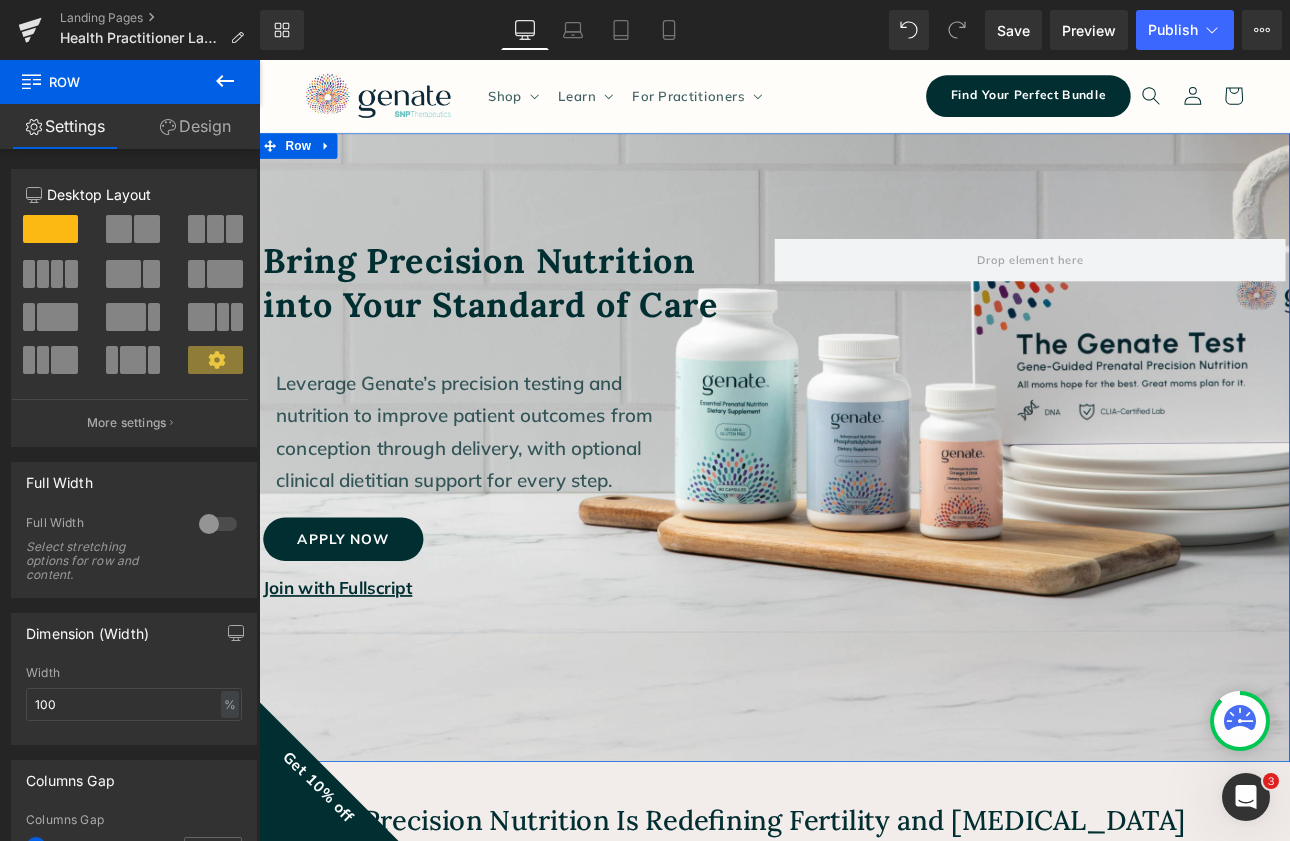 click on "Design" at bounding box center [195, 126] 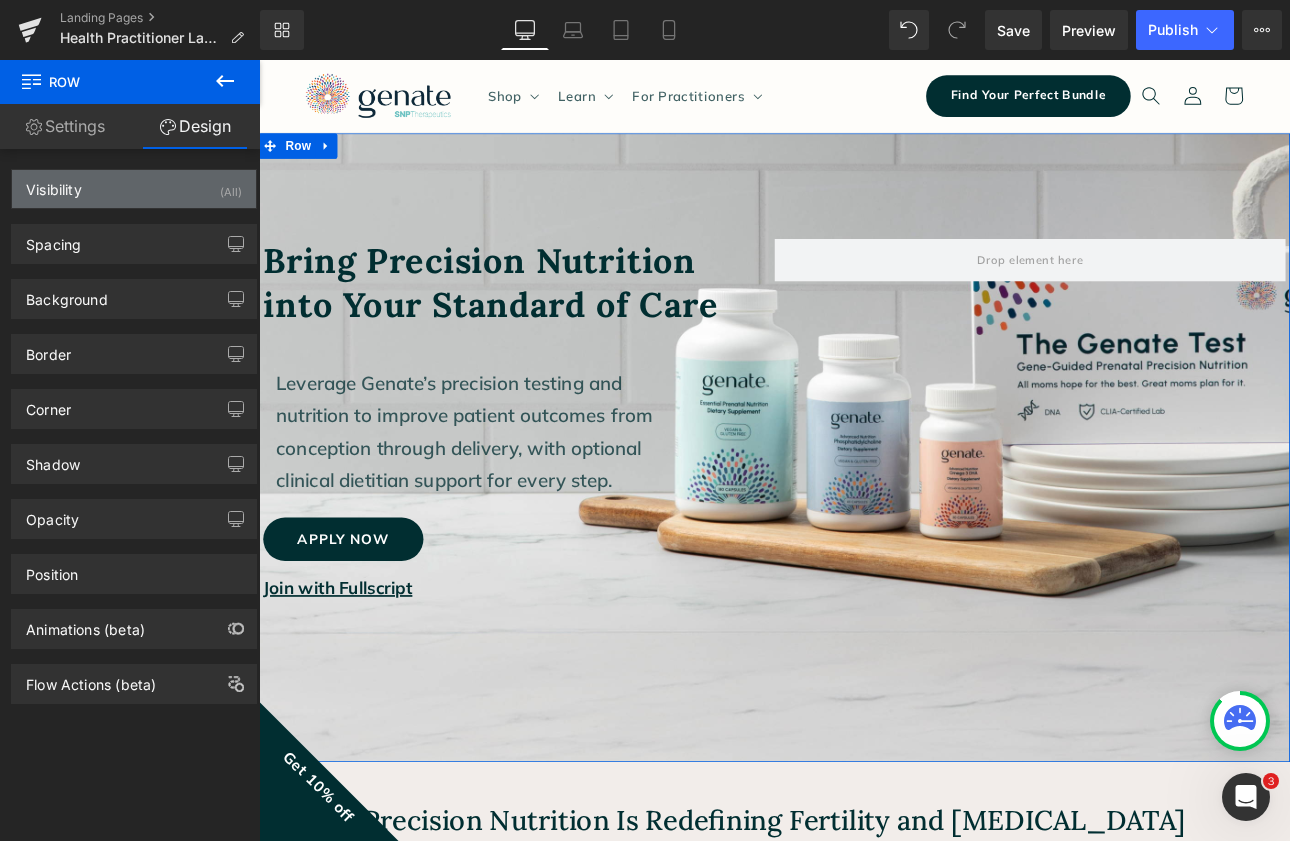 click on "Visibility
(All)" at bounding box center (134, 189) 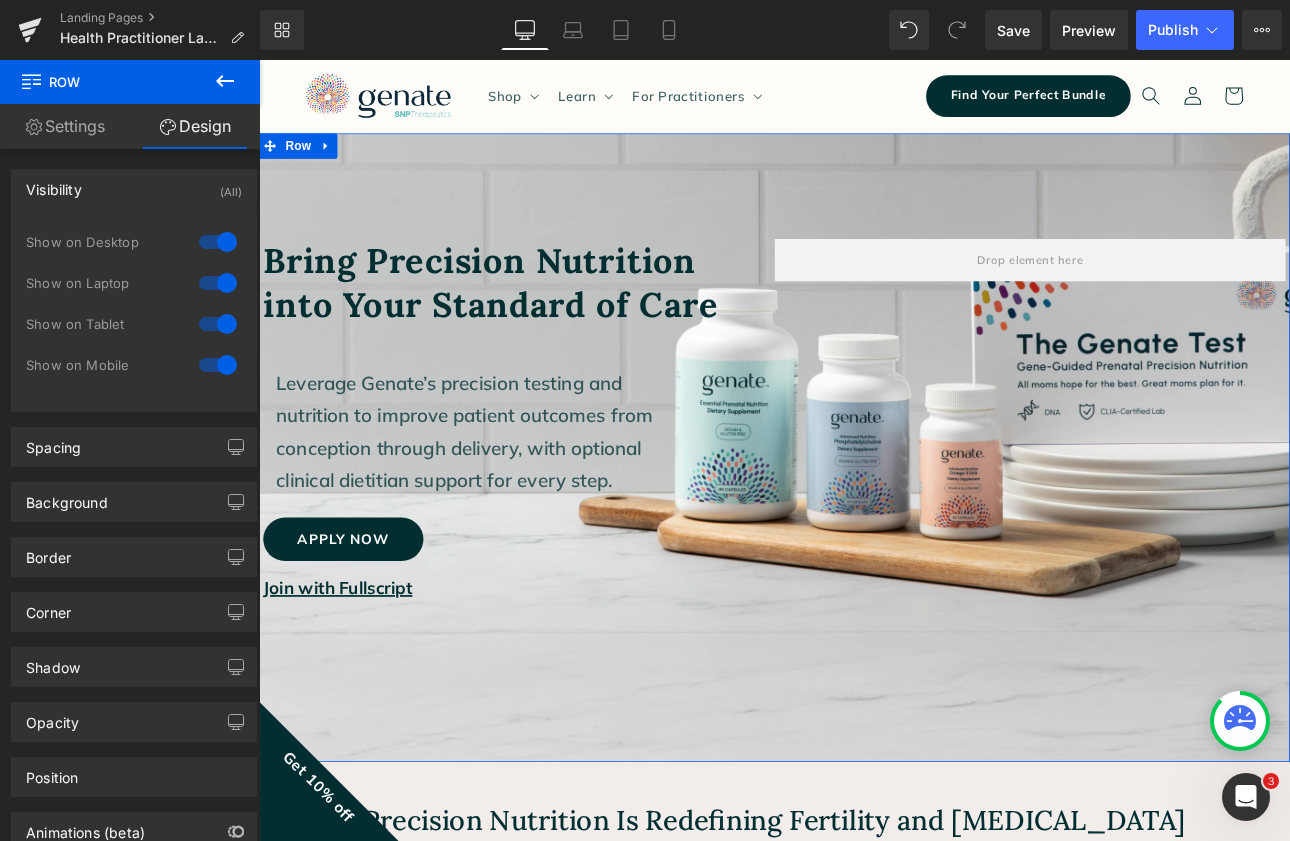 click on "Visibility
(All)" at bounding box center [134, 189] 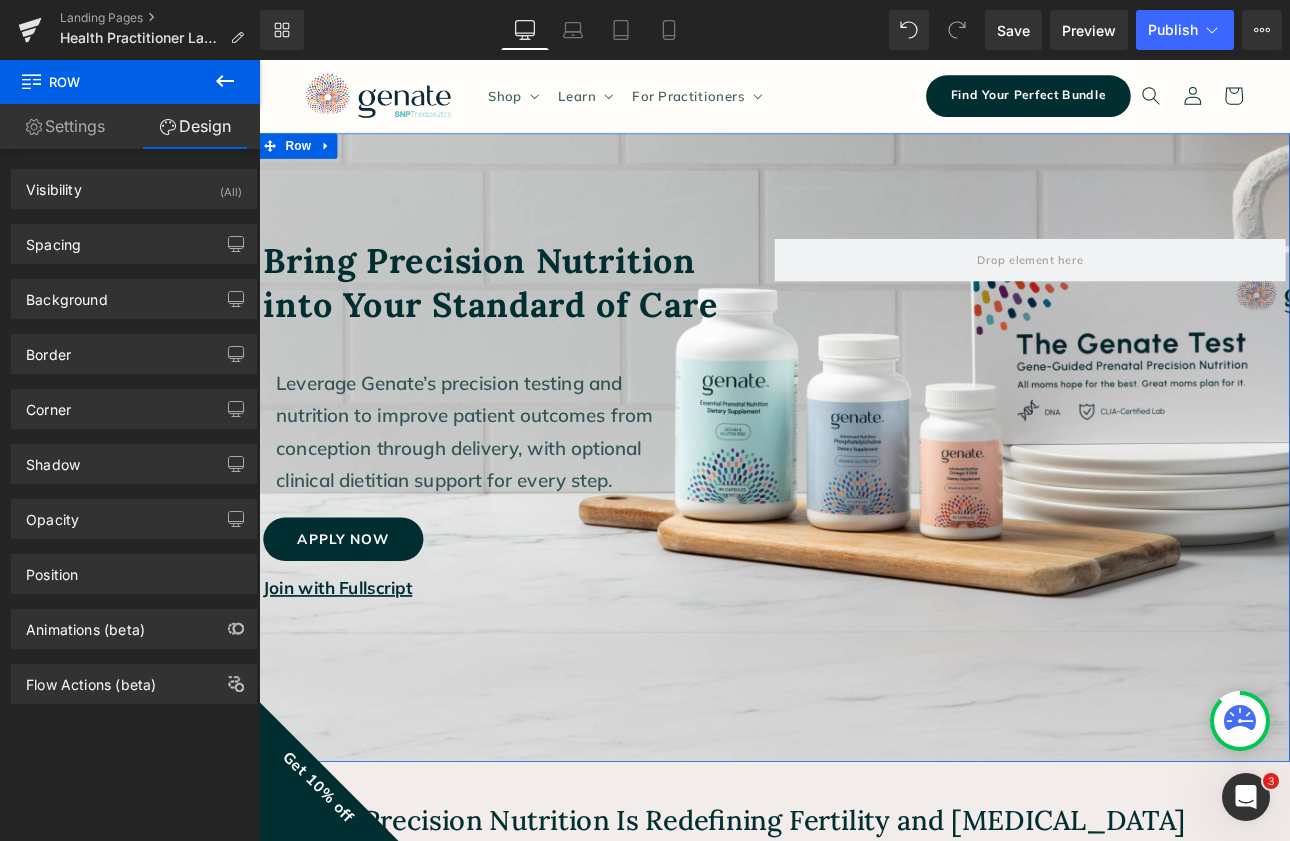 click on "Settings" at bounding box center [65, 126] 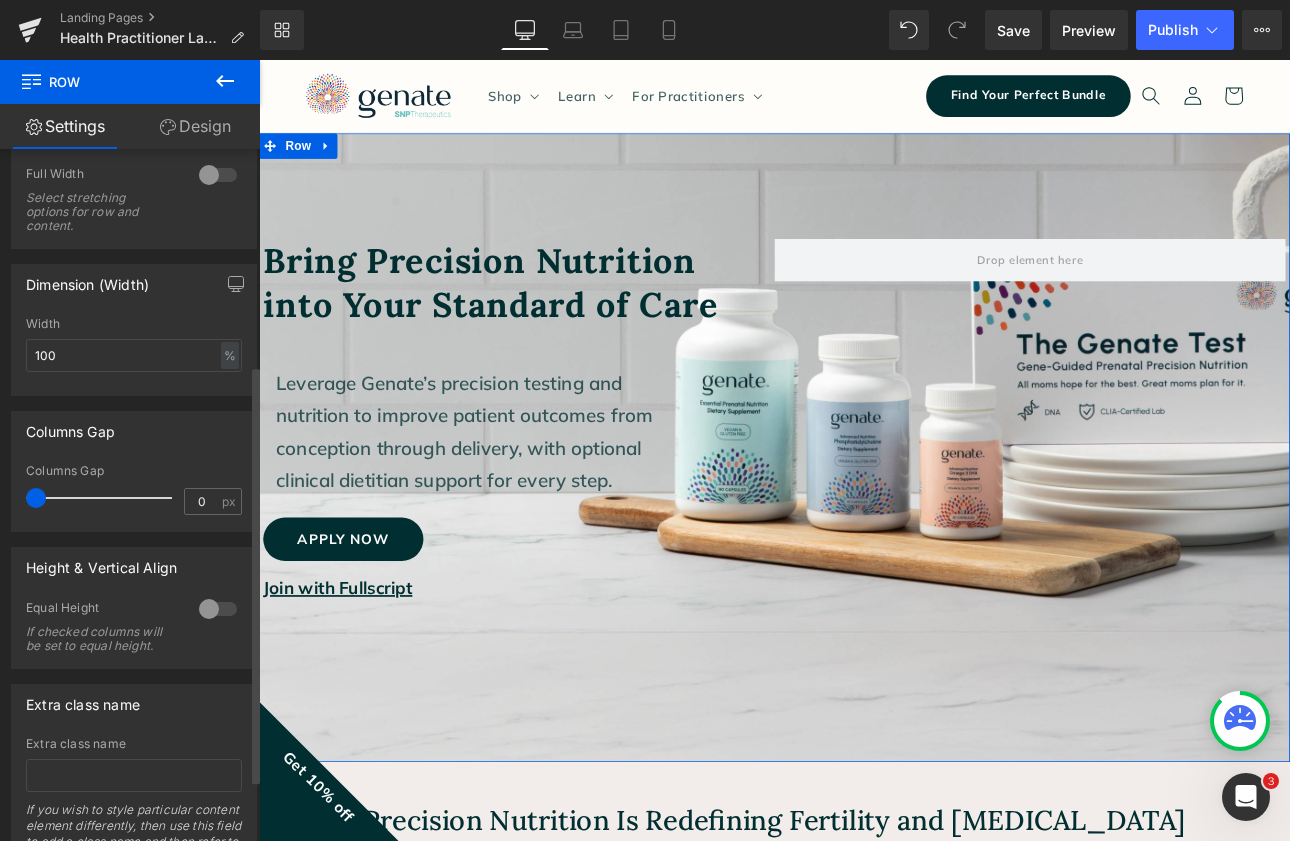 scroll, scrollTop: 357, scrollLeft: 0, axis: vertical 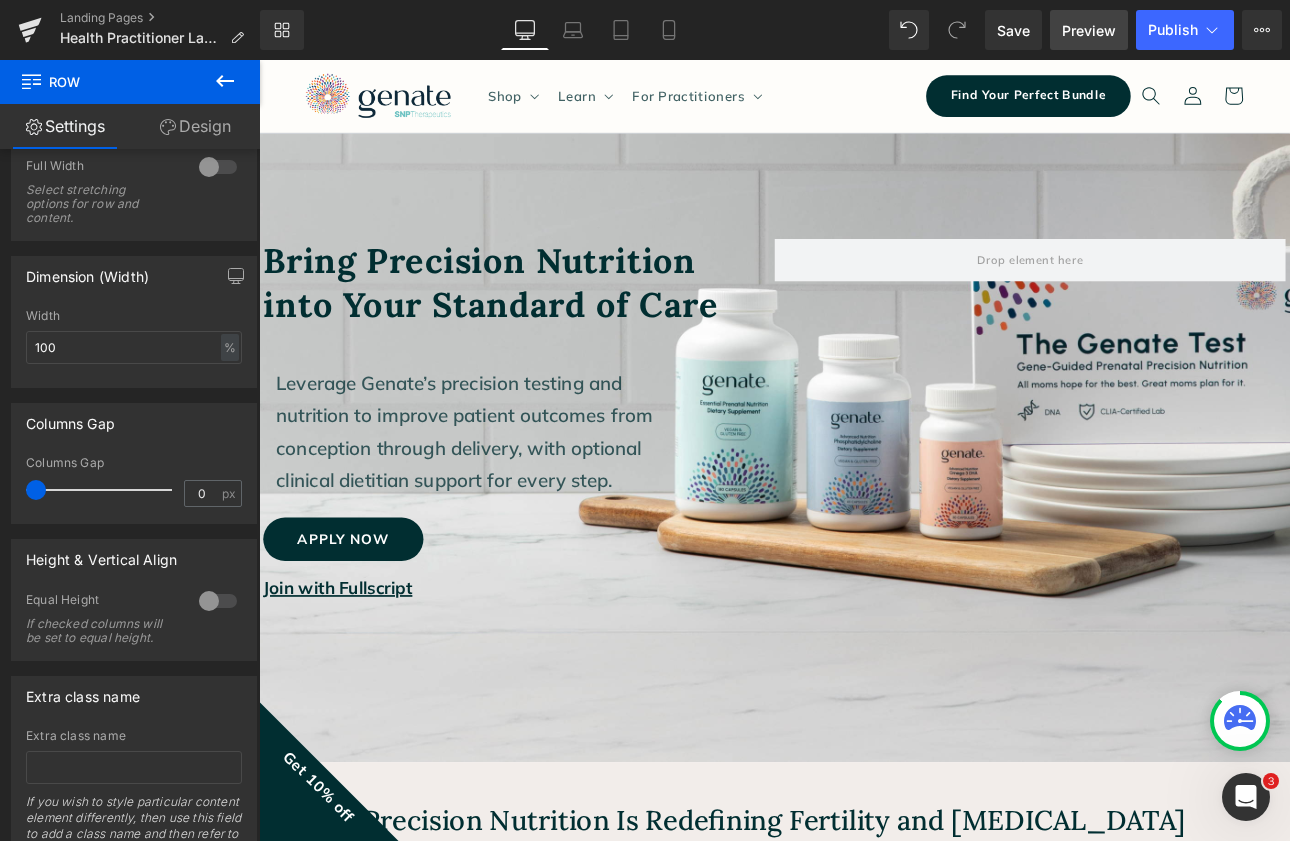 click on "Preview" at bounding box center [1089, 30] 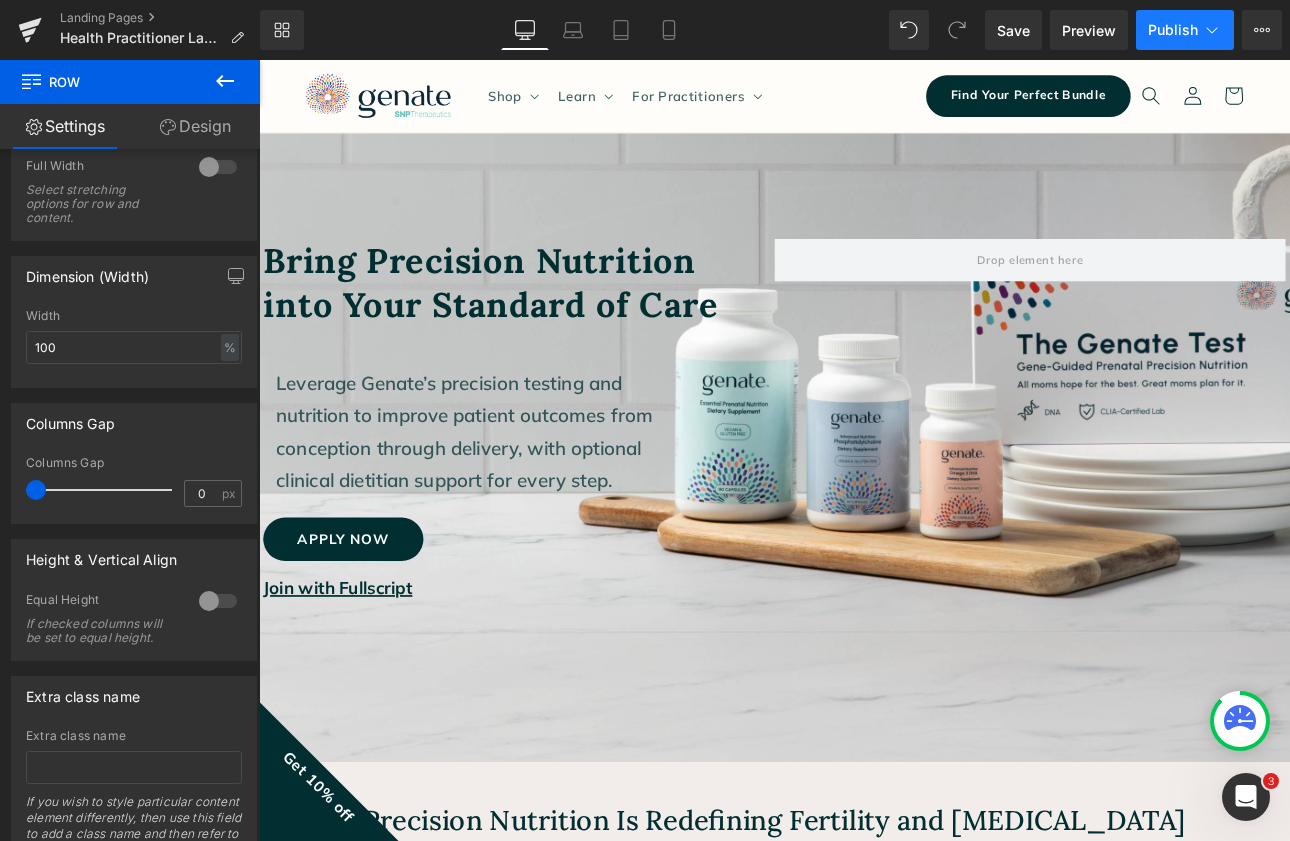 click 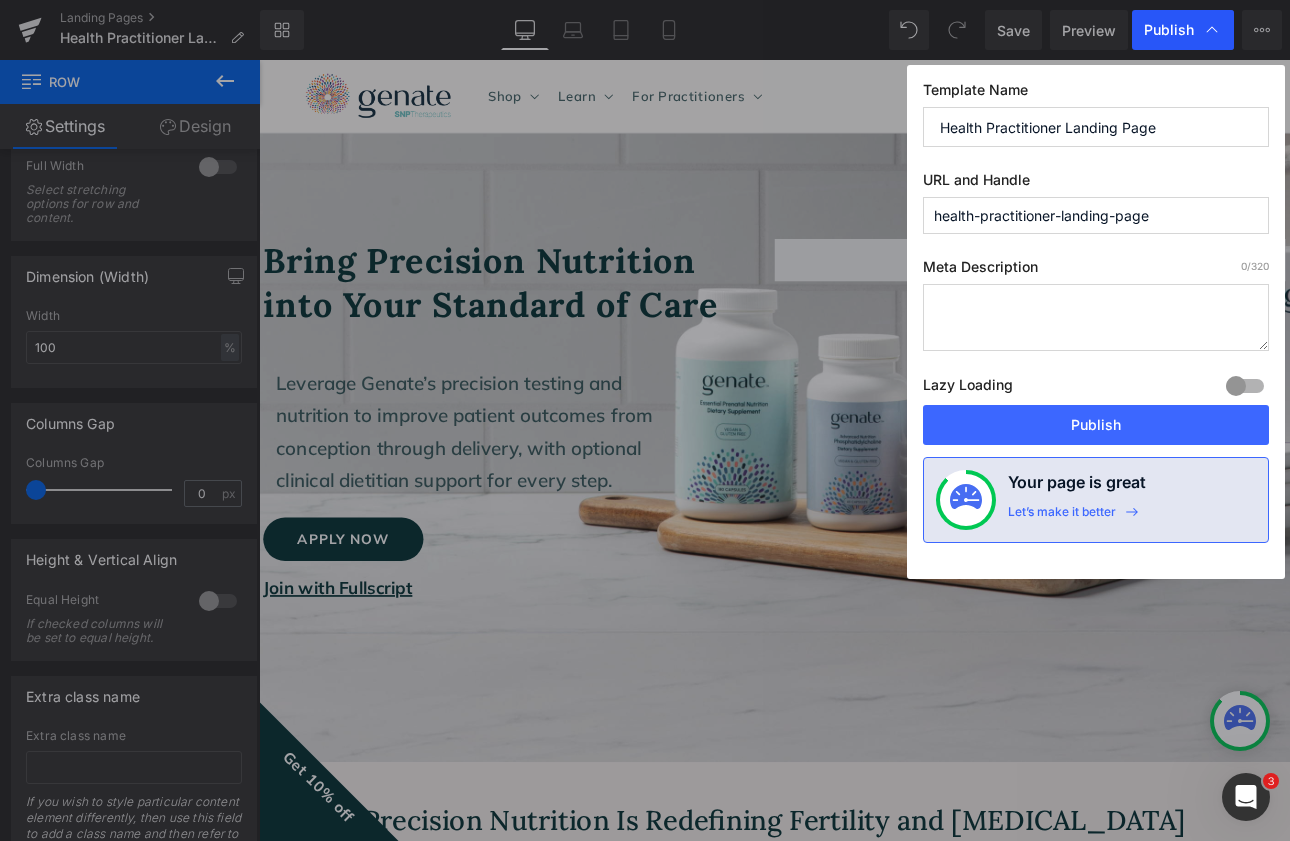 click on "Publish" at bounding box center (1169, 30) 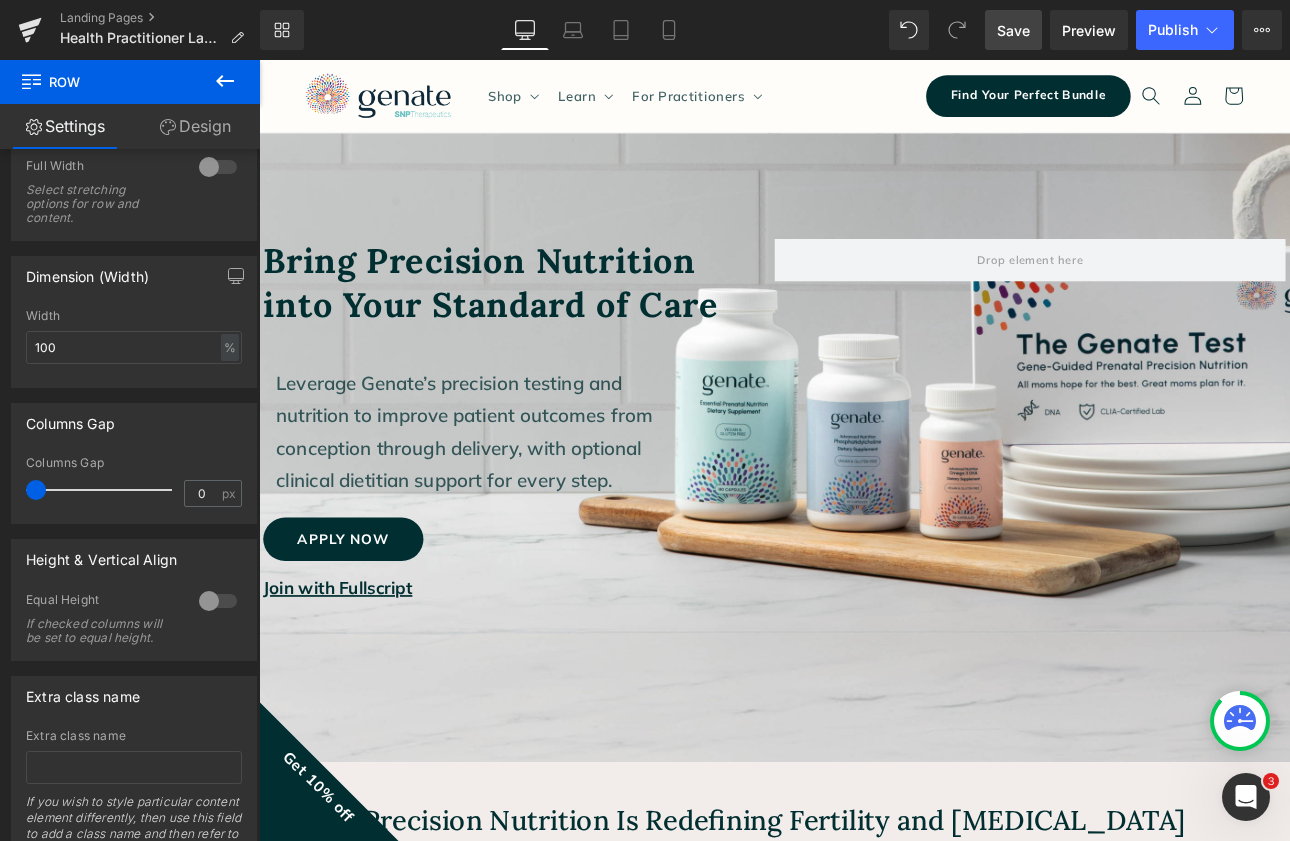 click on "Save" at bounding box center (1013, 30) 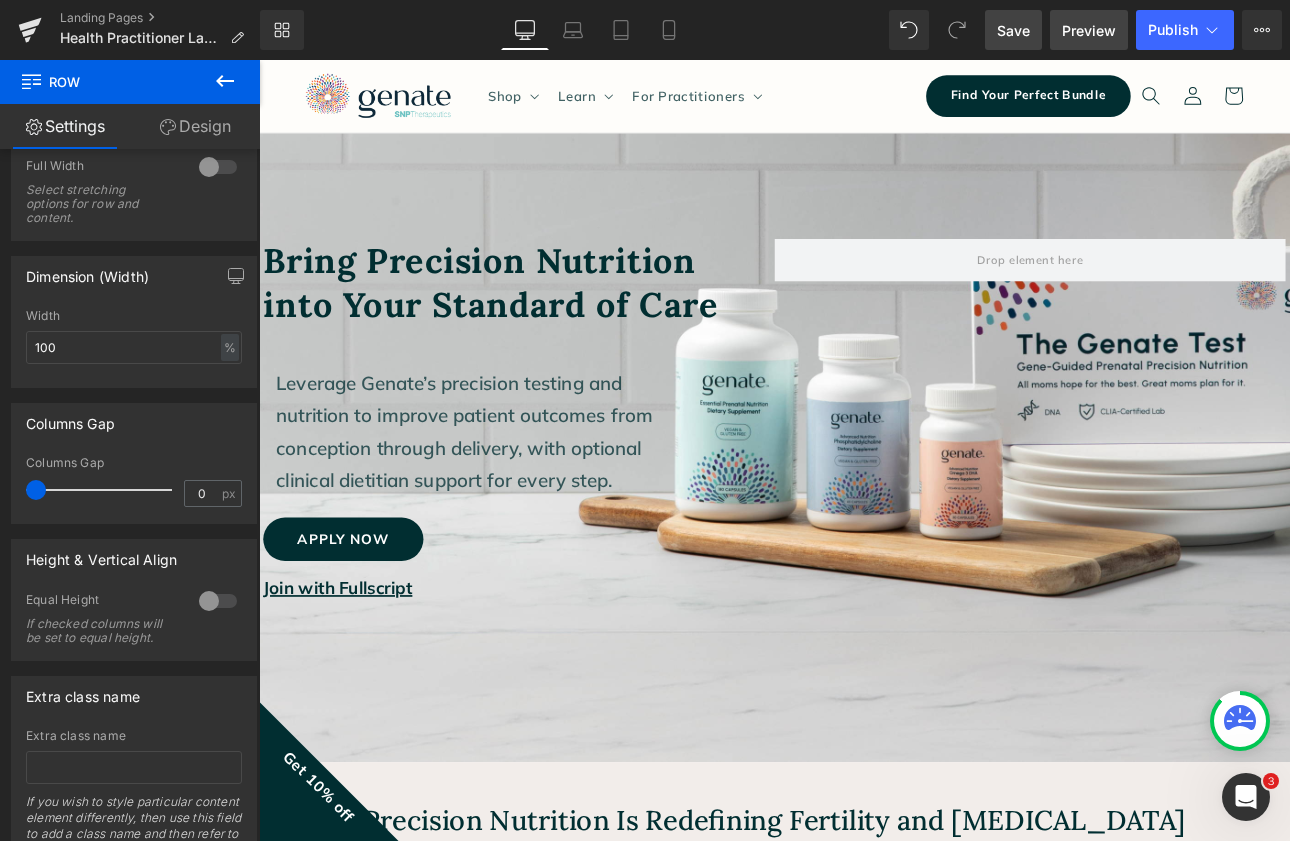 click on "Preview" at bounding box center [1089, 30] 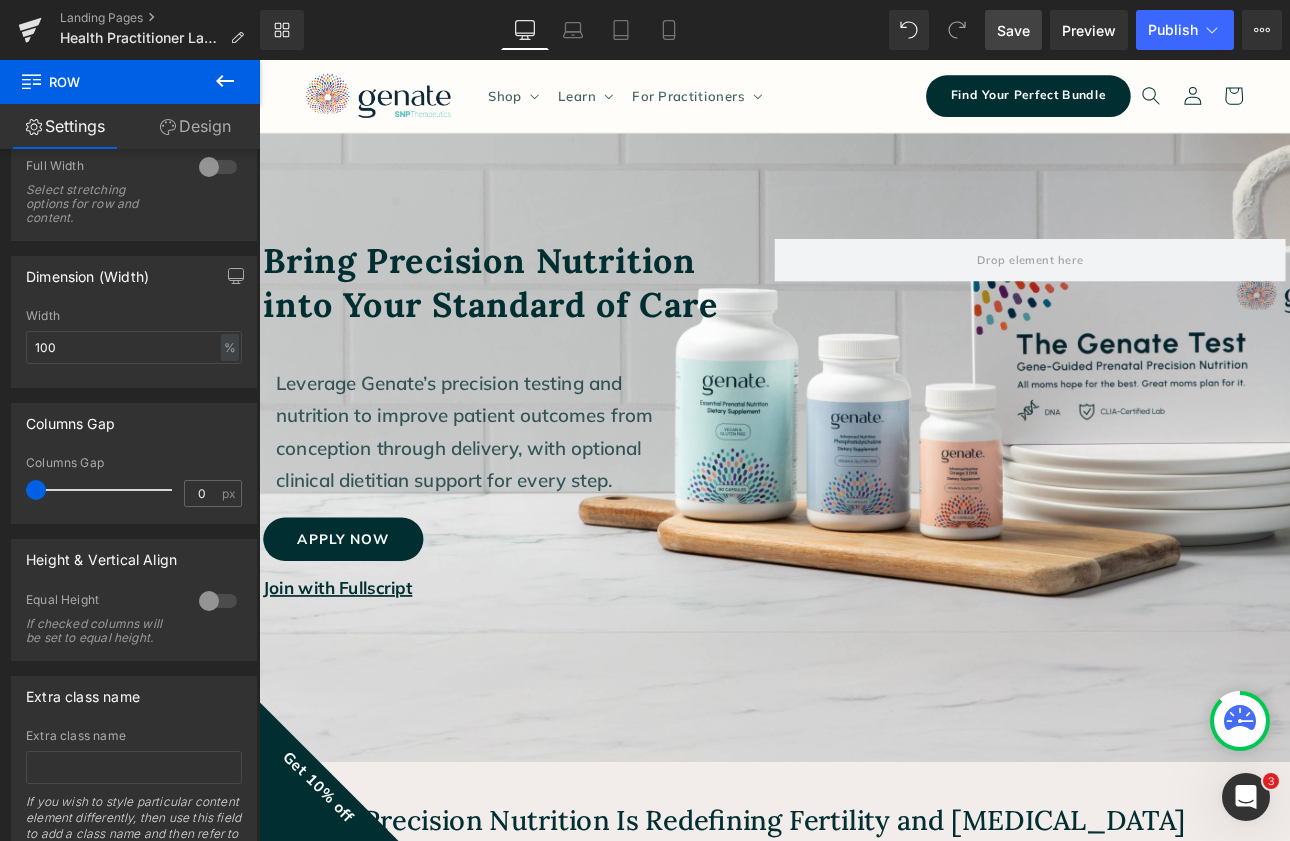 click at bounding box center (225, 82) 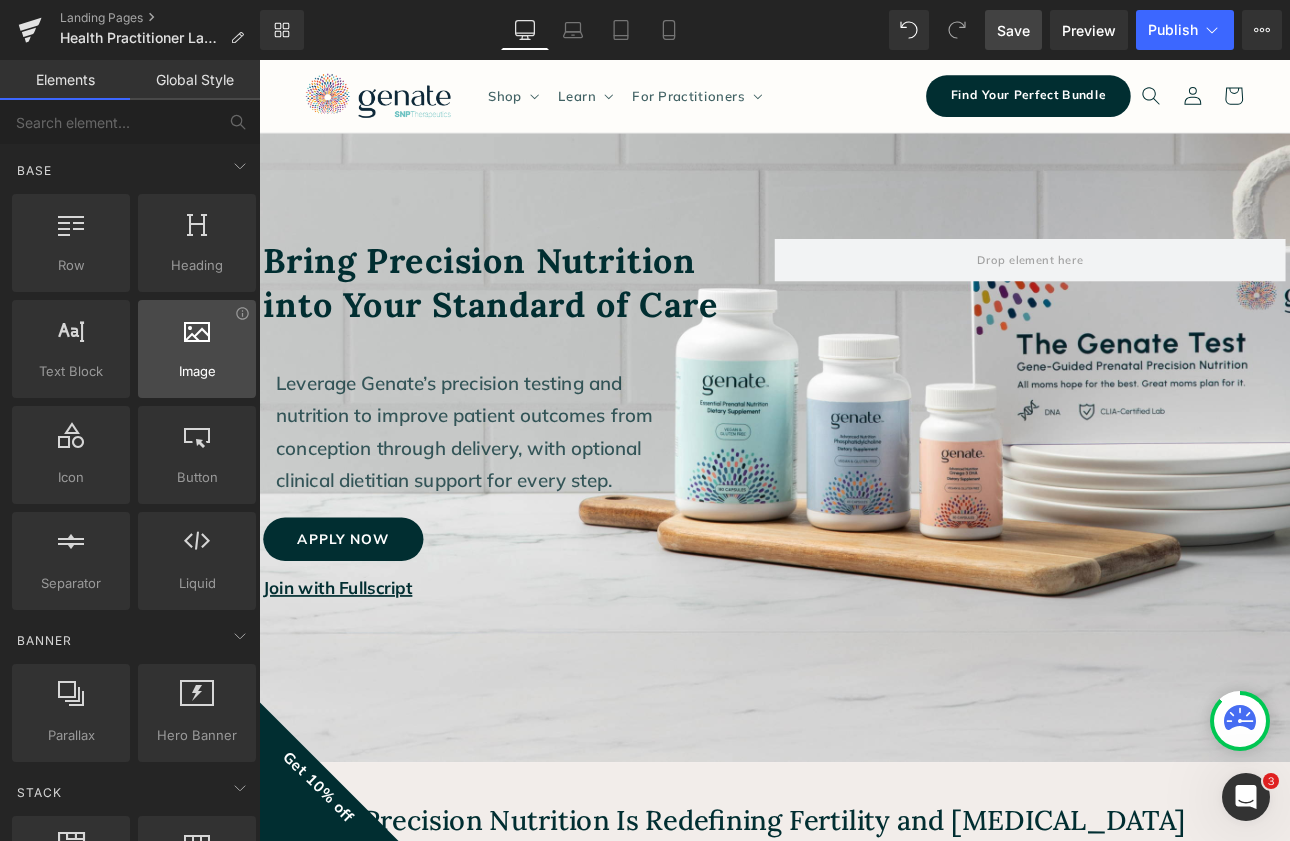 click on "Image" at bounding box center [197, 371] 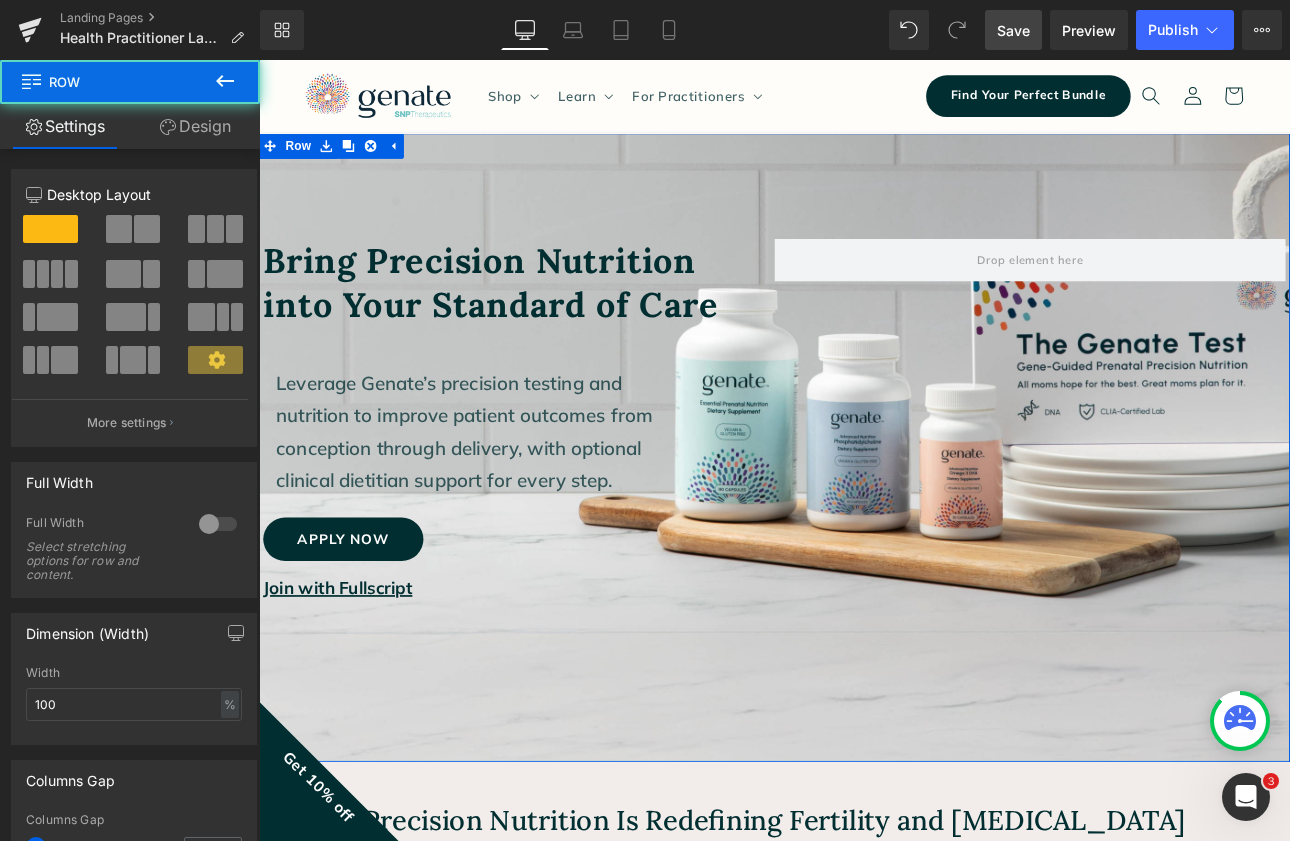click on "Bring Precision Nutrition into Your Standard of Care Heading
Leverage Genate’s precision testing and nutrition to improve patient outcomes from conception through delivery, with optional clinical dietitian support for every step.
Text Block
Row         83px Apply Now Button         Join with Fullscript Text Block         Row         Row" at bounding box center [864, 515] 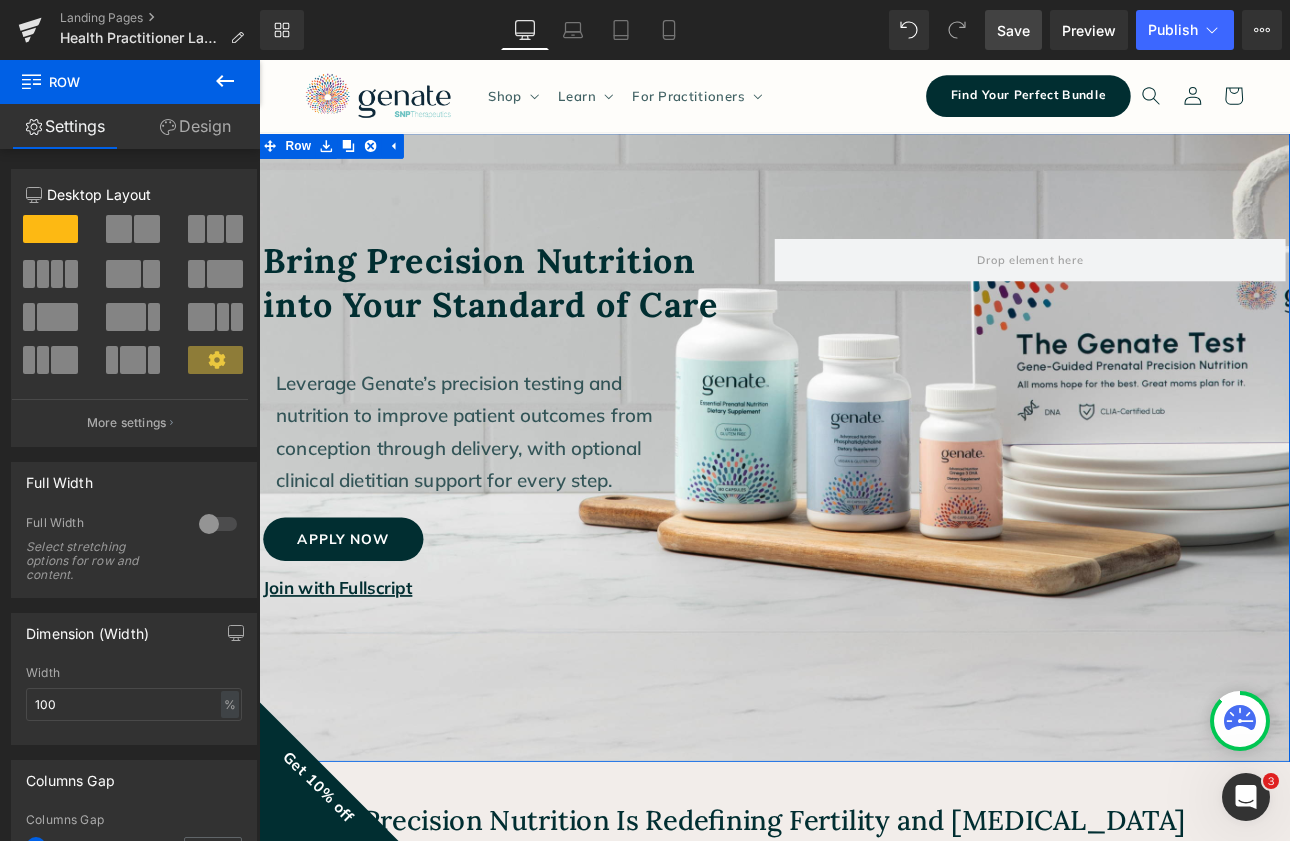 click on "Bring Precision Nutrition into Your Standard of Care Heading
Leverage Genate’s precision testing and nutrition to improve patient outcomes from conception through delivery, with optional clinical dietitian support for every step.
Text Block
Row         83px Apply Now Button         Join with Fullscript Text Block         Row         Row" at bounding box center [864, 515] 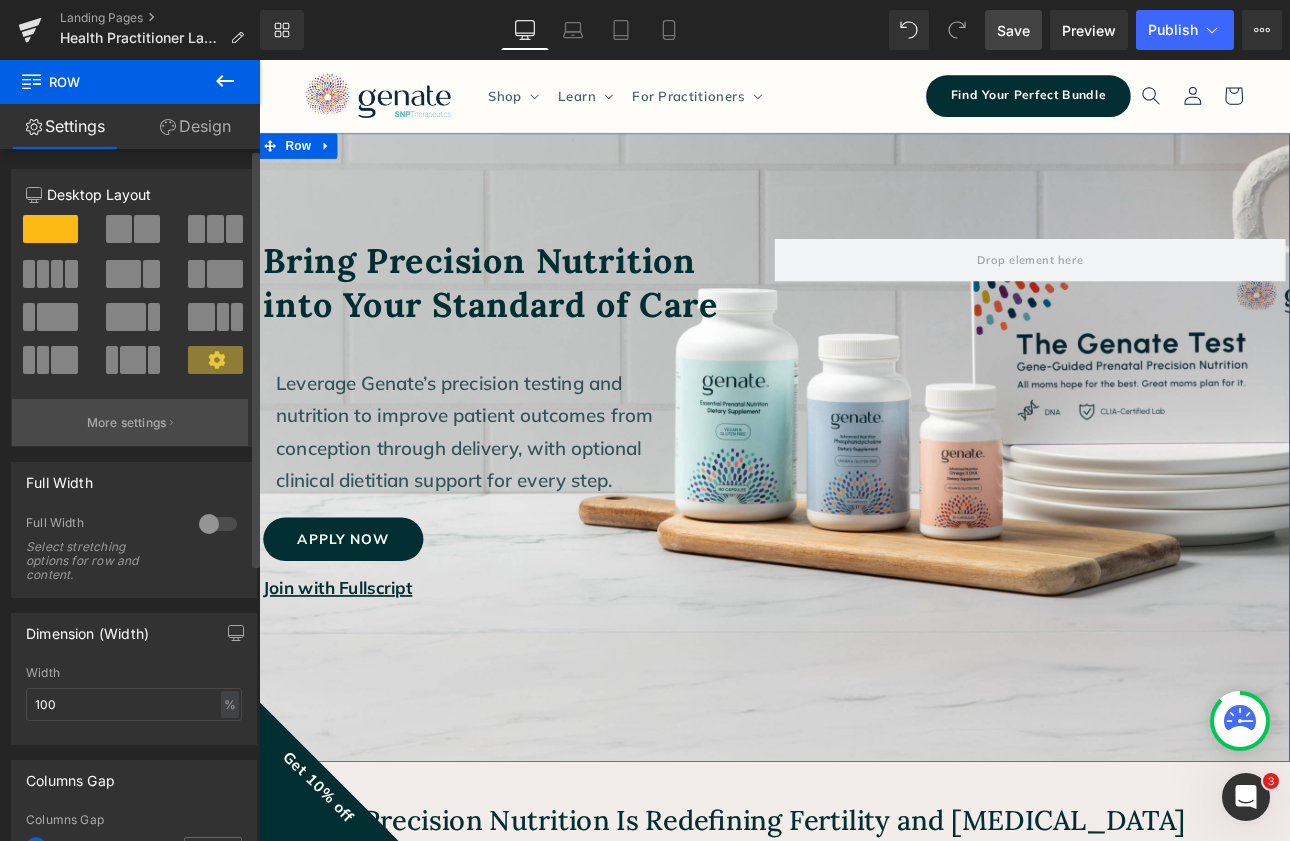 click on "More settings" at bounding box center (127, 423) 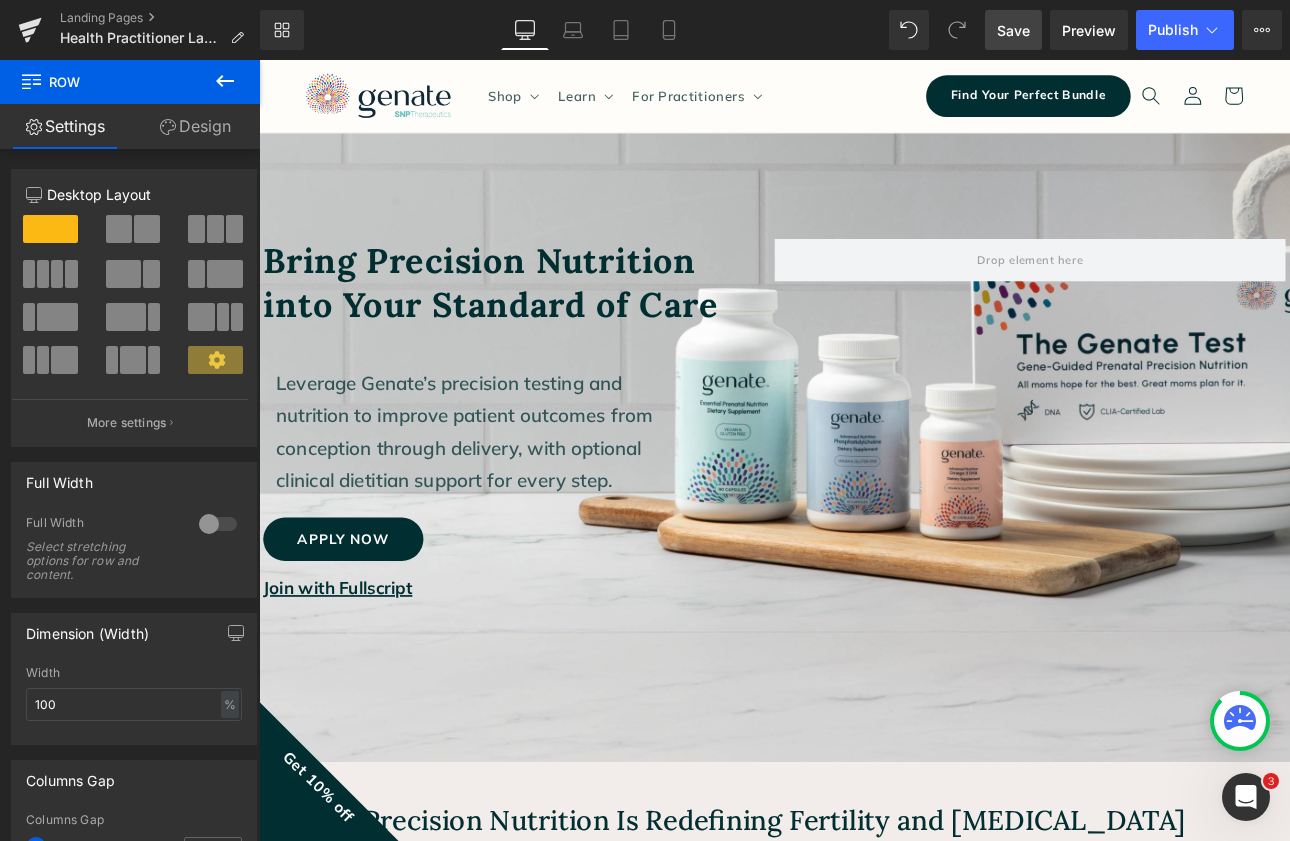 click on "Skip to content
Shop
Shop
Shop by Category" at bounding box center (864, 3399) 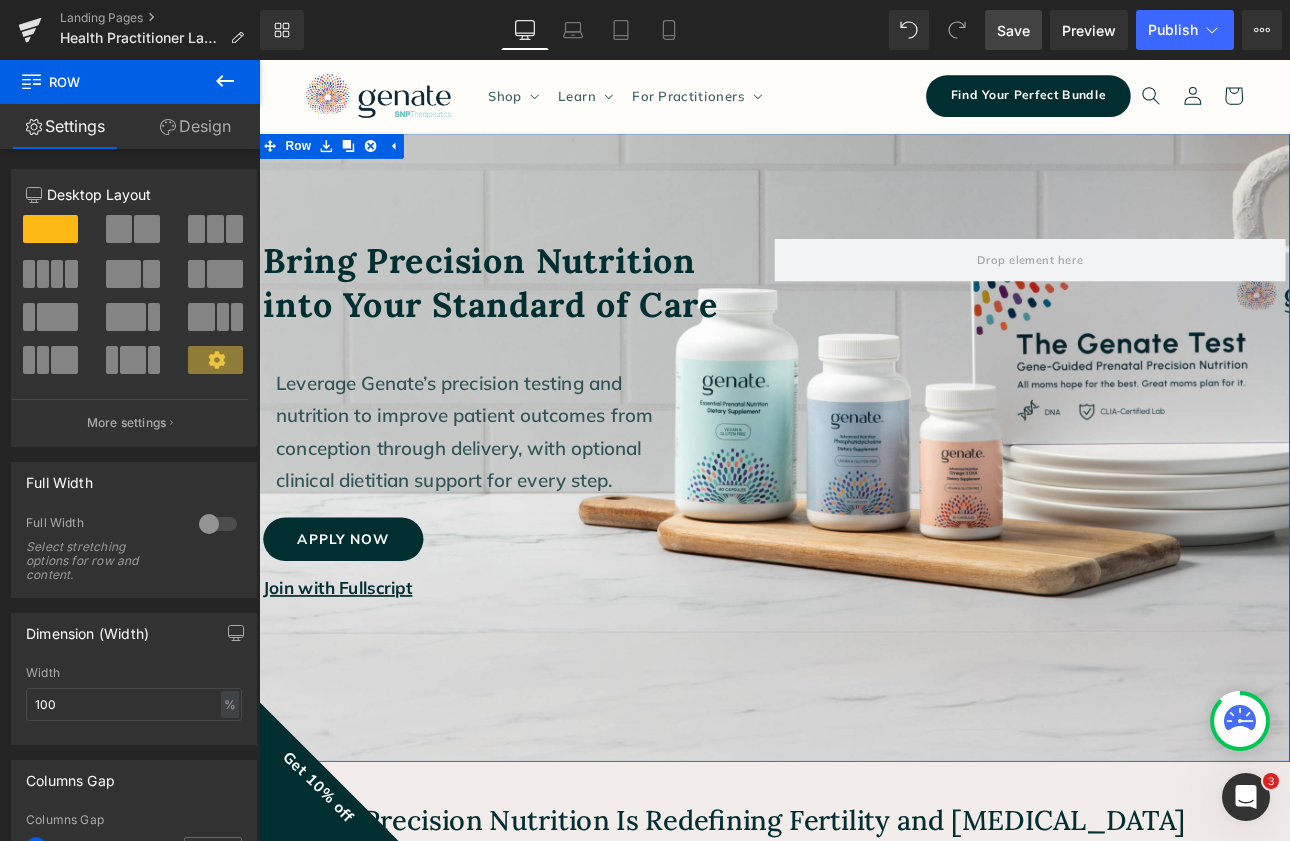 click on "Bring Precision Nutrition into Your Standard of Care Heading
Leverage Genate’s precision testing and nutrition to improve patient outcomes from conception through delivery, with optional clinical dietitian support for every step.
Text Block
Row         83px Apply Now Button         Join with Fullscript Text Block         Row         Row" at bounding box center (864, 515) 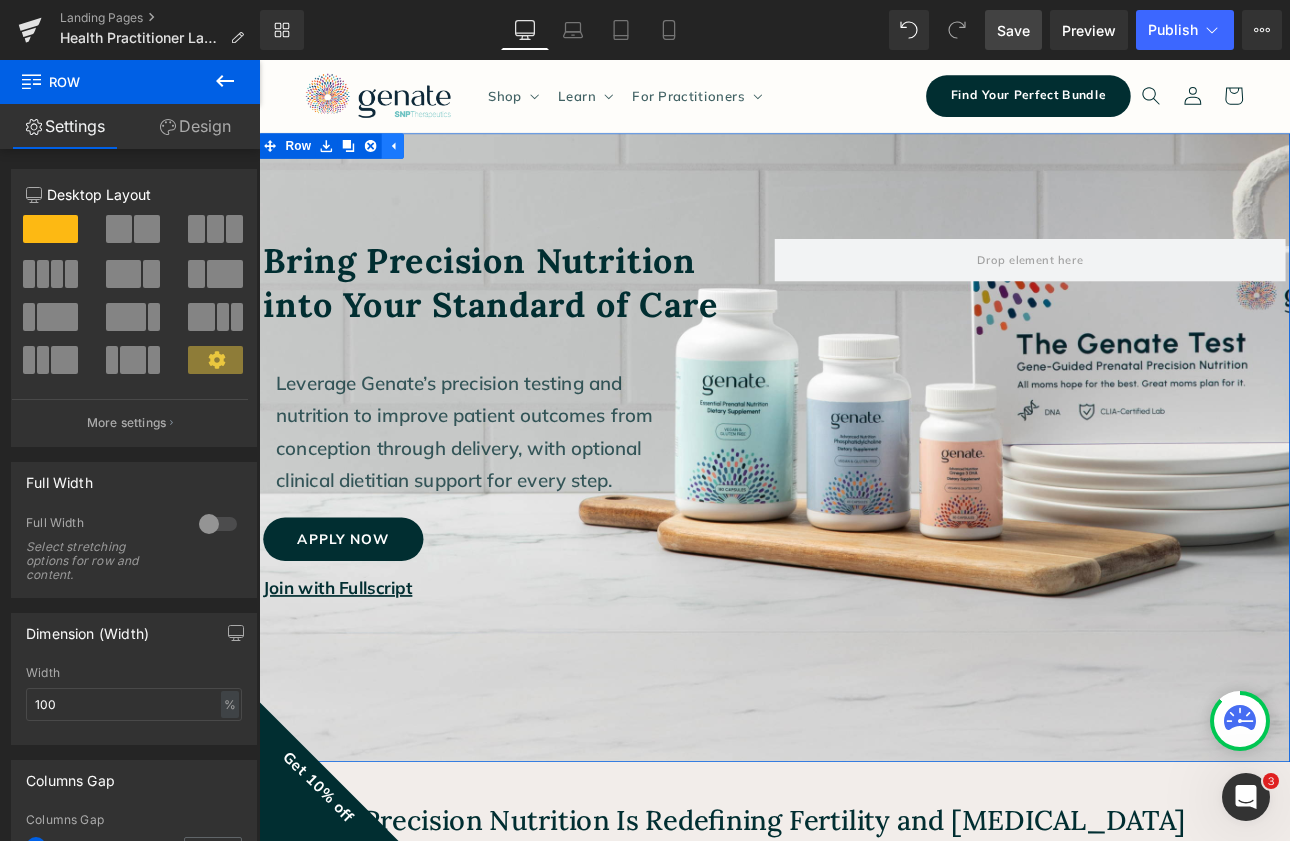 click 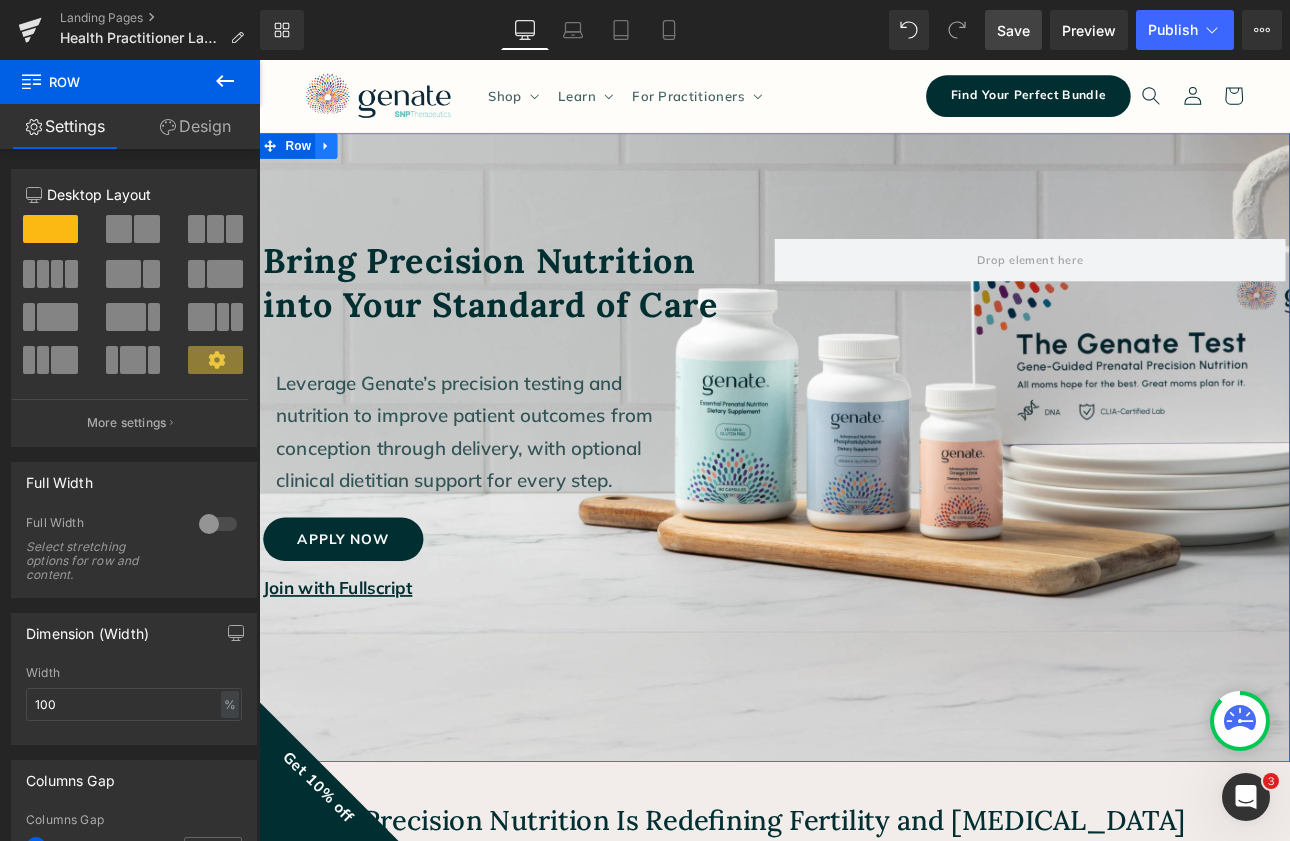 click 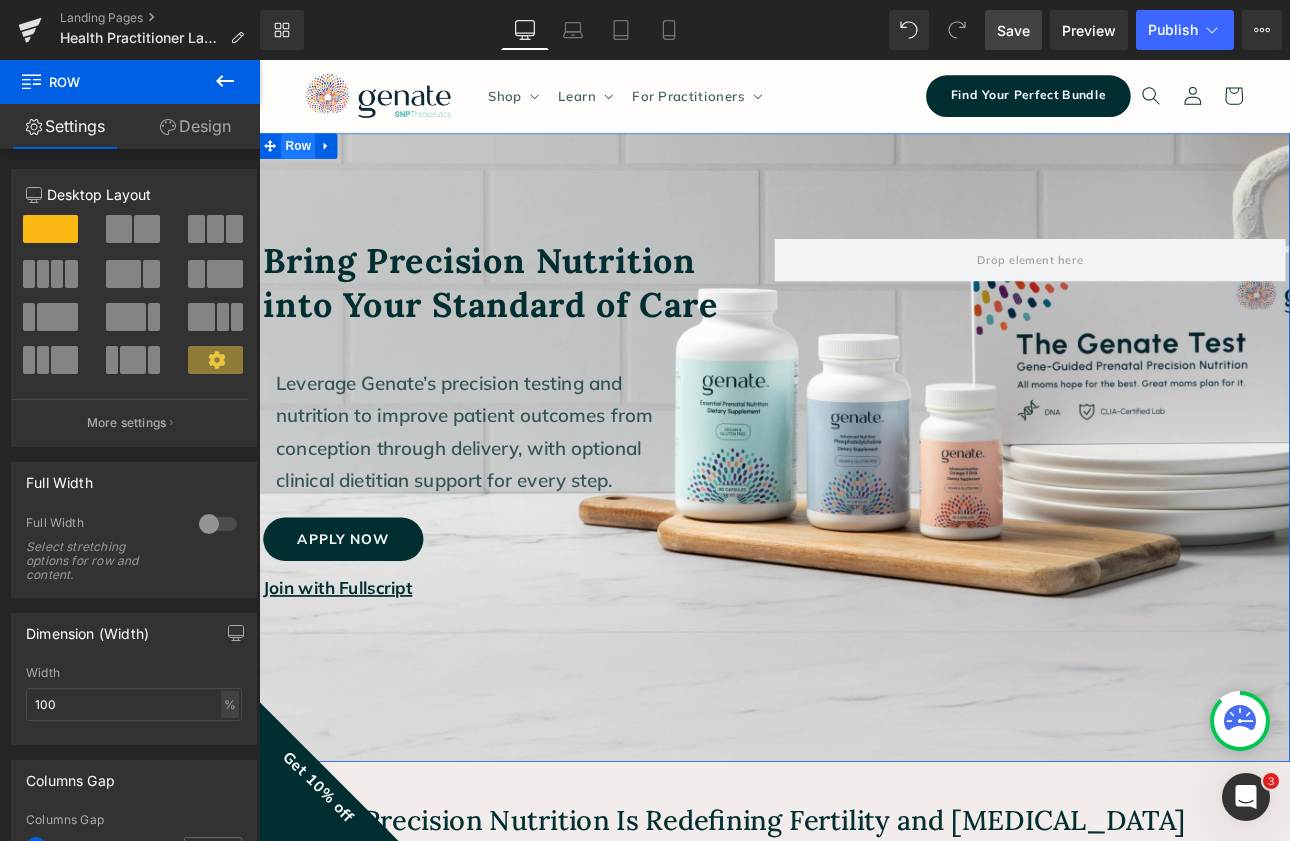 click on "Row" at bounding box center [305, 161] 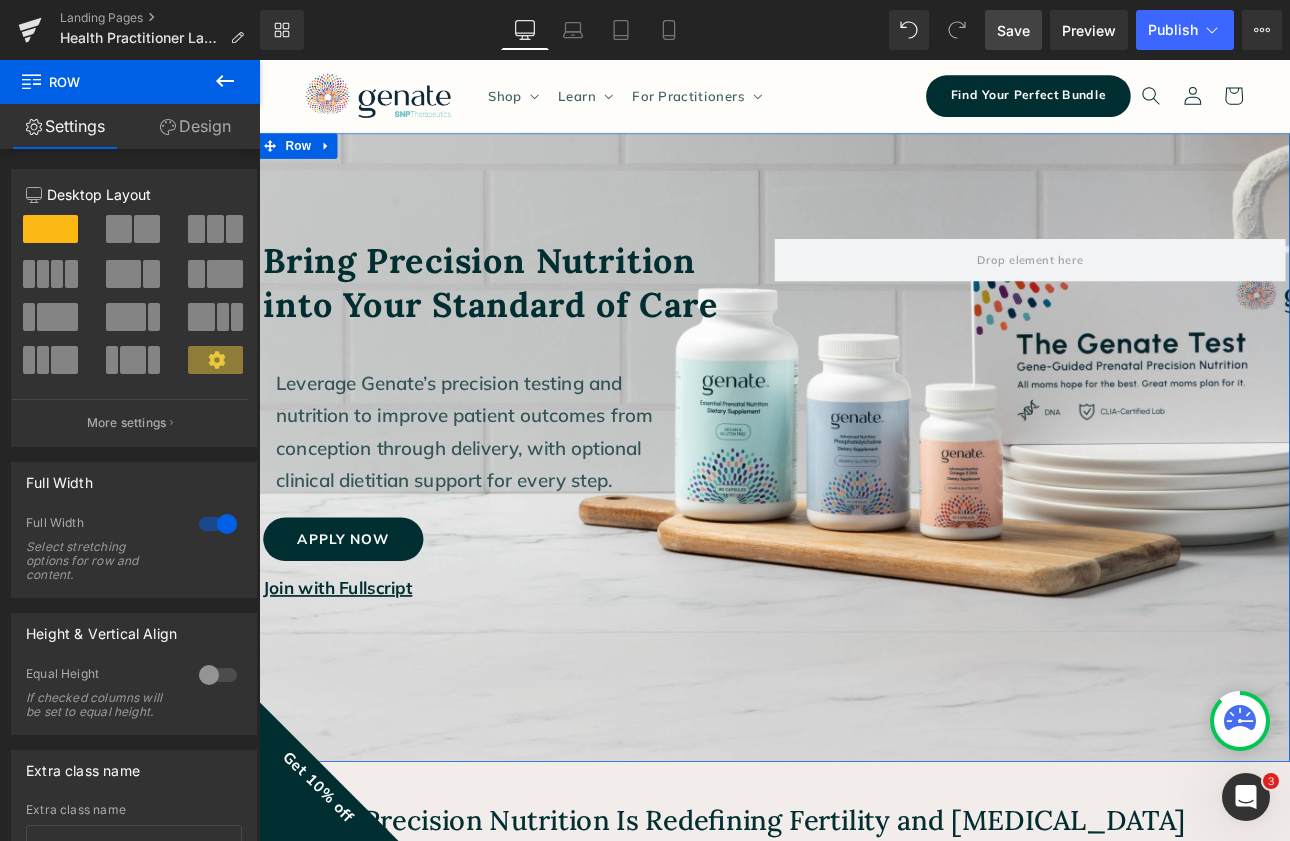 click on "Design" at bounding box center (195, 126) 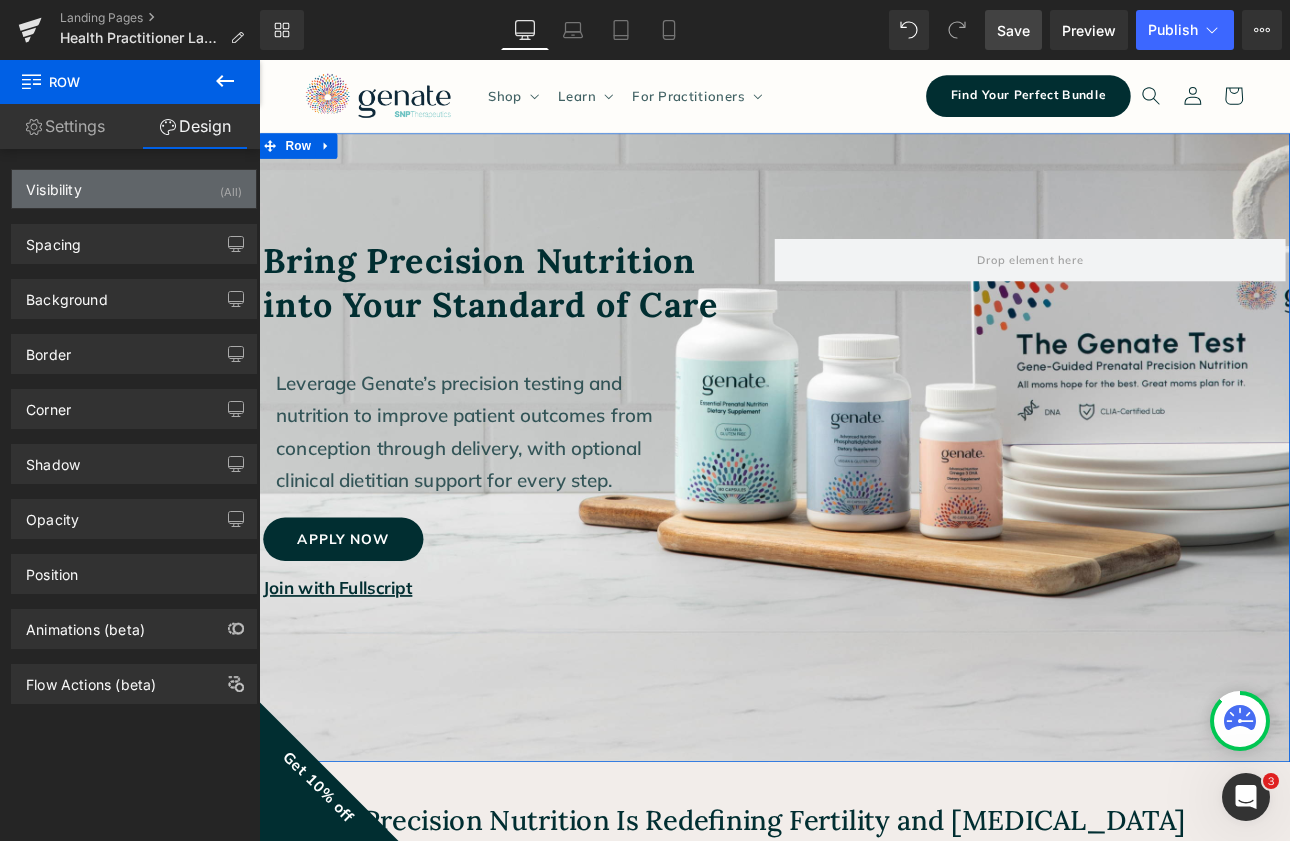 click on "Visibility
(All)" at bounding box center (134, 189) 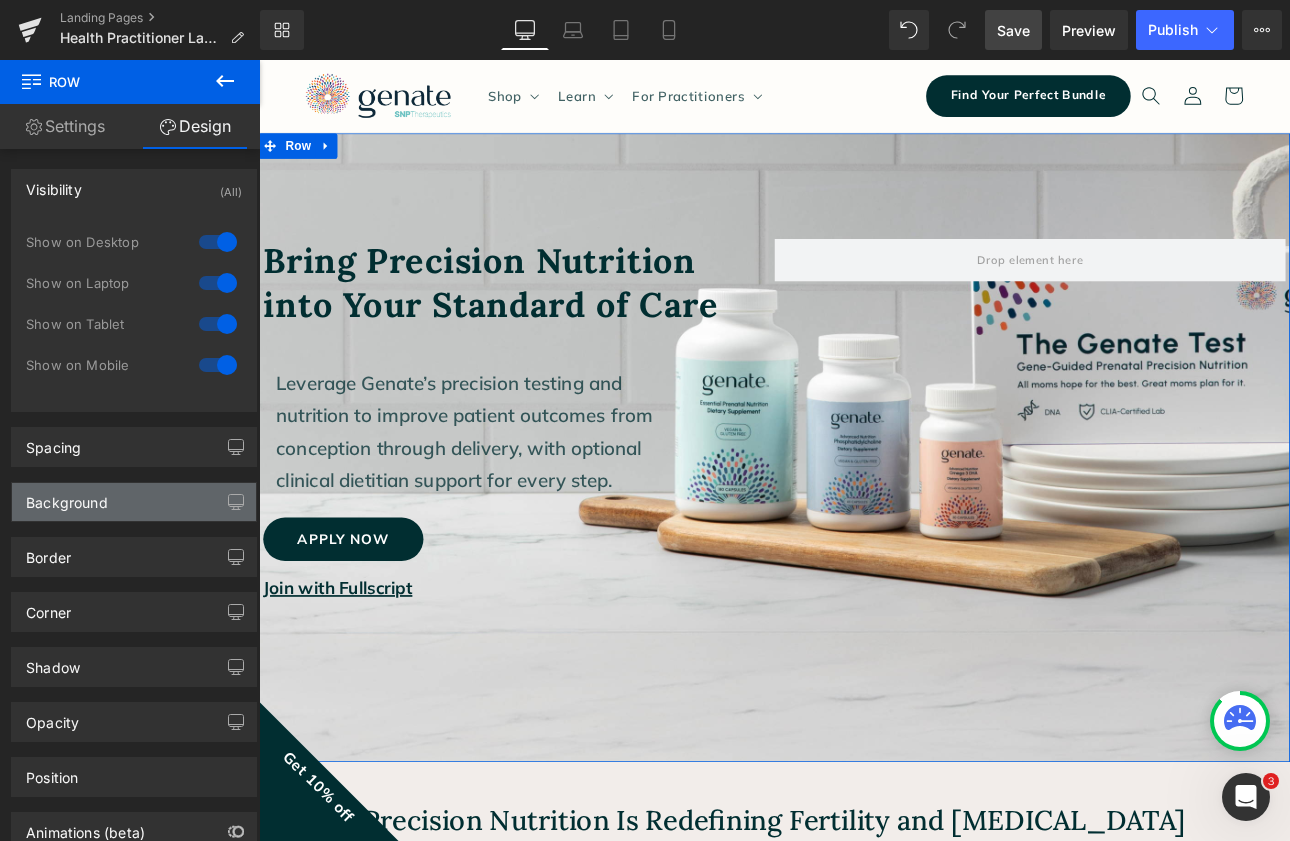 click on "Background" at bounding box center [67, 497] 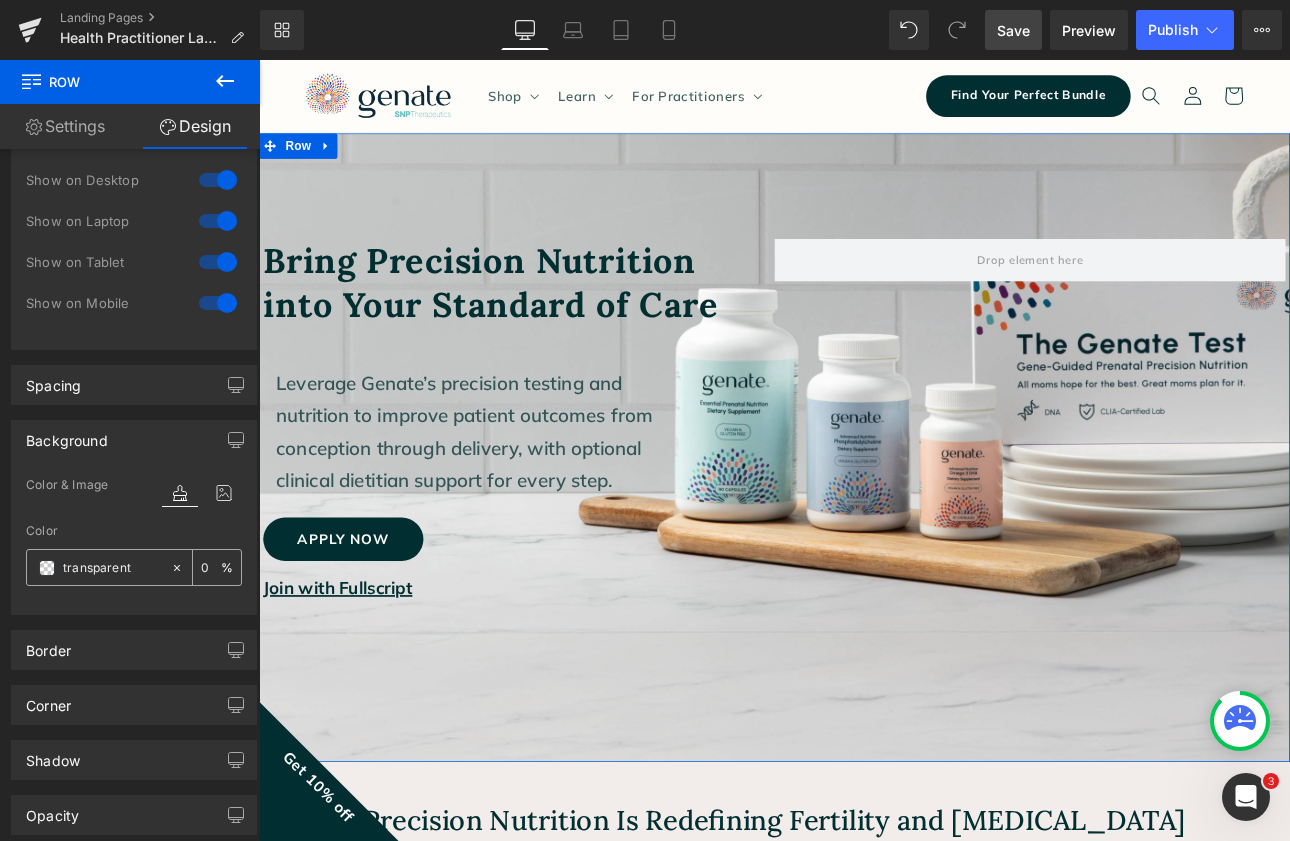 scroll, scrollTop: 64, scrollLeft: 0, axis: vertical 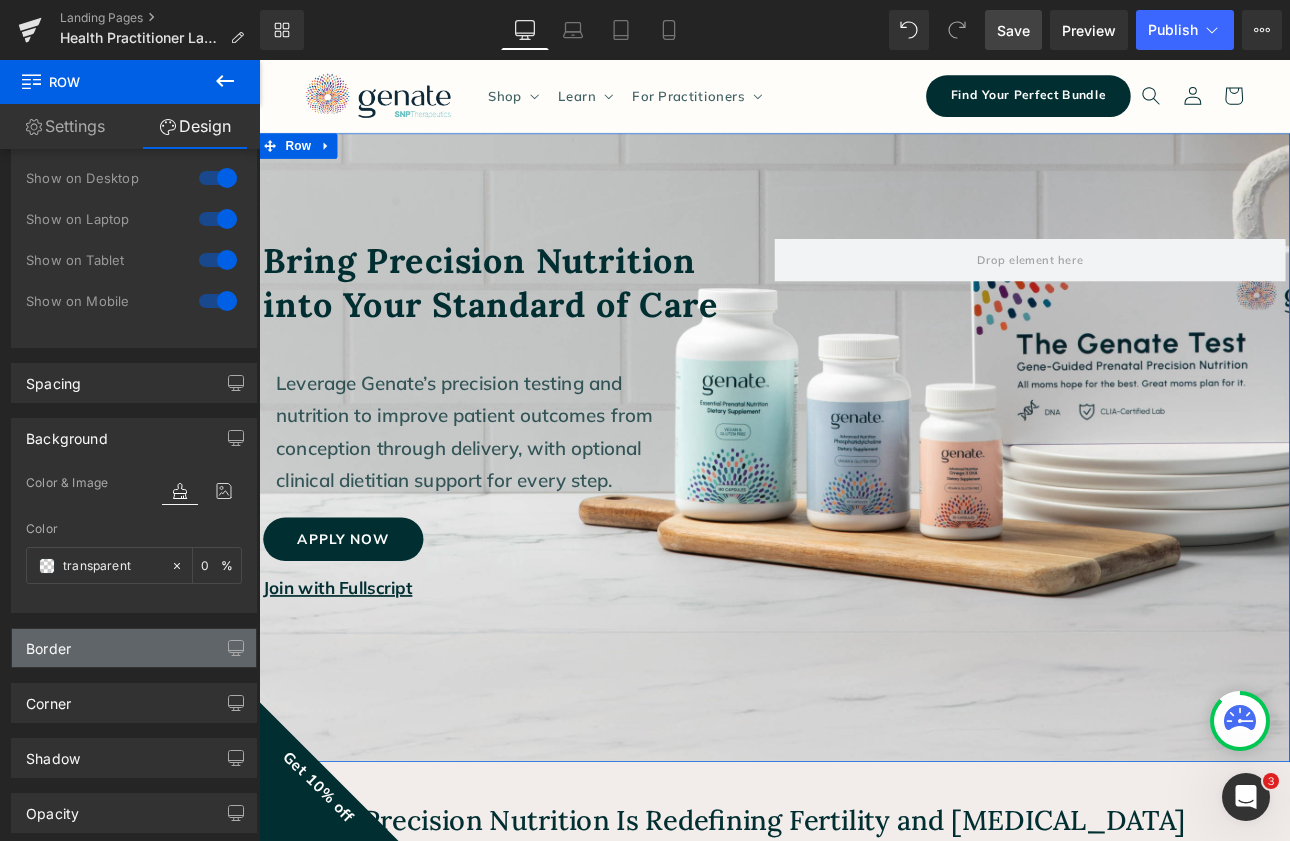 click on "Border" at bounding box center (134, 648) 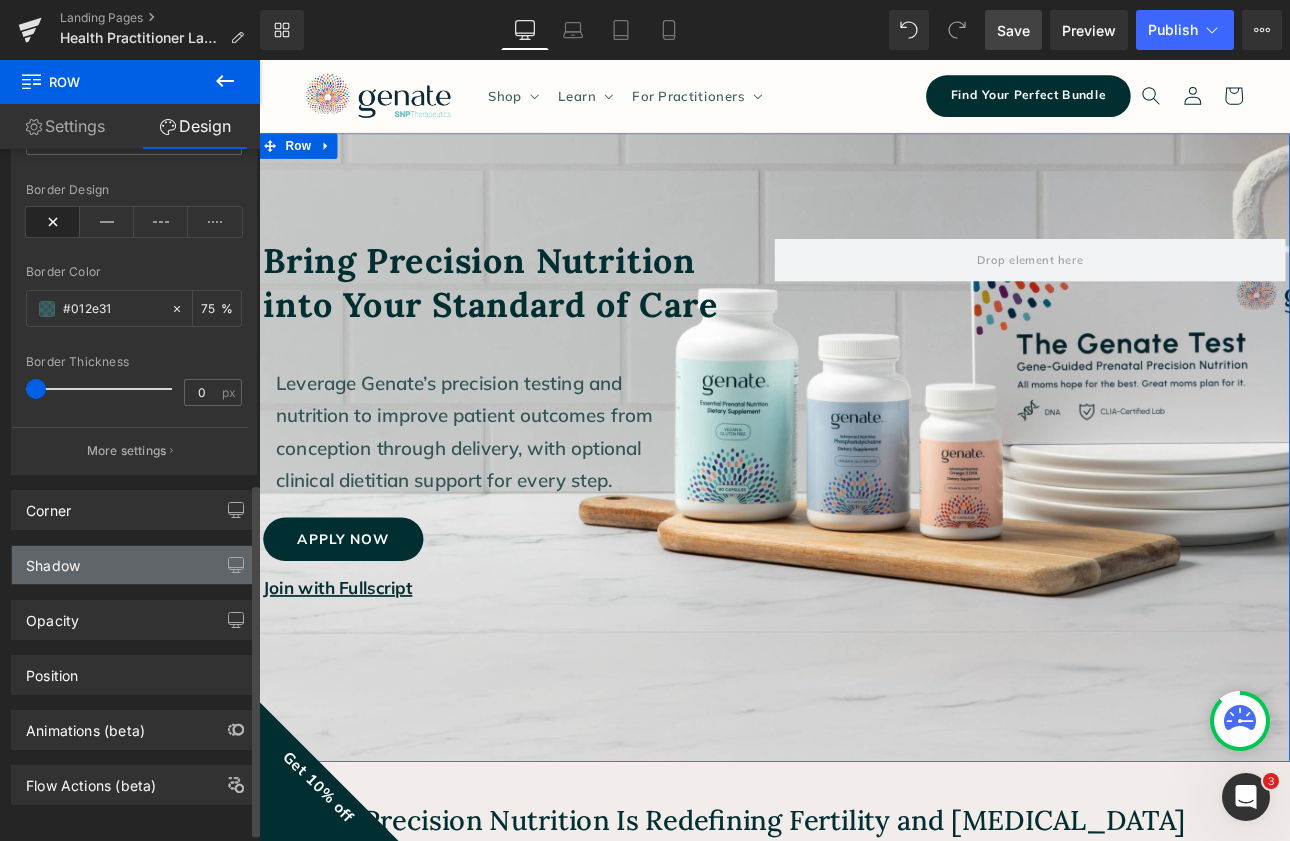 scroll, scrollTop: 655, scrollLeft: 0, axis: vertical 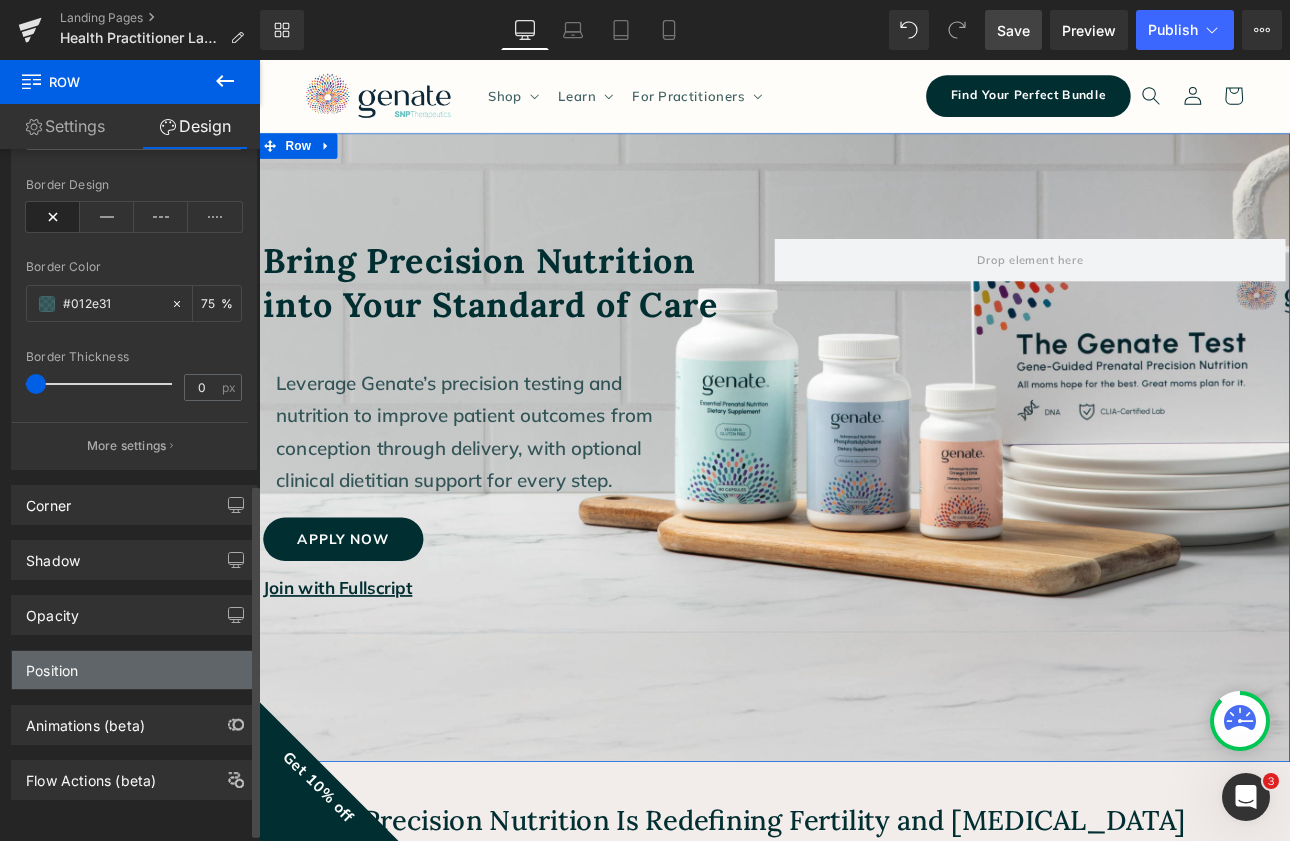 click on "Position" at bounding box center (134, 670) 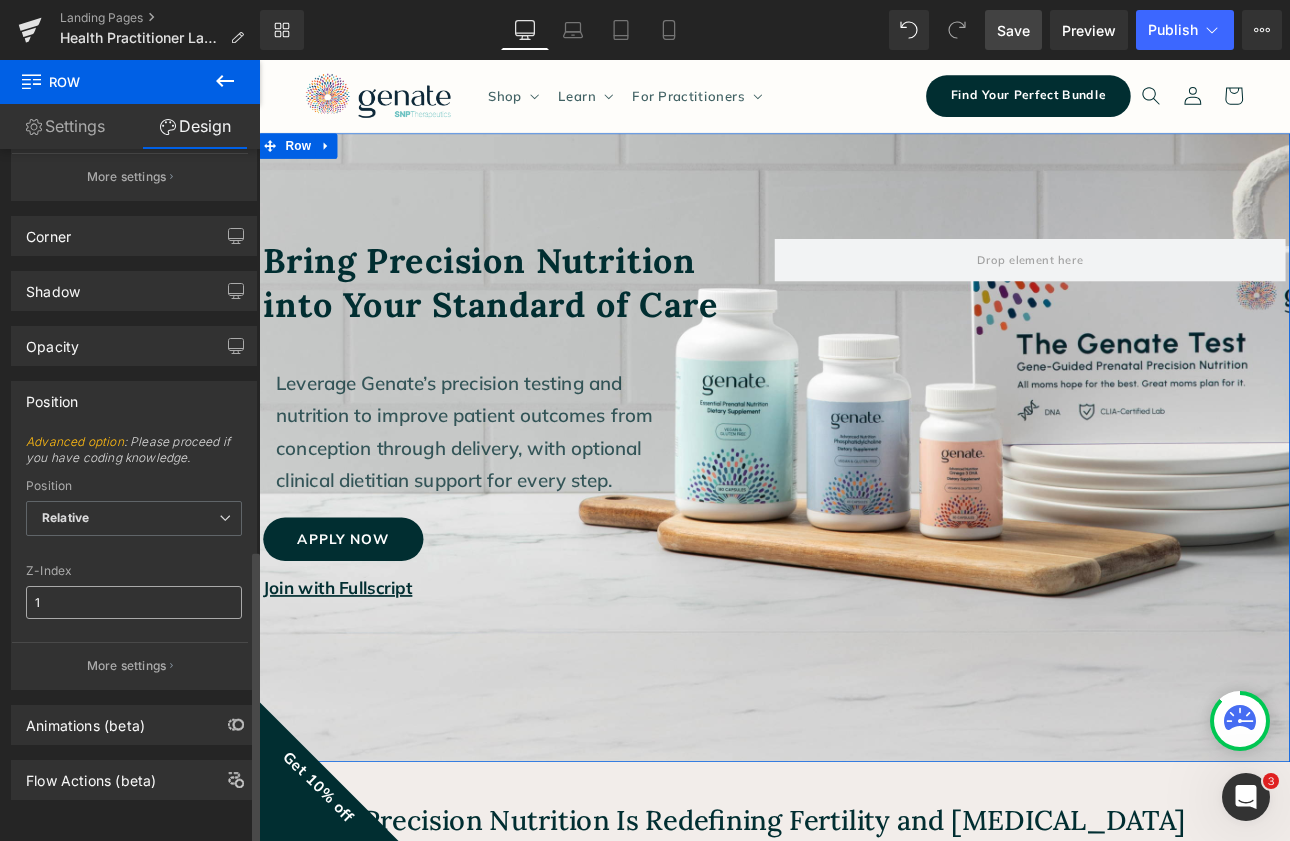 scroll, scrollTop: 939, scrollLeft: 0, axis: vertical 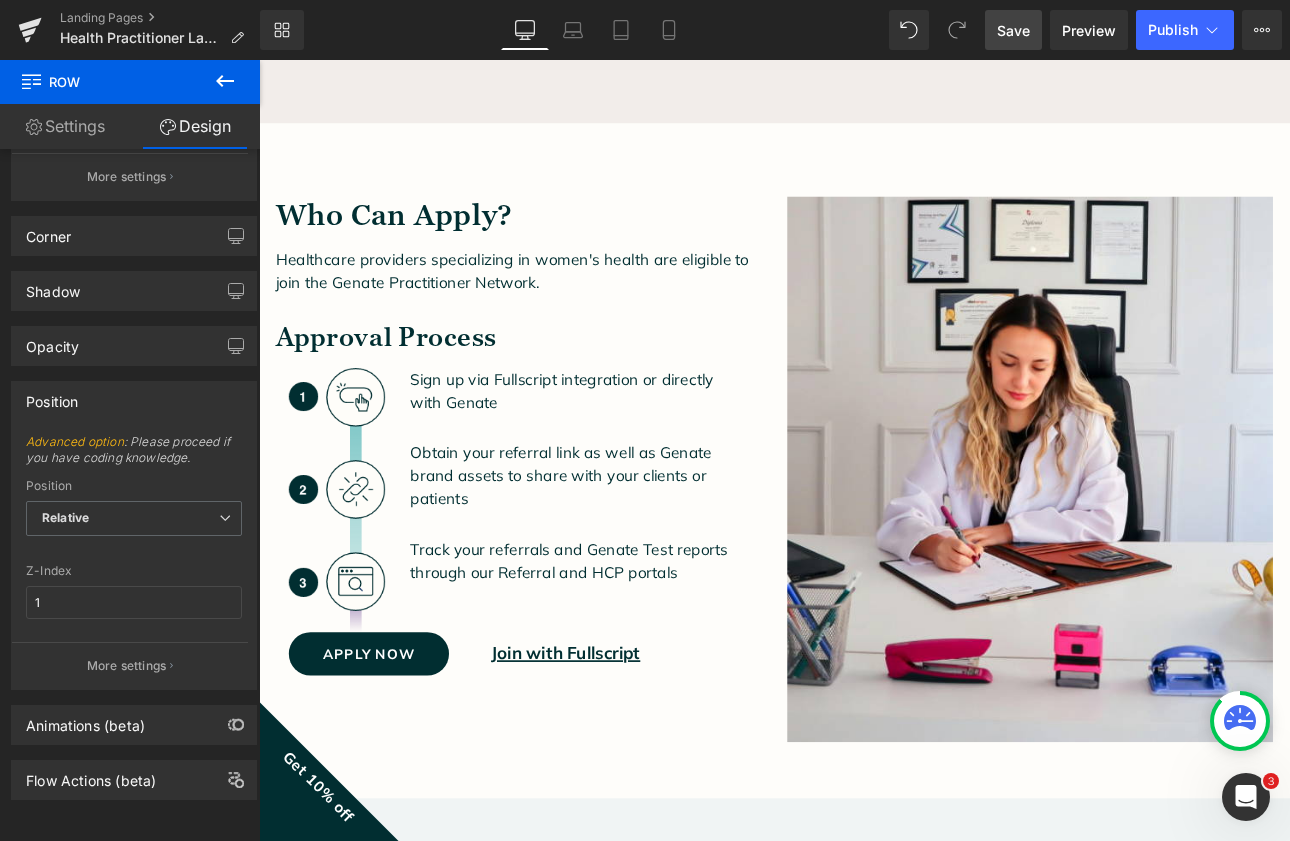 click on "Who Can Apply? Heading         Healthcare providers specializing in women's health are eligible to join the Genate Practitioner Network. Text Block         Approval Process Heading         Image         Sign up via Fullscript integration or directly with Genate Obtain your referral link as well as Genate brand assets to share with your clients or patients Track your referrals and Genate Test reports through our Referral and HCP portals Text Block         Row         Apply Now Button         Join with Fullscript Text Block         Row" at bounding box center [564, 501] 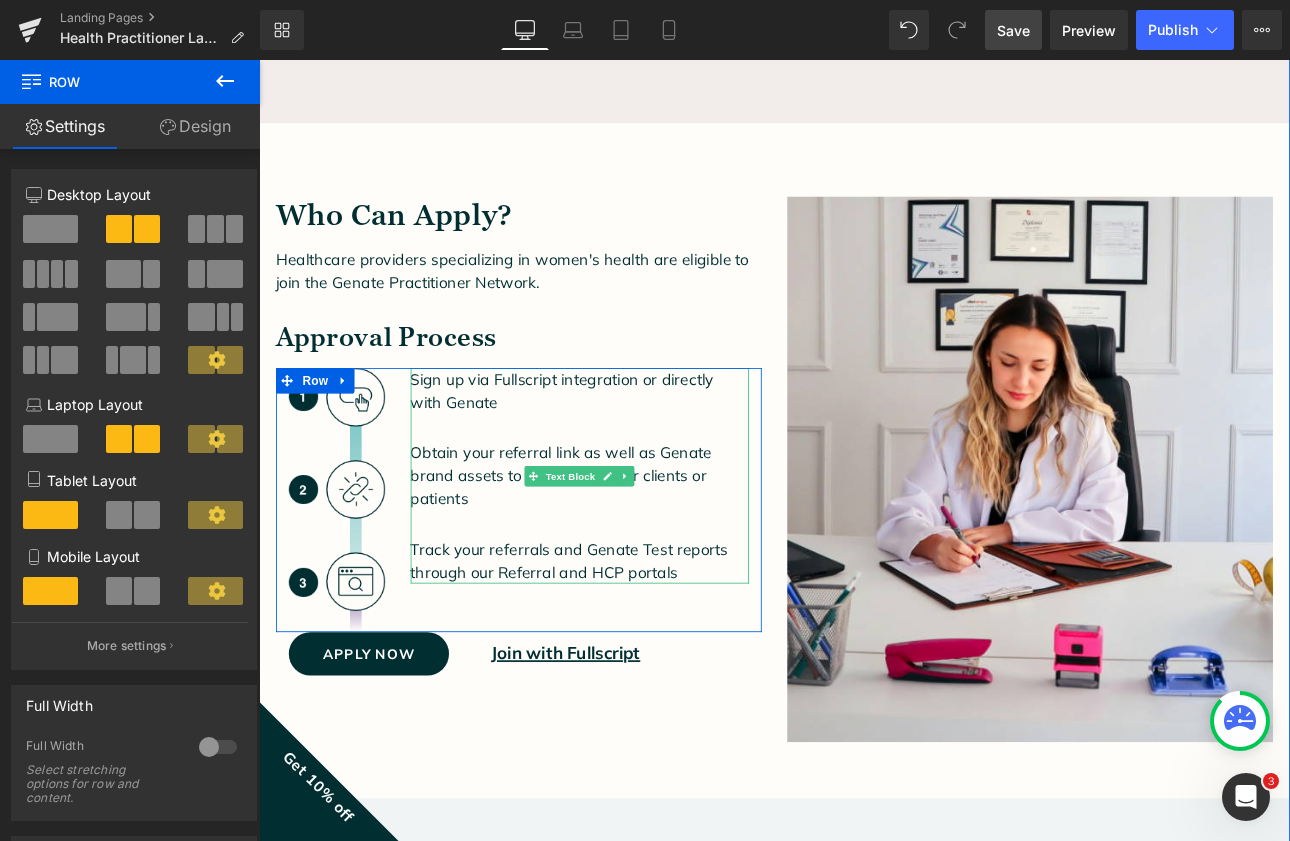 click on "Sign up via Fullscript integration or directly with Genate" at bounding box center [615, 448] 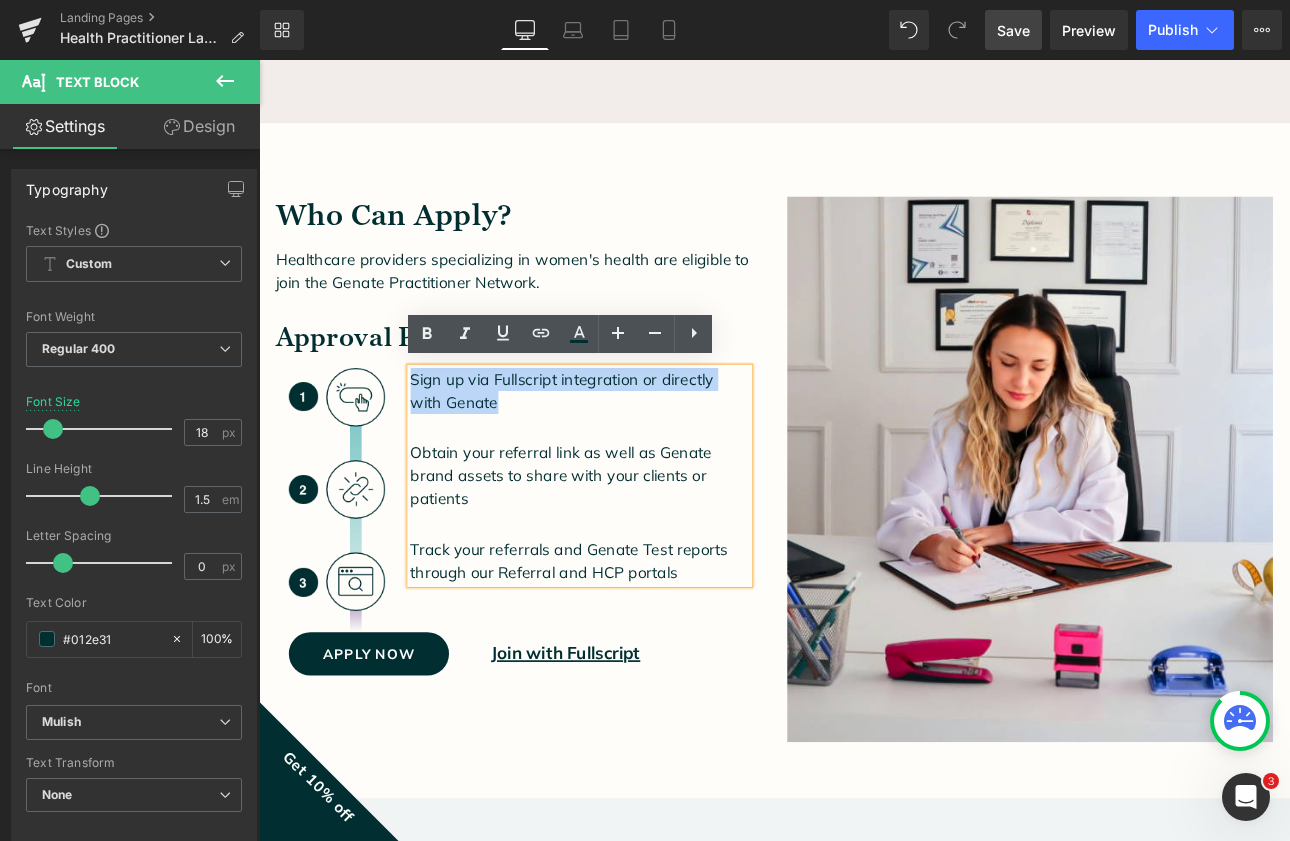 drag, startPoint x: 495, startPoint y: 454, endPoint x: 437, endPoint y: 430, distance: 62.76942 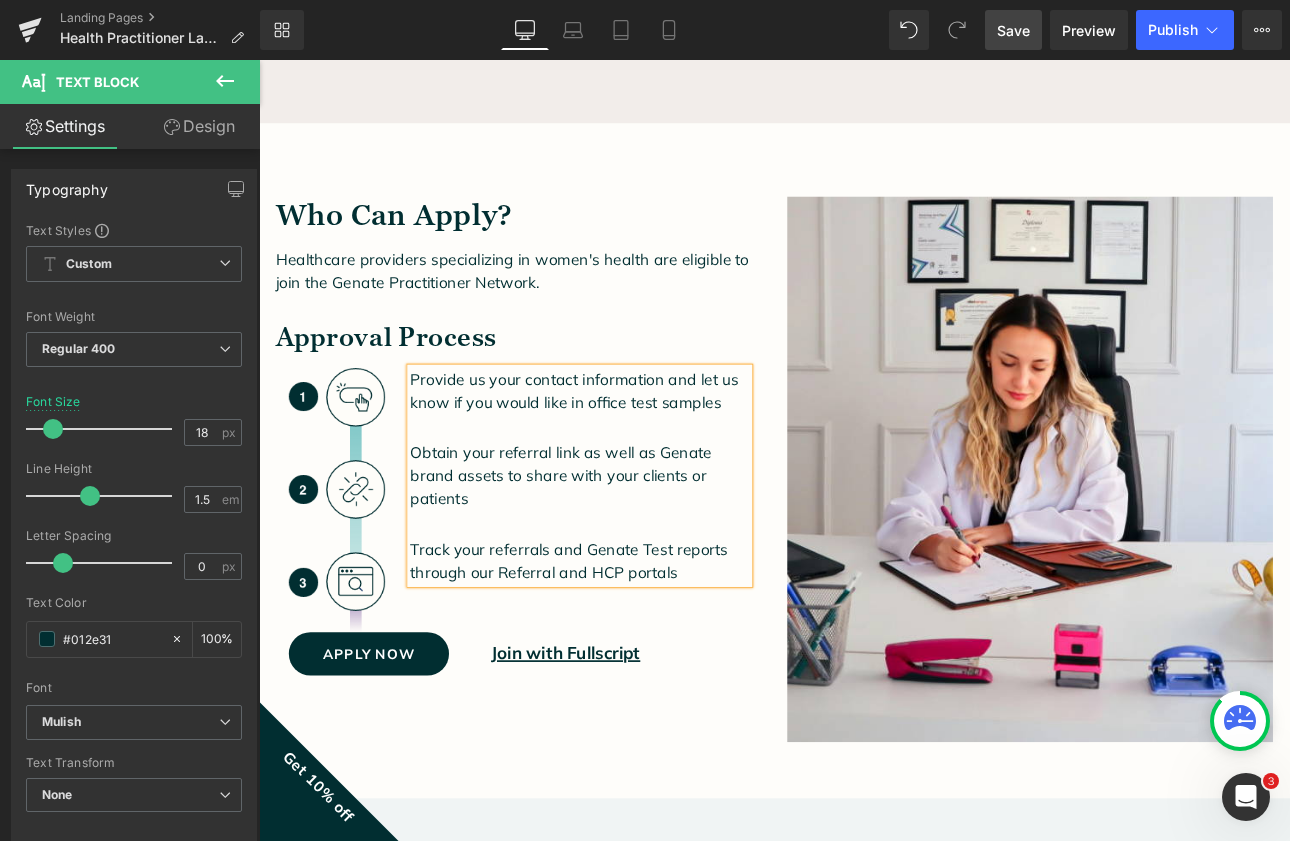 click on "Obtain your referral link as well as Genate brand assets to share with your clients or patients" at bounding box center (636, 547) 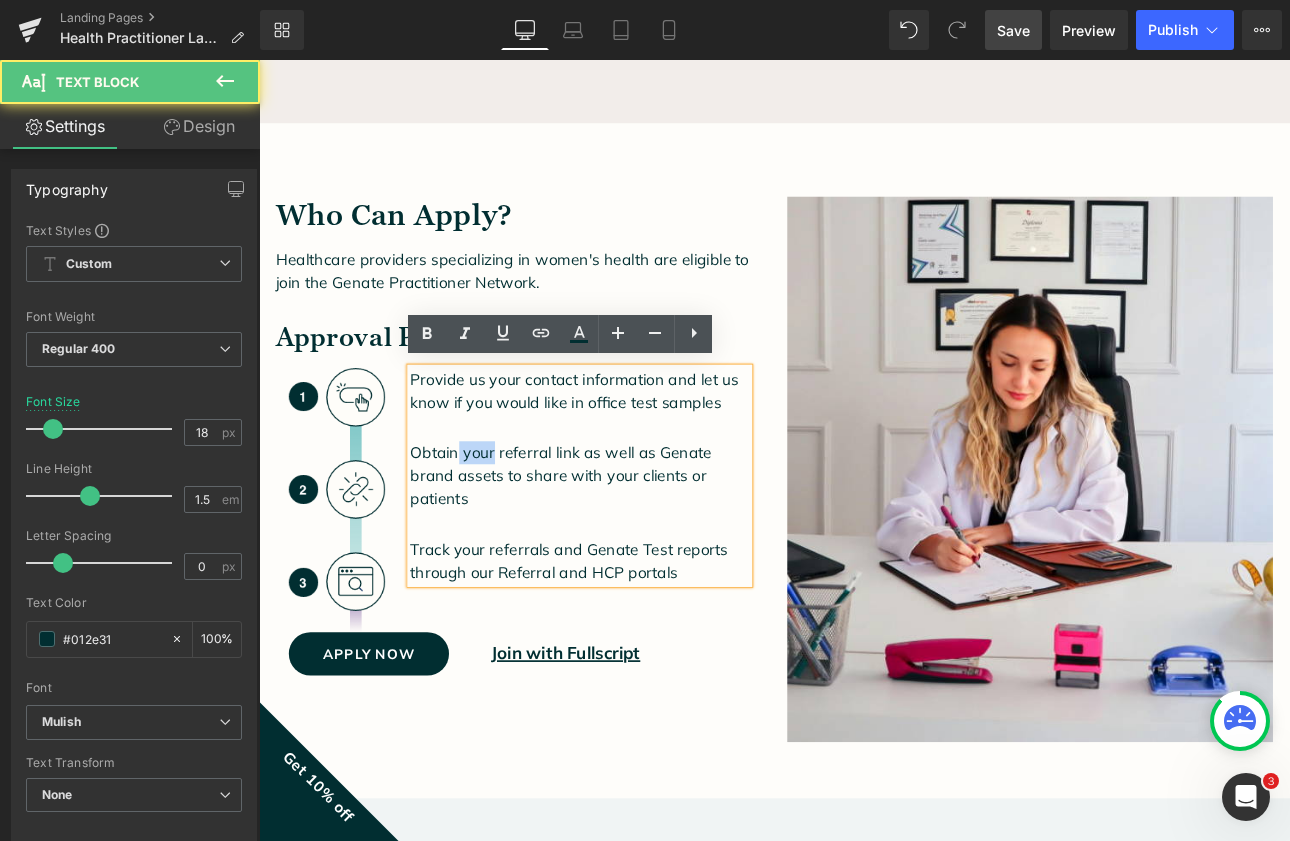 drag, startPoint x: 528, startPoint y: 518, endPoint x: 489, endPoint y: 517, distance: 39.012817 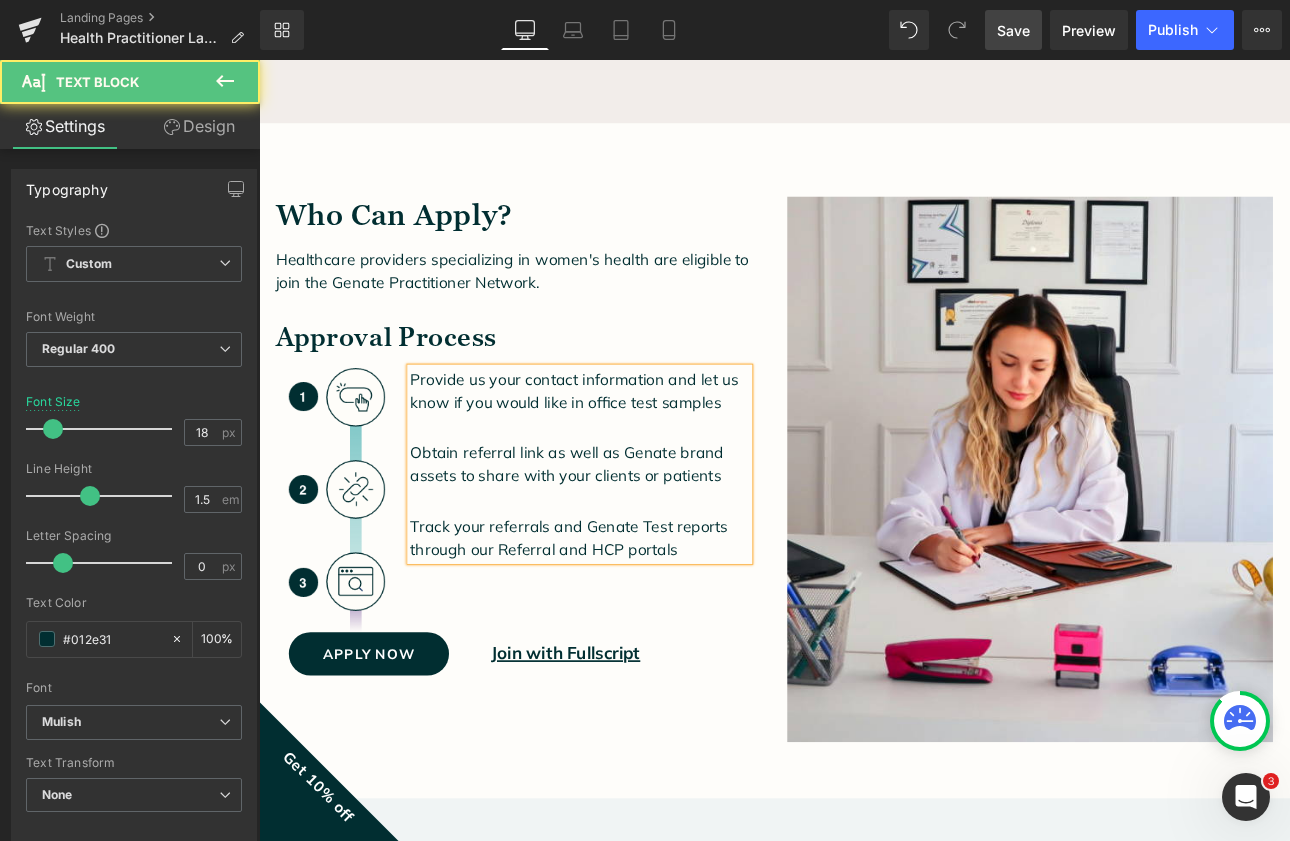 click on "Obtain referral link as well as Genate brand assets to share with your clients or patients" at bounding box center [621, 534] 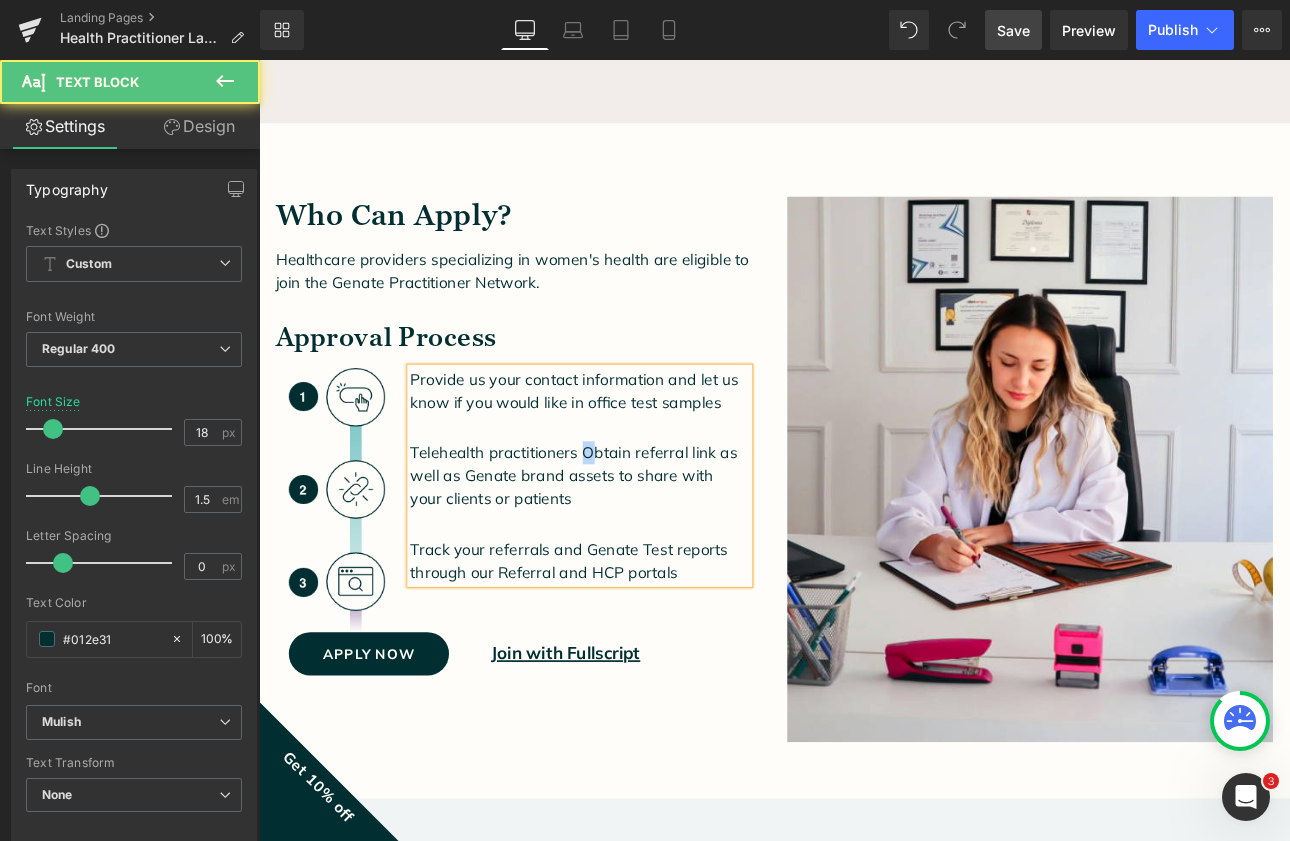 click on "Telehealth practitioners Obtain referral link as well as Genate brand assets to share with your clients or patients" at bounding box center [629, 547] 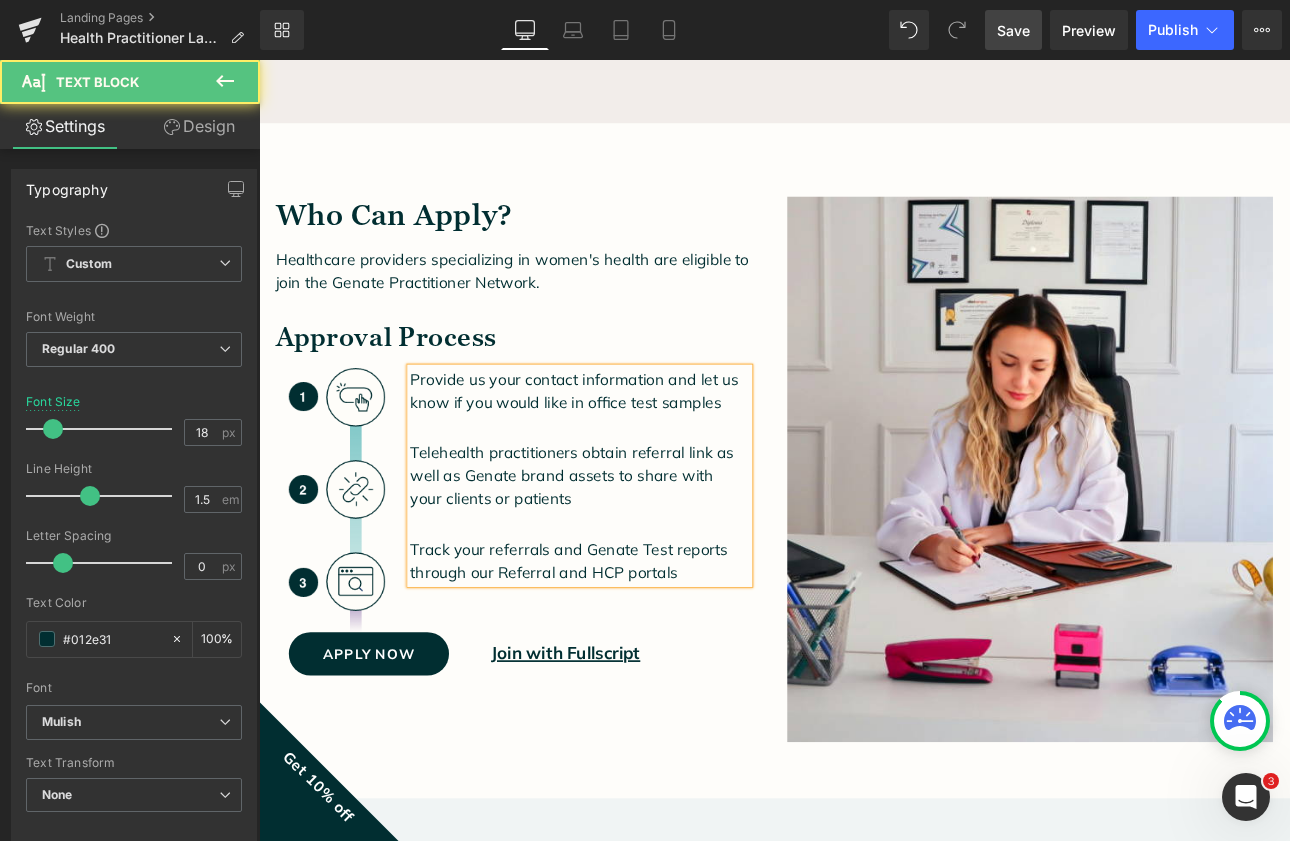 click on "Provide us your contact information and let us know if you would like in office test samples" at bounding box center (629, 448) 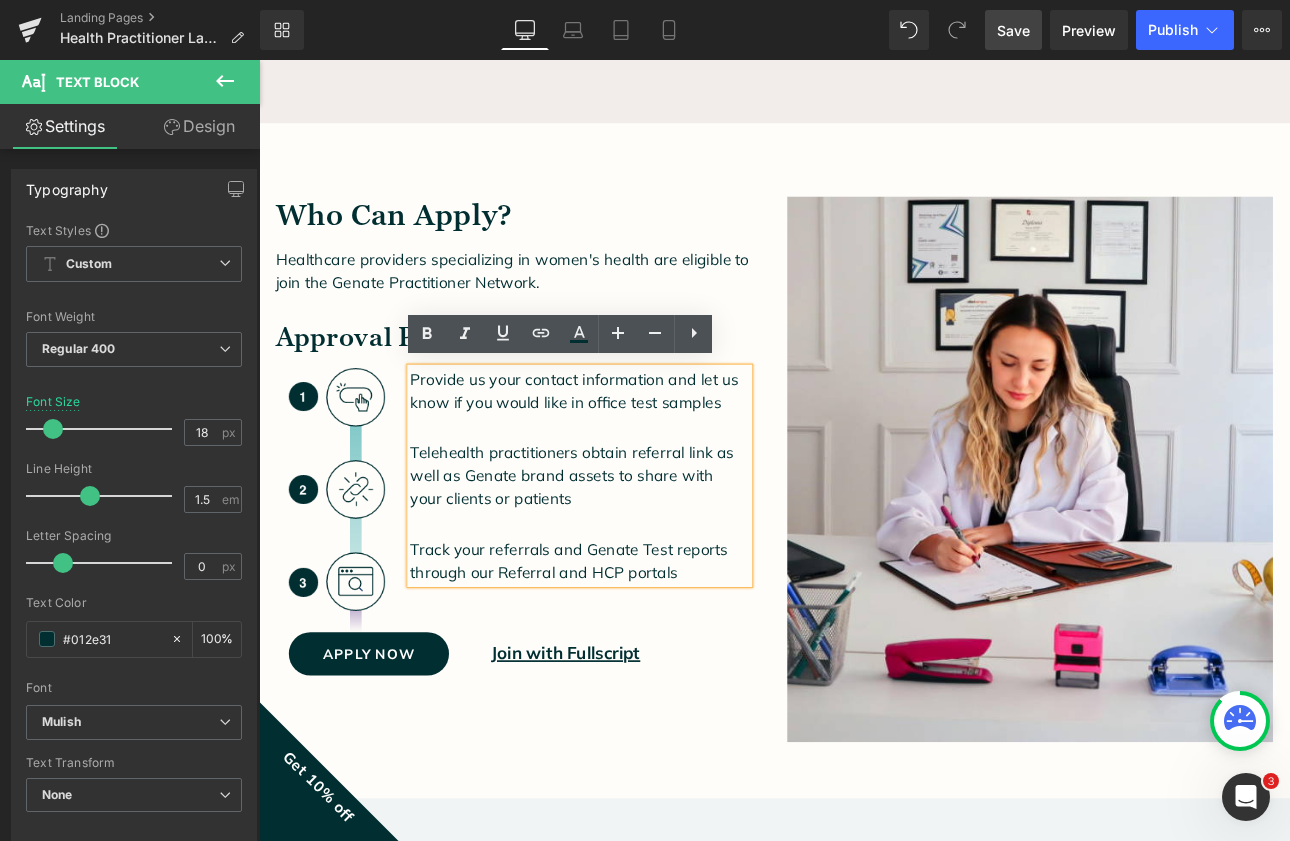 click on "Provide us your contact information and let us know if you would like in office test samples" at bounding box center (629, 448) 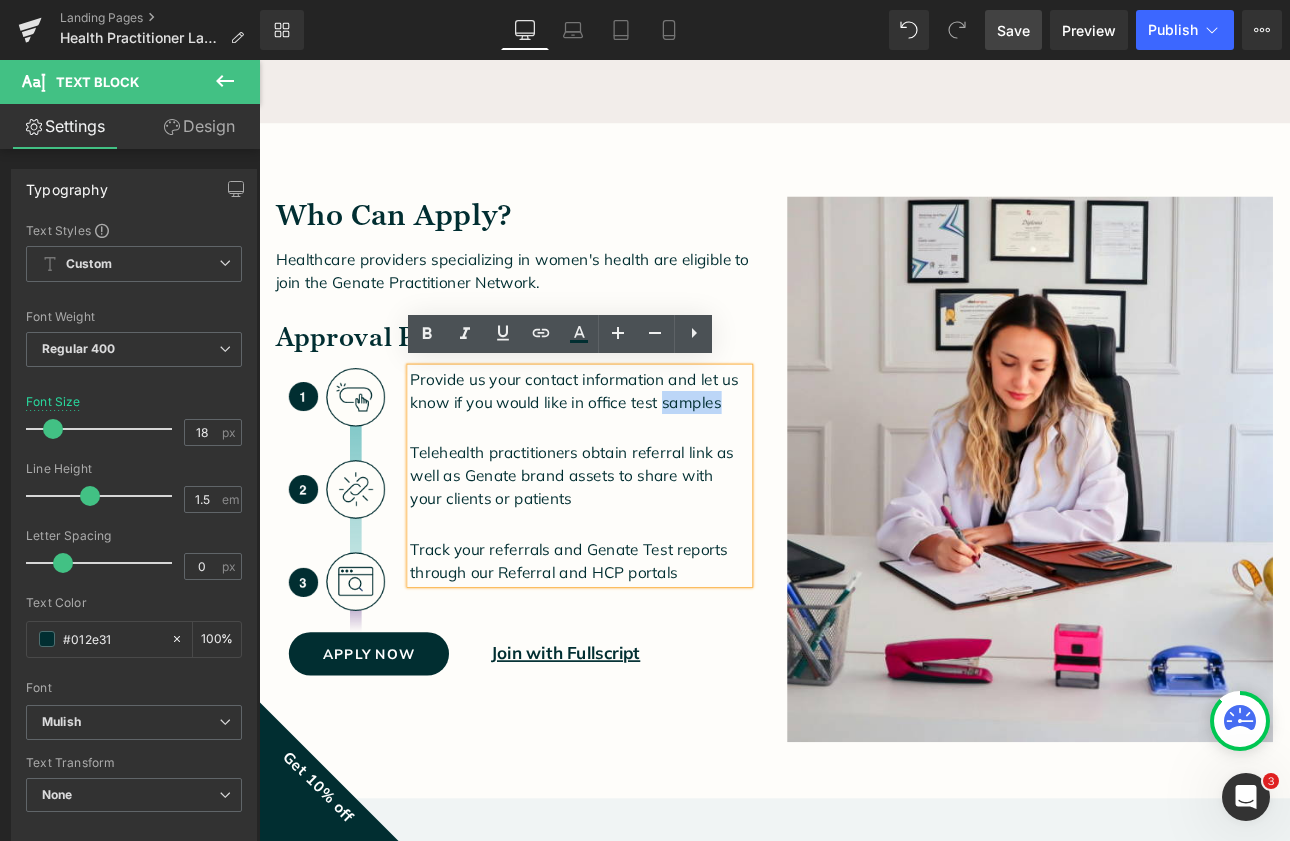 drag, startPoint x: 801, startPoint y: 461, endPoint x: 726, endPoint y: 458, distance: 75.059975 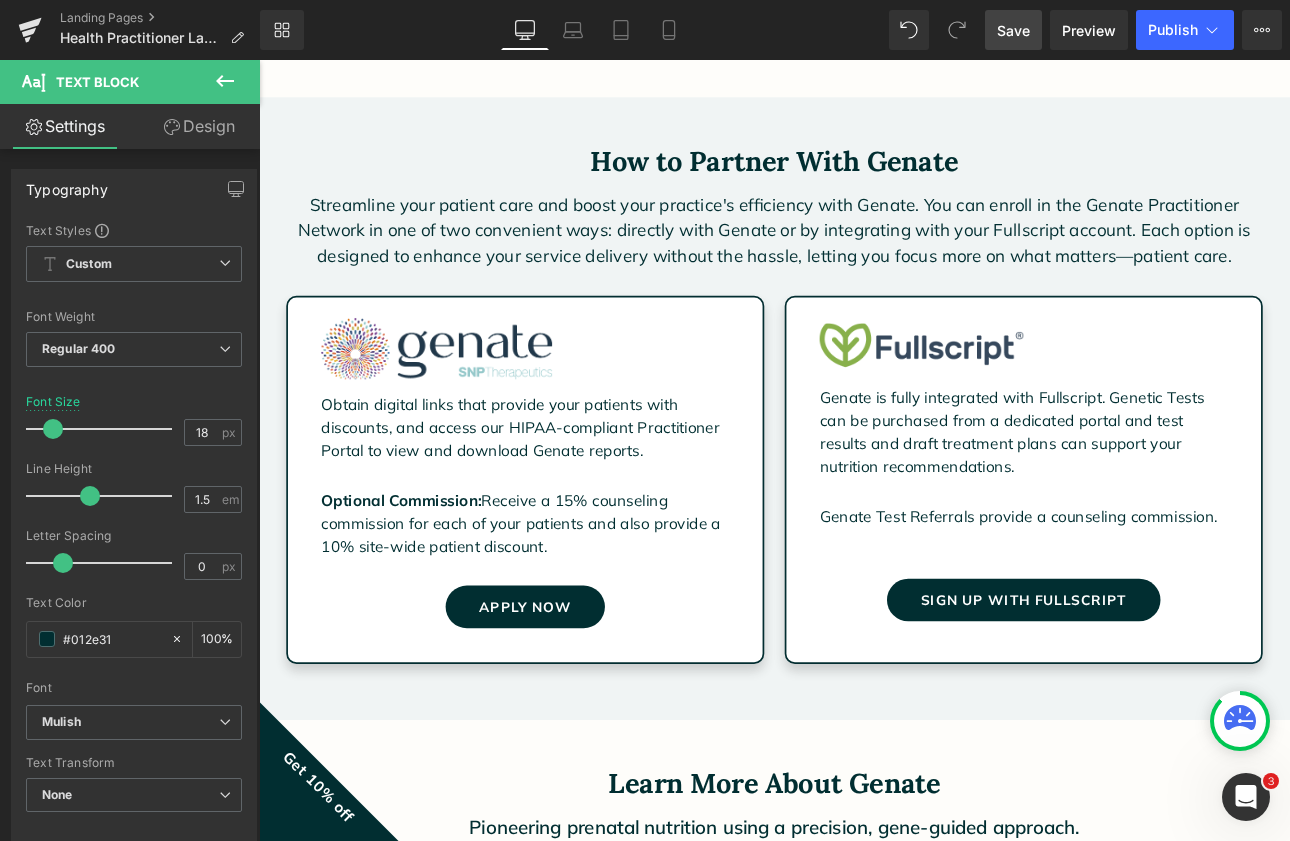 scroll, scrollTop: 2376, scrollLeft: 0, axis: vertical 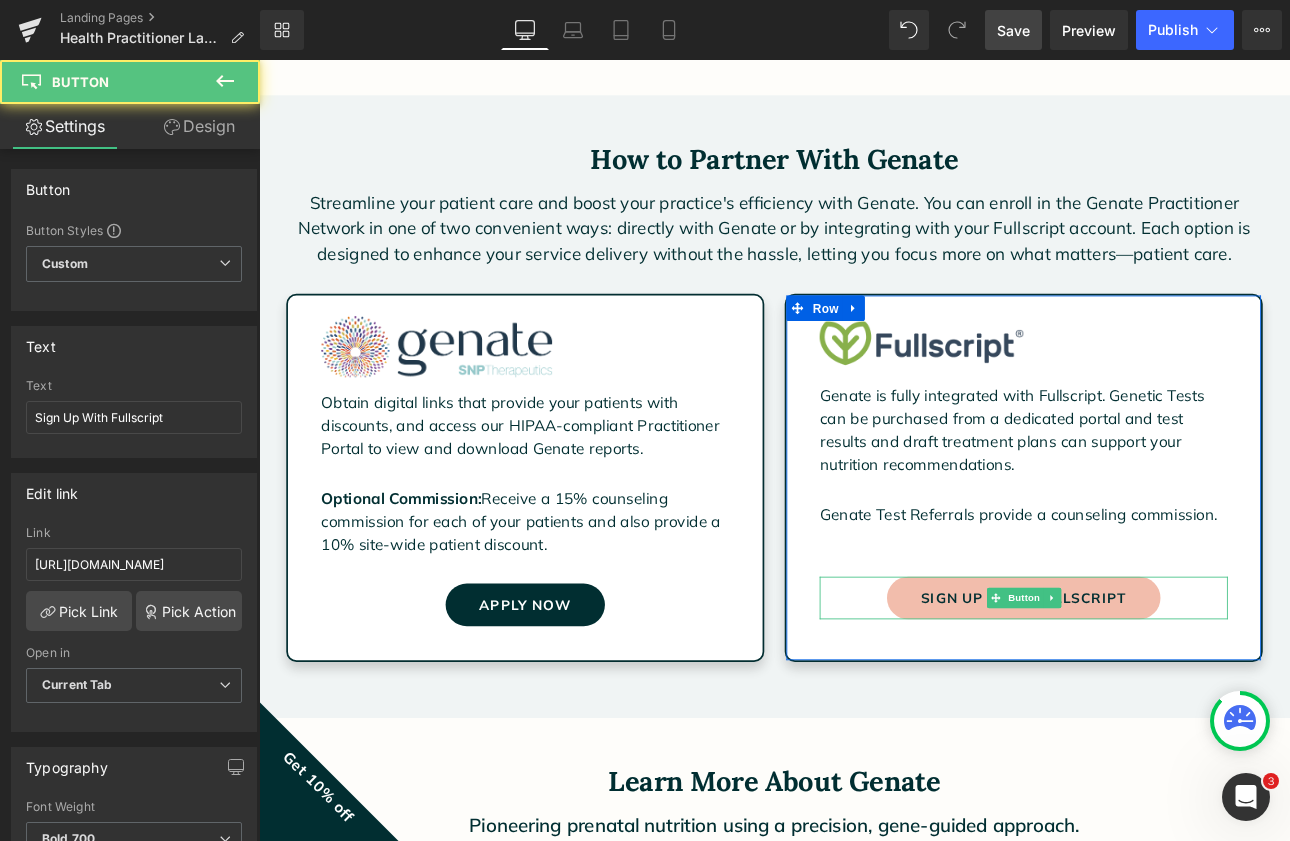 click on "Sign Up With Fullscript" at bounding box center [1156, 692] 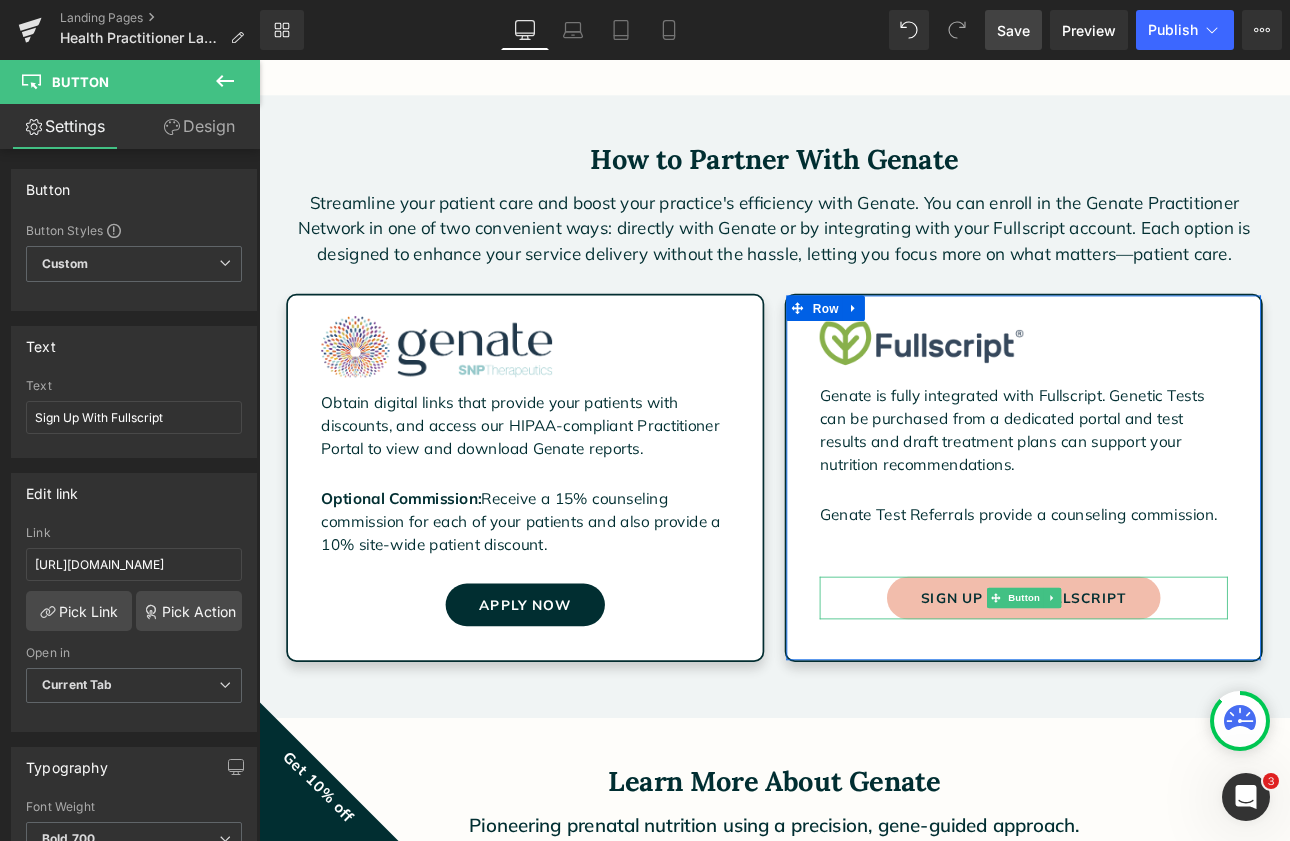 click on "Sign Up With Fullscript" at bounding box center [1156, 692] 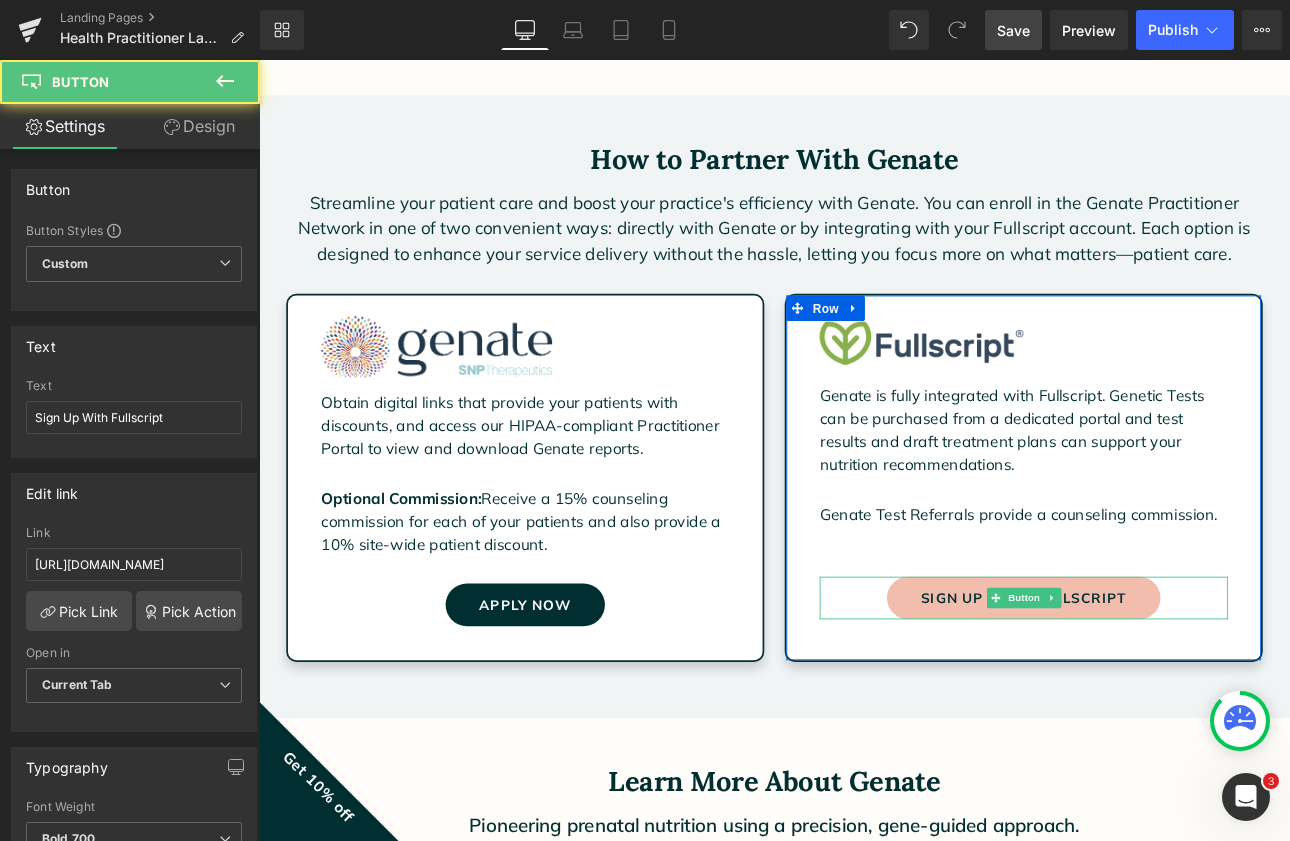 click on "Sign Up With Fullscript" at bounding box center (1156, 692) 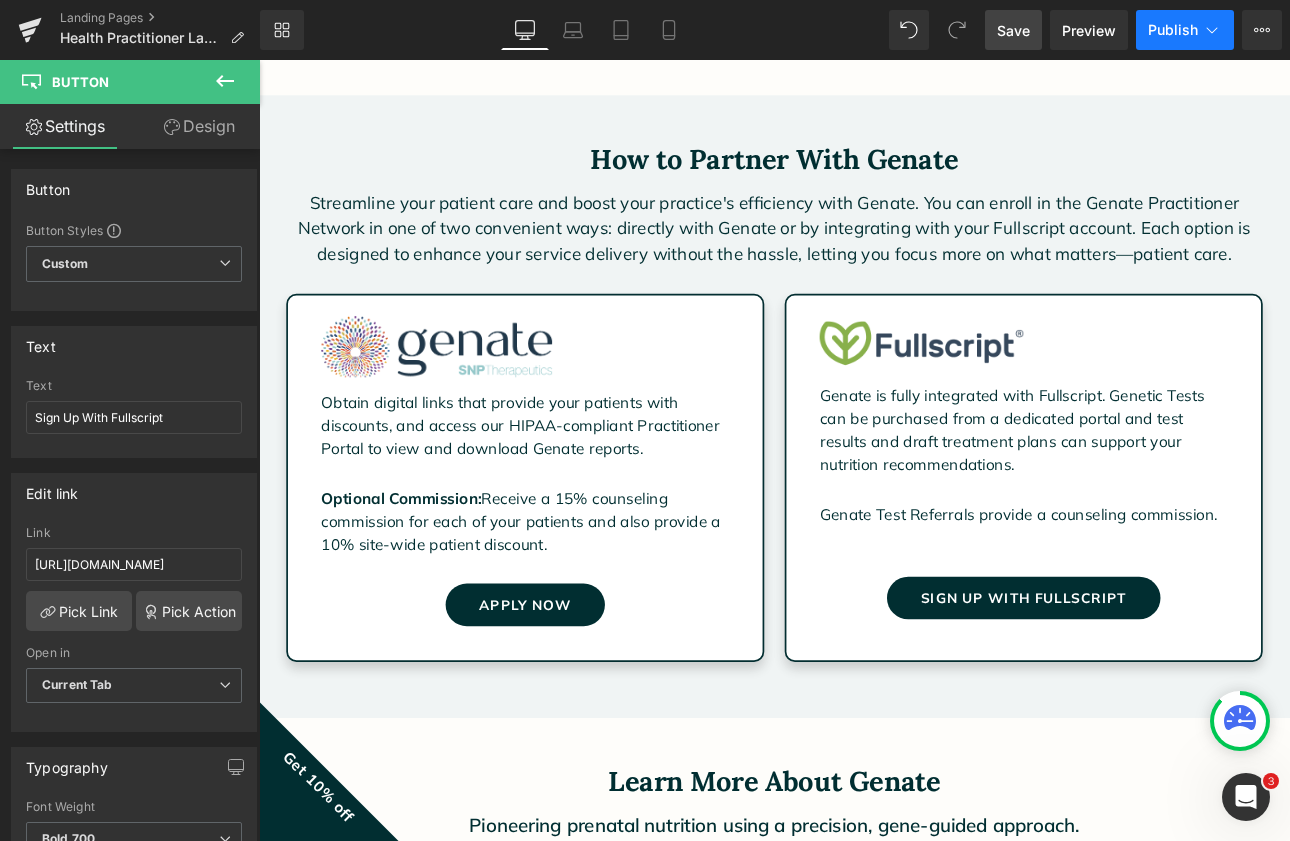 click on "Publish" at bounding box center [1173, 30] 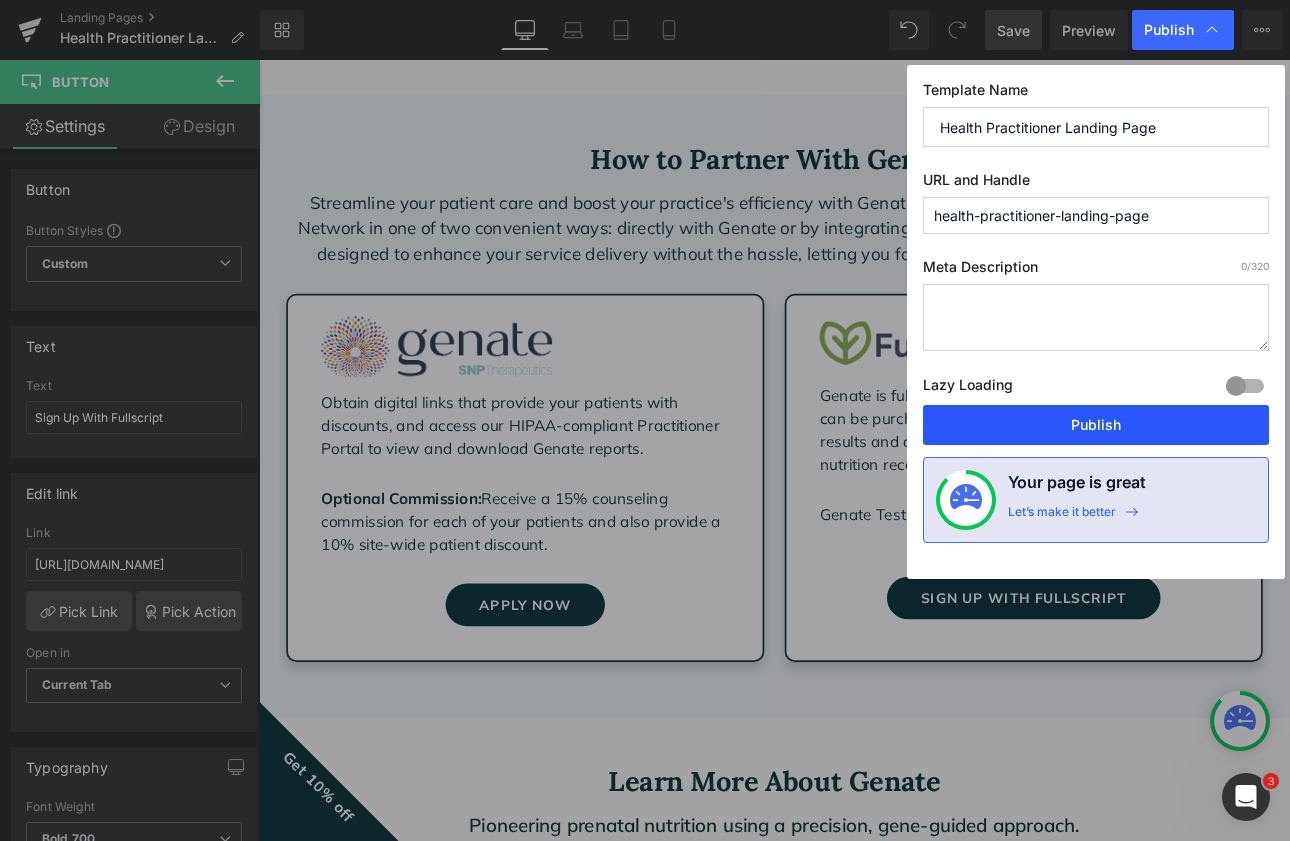 click on "Publish" at bounding box center [1096, 425] 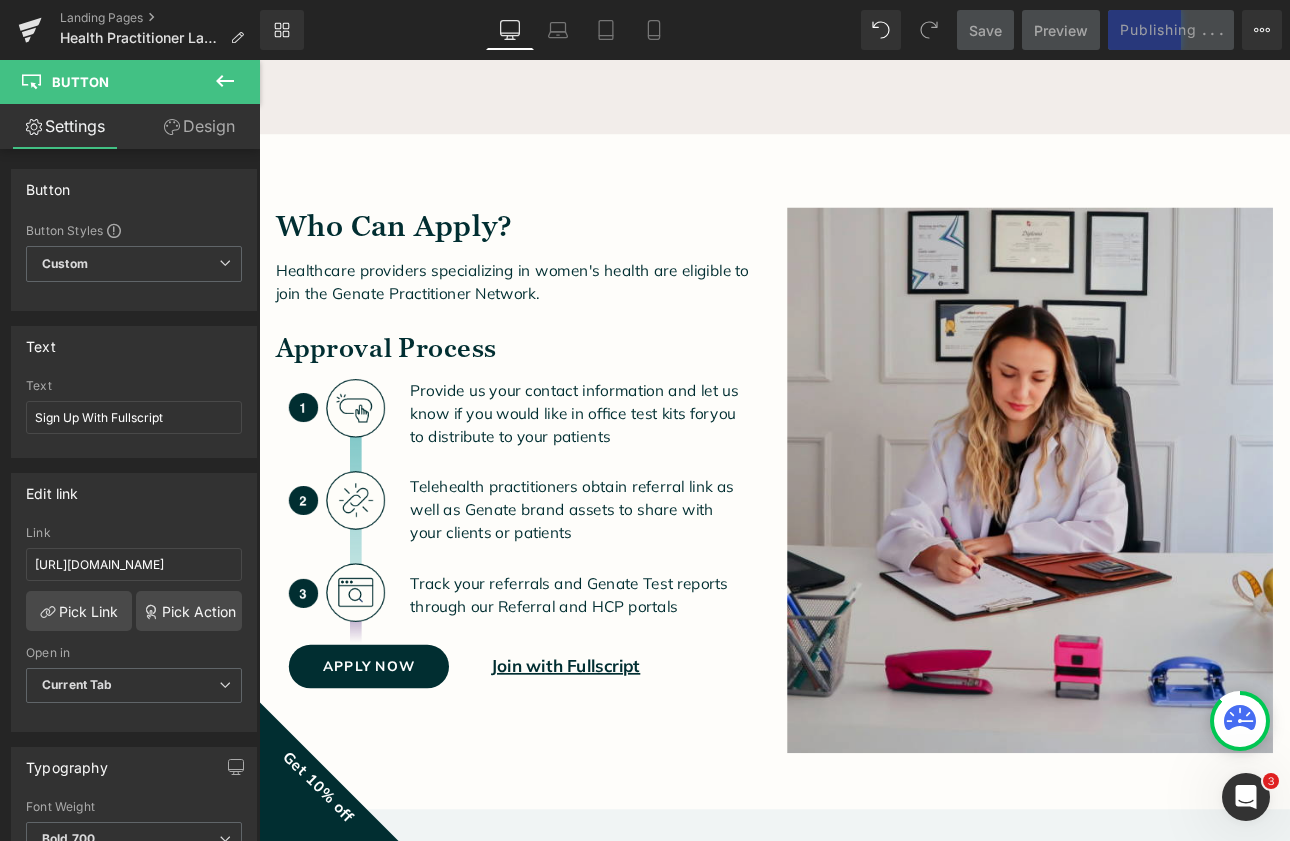 scroll, scrollTop: 1532, scrollLeft: 0, axis: vertical 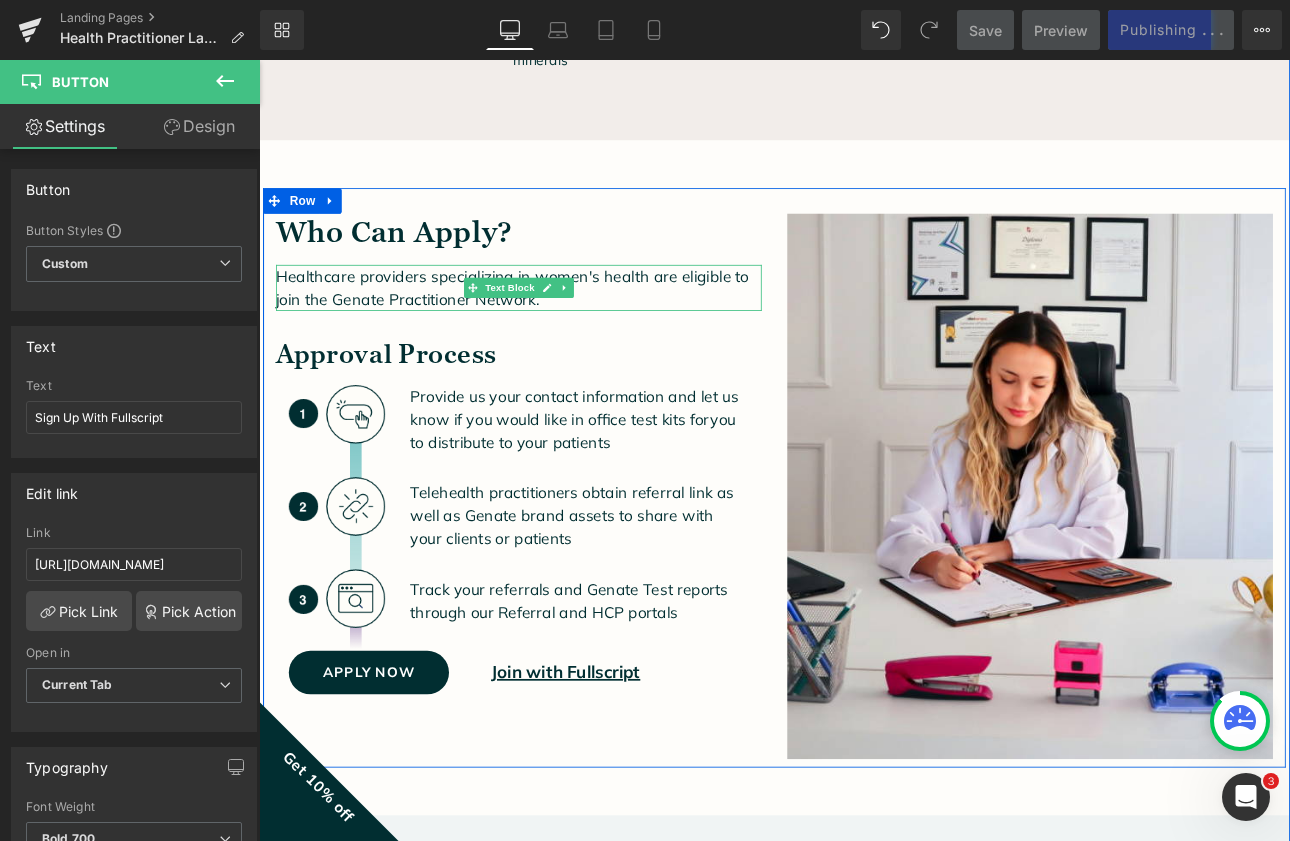 click on "Healthcare providers specializing in women's health are eligible to join the Genate Practitioner Network." at bounding box center [564, 327] 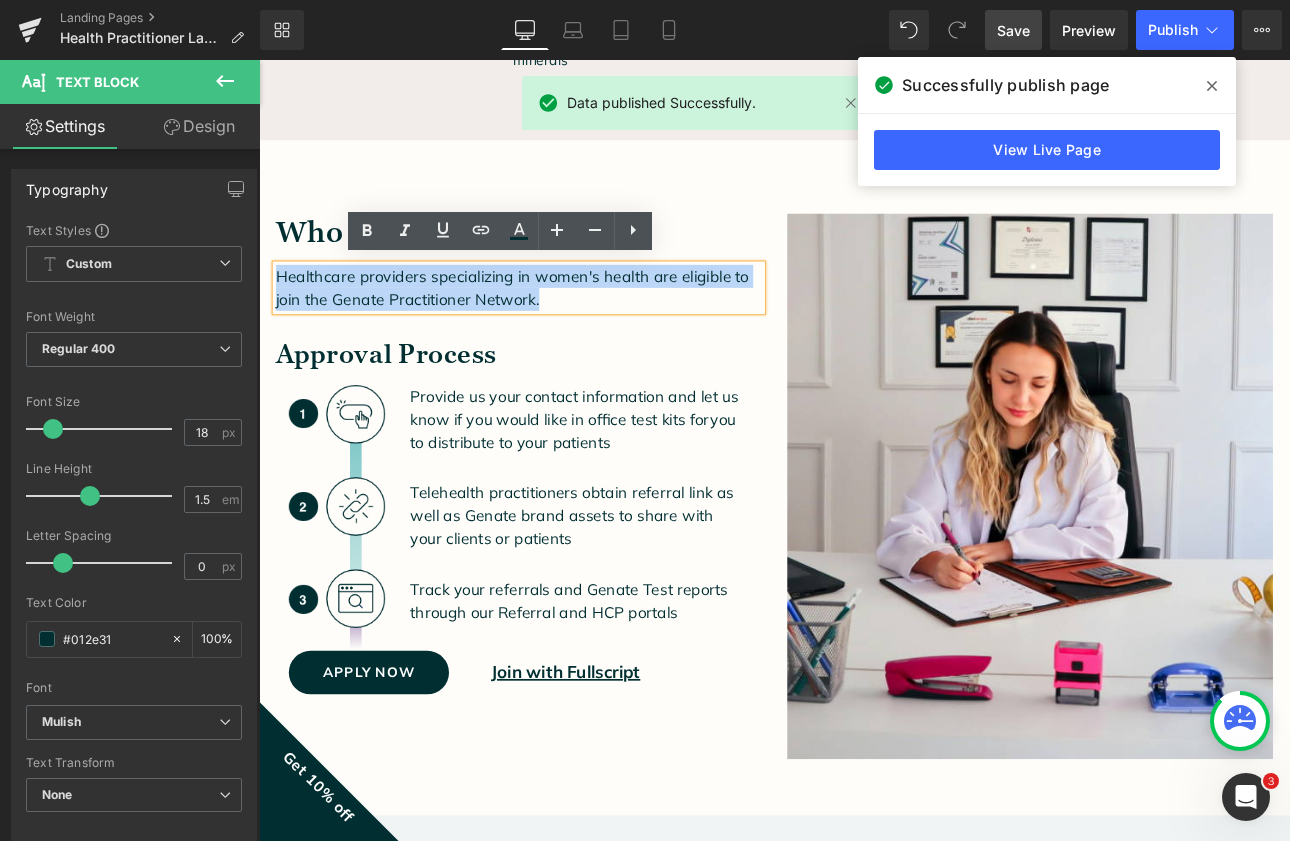 drag, startPoint x: 584, startPoint y: 338, endPoint x: 253, endPoint y: 315, distance: 331.79813 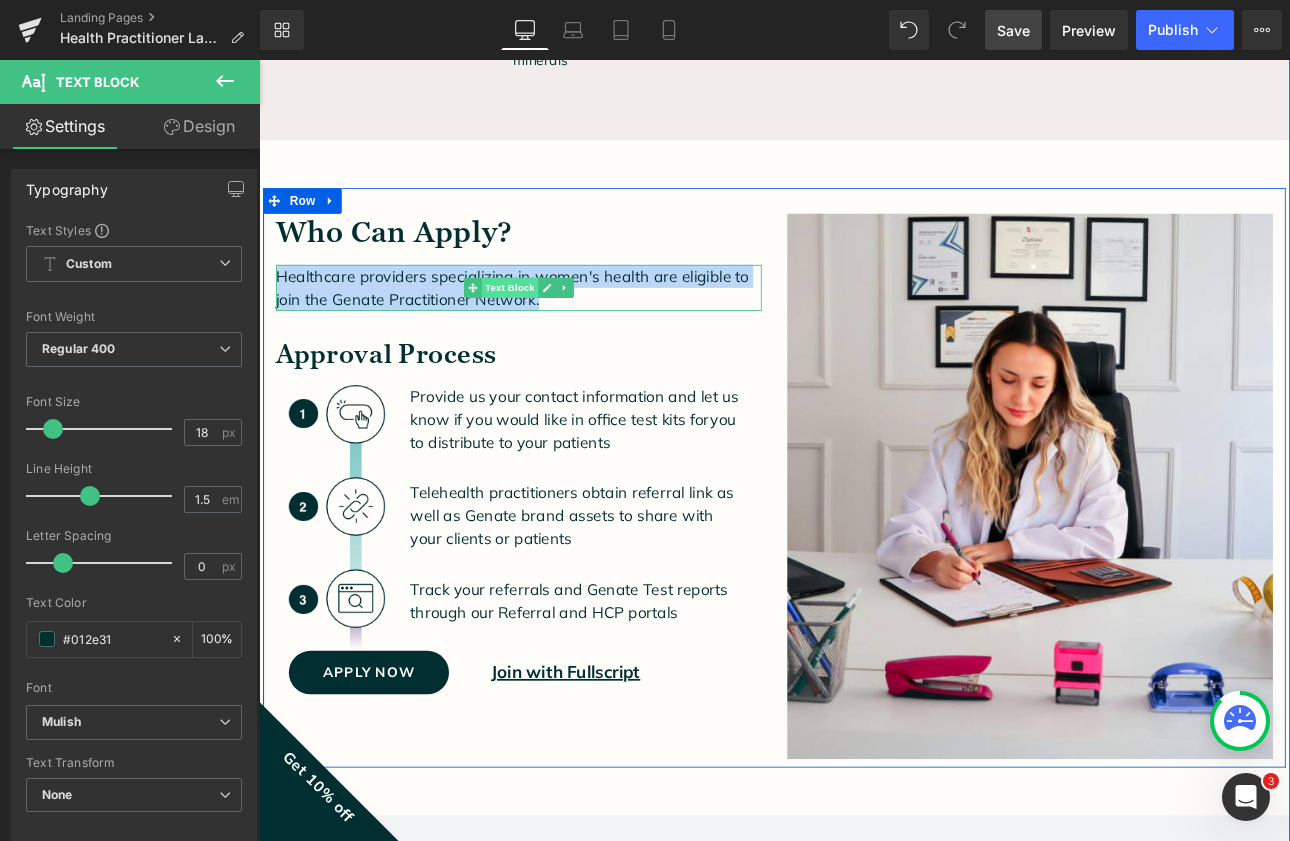 click on "Text Block" at bounding box center (553, 327) 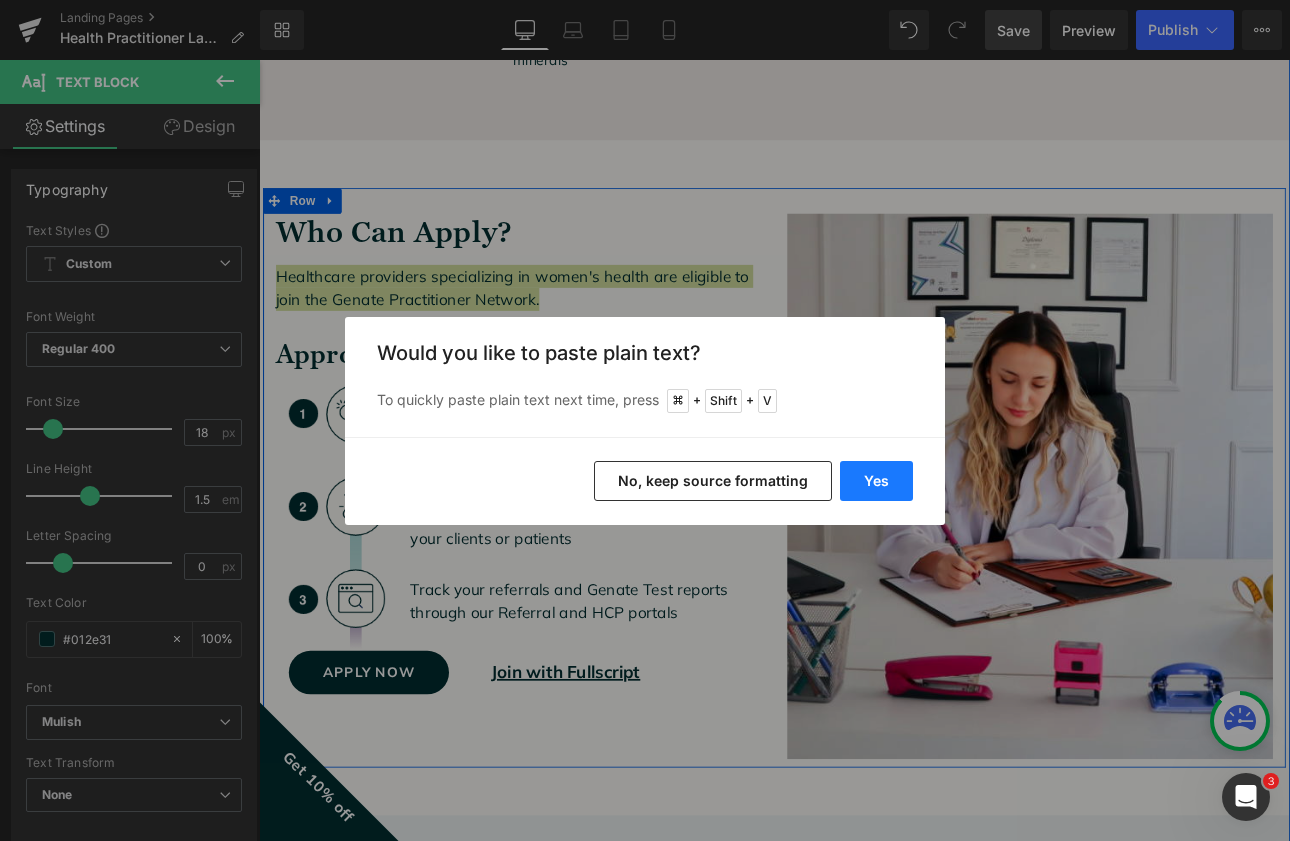 click on "Yes" at bounding box center (876, 481) 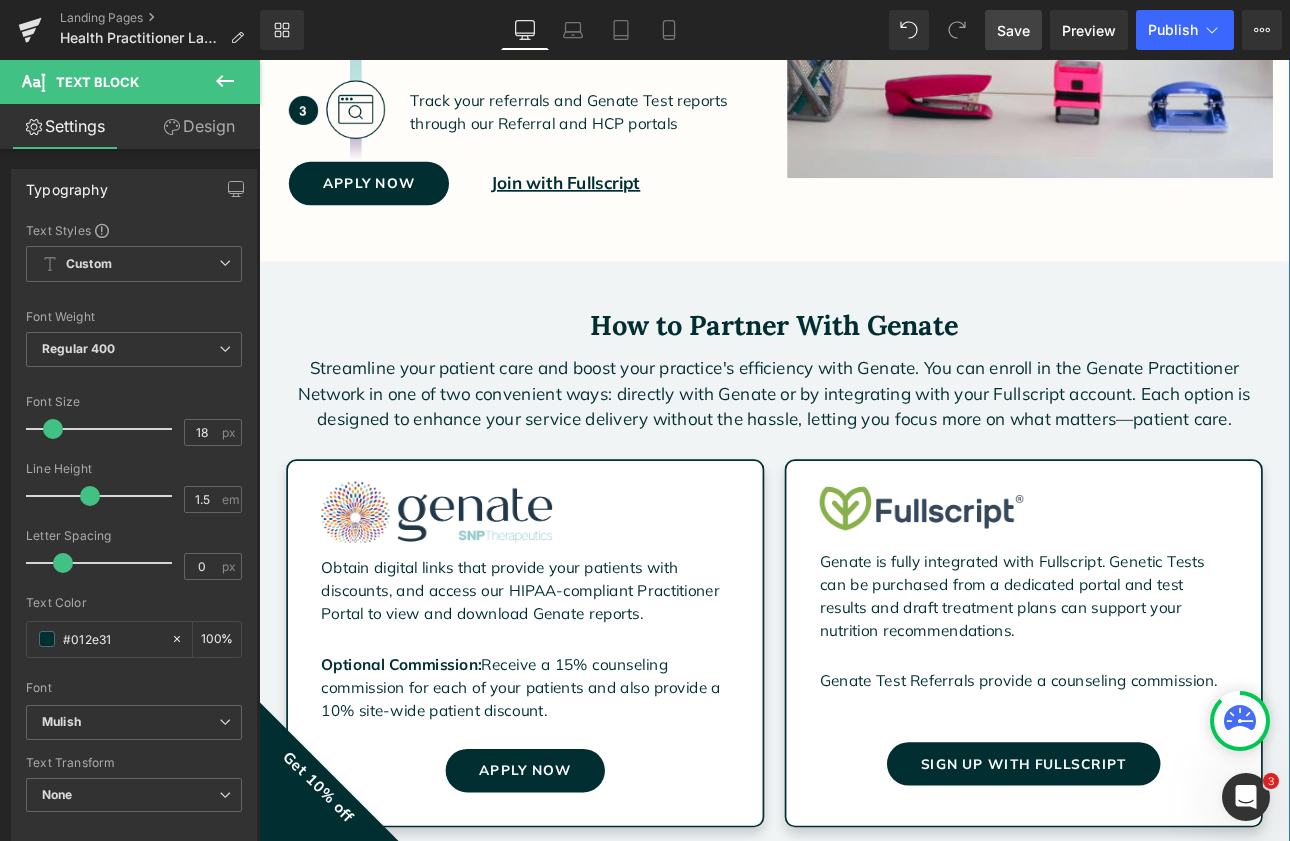 scroll, scrollTop: 2196, scrollLeft: 0, axis: vertical 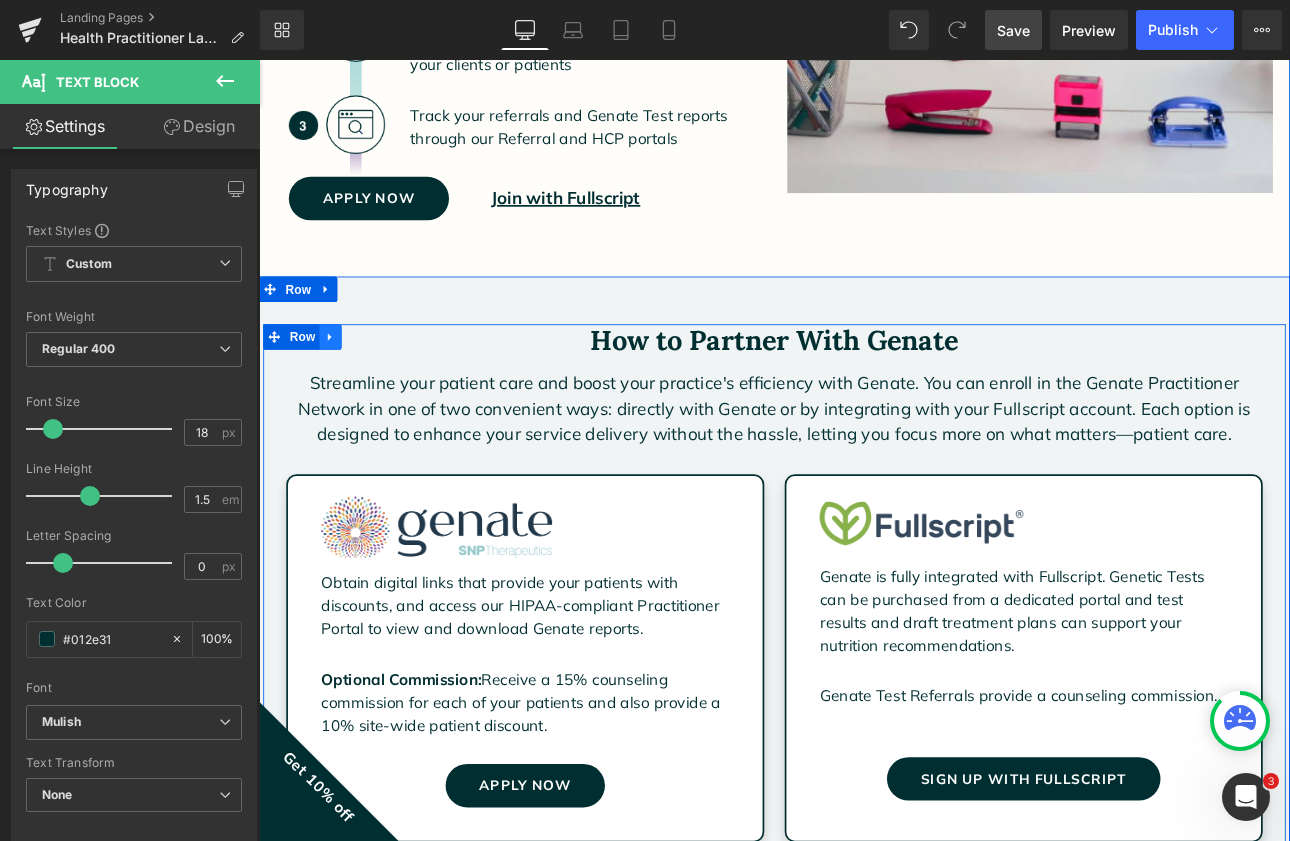 click 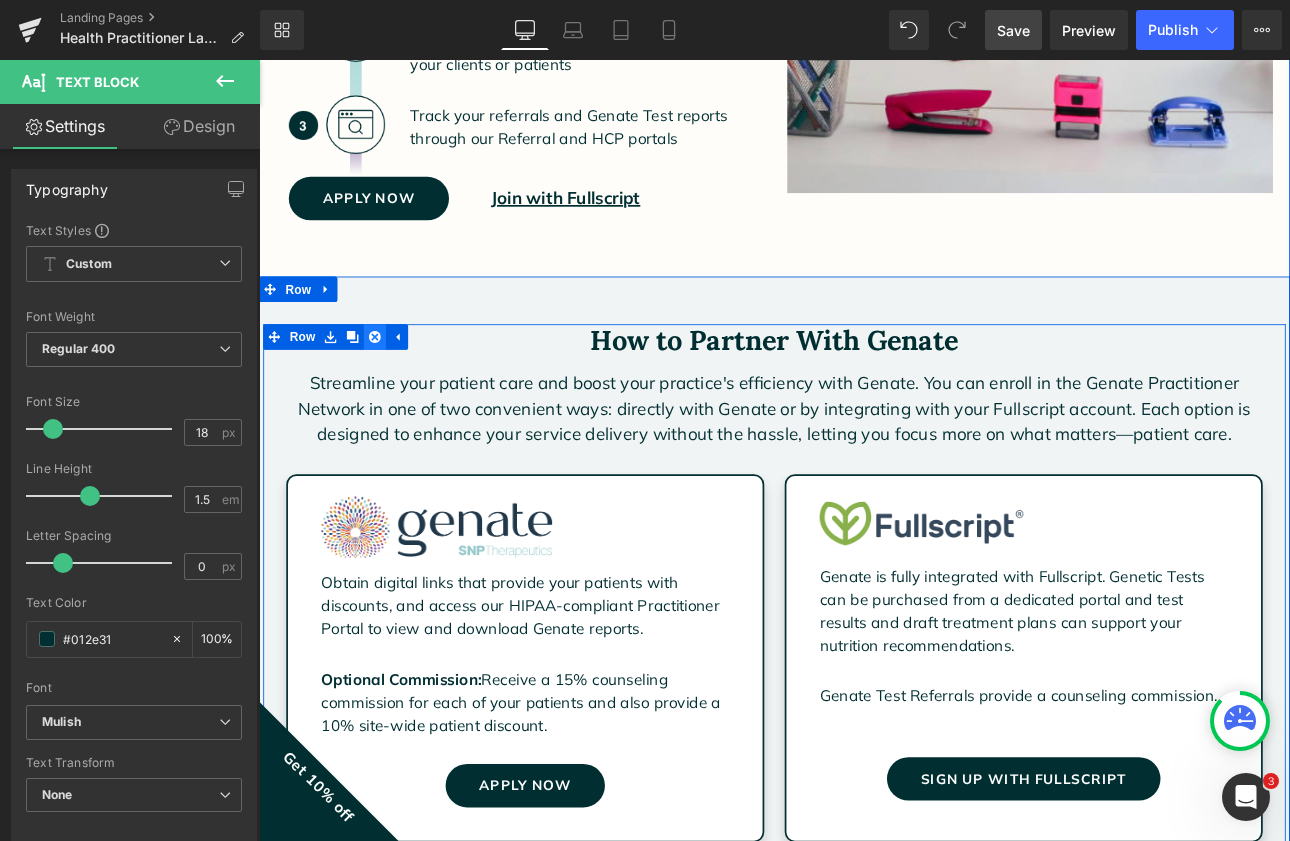 click at bounding box center [395, 385] 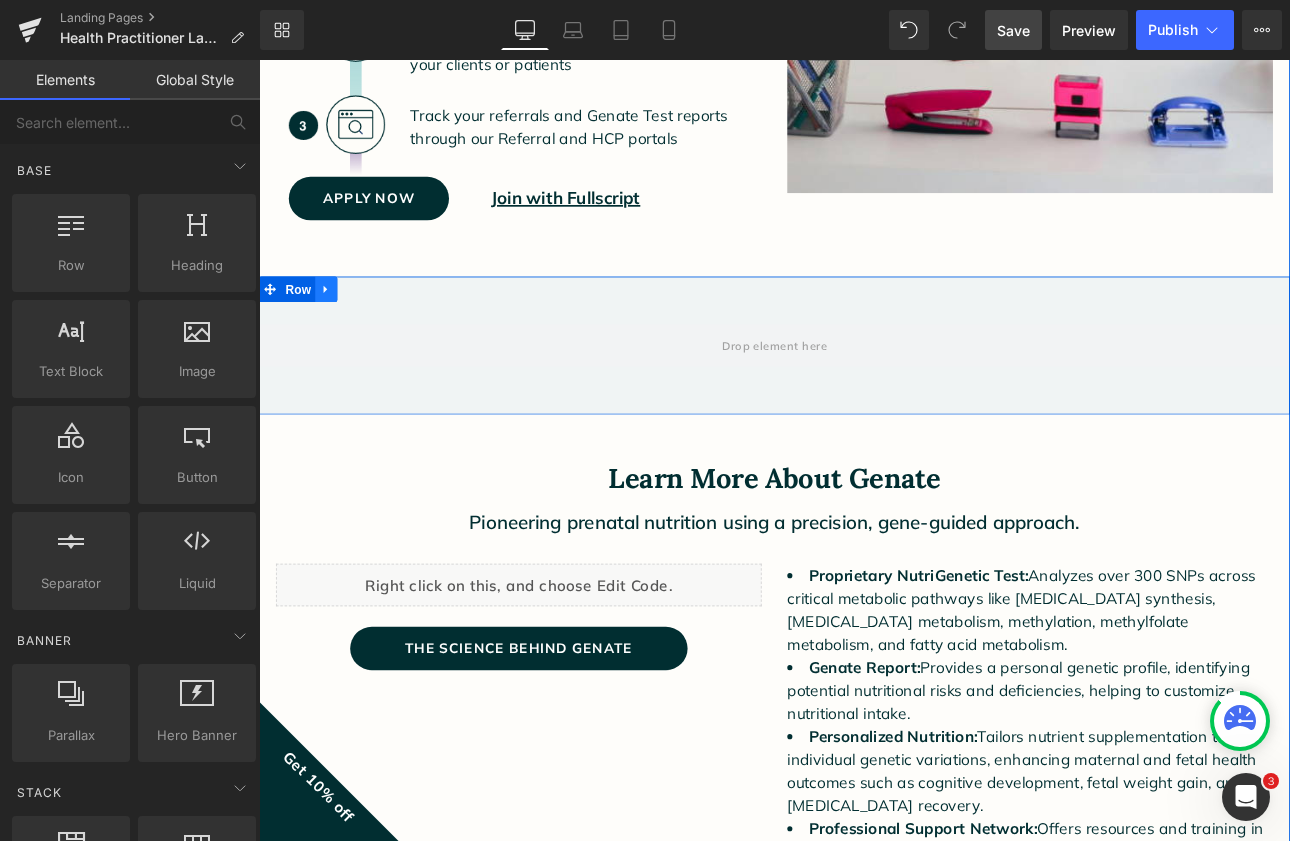 click 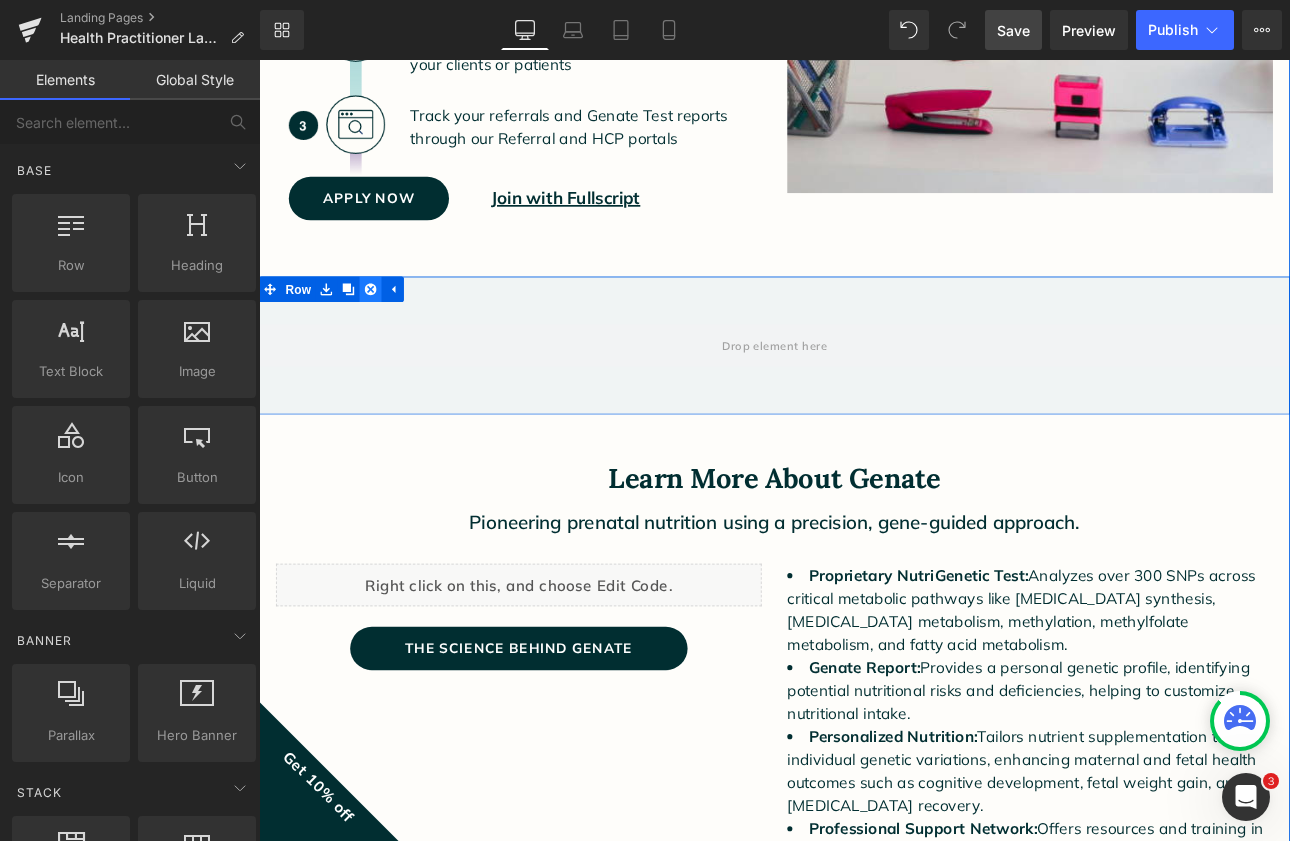click 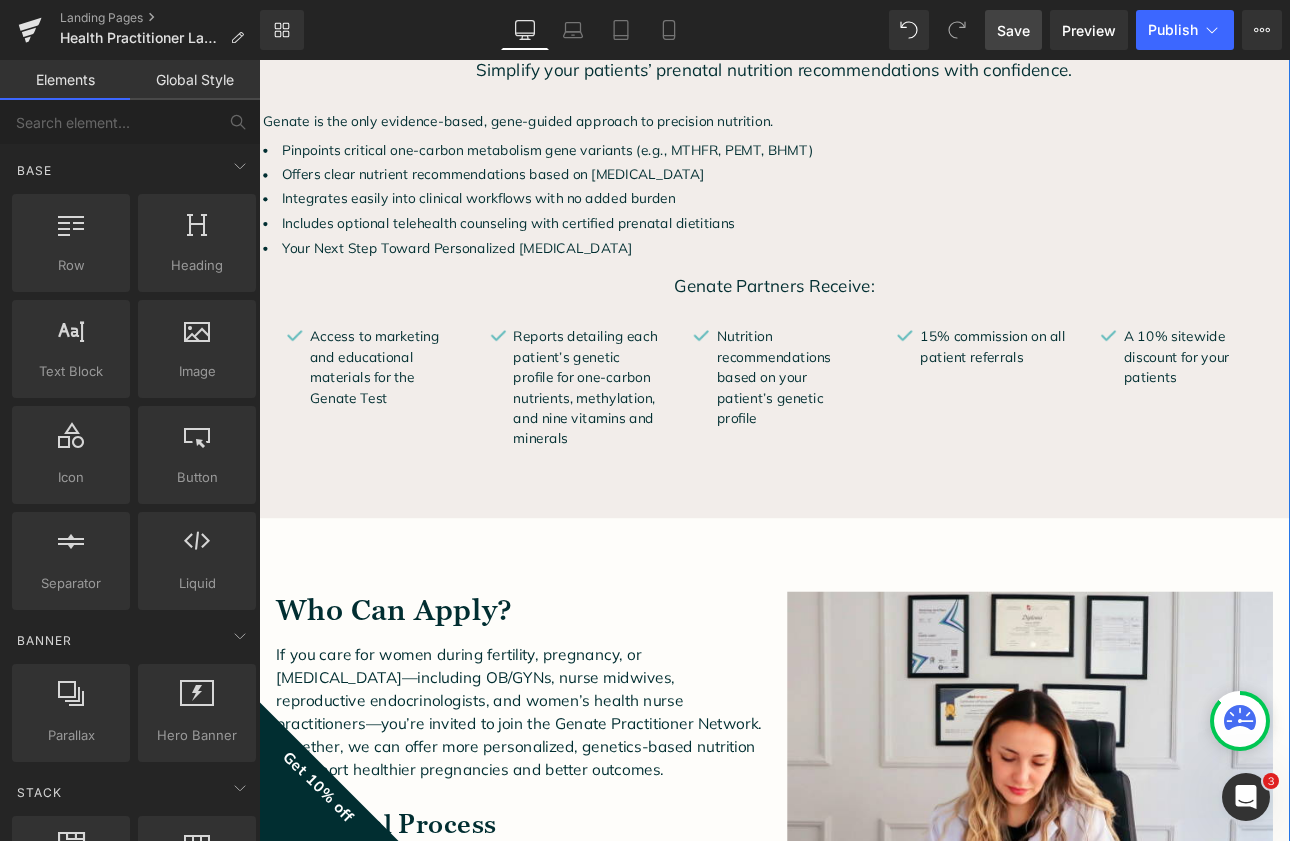 scroll, scrollTop: 1075, scrollLeft: 0, axis: vertical 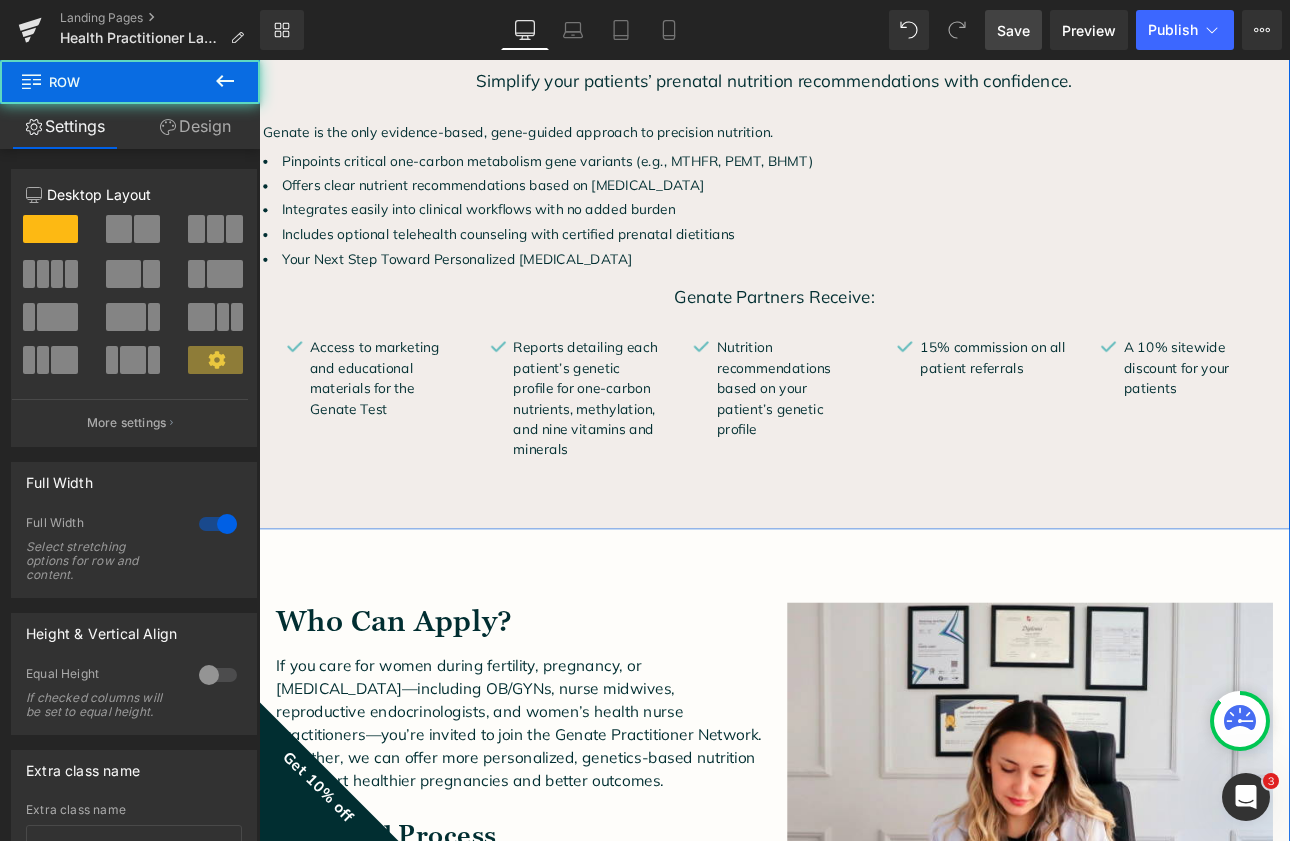 click on "Precision Nutrition Is Redefining Fertility and Prenatal Care Heading         Genate is the only evidence-based, gene-guided approach to precision nutrition. Text Block         Text Block         Genate® is the first prenatal nutrigenomic test designed to personalize nutrition based on each patient’s genetic profile. Whether your patients are trying to conceive or already pregnant, Genate provides actionable insights that help you tailor prenatal care with confidence. Text Block         Row         Why Clinicians Choose Genate: Heading         Simplify your patients’ prenatal nutrition recommendations with confidence. Text Block         Genate is the only evidence-based, gene-guided approach to precision nutrition. Text Block         Pinpoints critical one-carbon metabolism gene variants (e.g., MTHFR, PEMT, BHMT) Offers clear nutrient recommendations based on genotype Integrates easily into clinical workflows with no added burden Your Next Step Toward Personalized Prenatal Care Text Block" at bounding box center (864, 210) 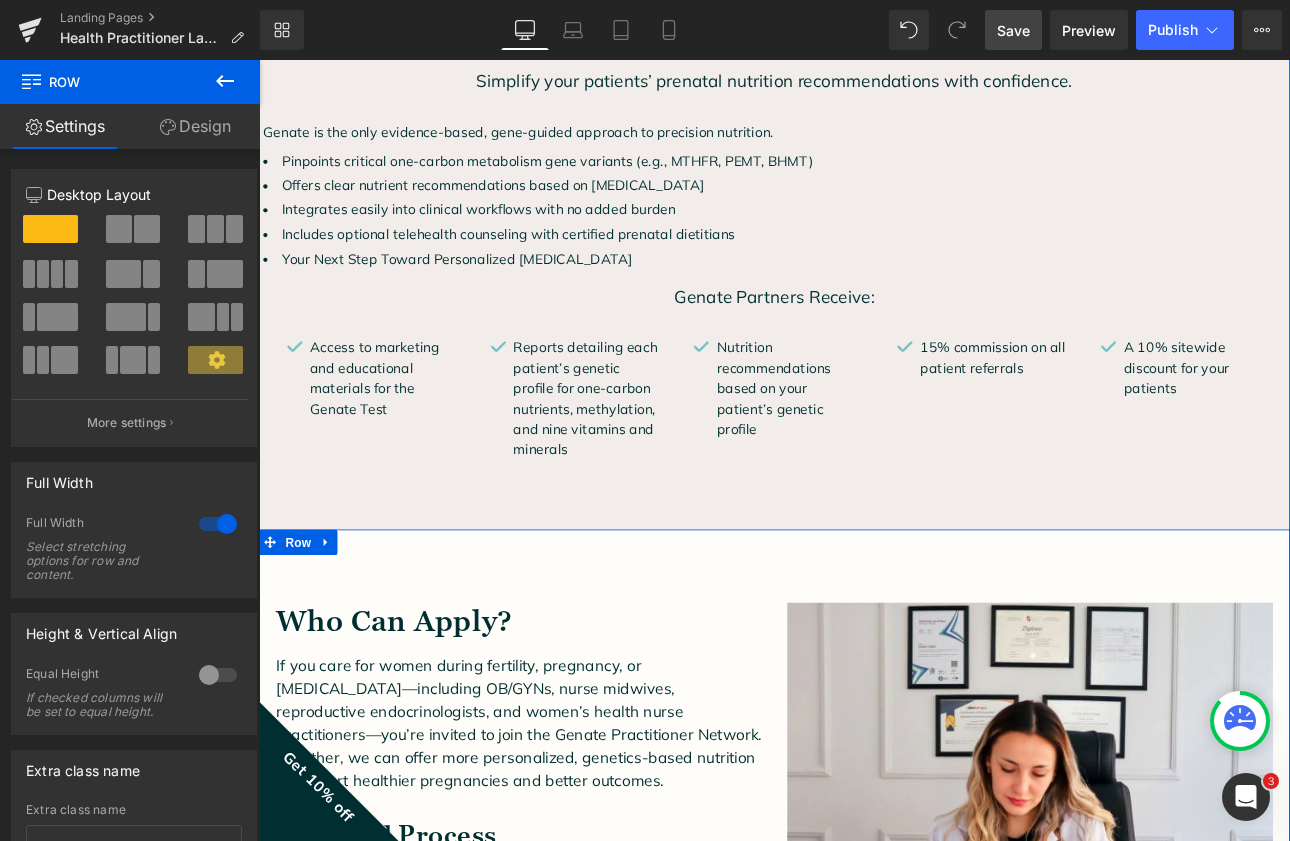 click on "Who Can Apply? Heading         If you care for women during fertility, pregnancy, or postpartum—including OB/GYNs, nurse midwives, reproductive endocrinologists, and women’s health nurse practitioners—you’re invited to join the Genate Practitioner Network. Together, we can offer more personalized, genetics-based nutrition to support healthier pregnancies and better outcomes. Text Block         Approval Process Heading         Image         Provide us your contact information and let us know if you would like in office test kits for  you to distribute to your patients Telehealth practitioners obtain referral link as well as Genate brand assets to share with your clients or patients Track your referrals and Genate Test reports through our Referral and HCP portals Text Block         Row         Apply Now Button         Join with Fullscript Text Block         Row         Image         Row         Row" at bounding box center (864, 1023) 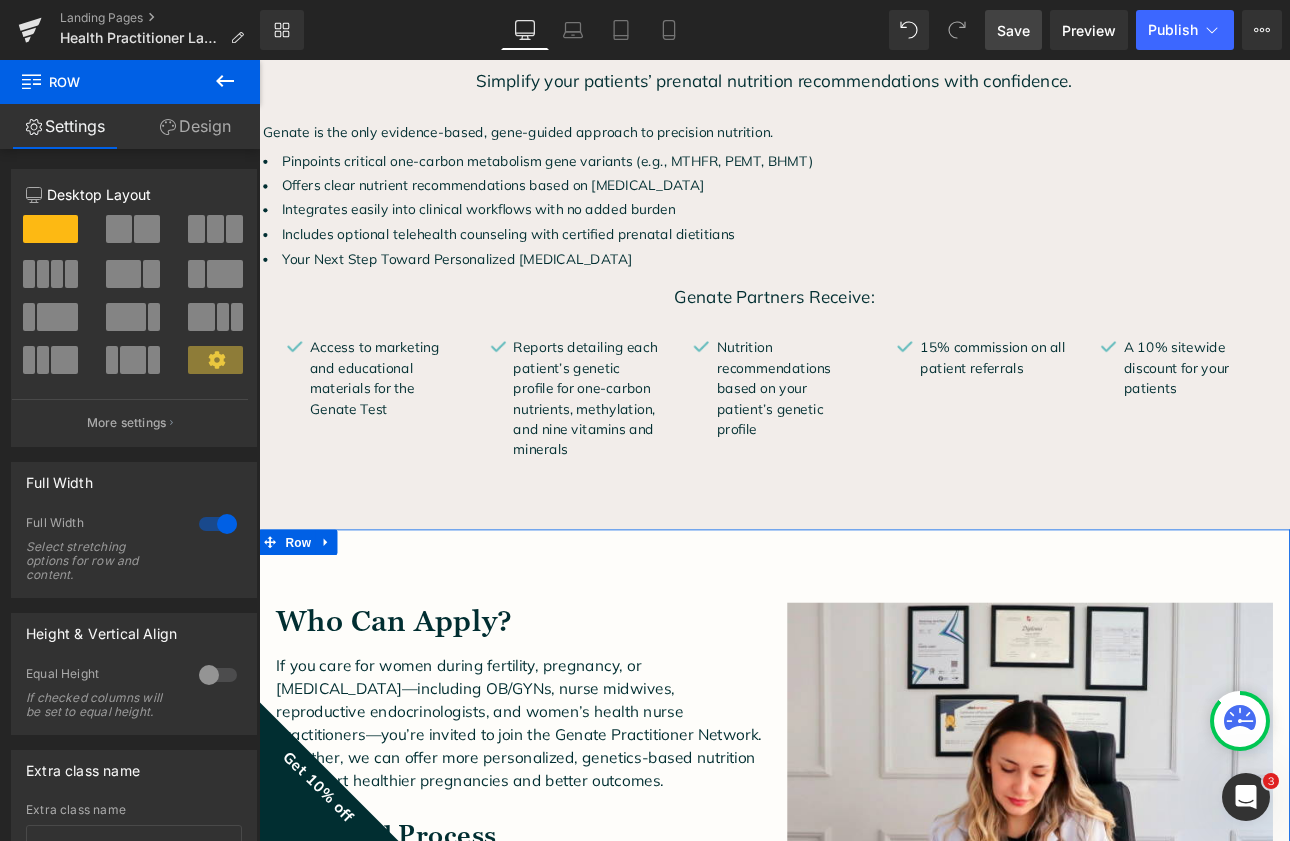 click on "Design" at bounding box center (195, 126) 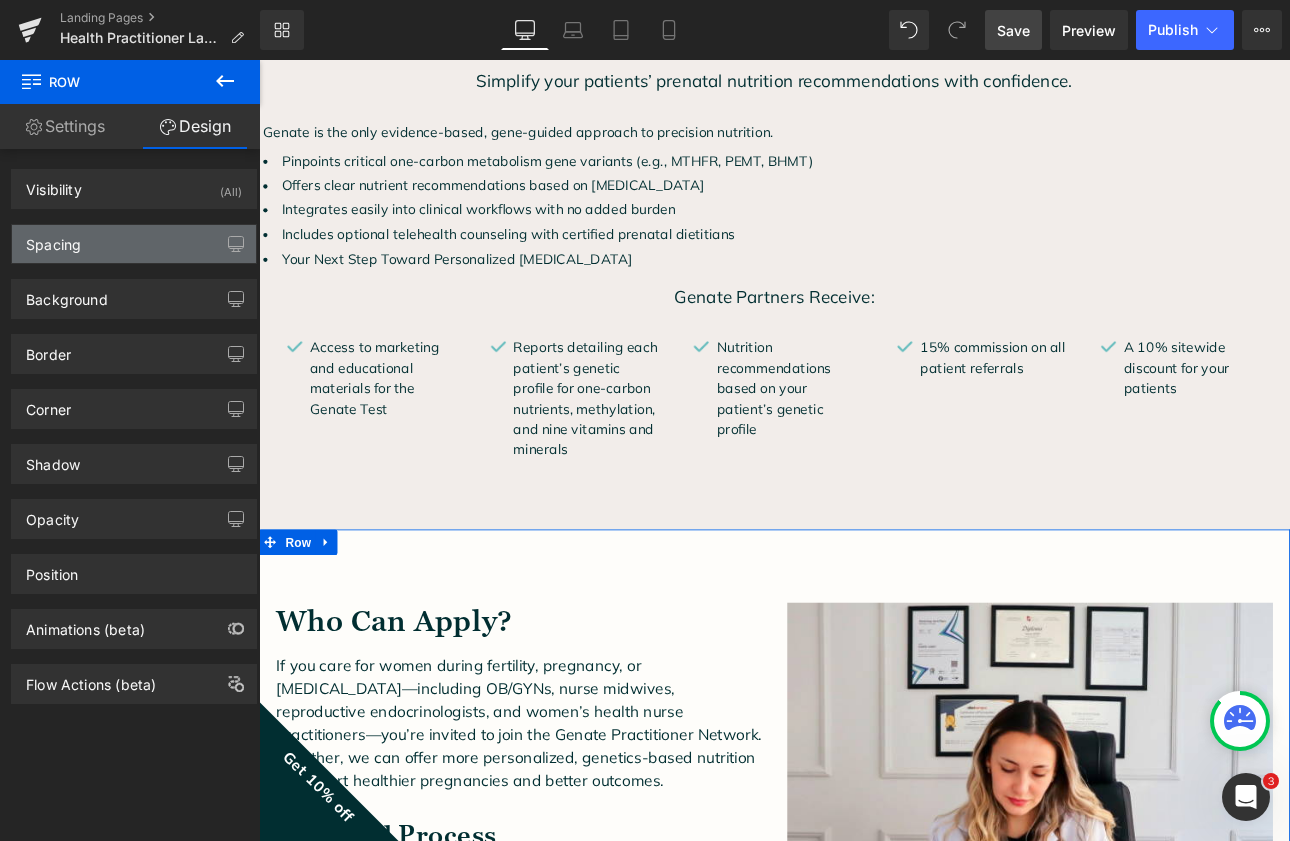 click on "Spacing" at bounding box center [134, 244] 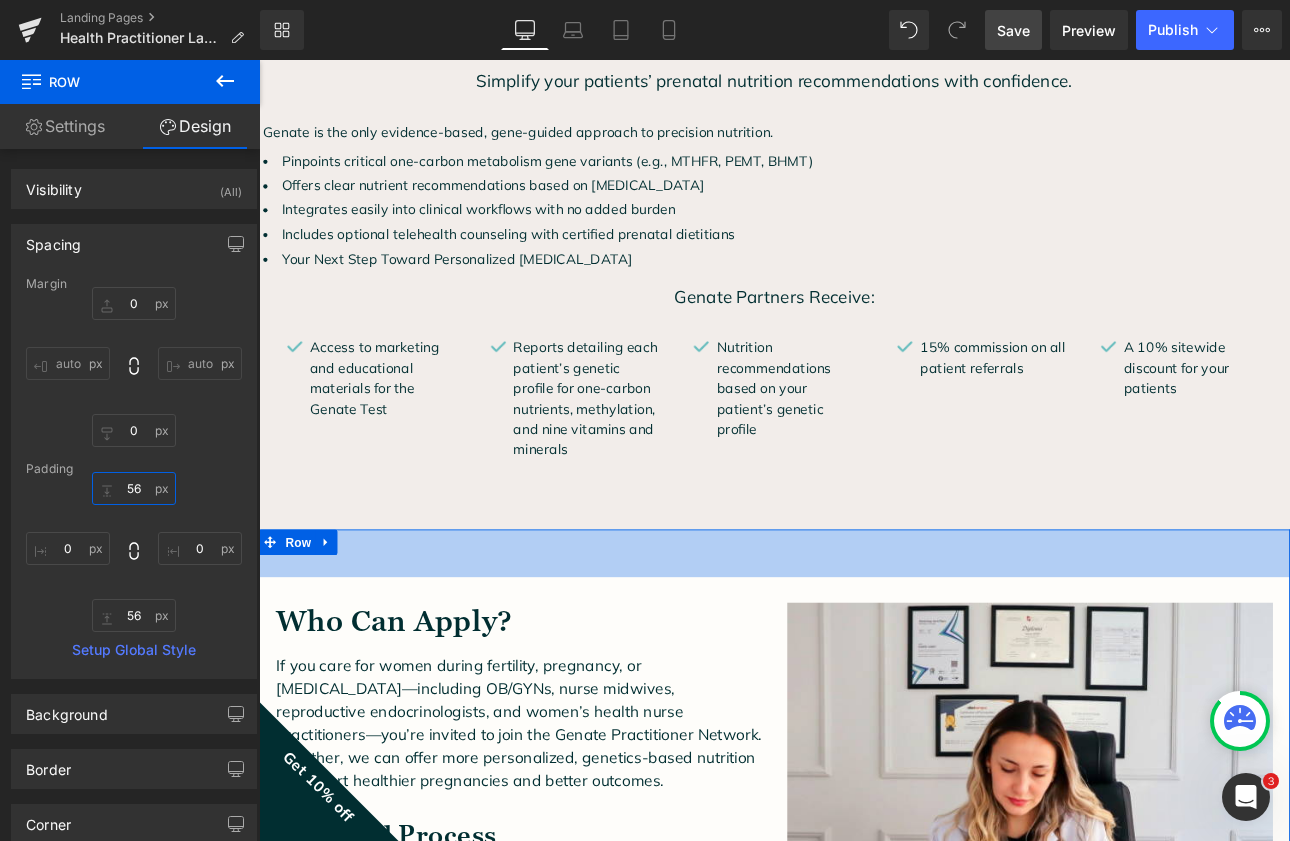 click at bounding box center (134, 488) 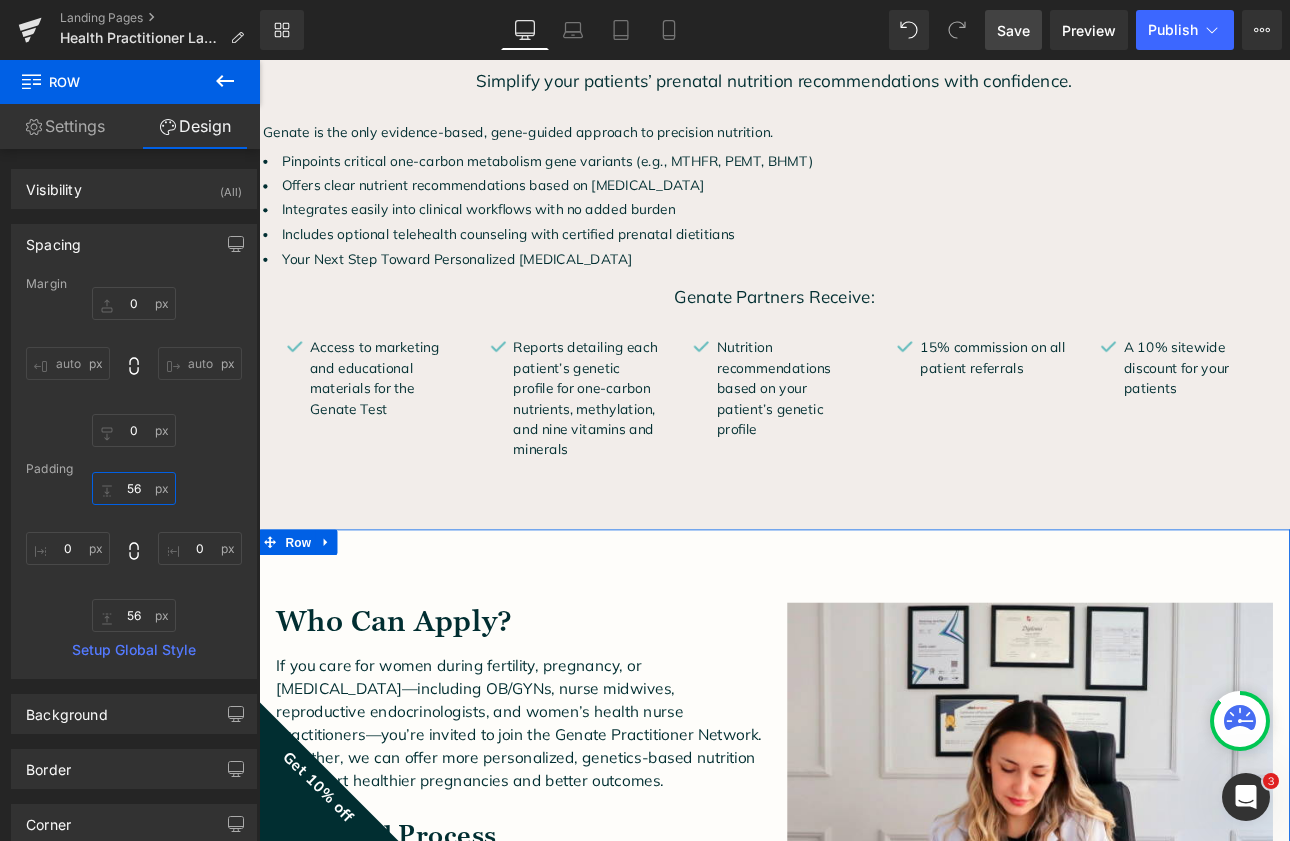 click at bounding box center (134, 488) 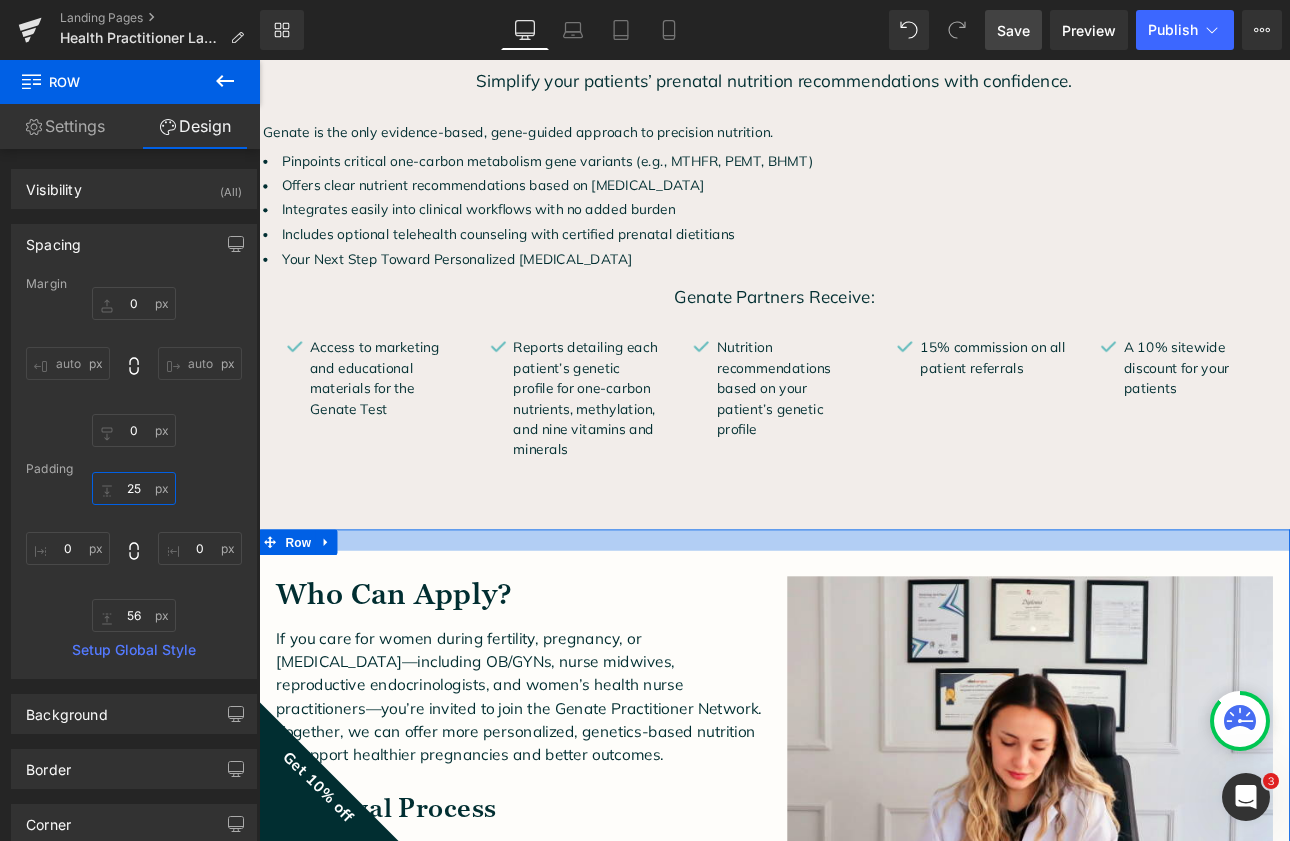 click on "25" at bounding box center [134, 488] 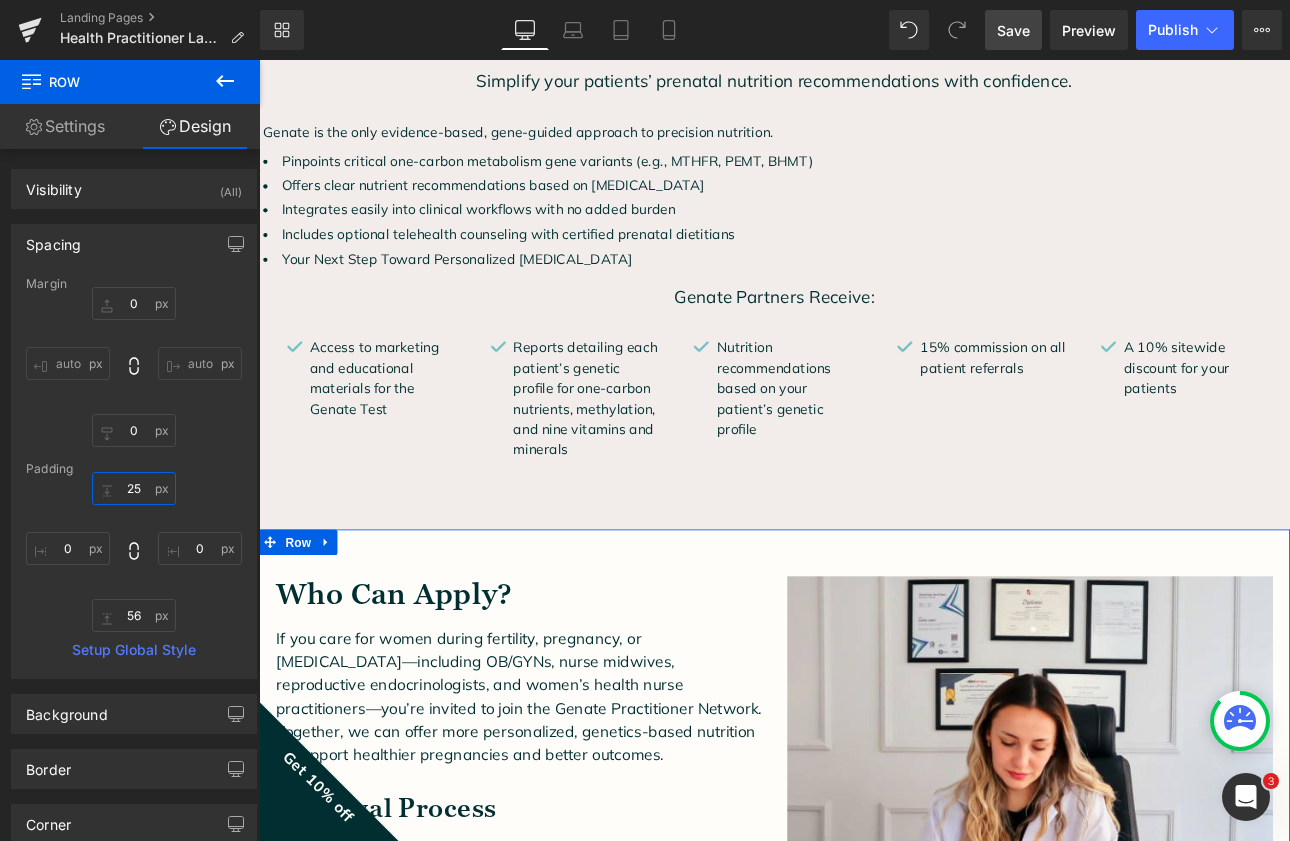 click on "25" at bounding box center [134, 488] 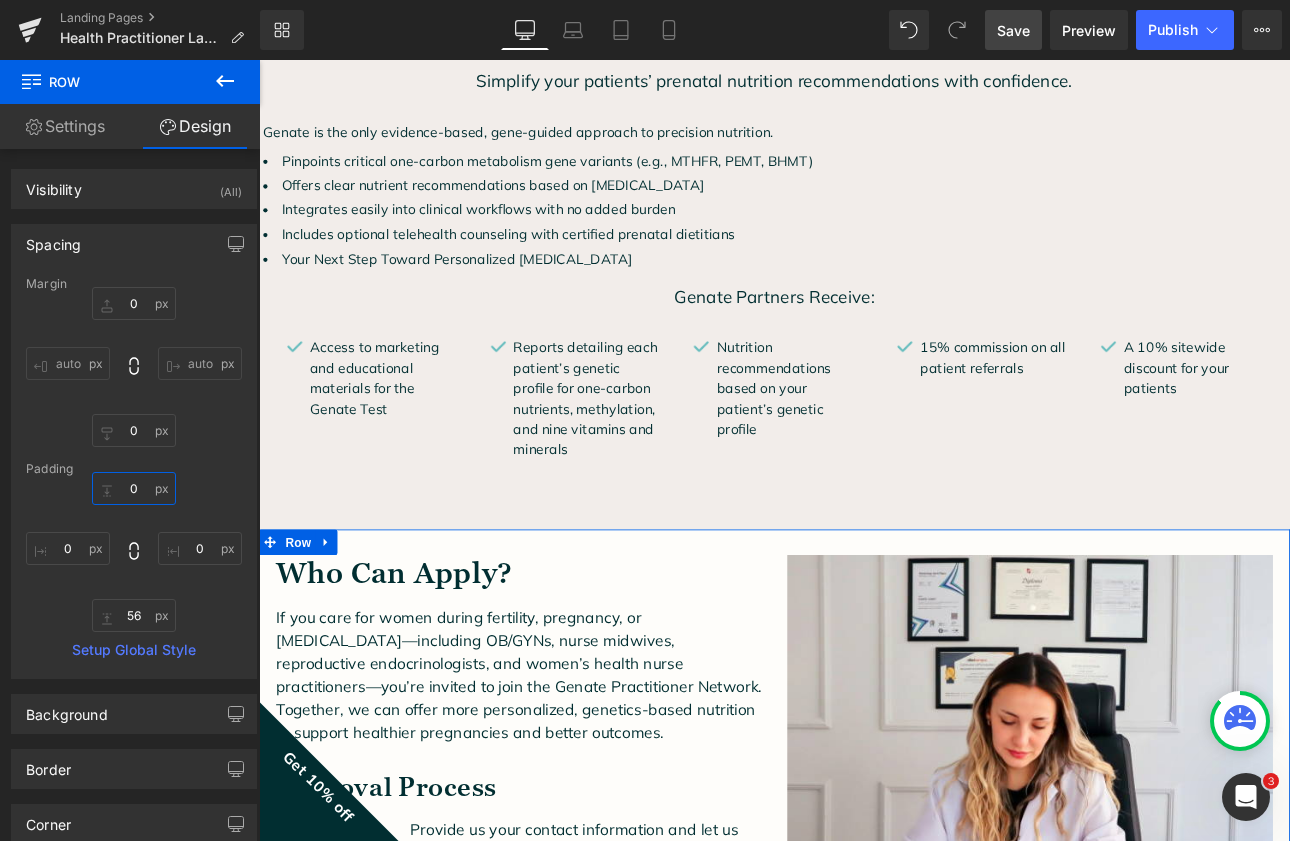 type on "0" 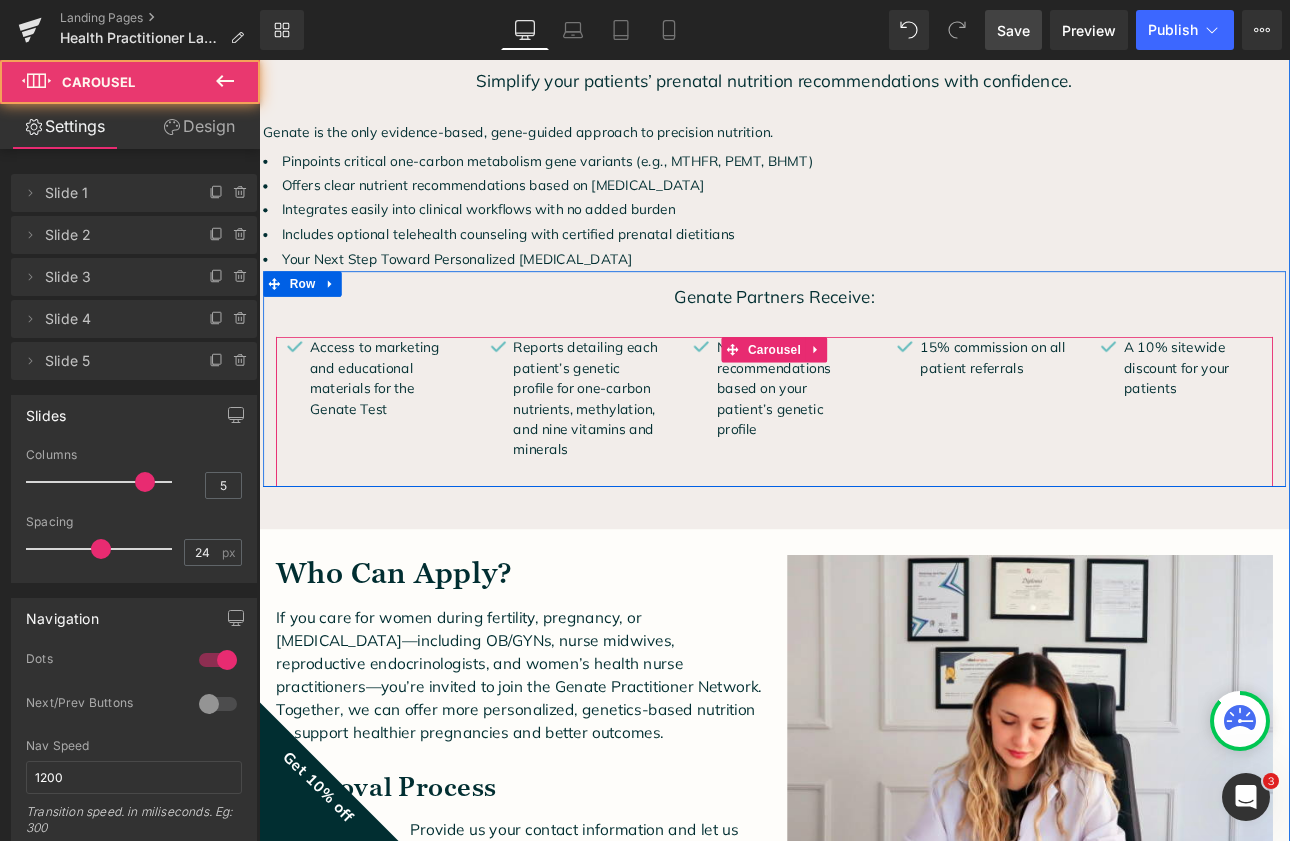 click on "Image         Access to marketing and educational materials for the Genate Test Text Block         Row
Image         Reports detailing each patient’s genetic profile for one-carbon nutrients, methylation, and nine vitamins and minerals Text Block         Row
Image         Nutrition recommendations based on your patient’s genetic profile Text Block         Row
Image         15% commission on all patient referrals Text Block         Row
Image" at bounding box center [876, 473] 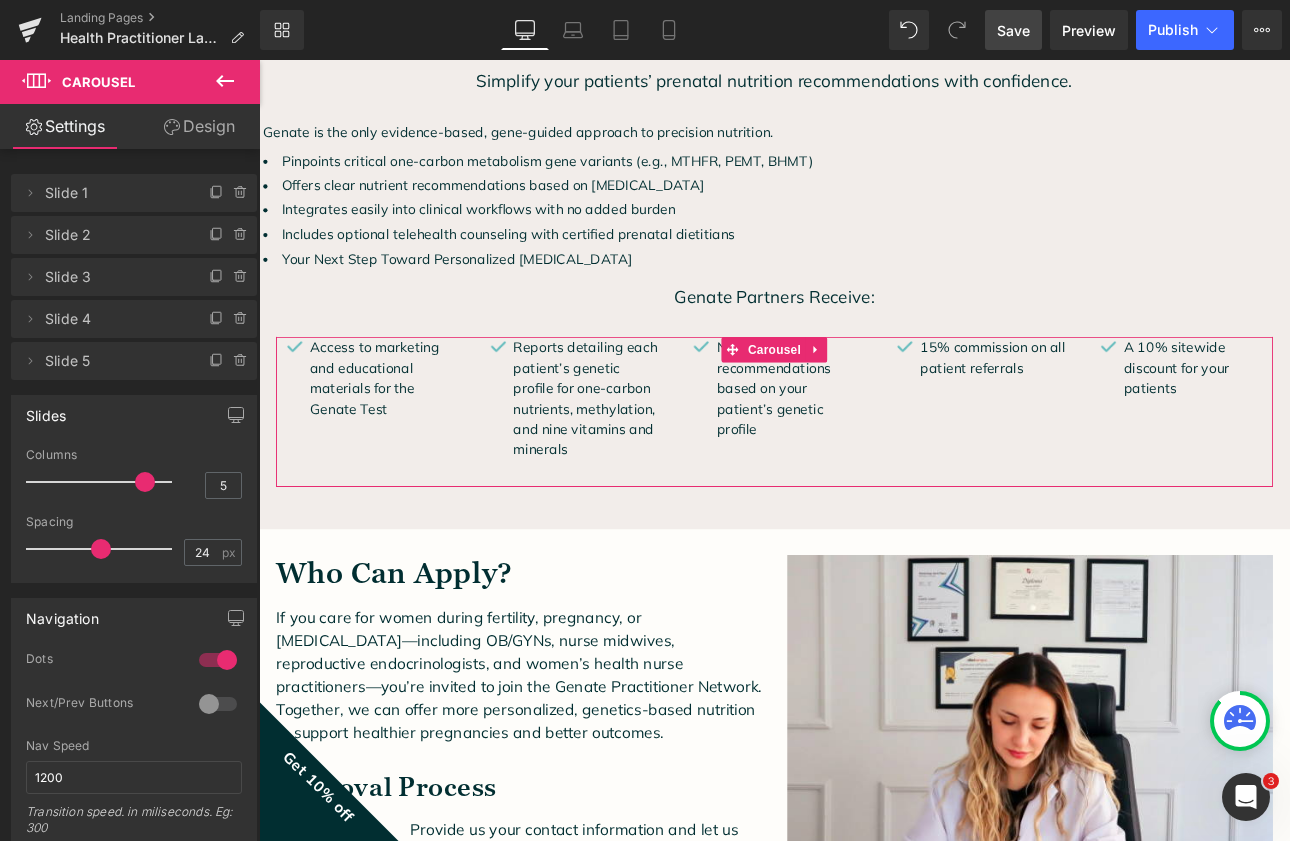 click on "Design" at bounding box center (199, 126) 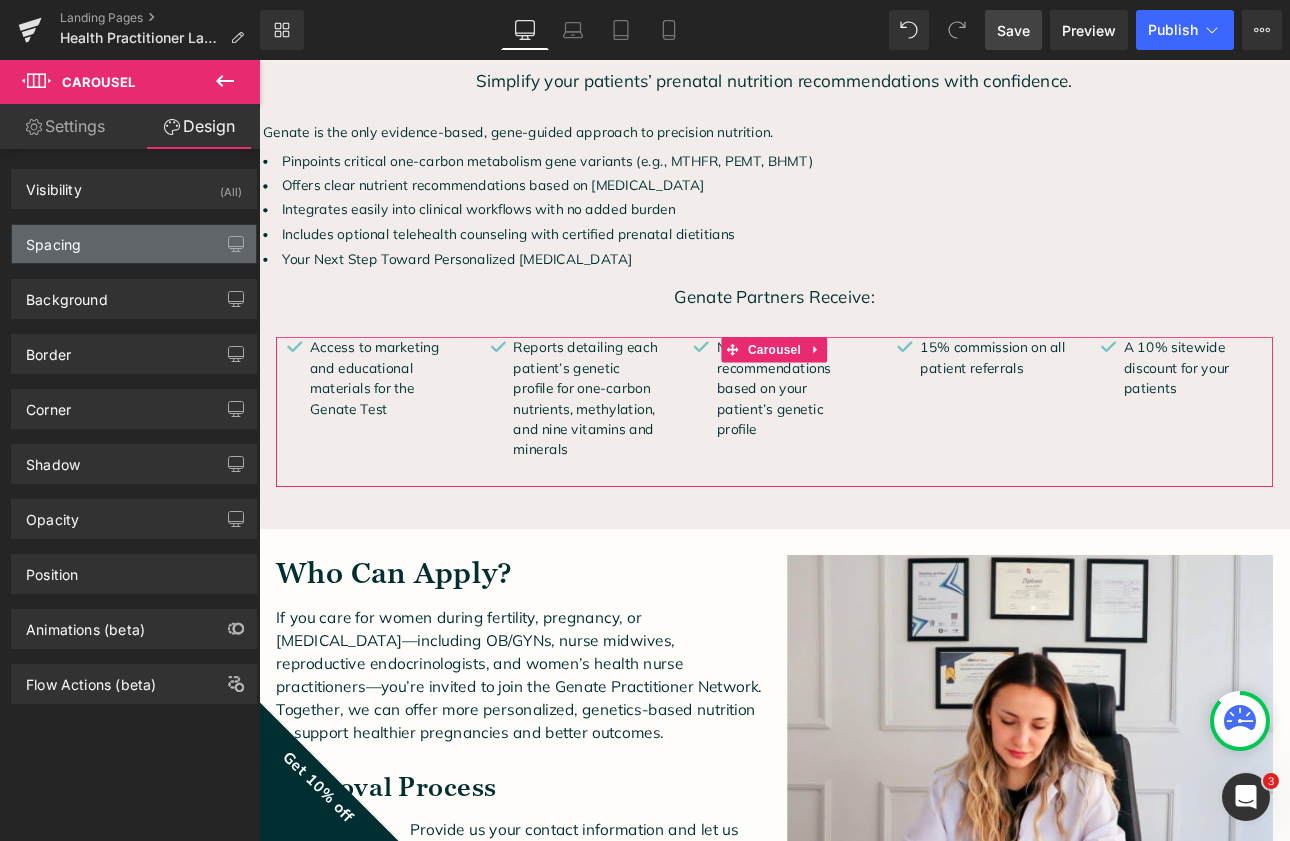 click on "Spacing" at bounding box center [134, 244] 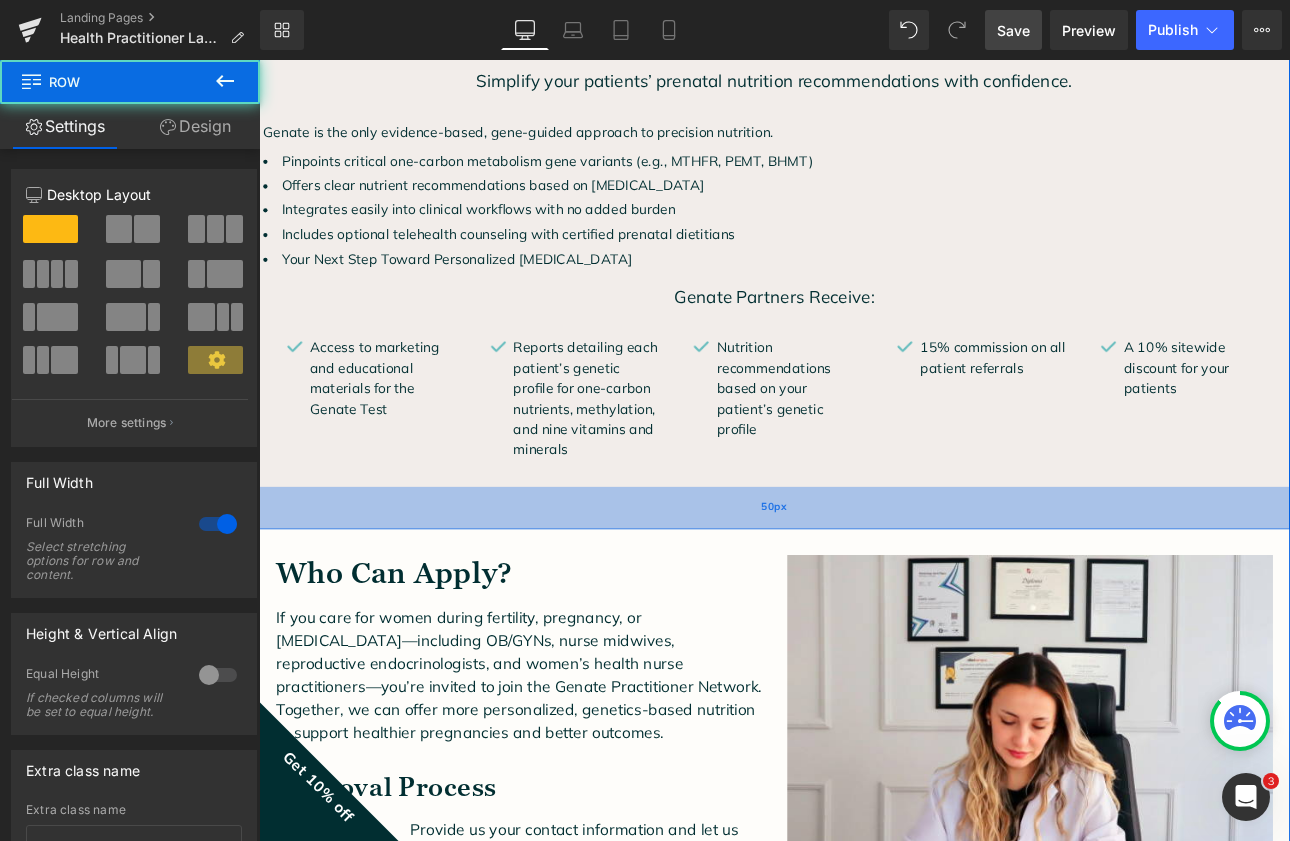 click on "50px" at bounding box center [864, 586] 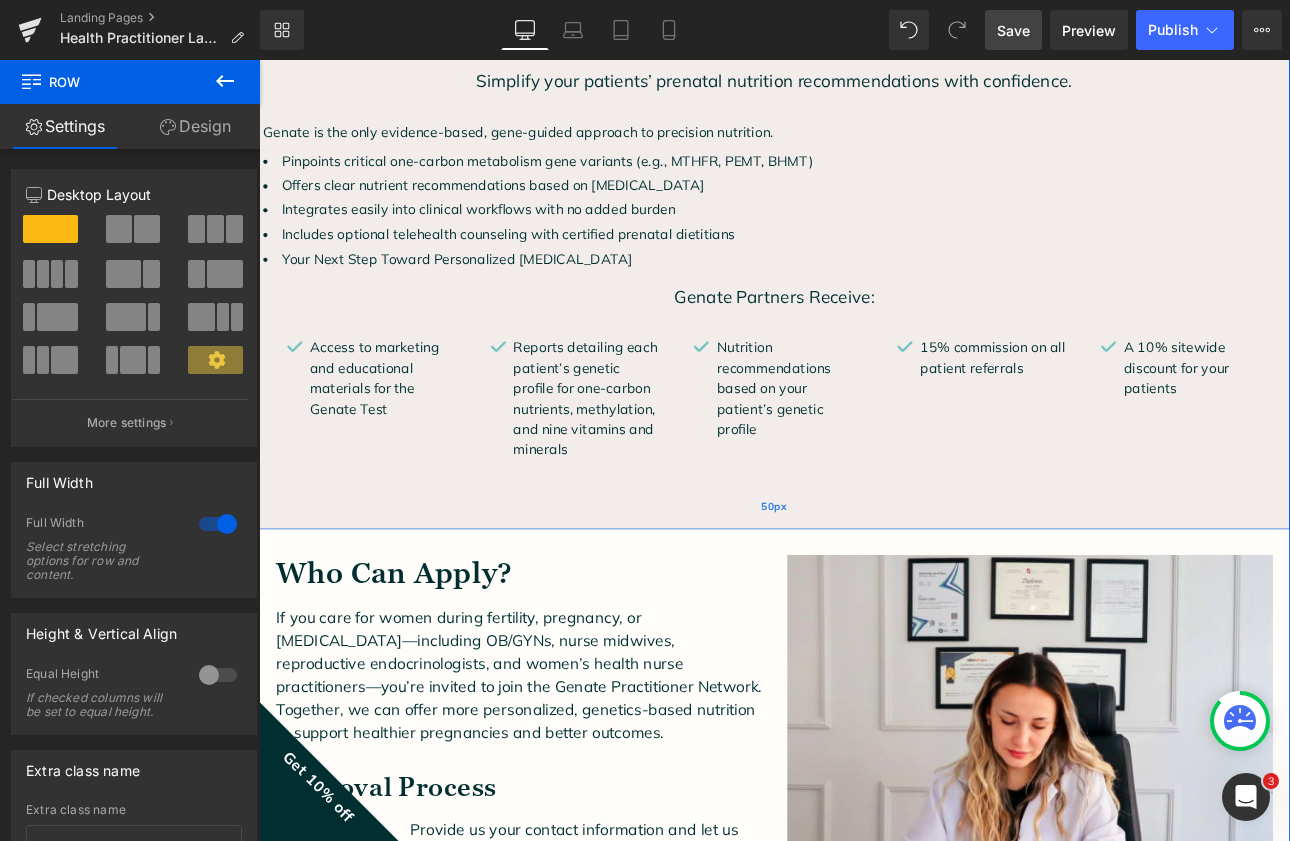 click on "50px" at bounding box center [864, 586] 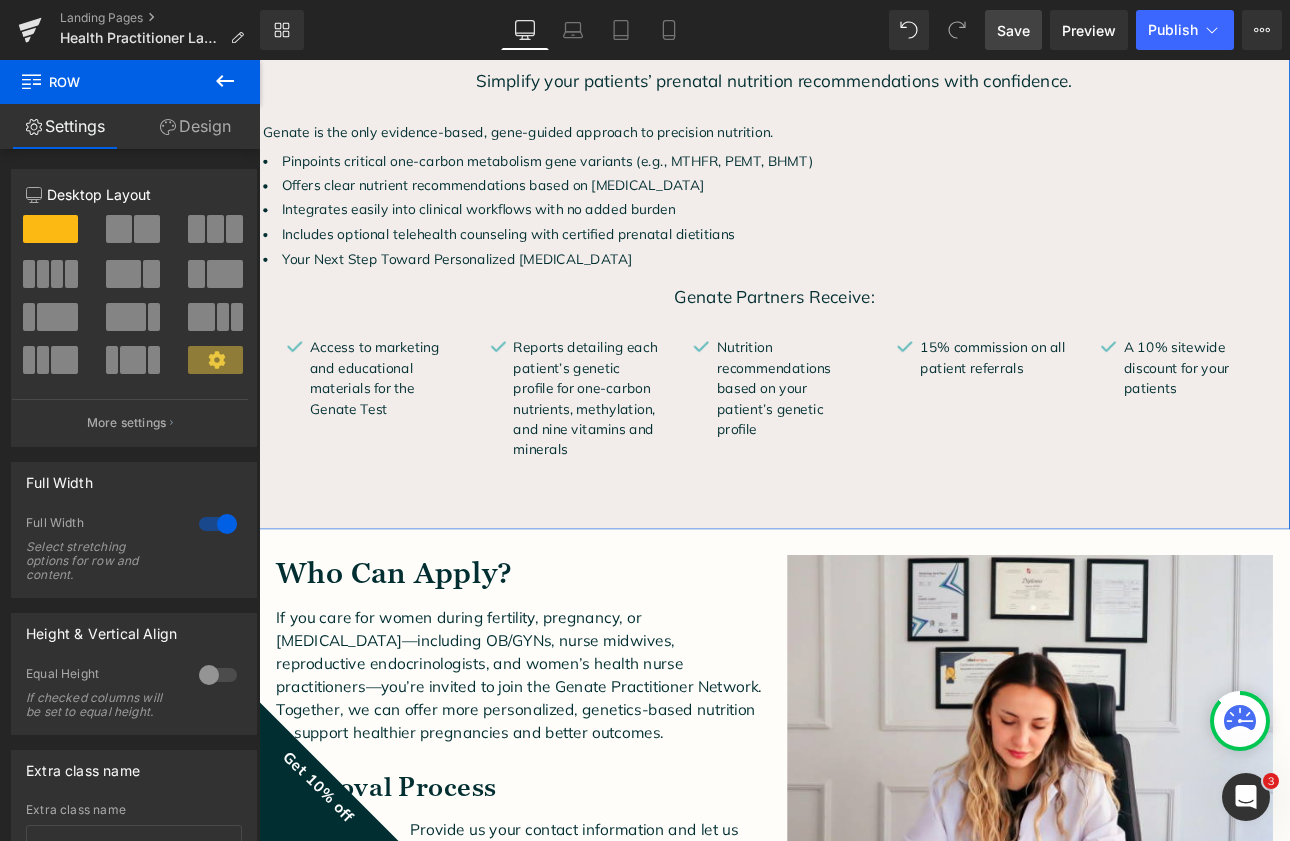 click on "Design" at bounding box center [195, 126] 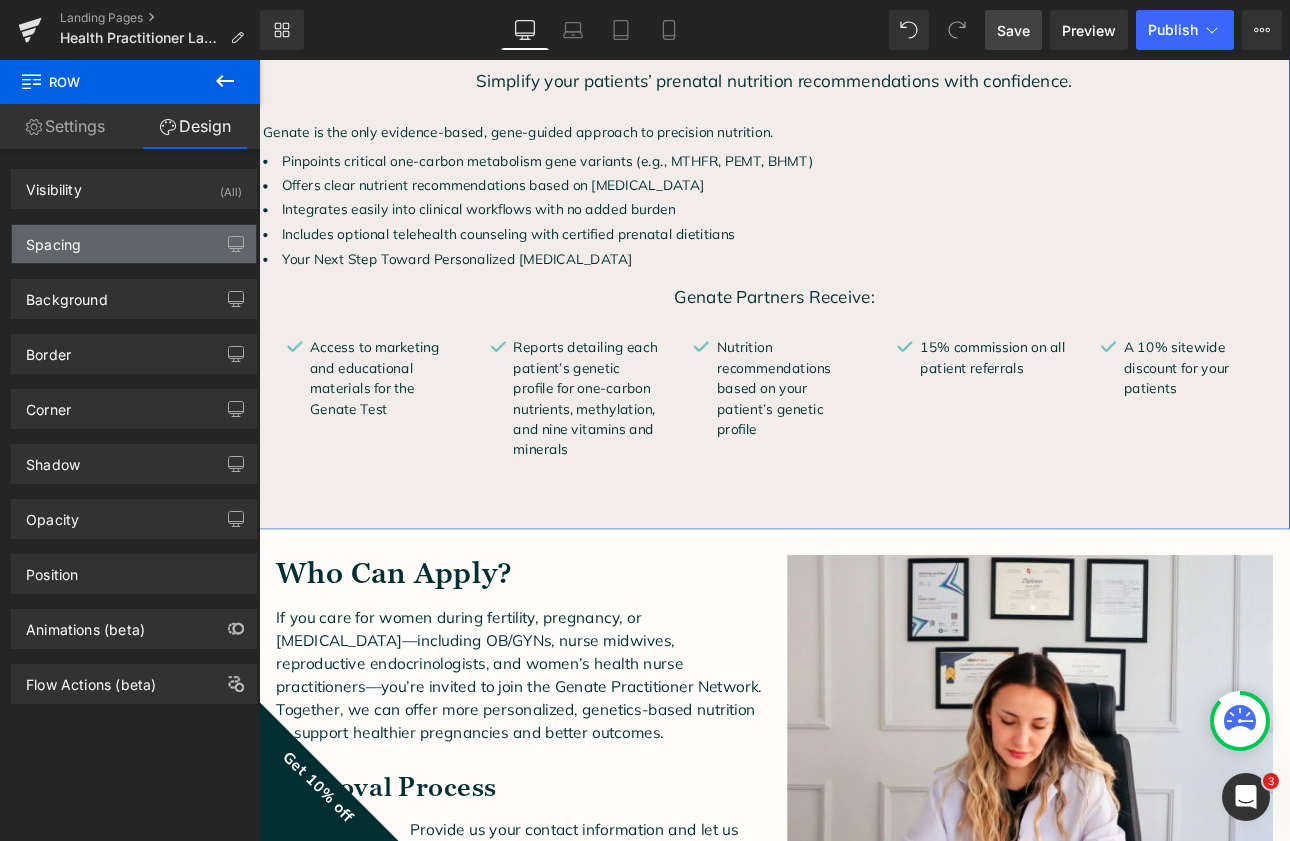 click on "Spacing" at bounding box center [134, 244] 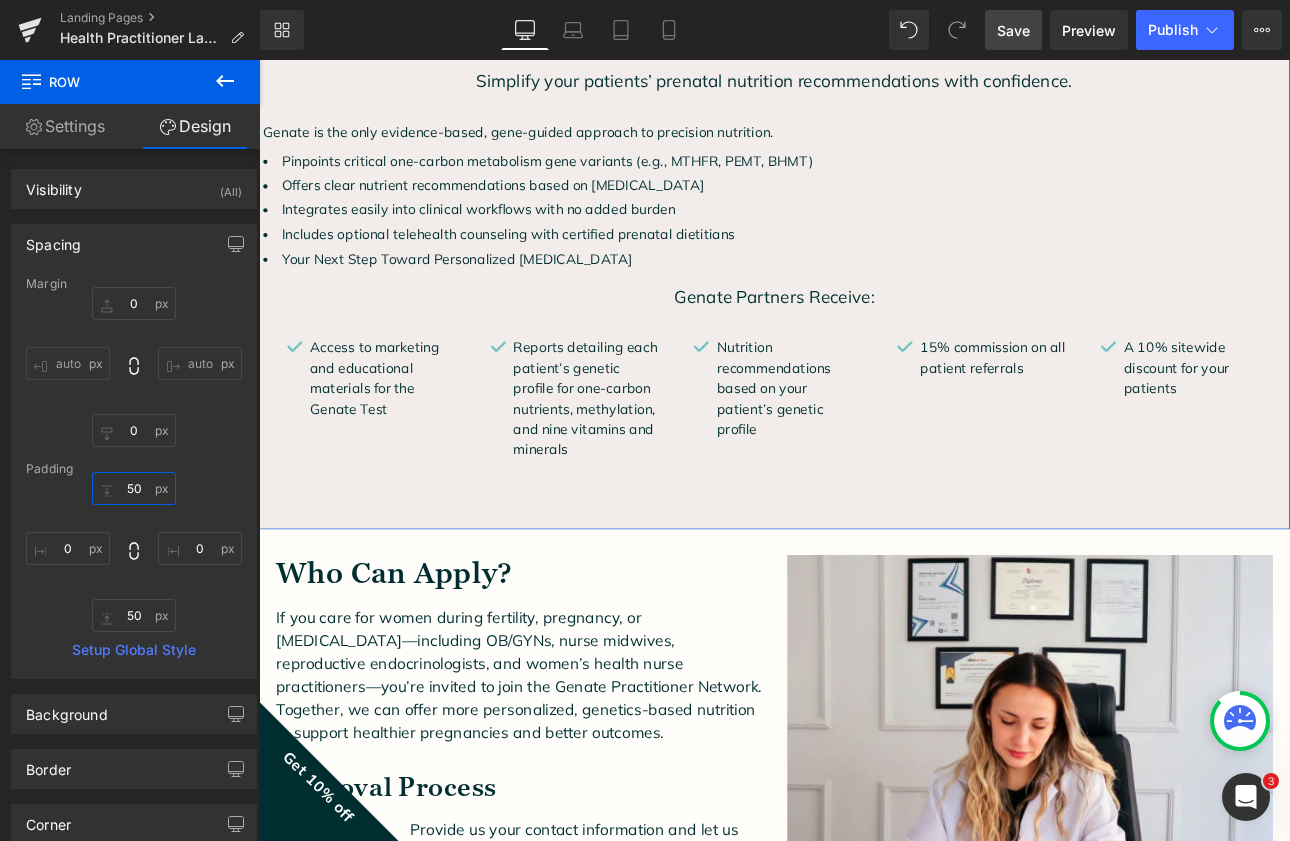 click on "50" at bounding box center [134, 488] 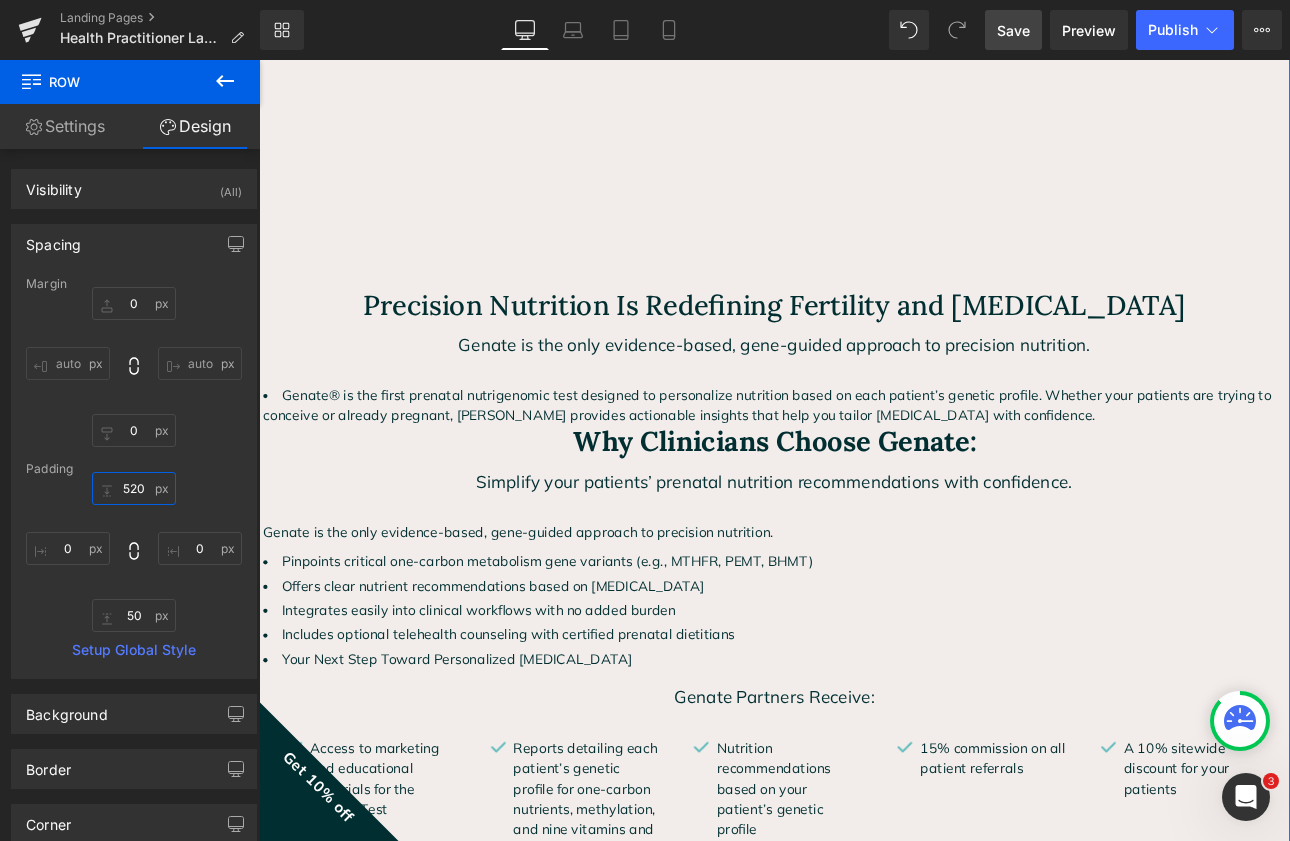 type on "520" 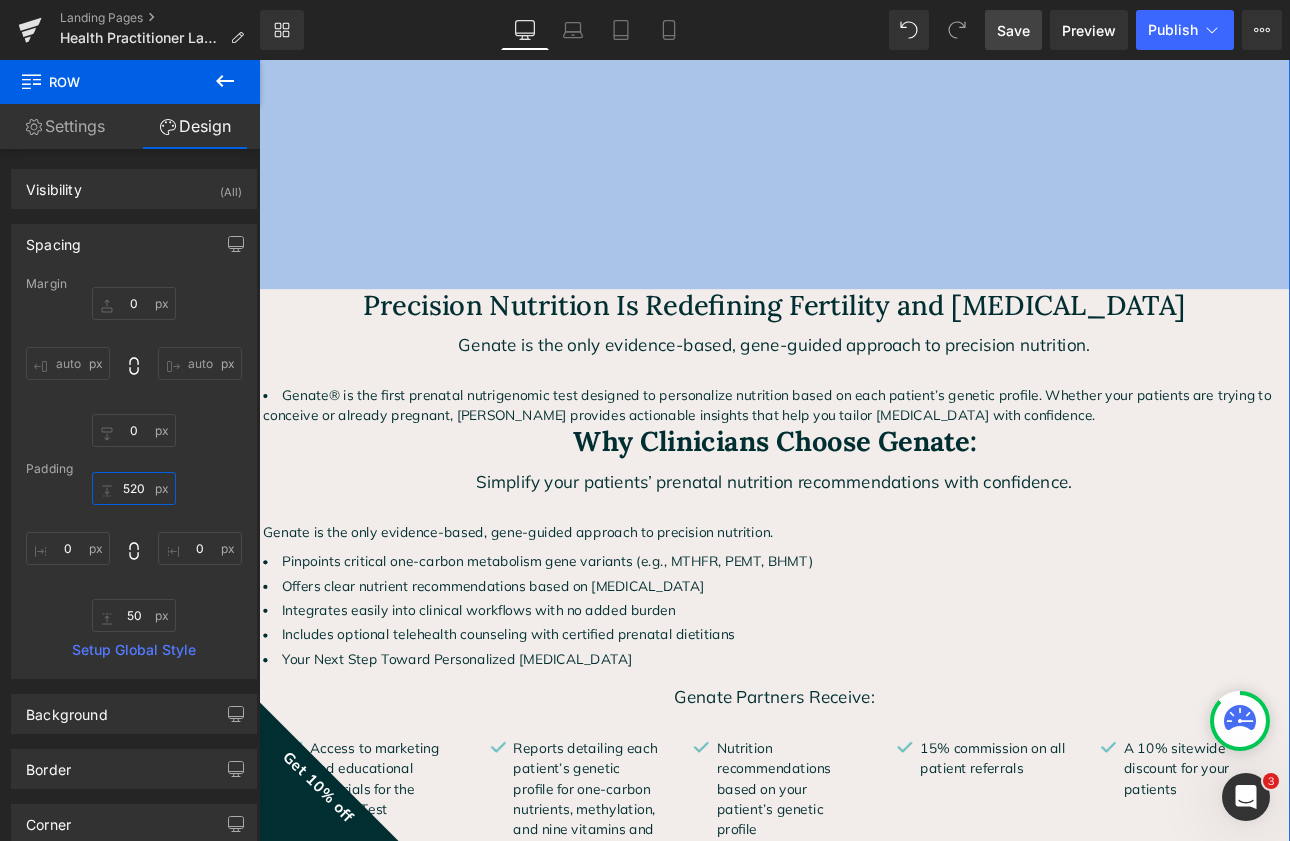click on "520" at bounding box center [134, 488] 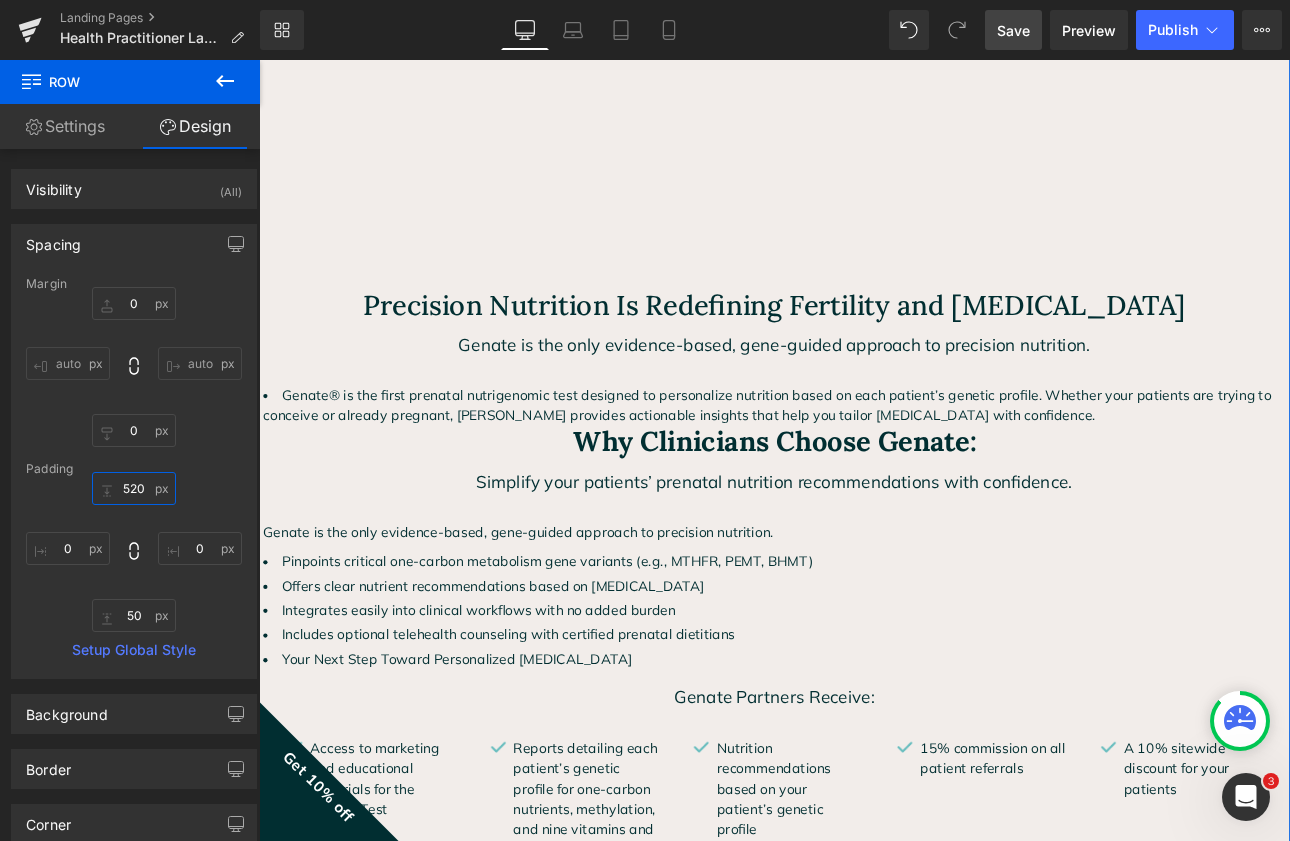 click on "520" at bounding box center (134, 488) 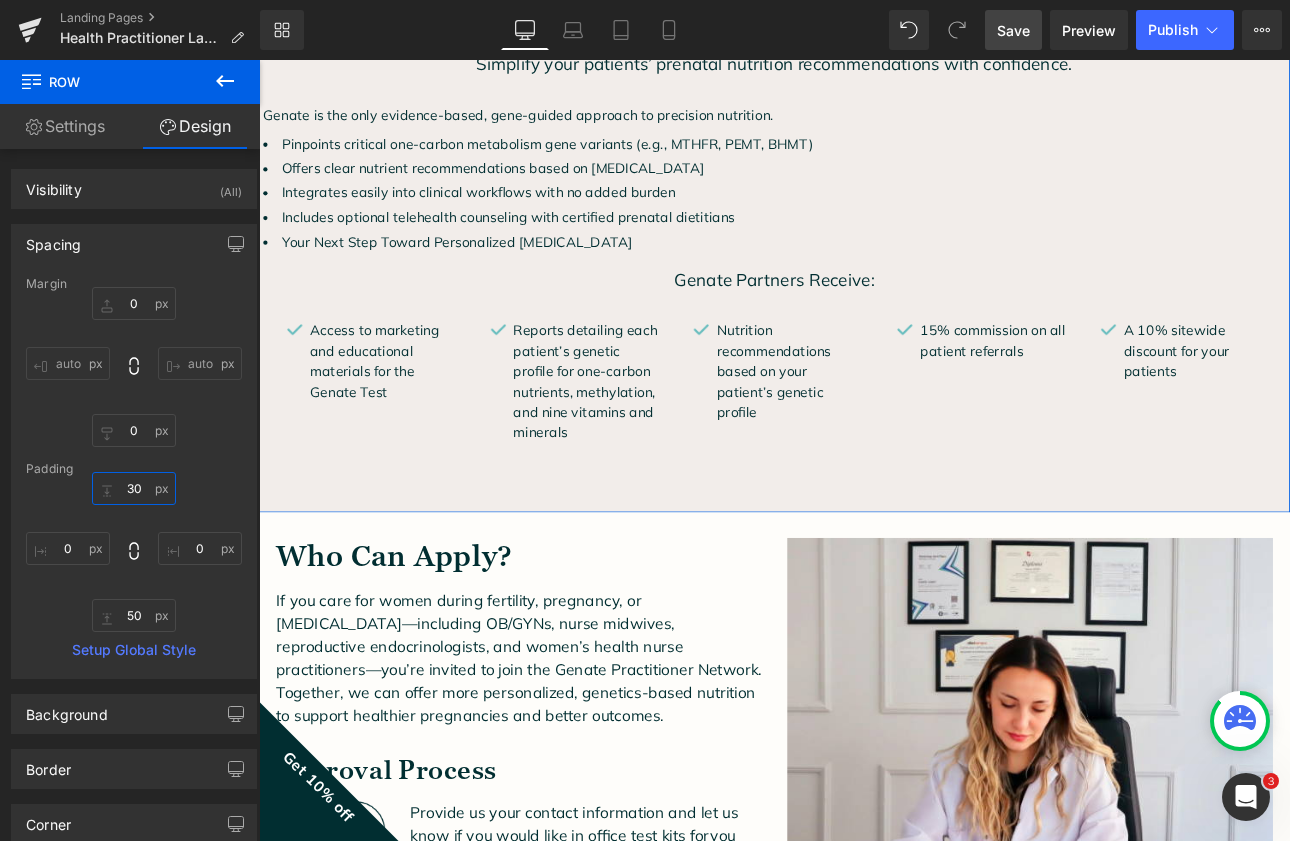 type on "3" 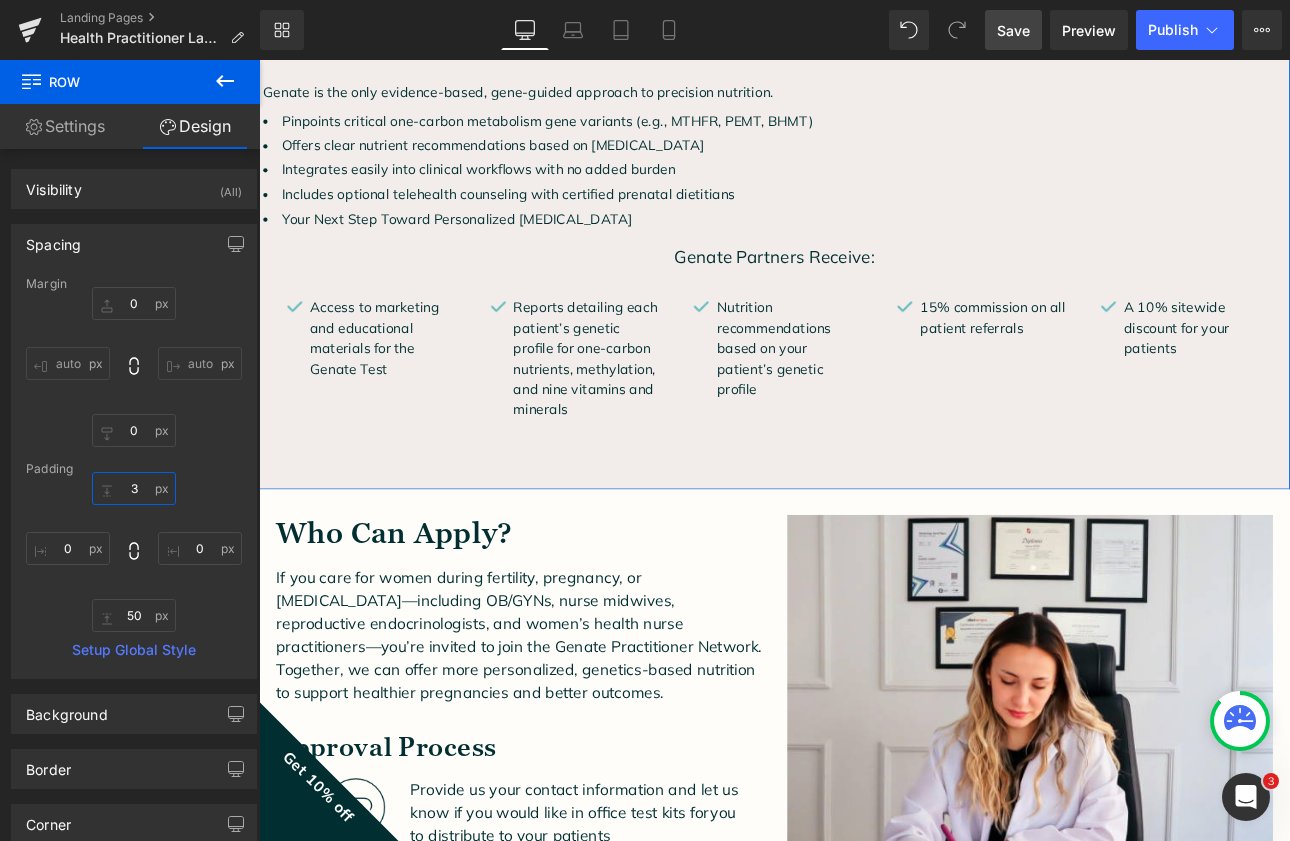 type 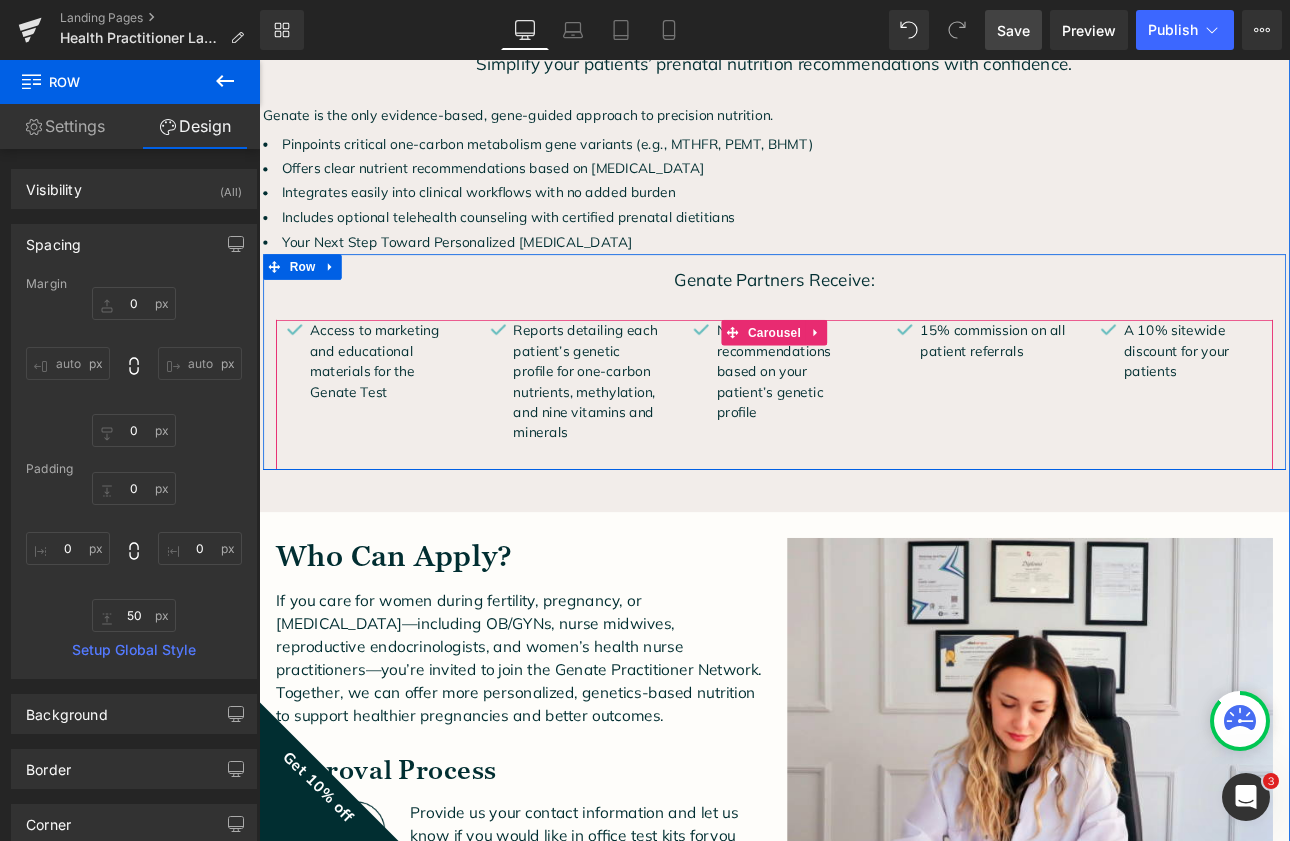 click on "Image         Access to marketing and educational materials for the Genate Test Text Block         Row
Image         Reports detailing each patient’s genetic profile for one-carbon nutrients, methylation, and nine vitamins and minerals Text Block         Row
Image         Nutrition recommendations based on your patient’s genetic profile Text Block         Row
Image         15% commission on all patient referrals Text Block         Row
Image" at bounding box center (876, 453) 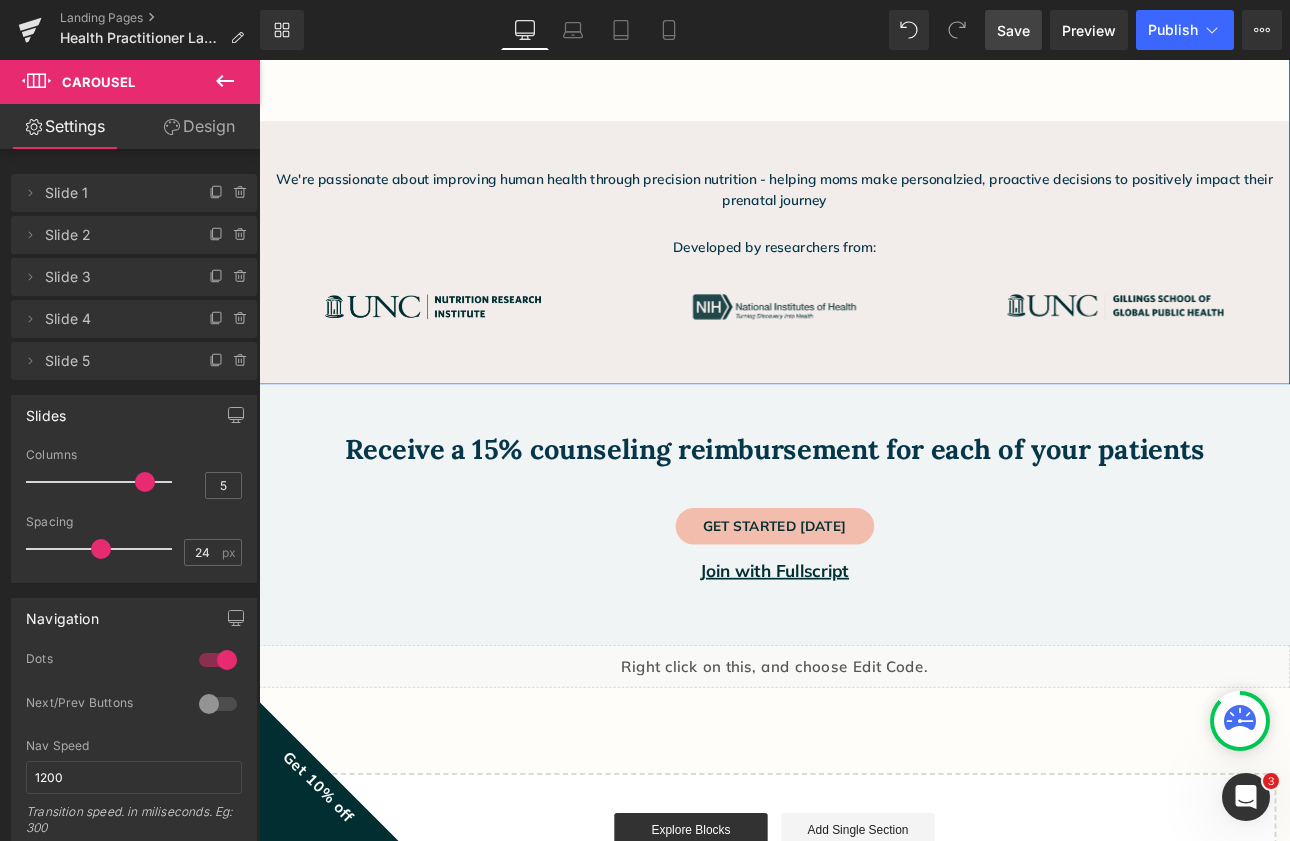 scroll, scrollTop: 4268, scrollLeft: 0, axis: vertical 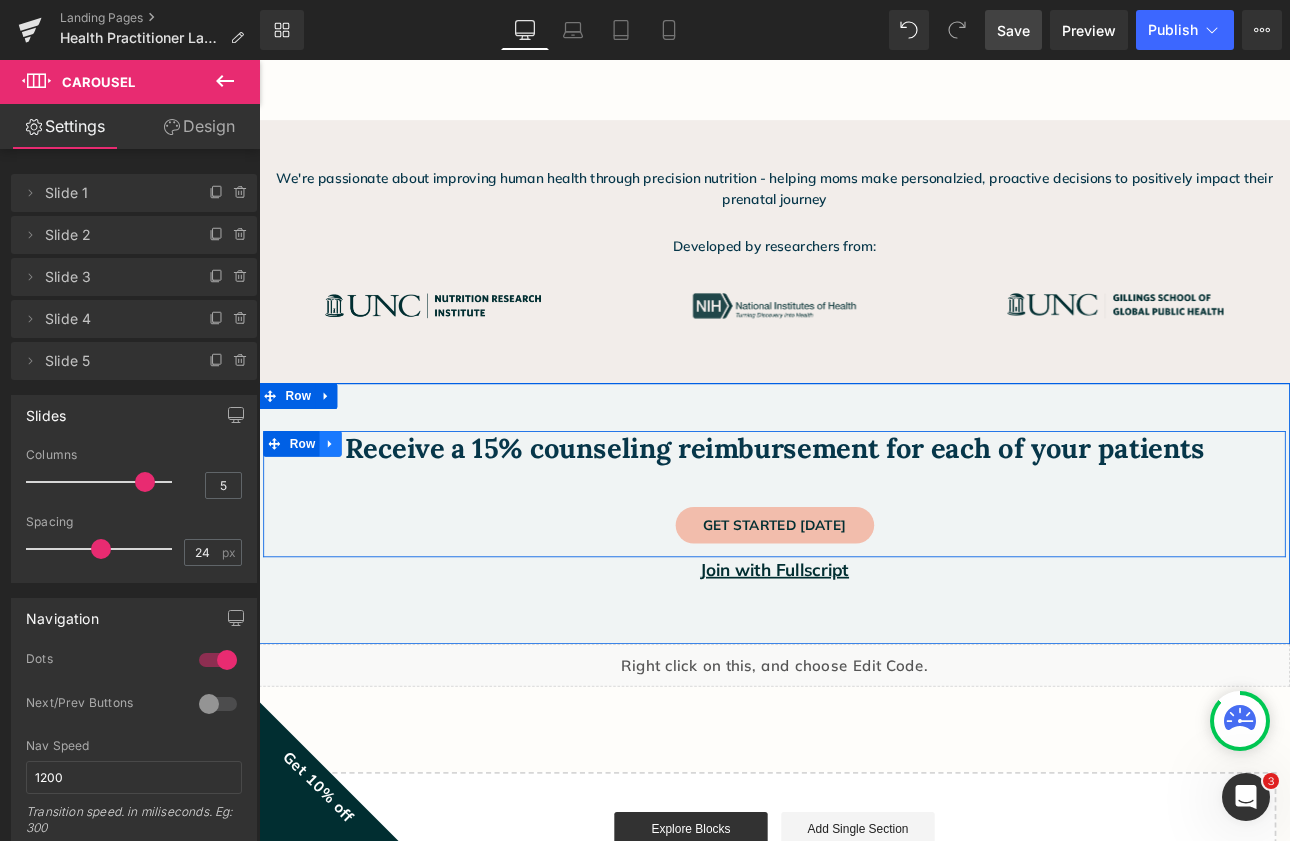 click 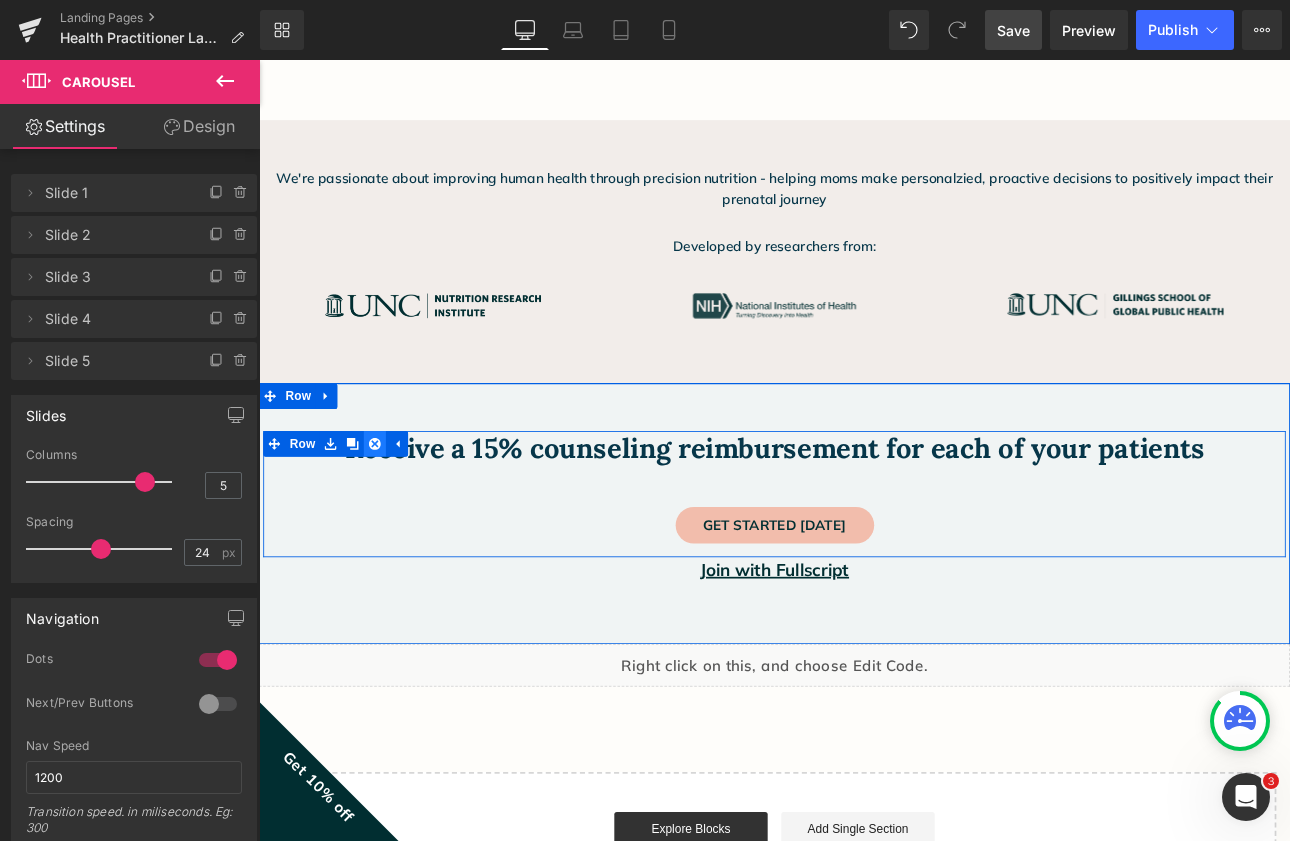 click 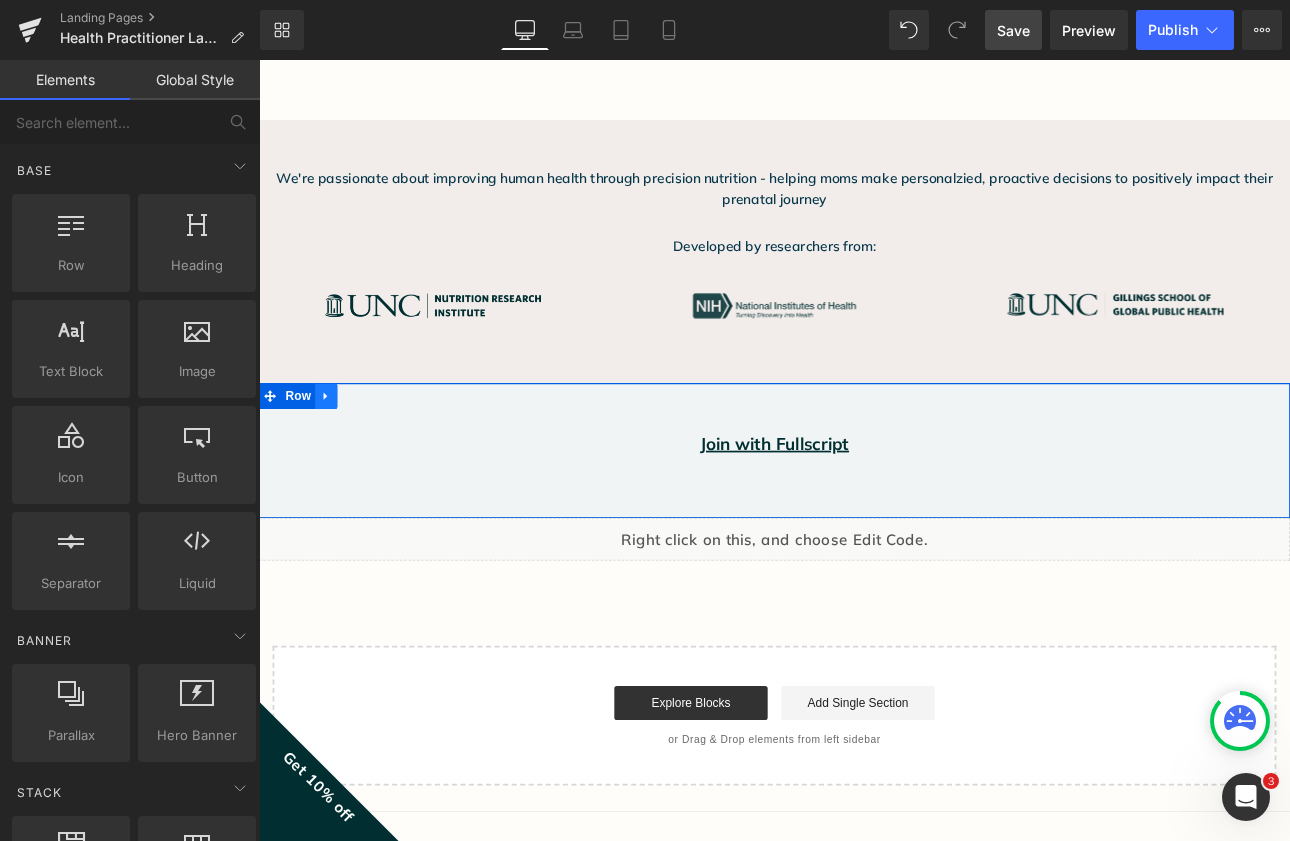 click 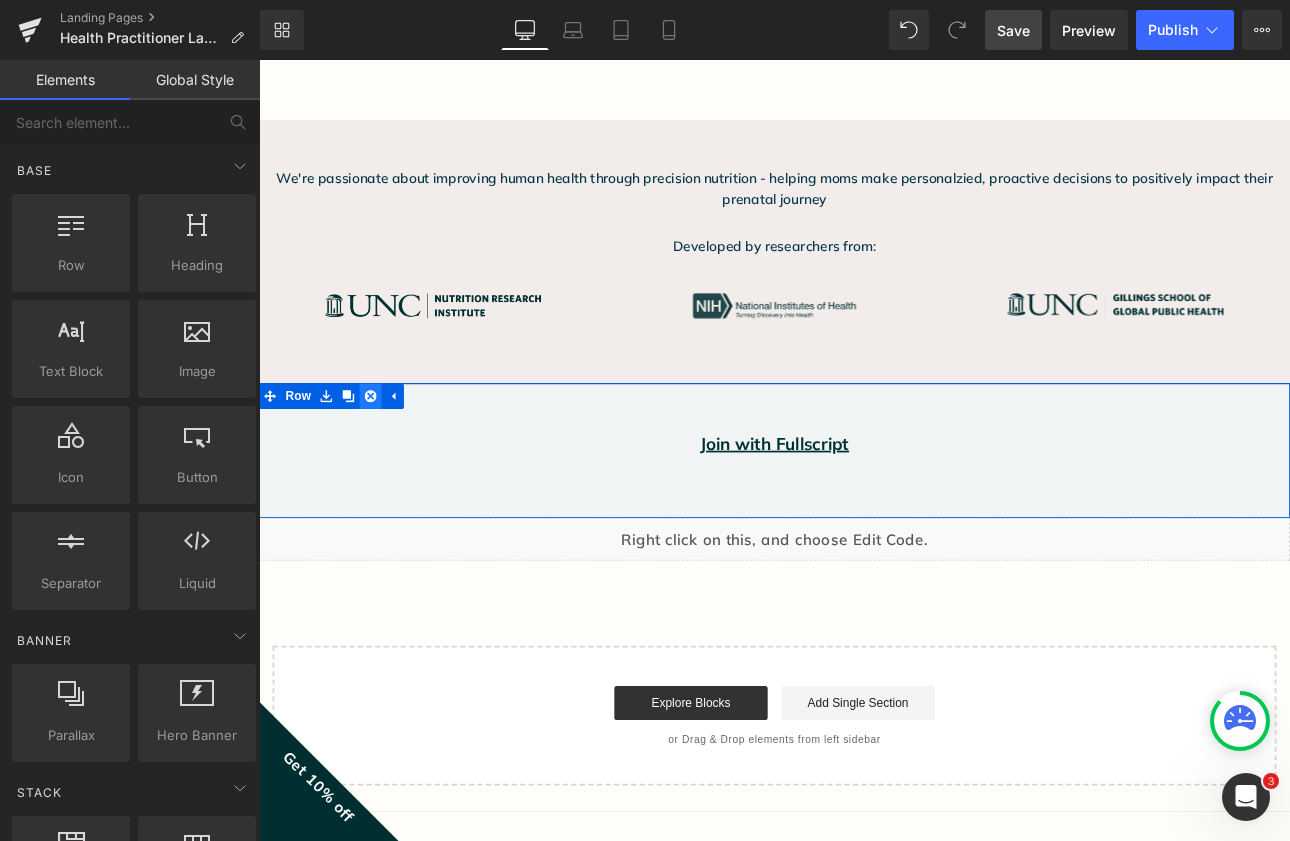 click 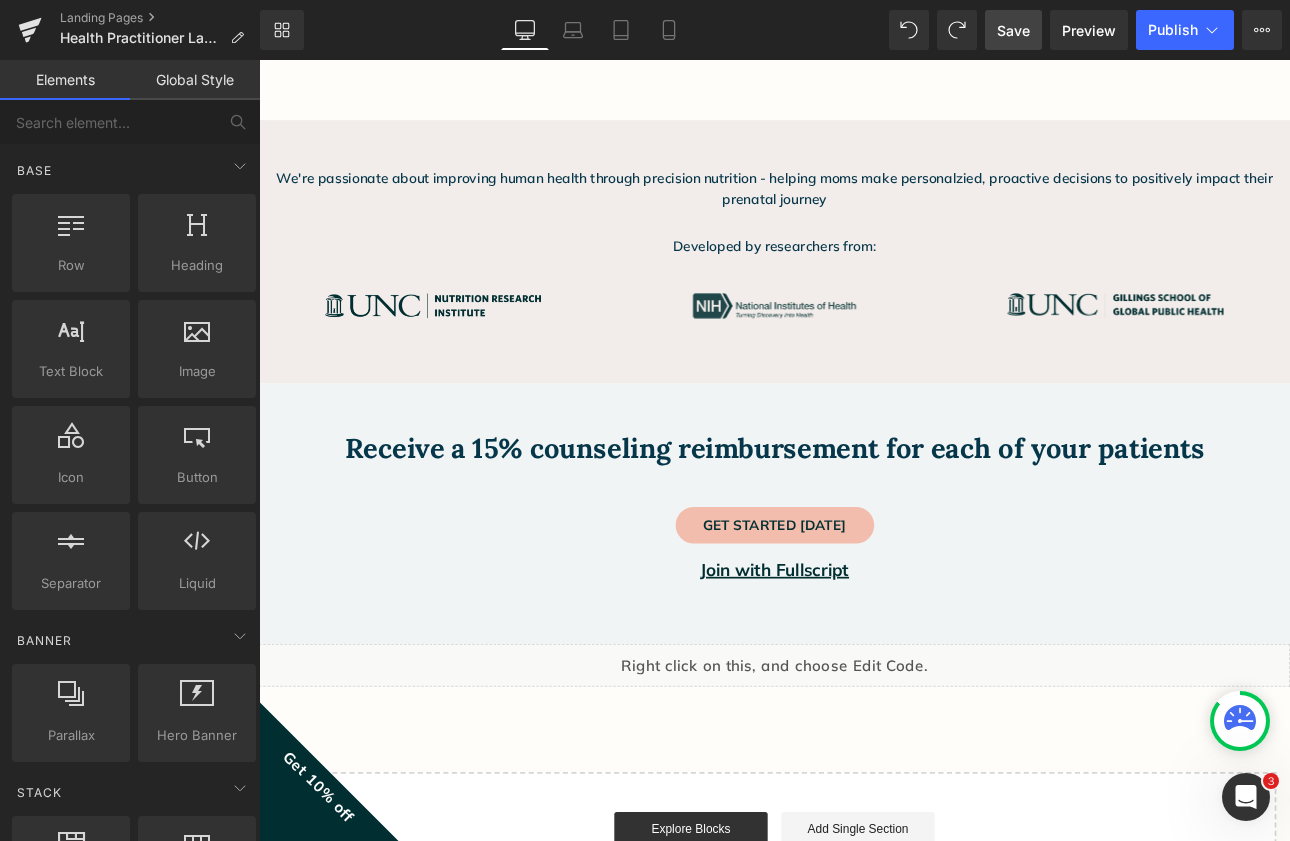 click on "Save" at bounding box center [1013, 30] 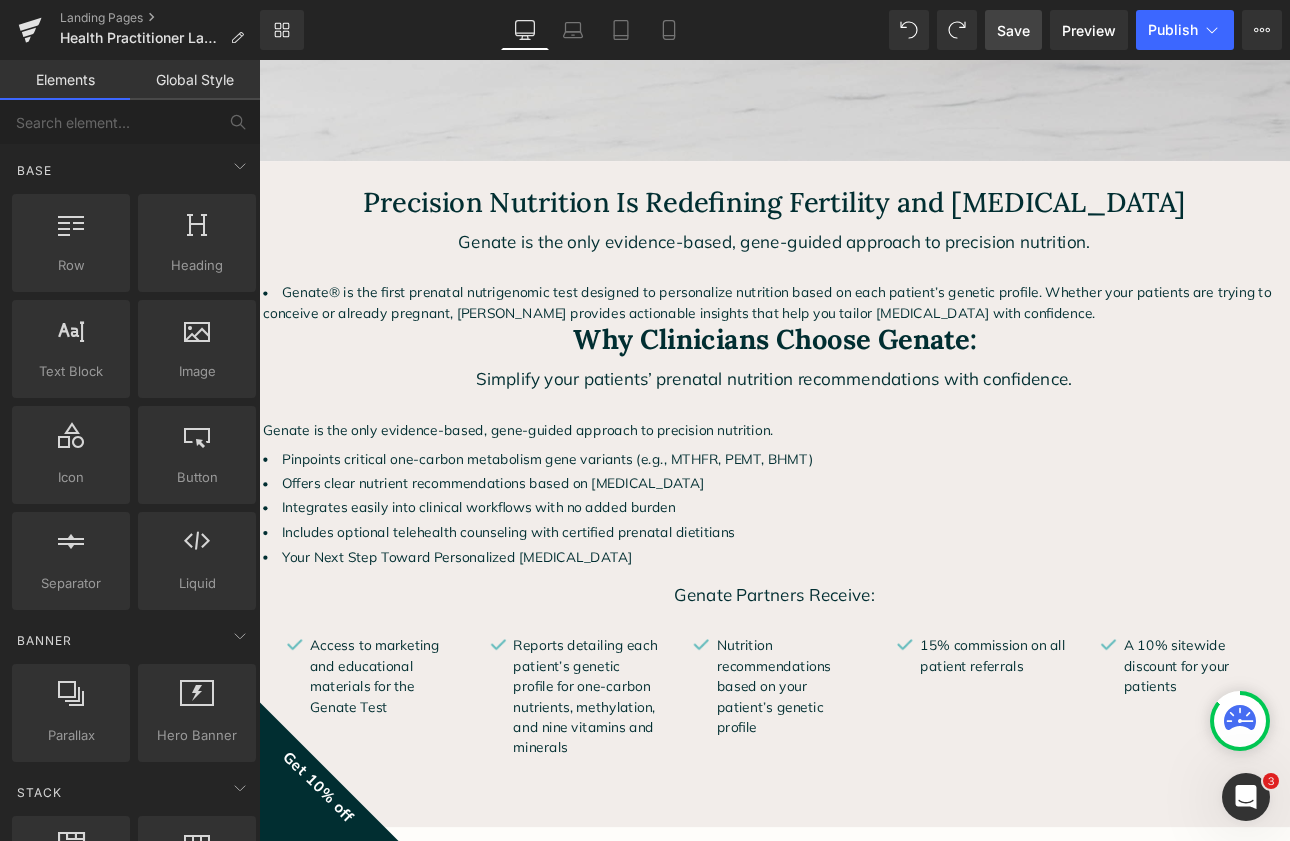 scroll, scrollTop: 708, scrollLeft: 0, axis: vertical 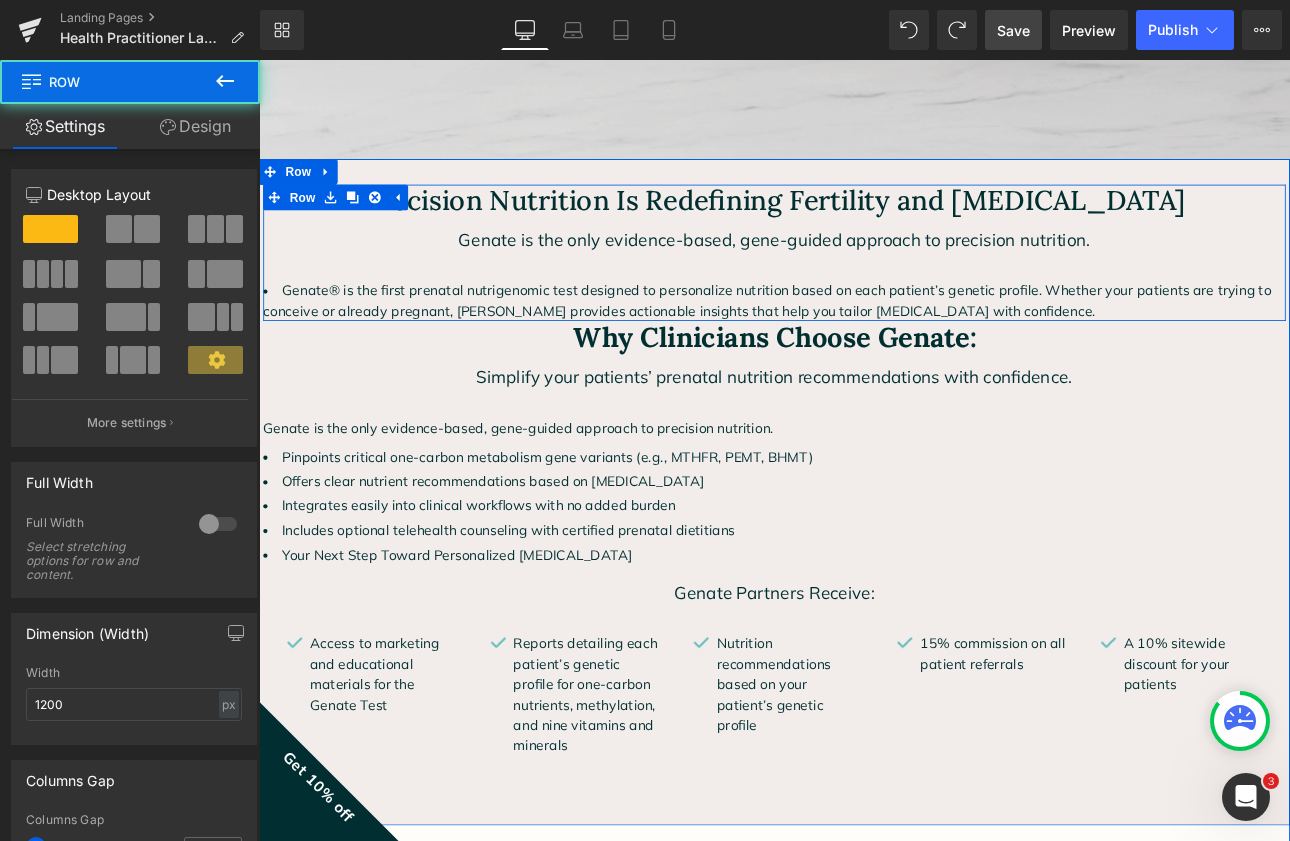 click on "Precision Nutrition Is Redefining Fertility and Prenatal Care Heading         Genate is the only evidence-based, gene-guided approach to precision nutrition. Text Block         Text Block         Genate® is the first prenatal nutrigenomic test designed to personalize nutrition based on each patient’s genetic profile. Whether your patients are trying to conceive or already pregnant, Genate provides actionable insights that help you tailor prenatal care with confidence. Text Block" at bounding box center (864, 286) 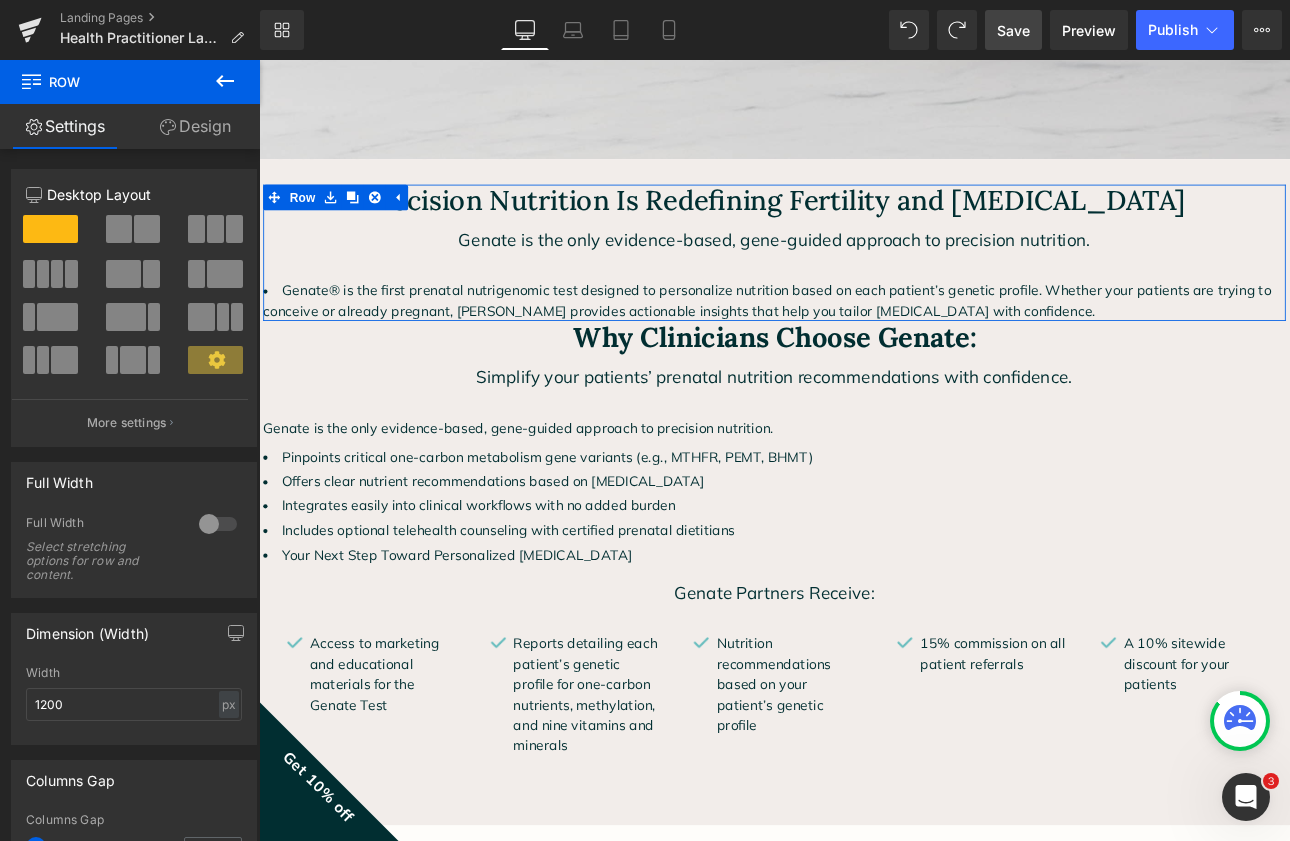 click on "Design" at bounding box center [195, 126] 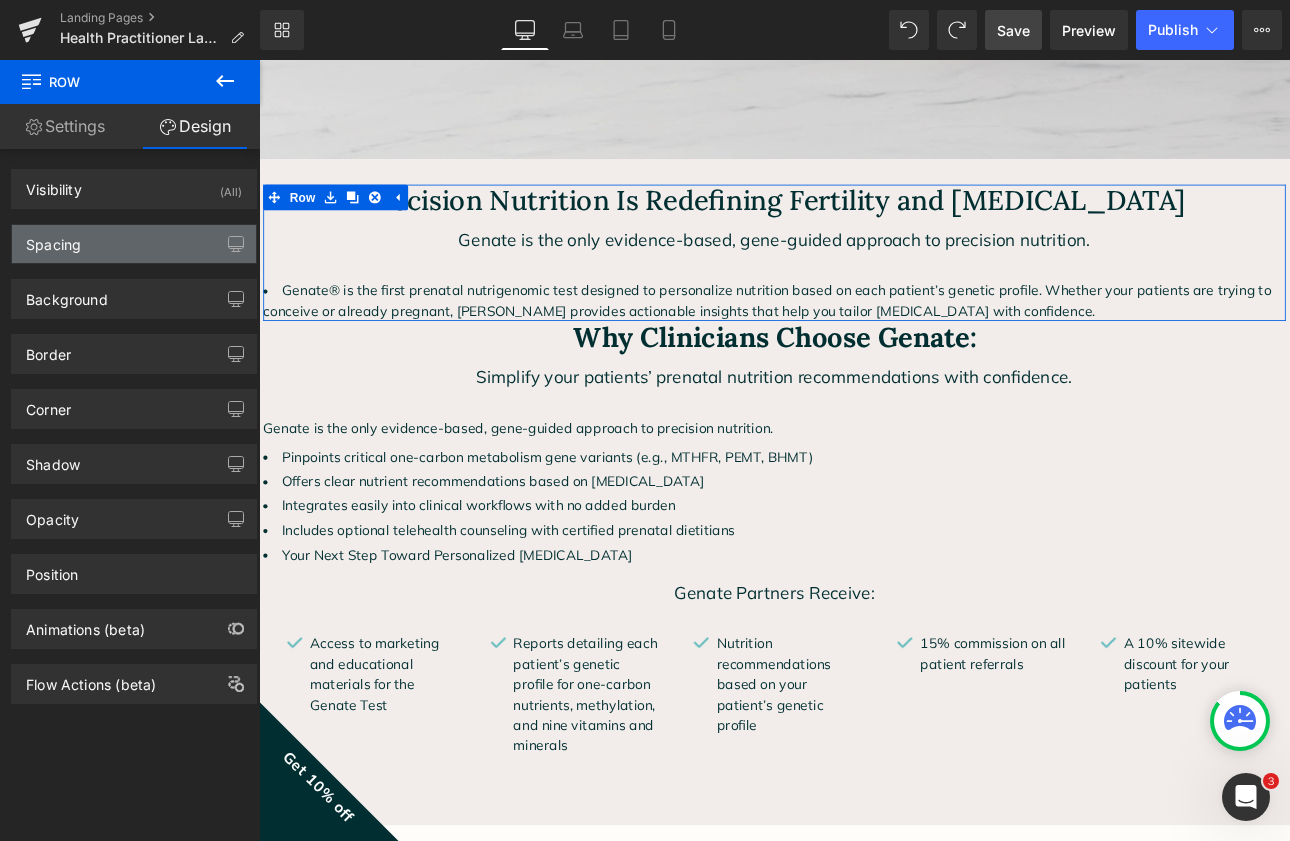 click on "Spacing" at bounding box center (134, 244) 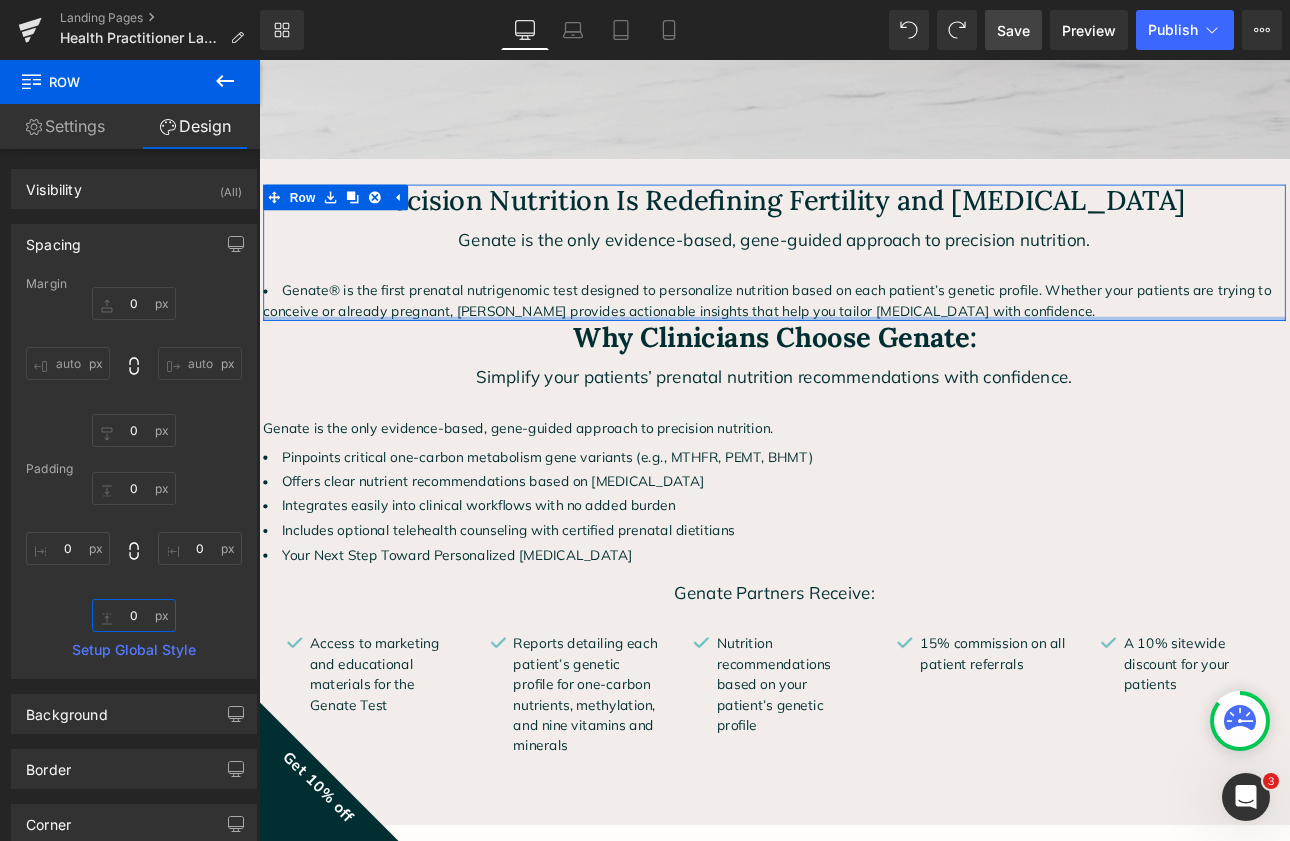 click on "0" at bounding box center (134, 615) 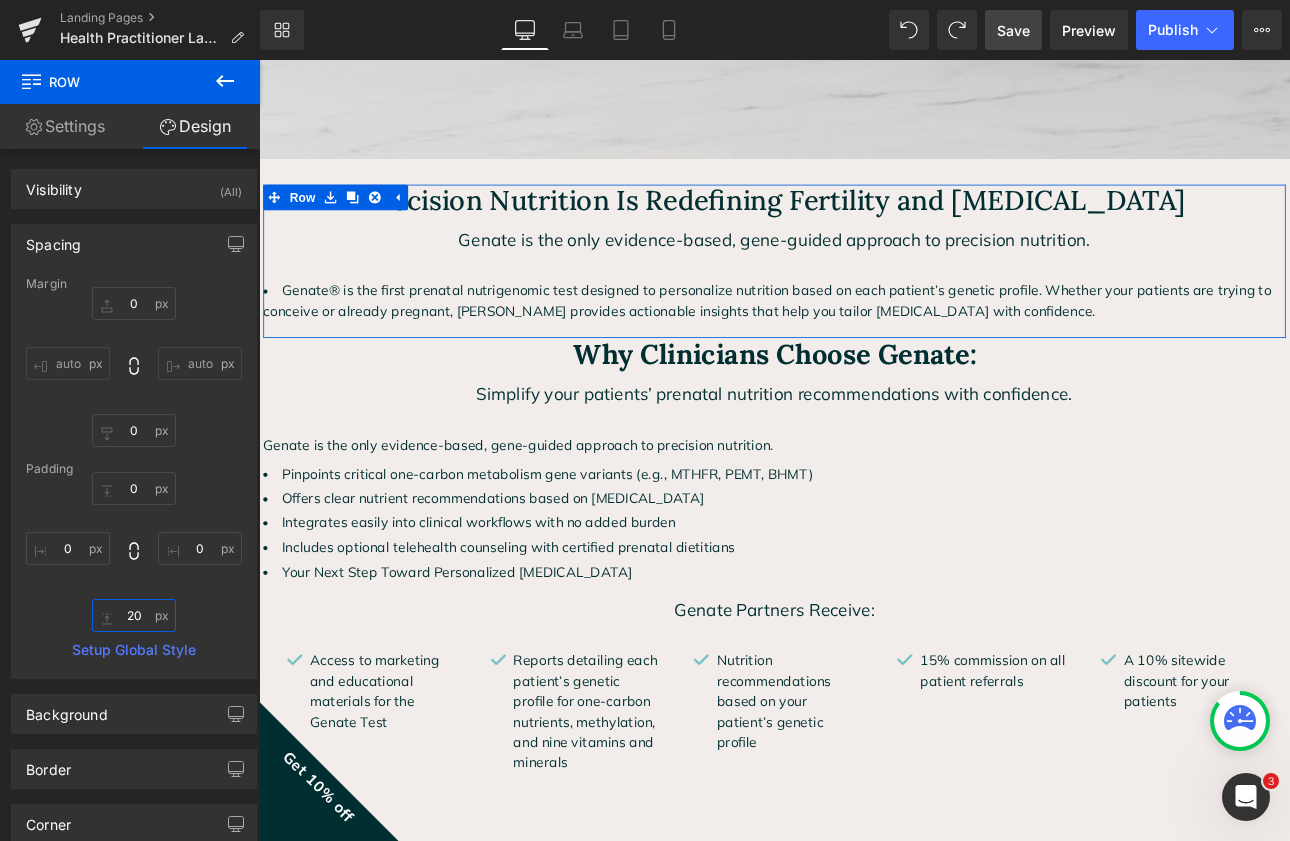 type on "2" 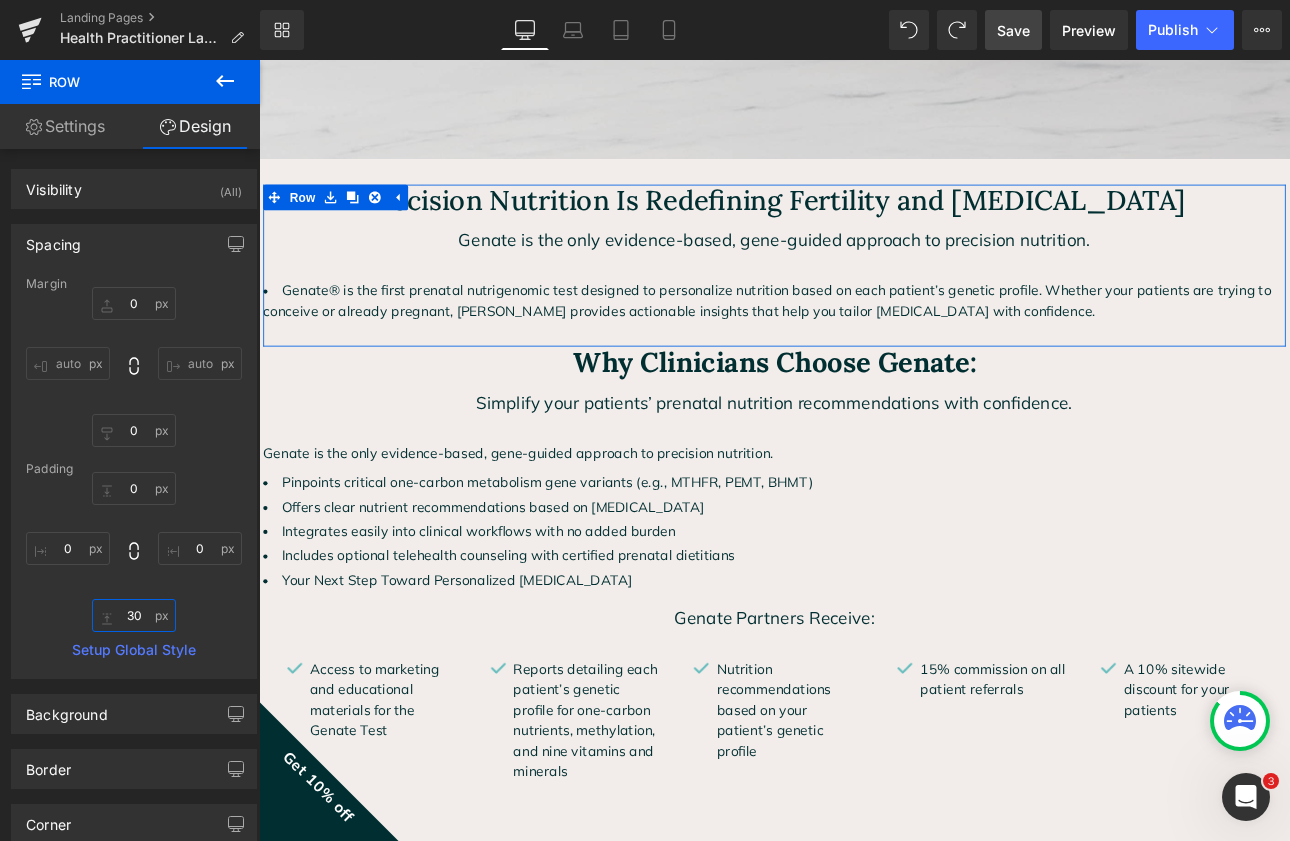type on "30" 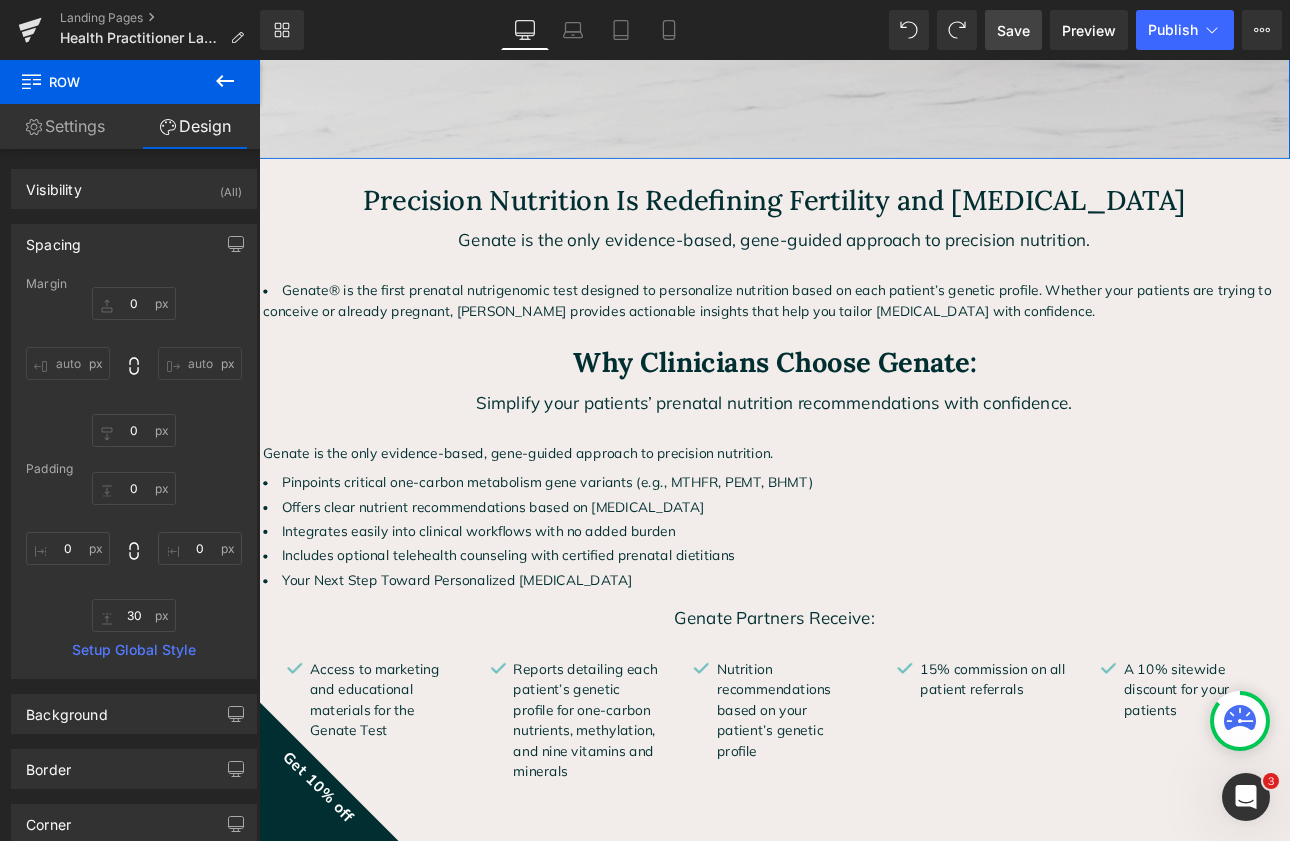 click on "Bring Precision Nutrition into Your Standard of Care Heading
Leverage Genate’s precision testing and nutrition to improve patient outcomes from conception through delivery, with optional clinical dietitian support for every step.
Text Block
Row         83px Apply Now Button         Join with Fullscript Text Block         Row         Row" at bounding box center [864, -193] 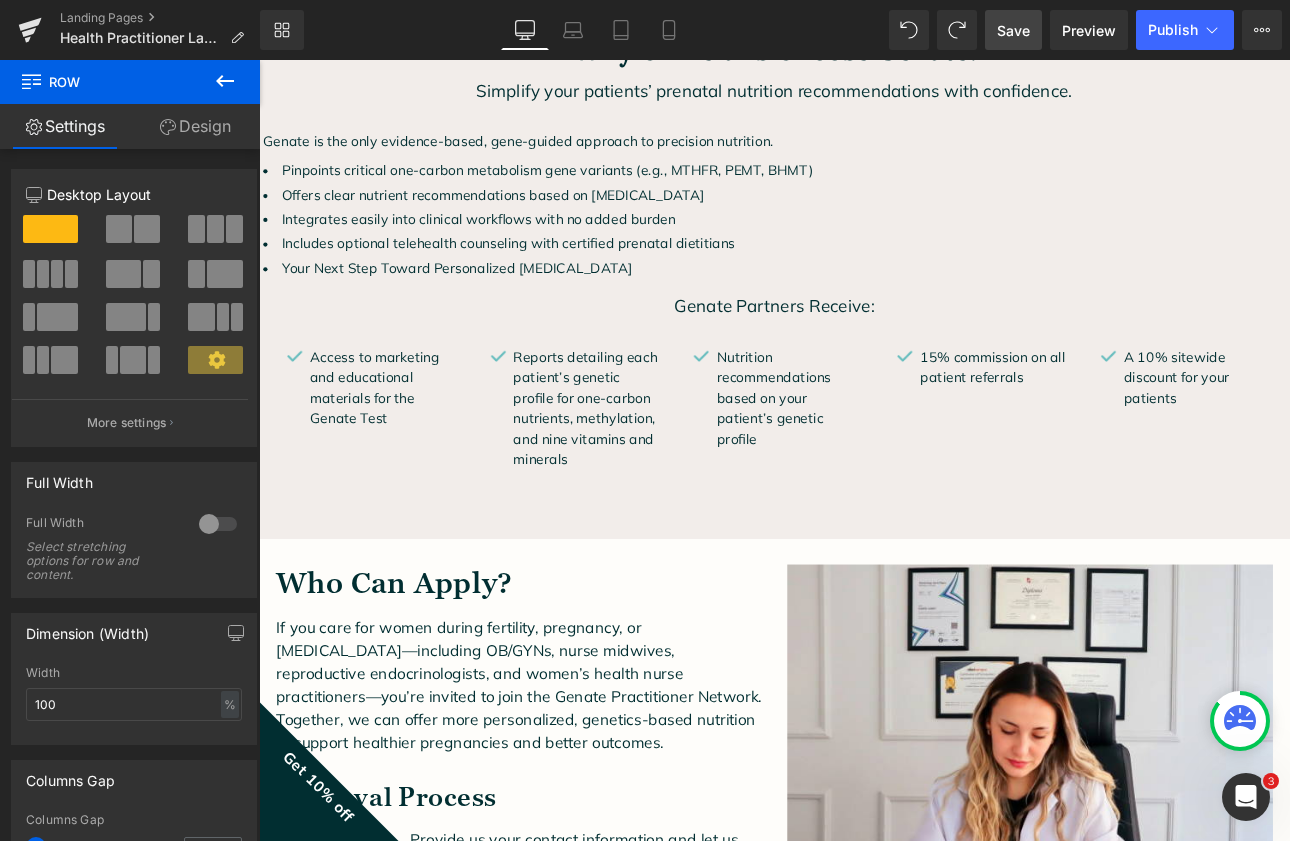 scroll, scrollTop: 1081, scrollLeft: 0, axis: vertical 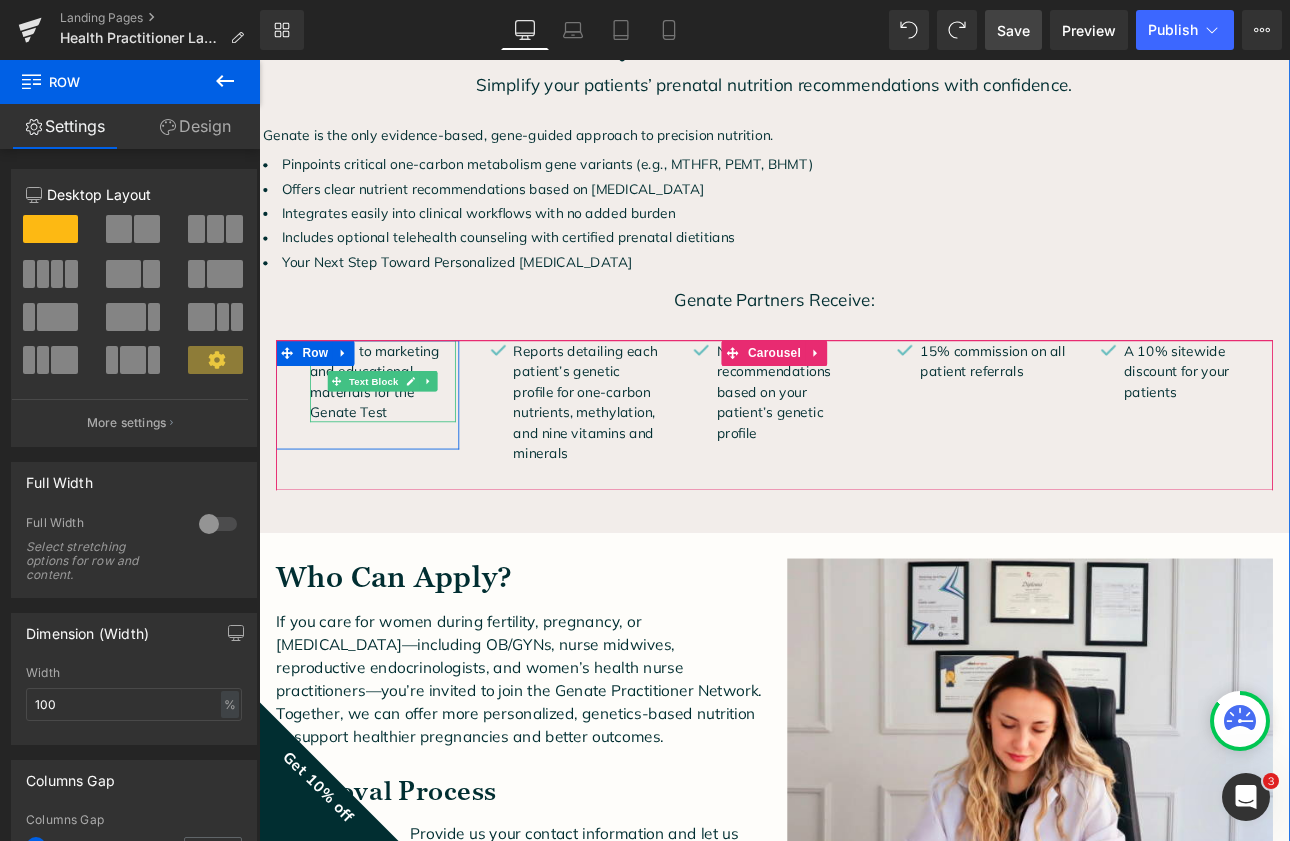 click on "Access to marketing and educational materials for the Genate Test" at bounding box center [404, 437] 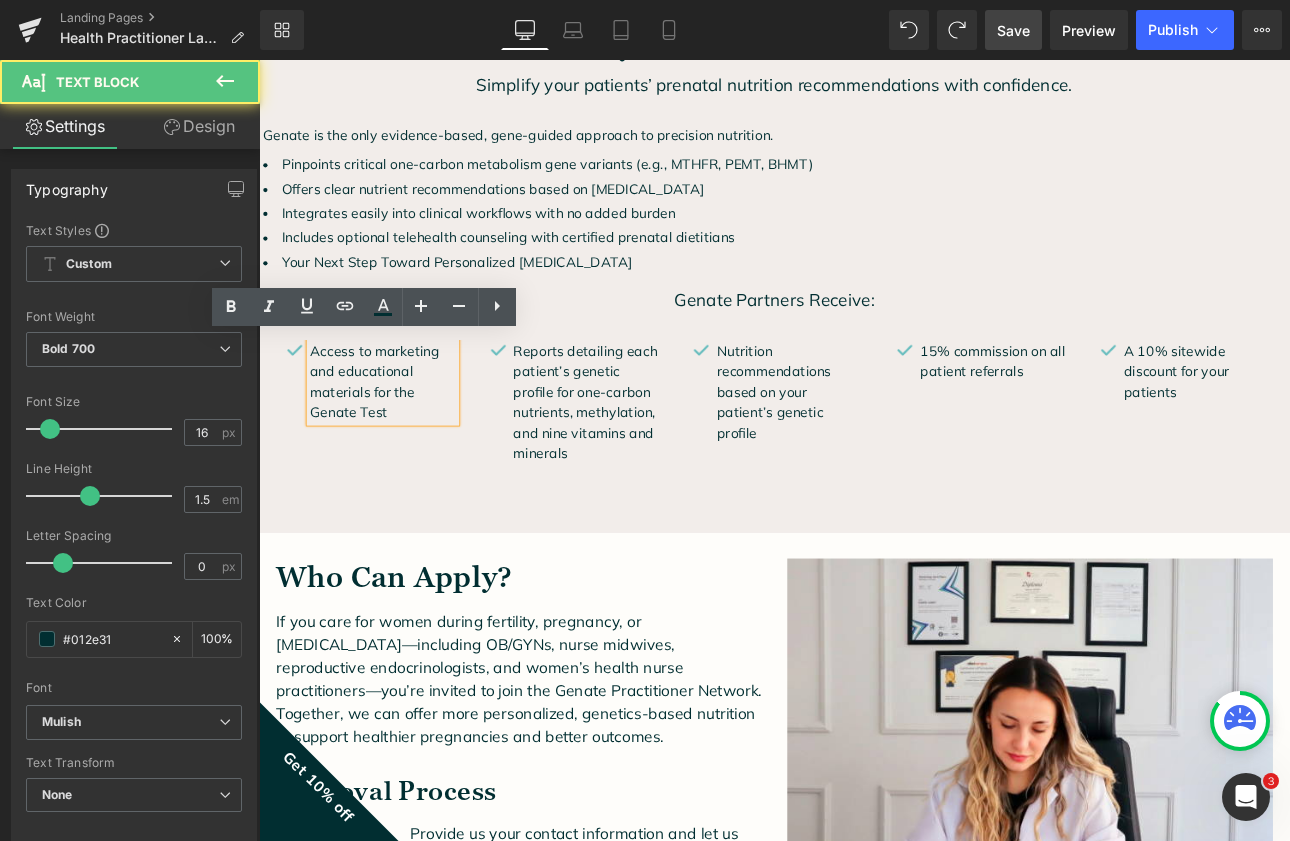 click on "Access to marketing and educational materials for the Genate Test" at bounding box center (395, 437) 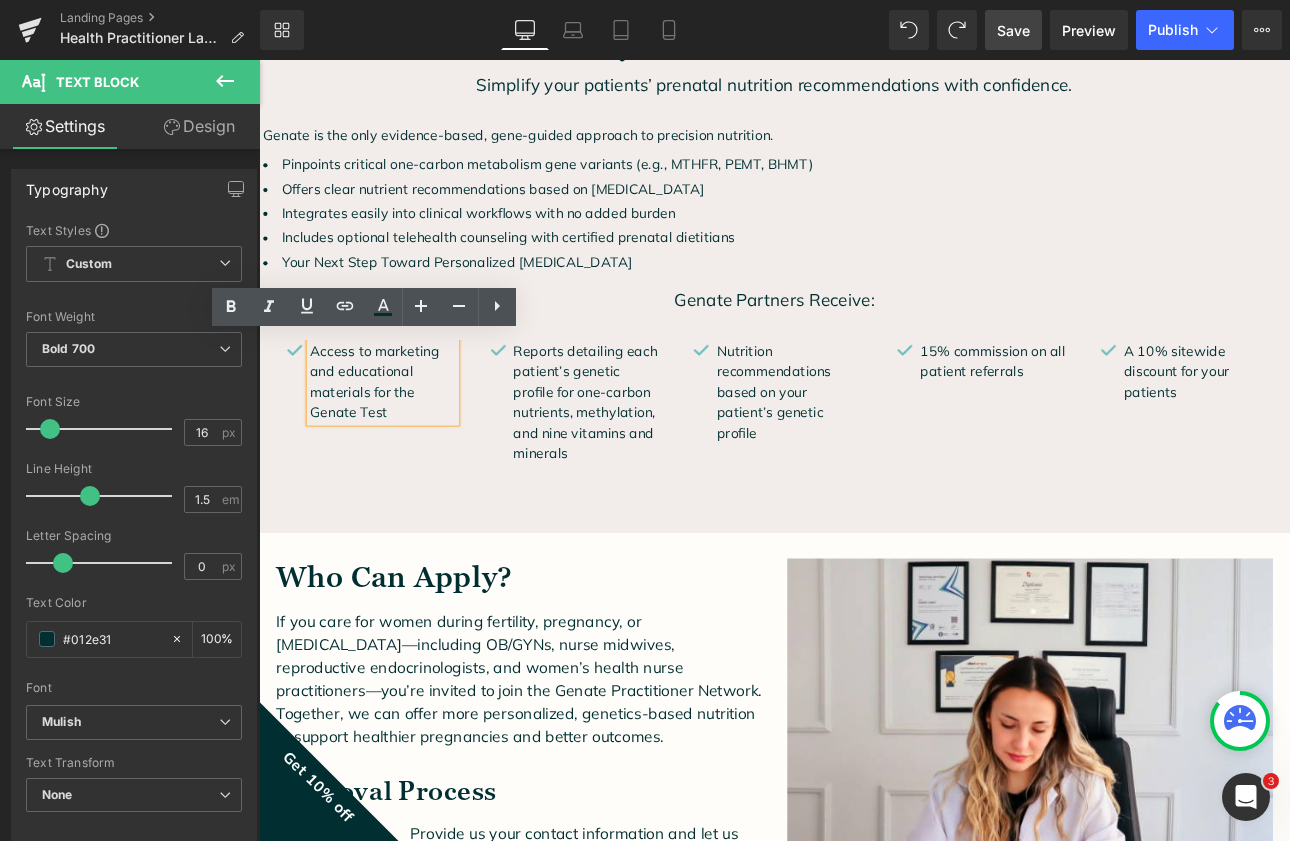 type 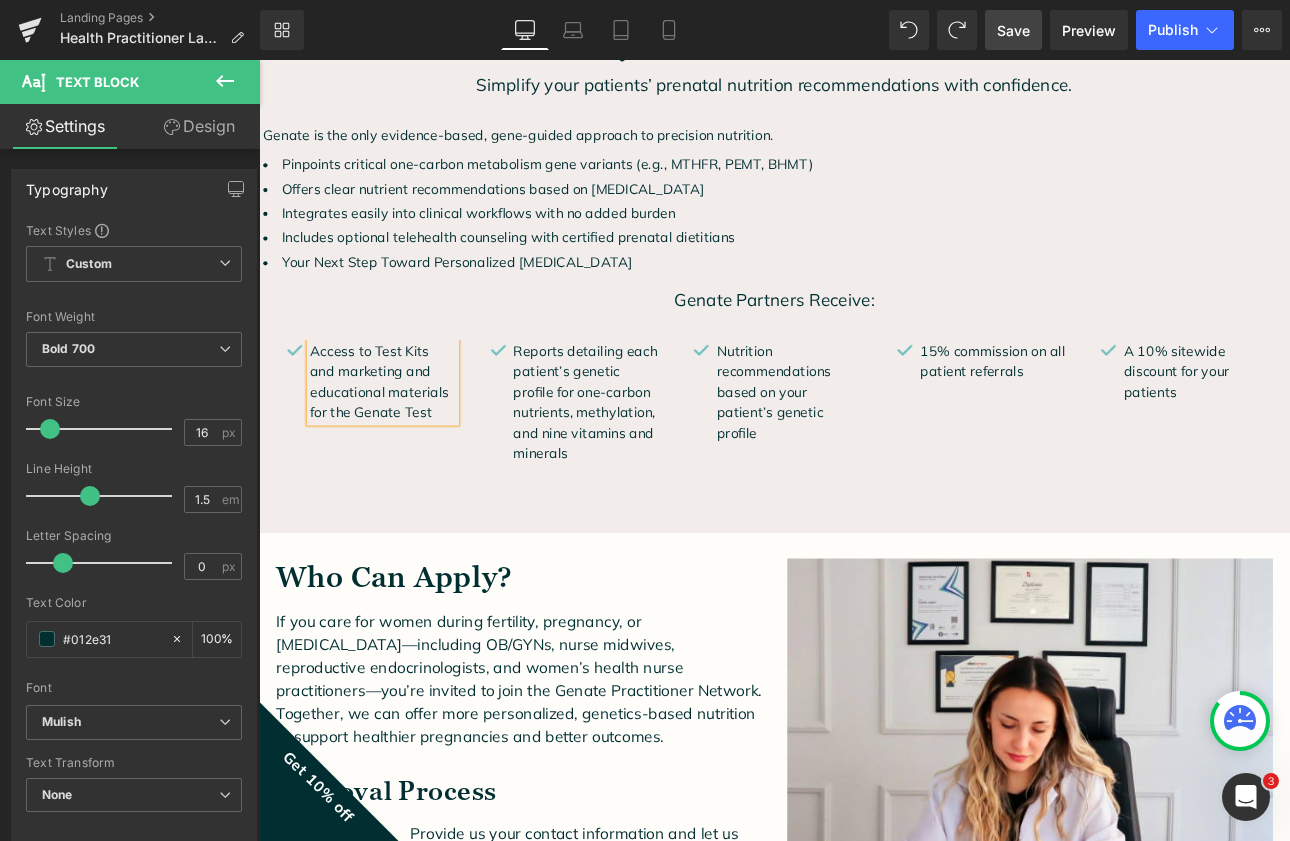 click on "Access to Test Kits and marketing and educational materials for the Genate Test" at bounding box center (400, 437) 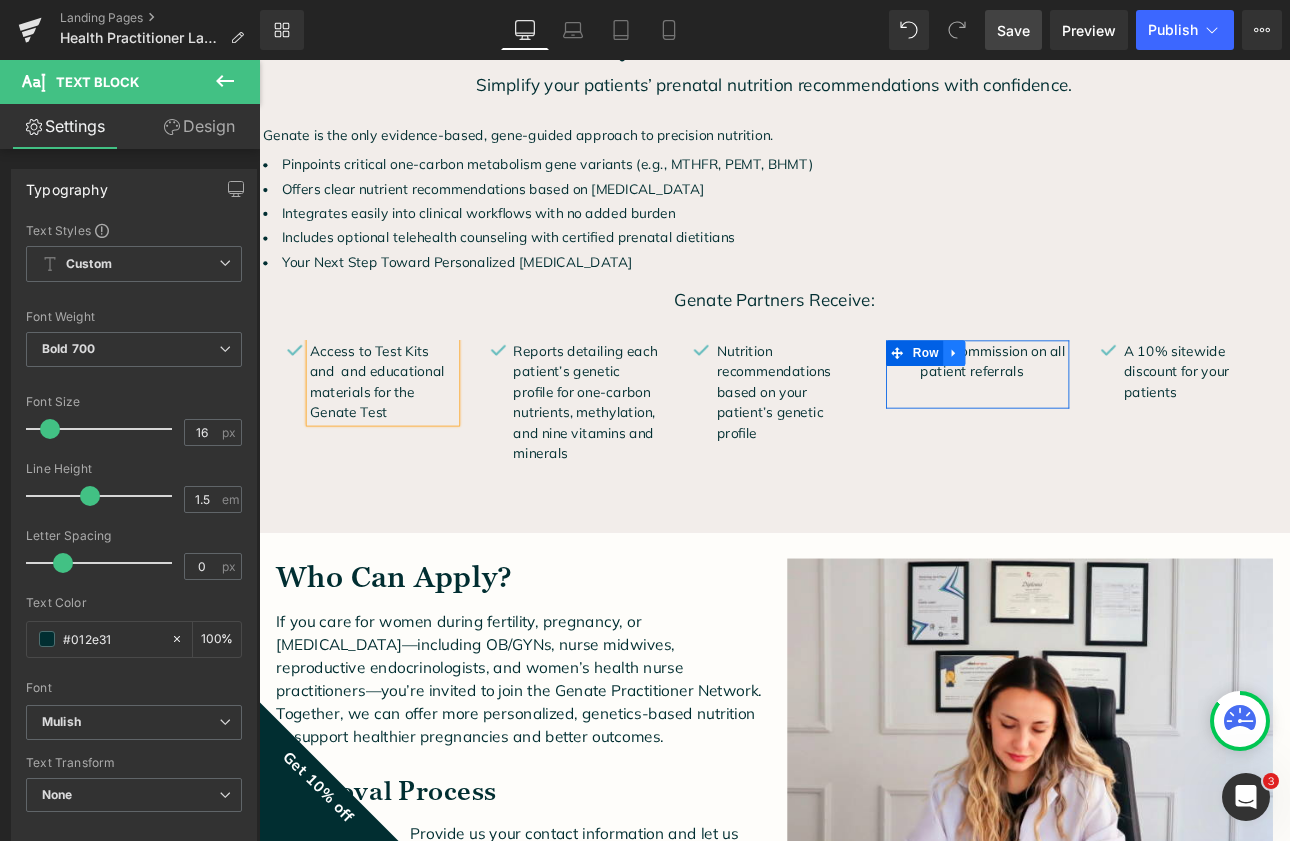 click 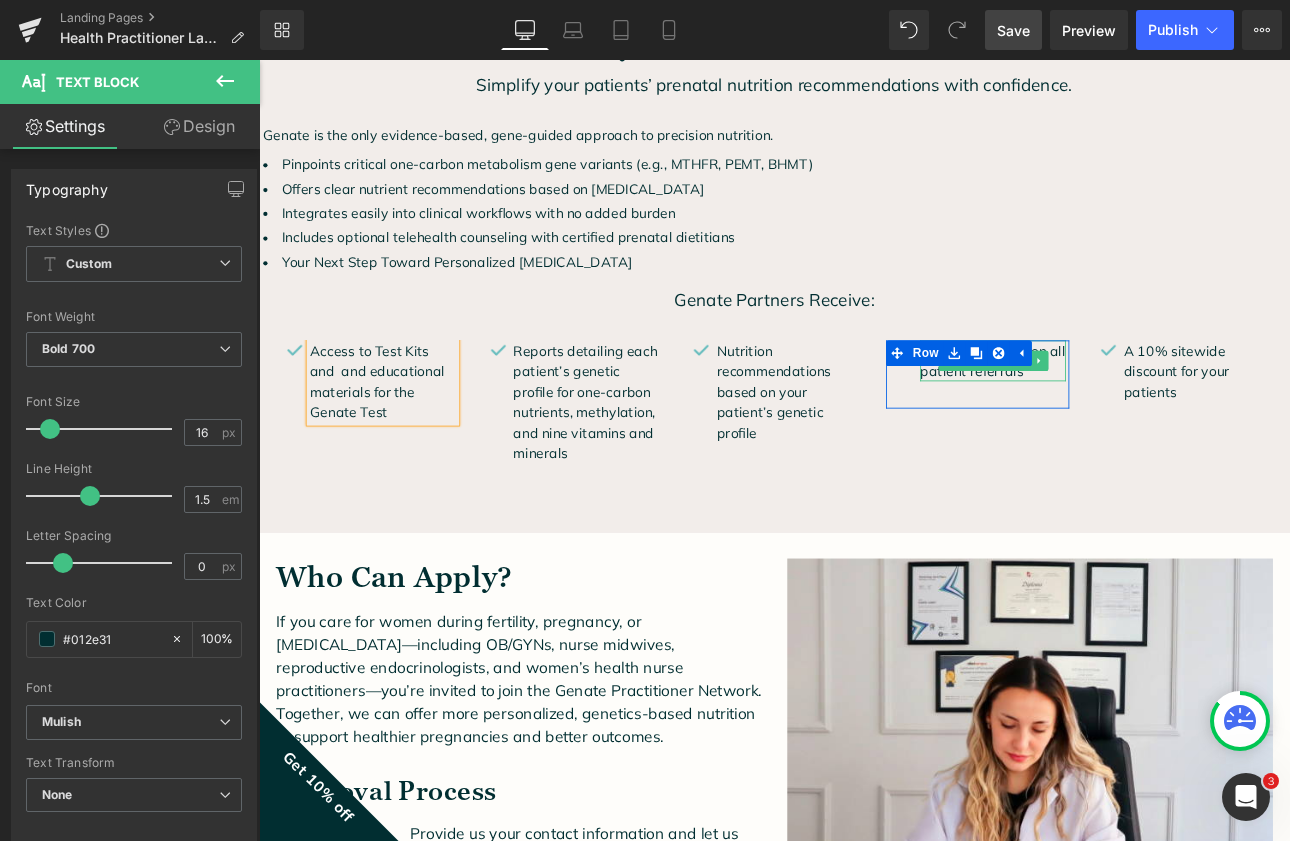 click on "15% commission on all patient referrals Text Block" at bounding box center [1120, 413] 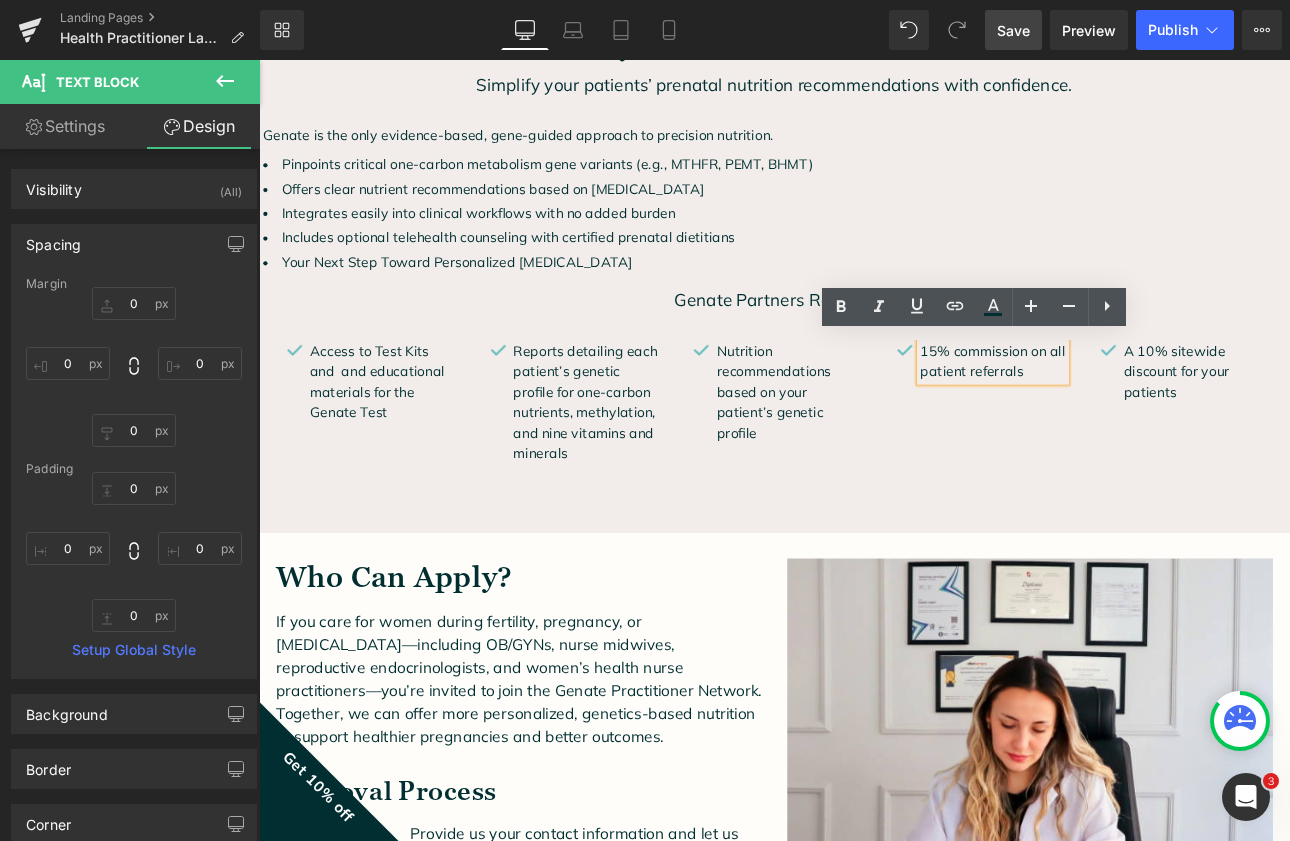 click on "15% commission on all patient referrals" at bounding box center (1120, 413) 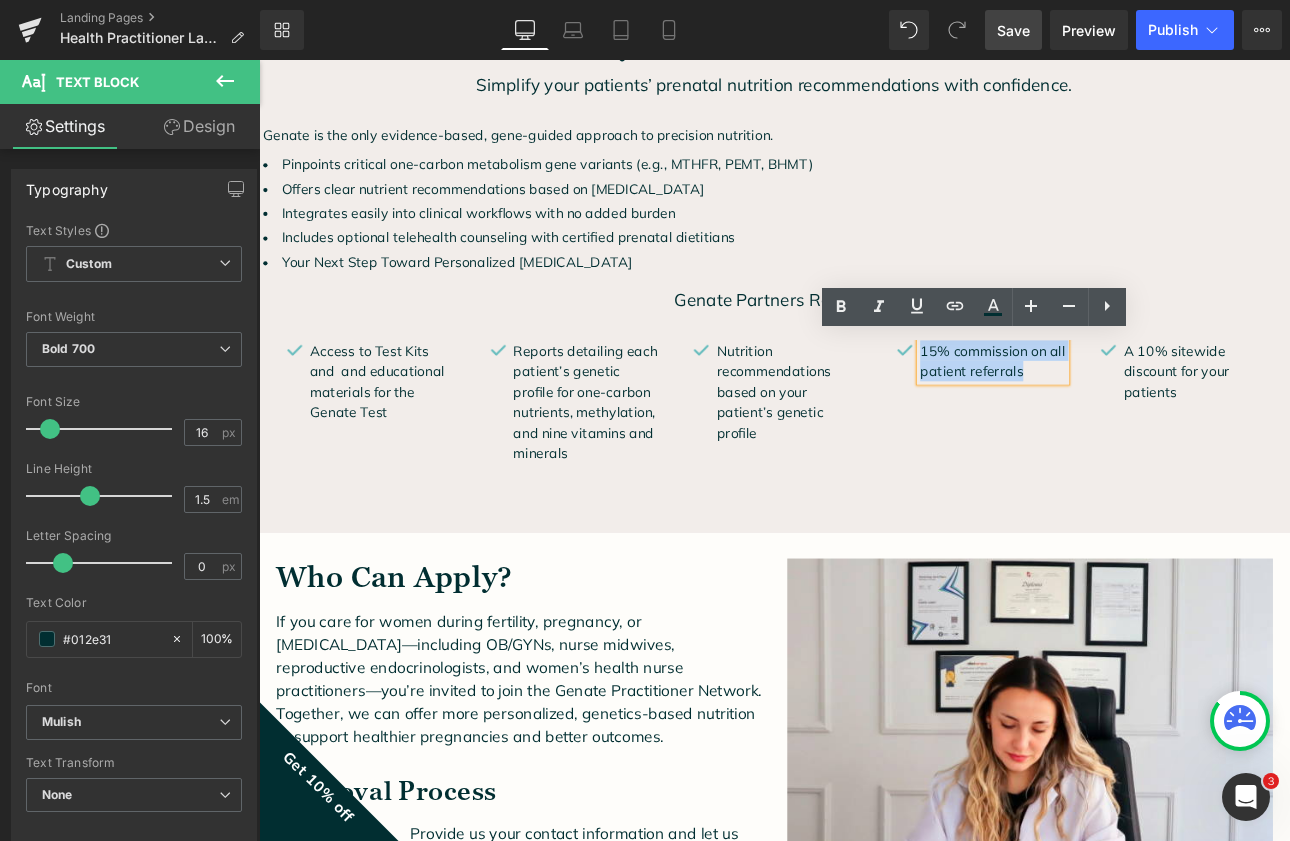 drag, startPoint x: 1153, startPoint y: 419, endPoint x: 1027, endPoint y: 398, distance: 127.738014 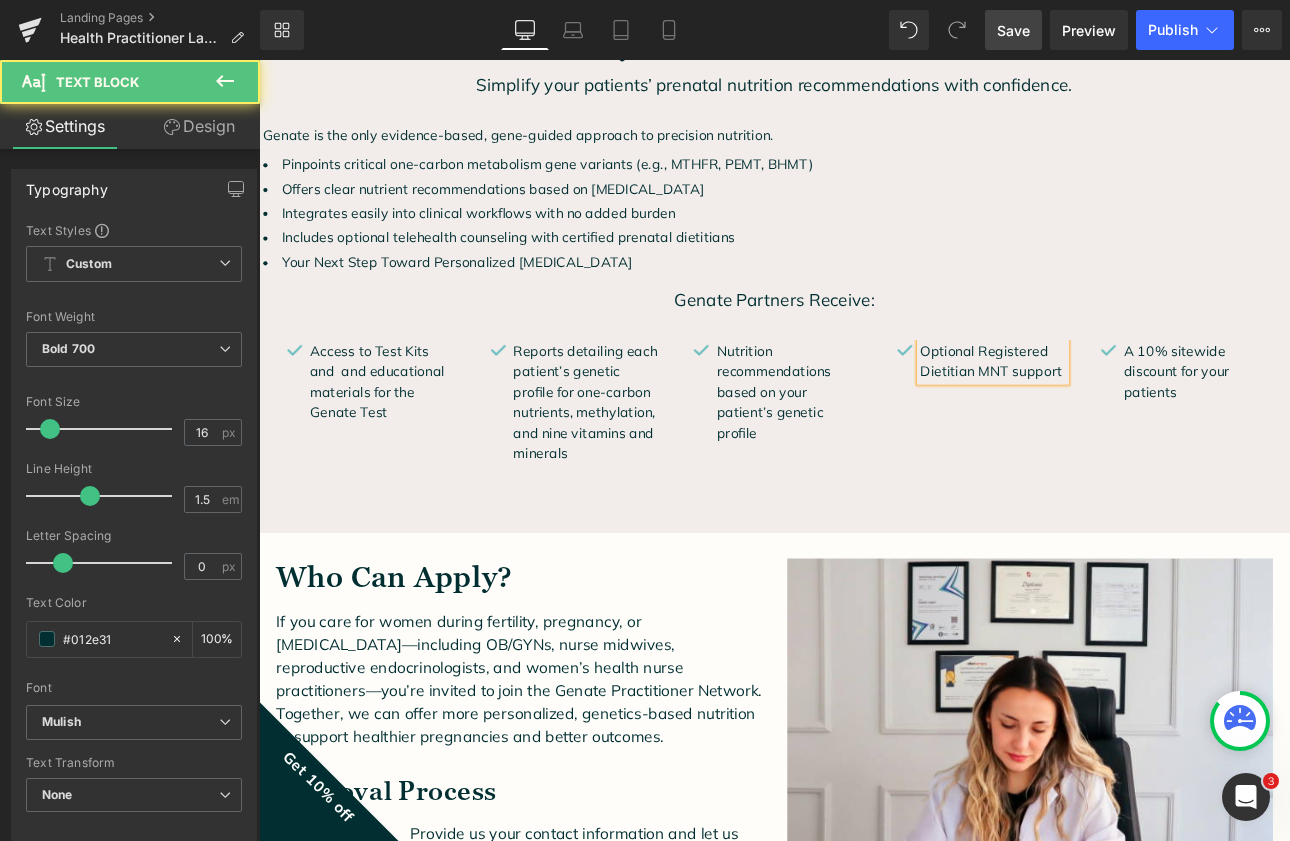 click on "Optional Registered Dietitian MNT support" at bounding box center (1118, 413) 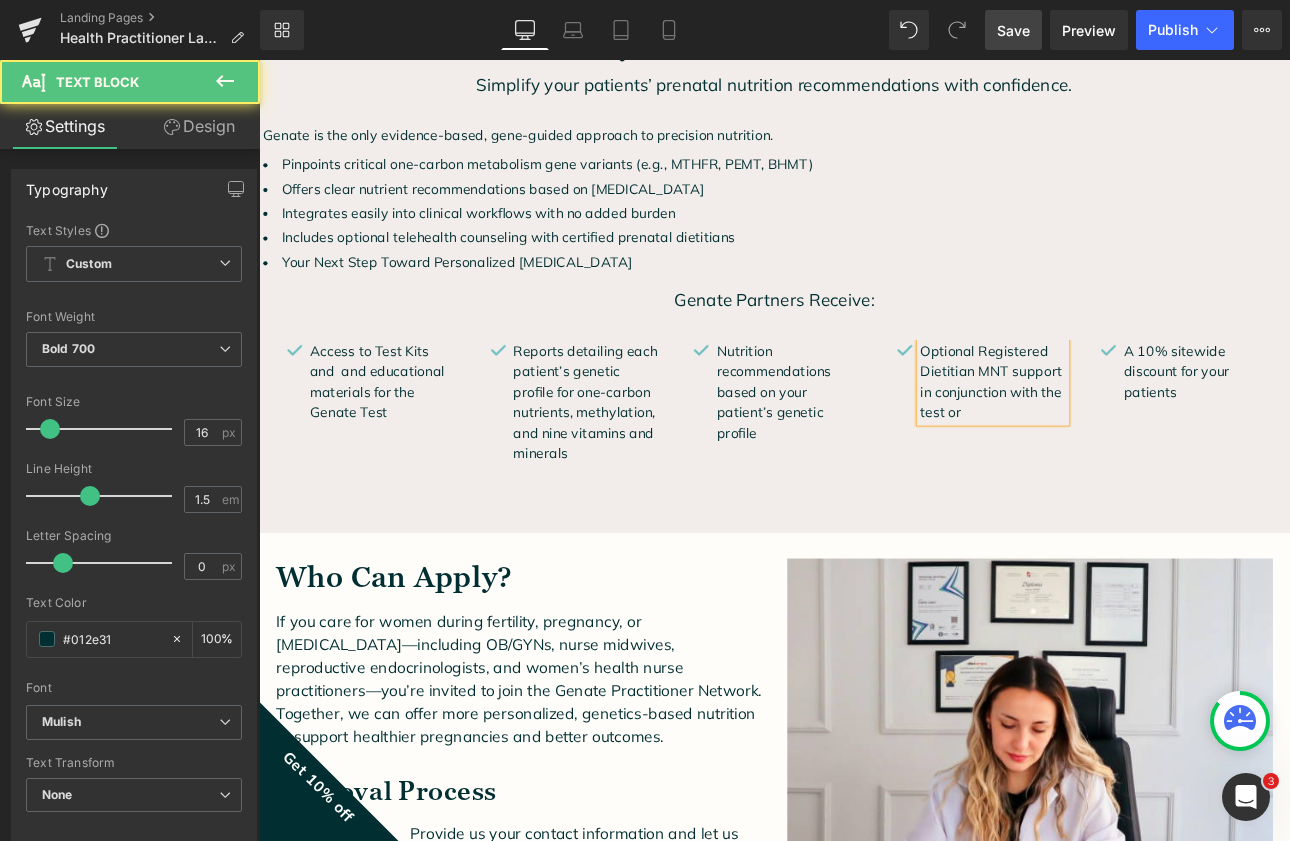 click on "Optional Registered Dietitian MNT support in conjunction with the test or" at bounding box center [1118, 437] 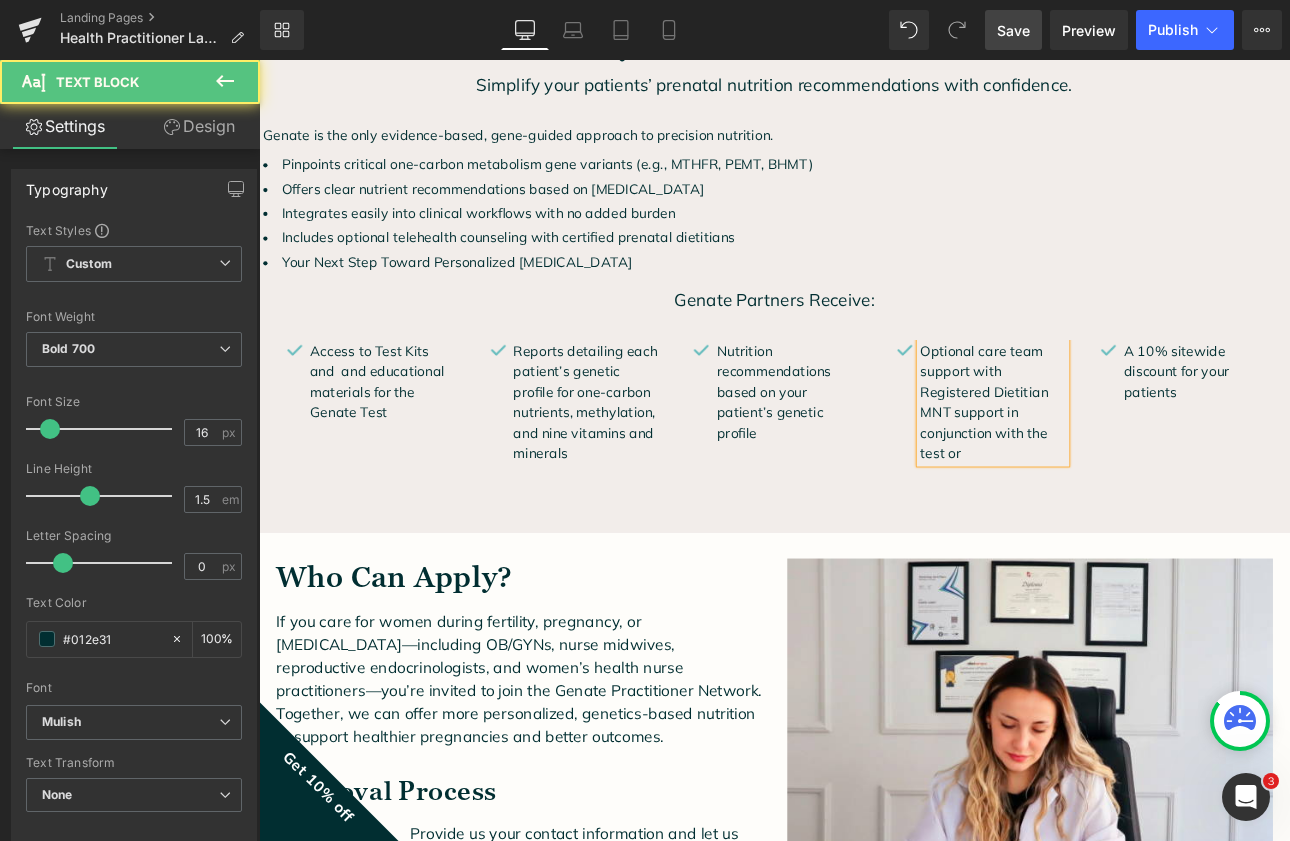 drag, startPoint x: 1124, startPoint y: 512, endPoint x: 1090, endPoint y: 507, distance: 34.36568 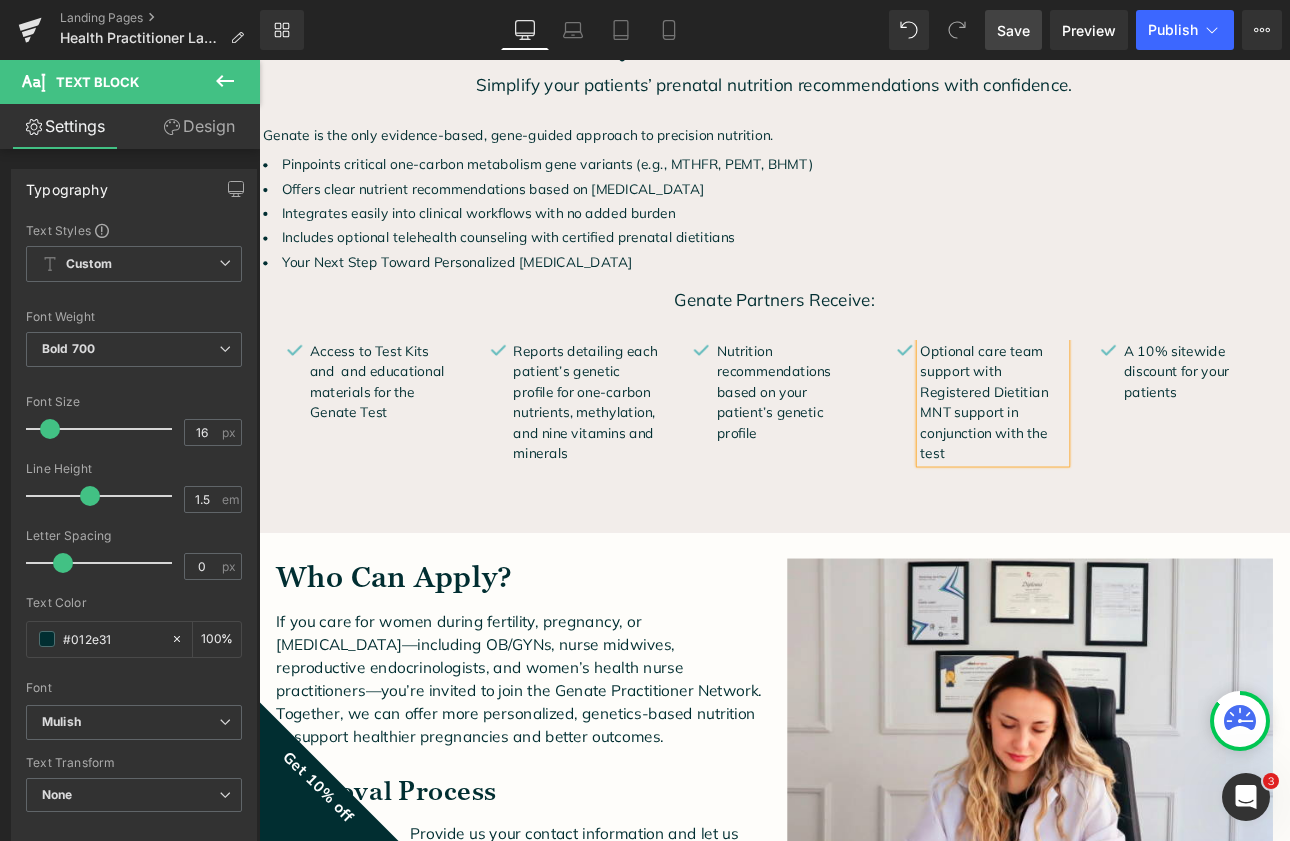 click on "Optional care team support with Registered Dietitian MNT support in conjunction with the test" at bounding box center [1120, 461] 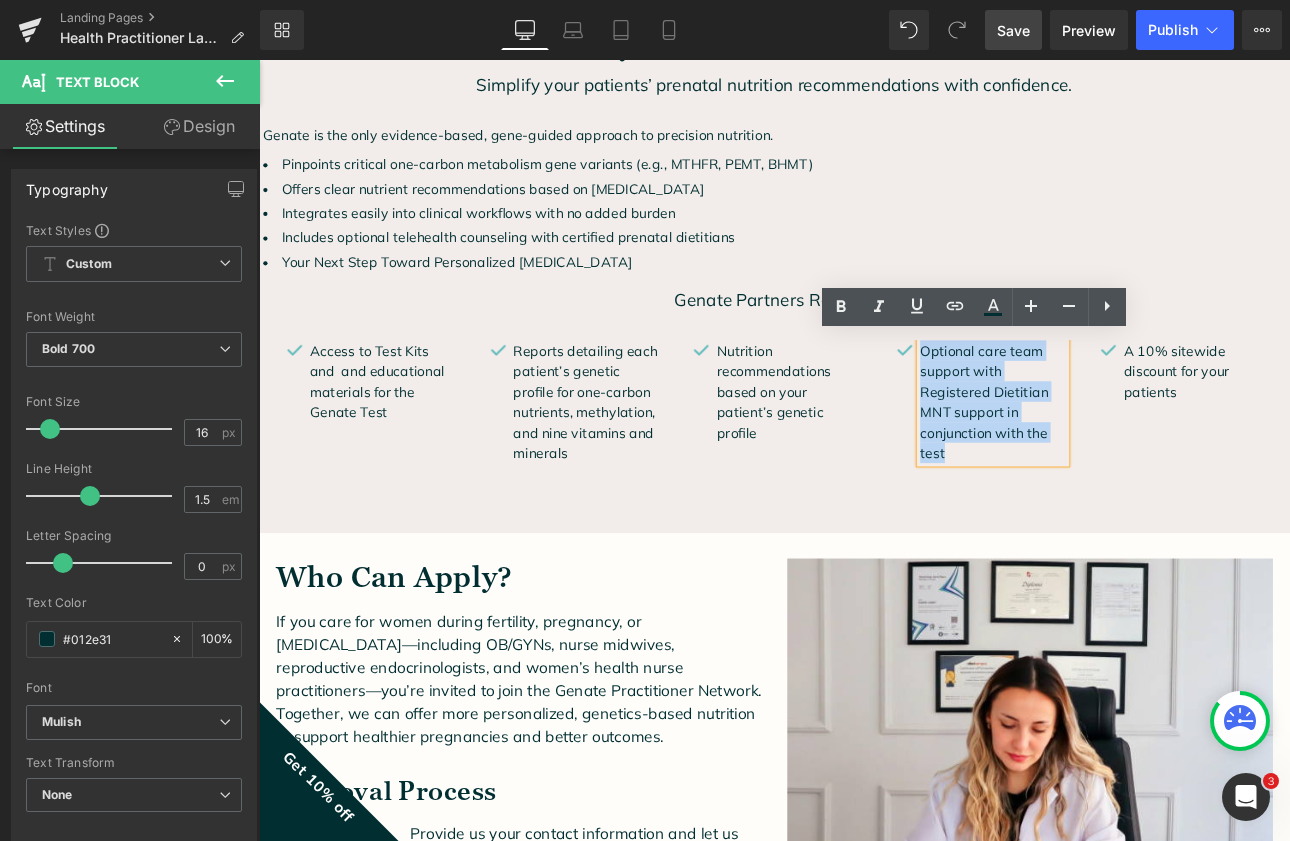 drag, startPoint x: 1093, startPoint y: 518, endPoint x: 1027, endPoint y: 371, distance: 161.13658 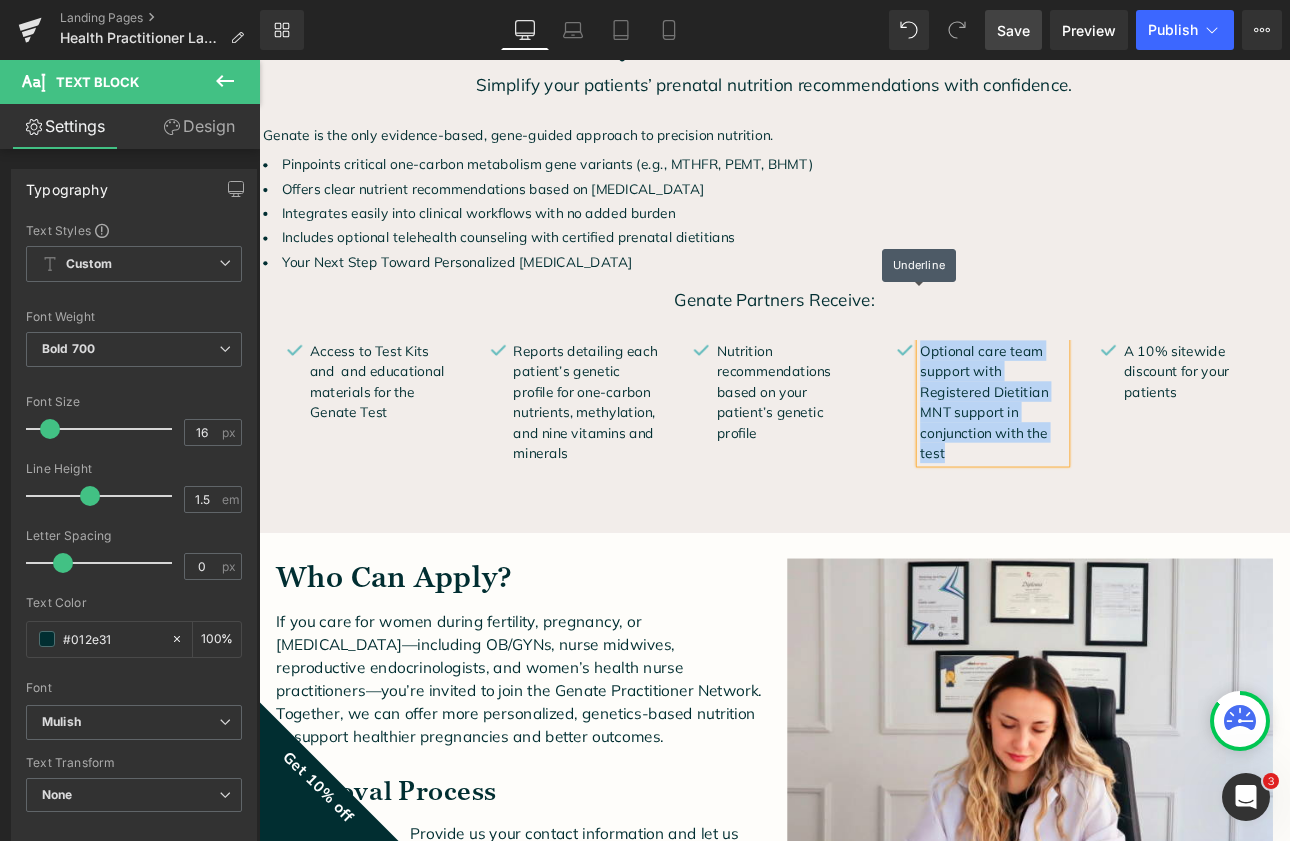 copy on "Optional care team support with Registered Dietitian MNT support in conjunction with the test" 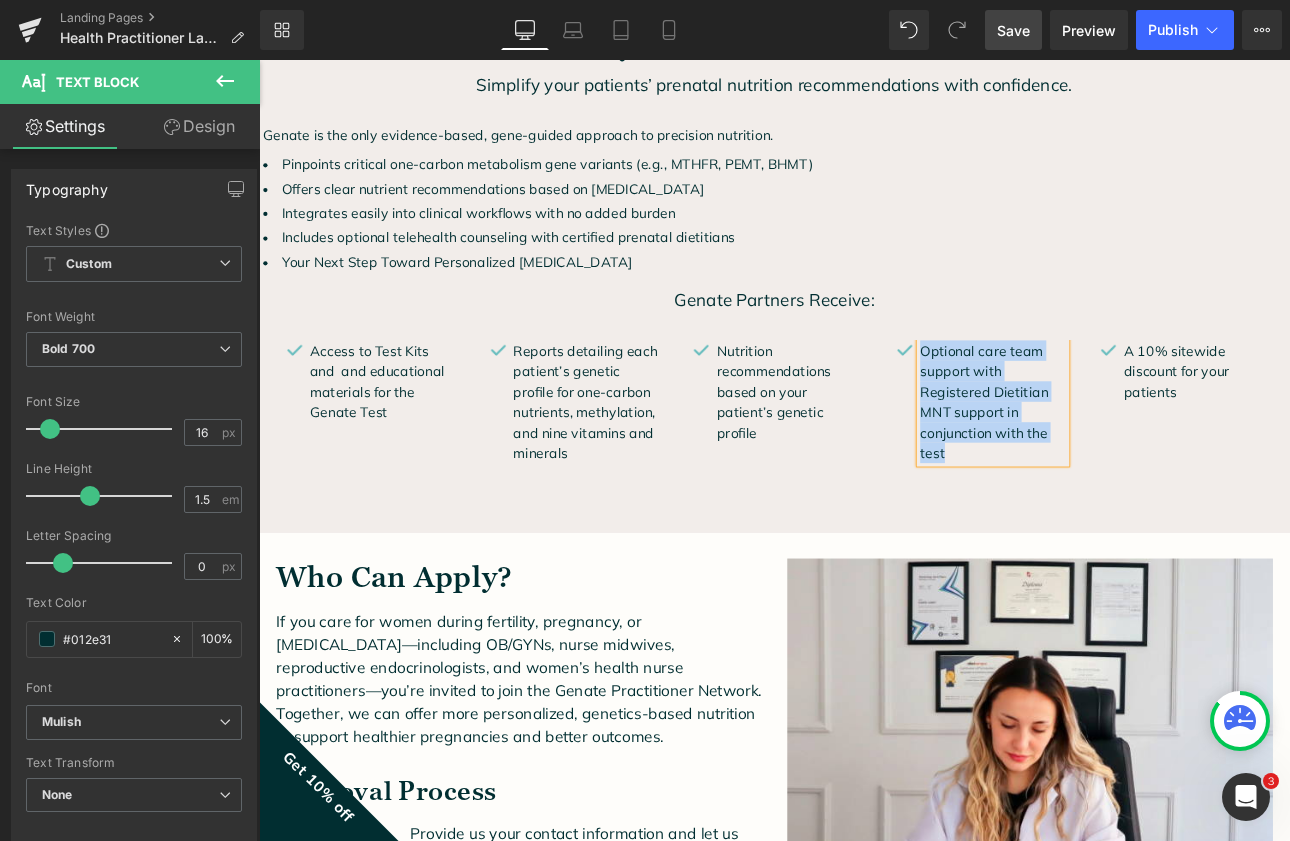 click on "Optional care team support with Registered Dietitian MNT support in conjunction with the test" at bounding box center [1120, 461] 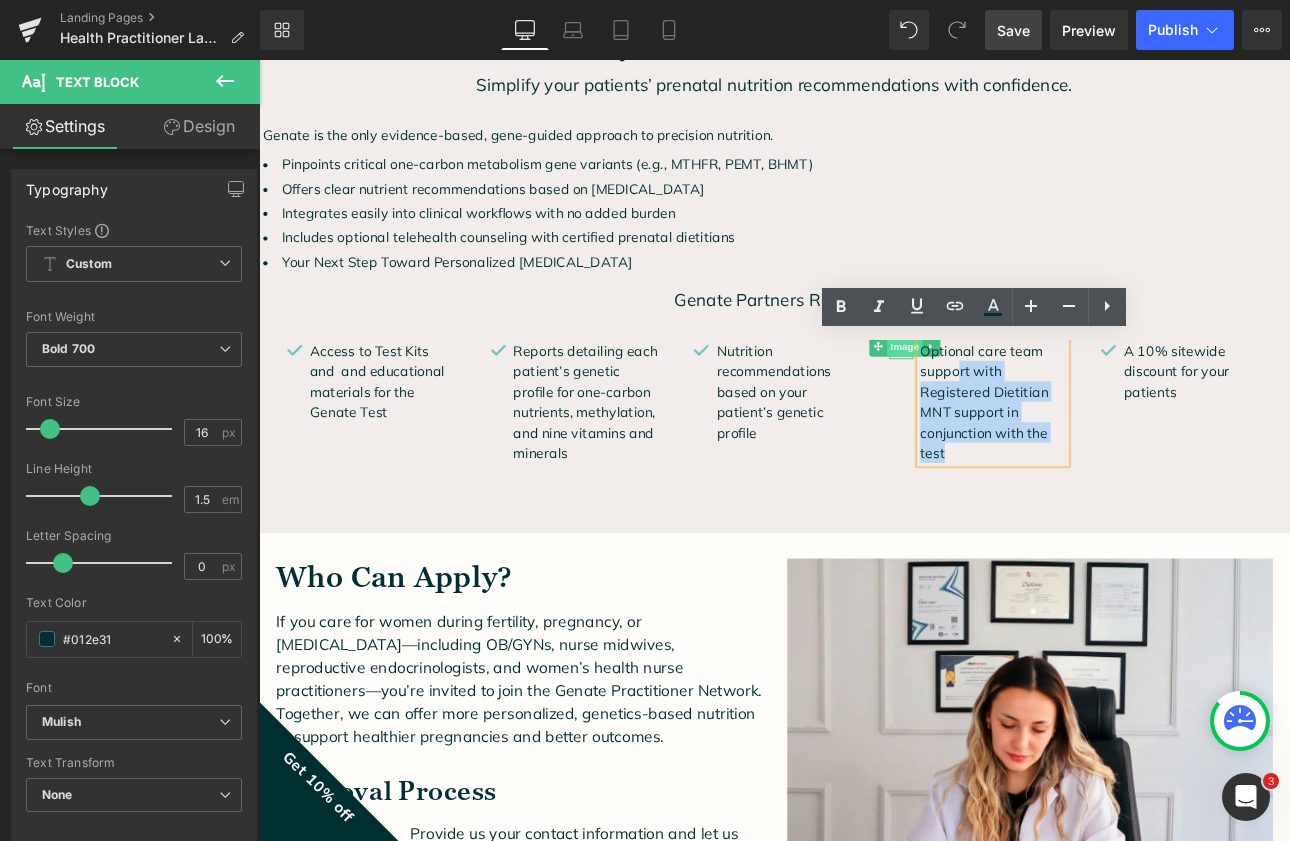 drag, startPoint x: 1072, startPoint y: 517, endPoint x: 1023, endPoint y: 397, distance: 129.61867 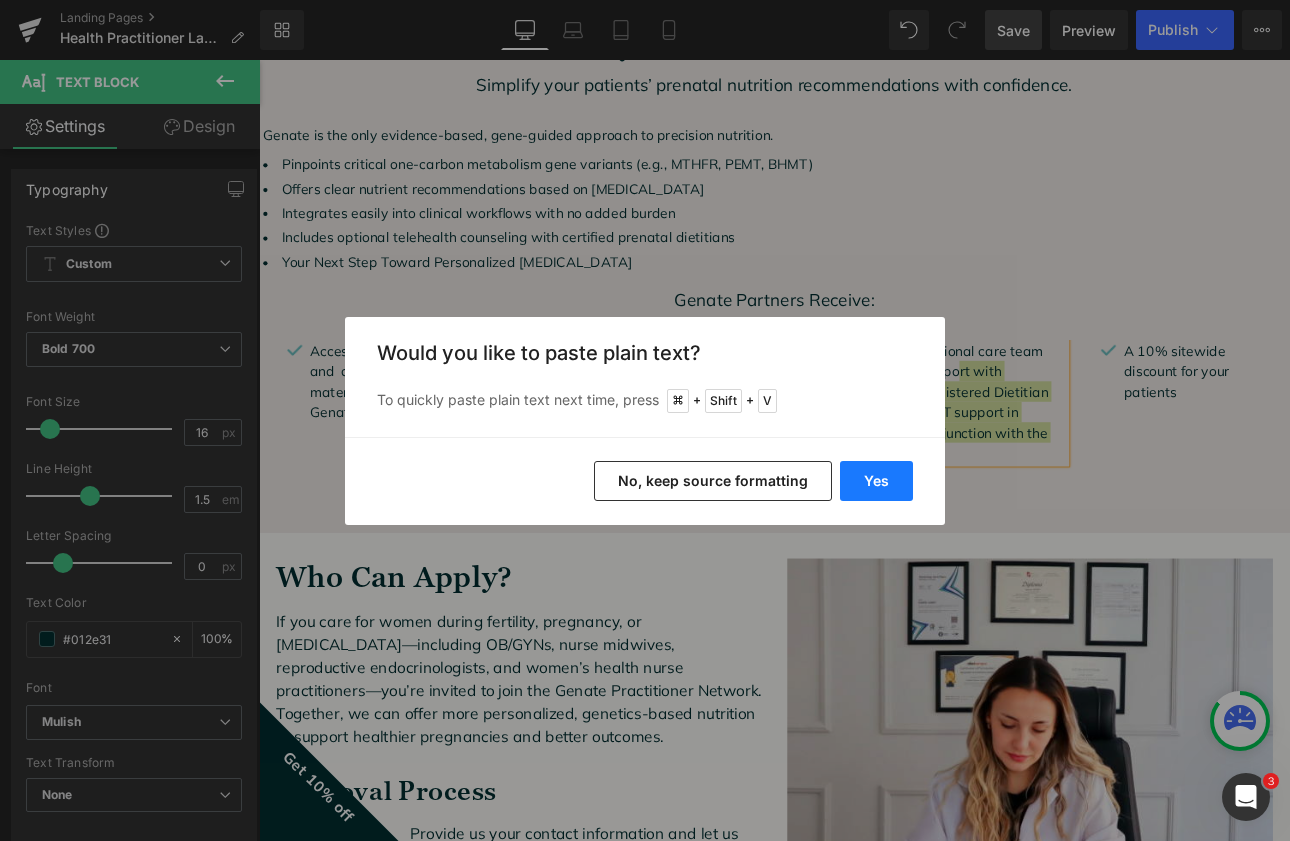 click on "Yes" at bounding box center [876, 481] 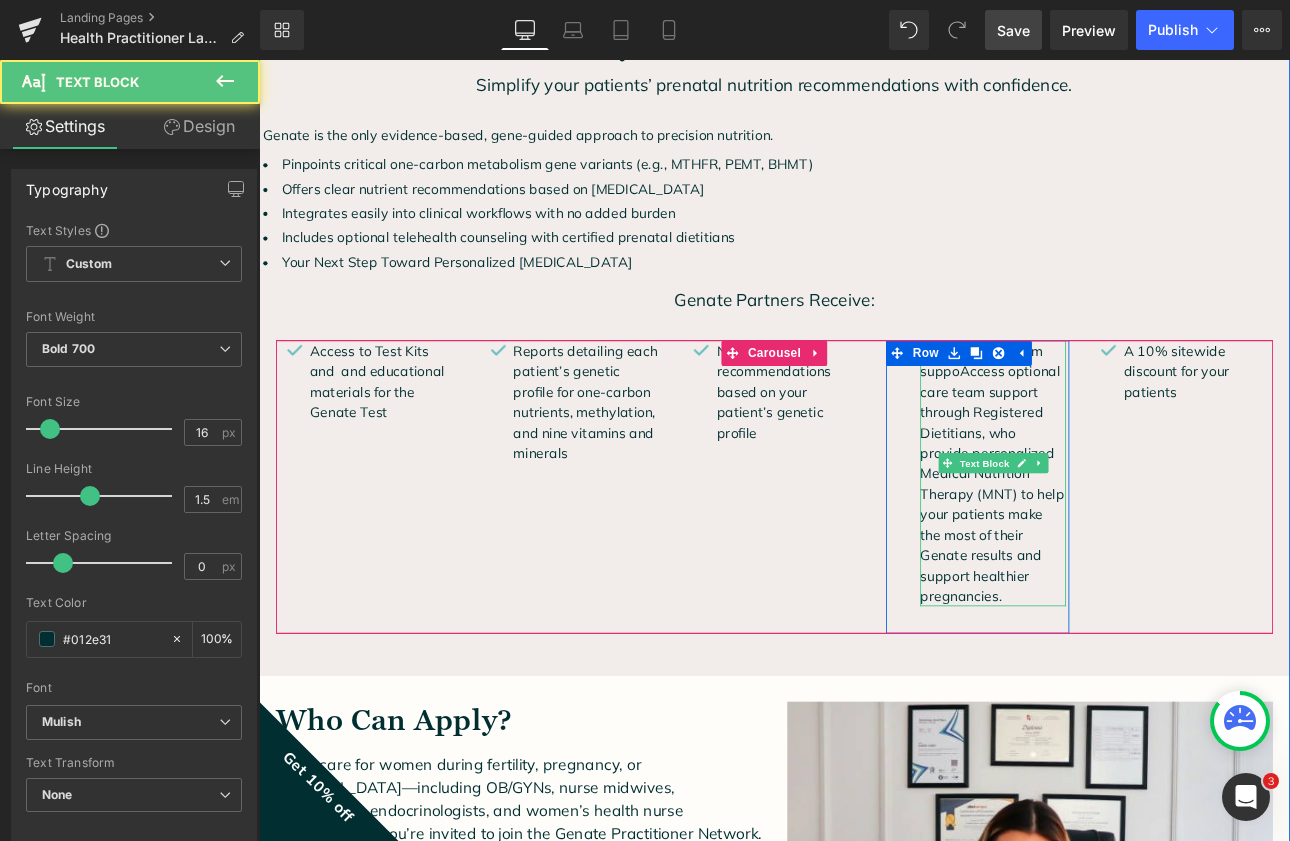click on "Optional care team suppoAccess optional care team support through Registered Dietitians, who provide personalized Medical Nutrition Therapy (MNT) to help your patients make the most of their Genate results and support healthier pregnancies." at bounding box center [1119, 545] 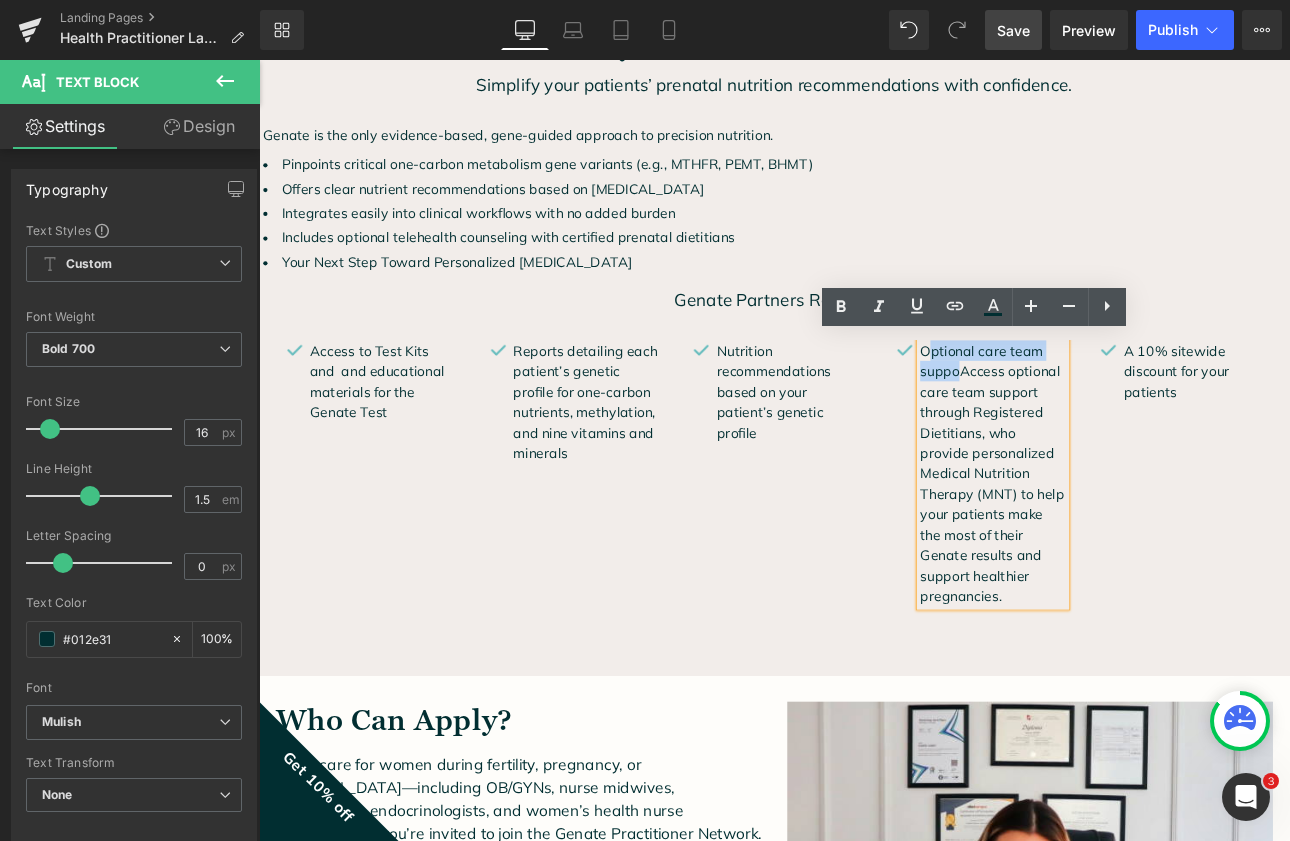 drag, startPoint x: 1076, startPoint y: 423, endPoint x: 1042, endPoint y: 404, distance: 38.948685 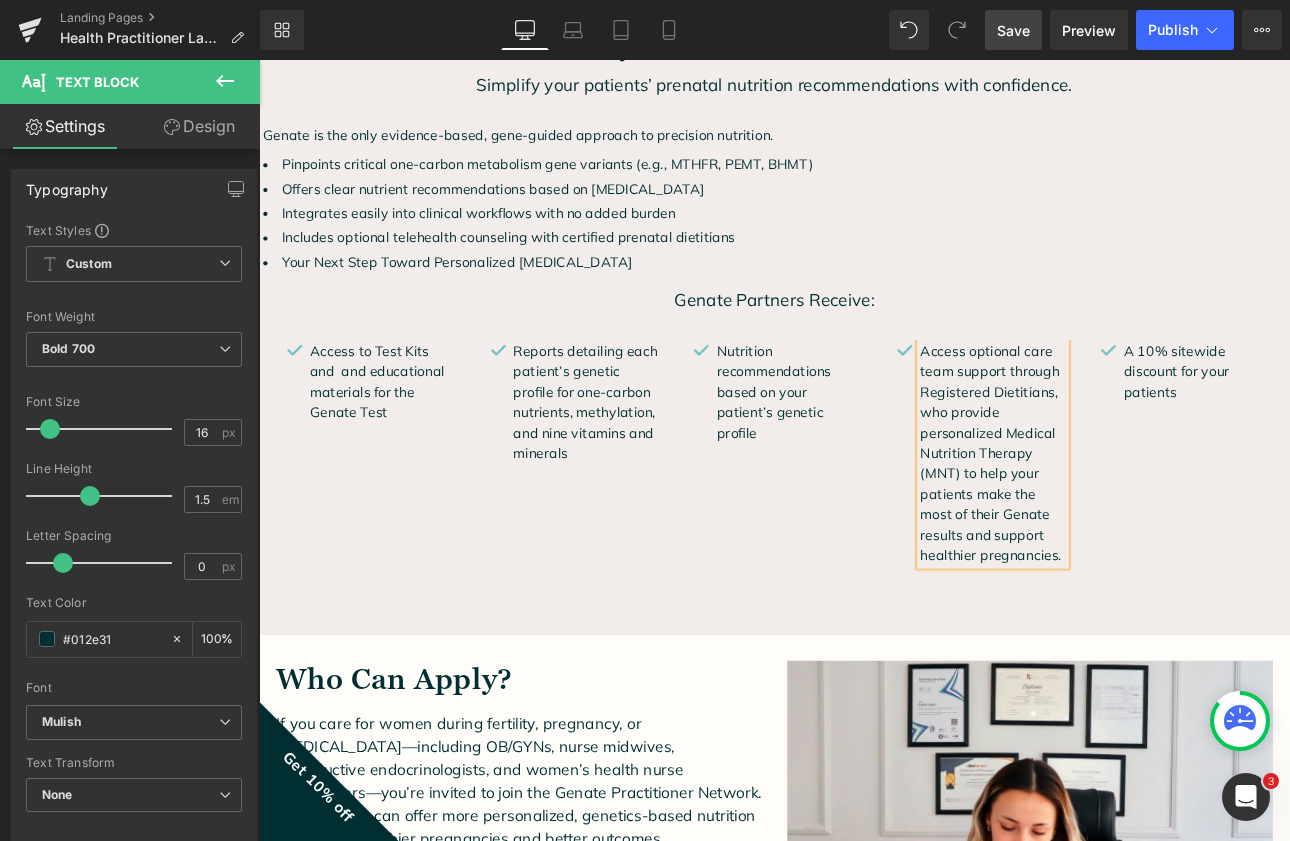 click on "Image         Access optional care team support through Registered Dietitians, who provide personalized Medical Nutrition Therapy (MNT) to help your patients make the most of their Genate results and support healthier pregnancies. Text Block         Row" at bounding box center (1102, 537) 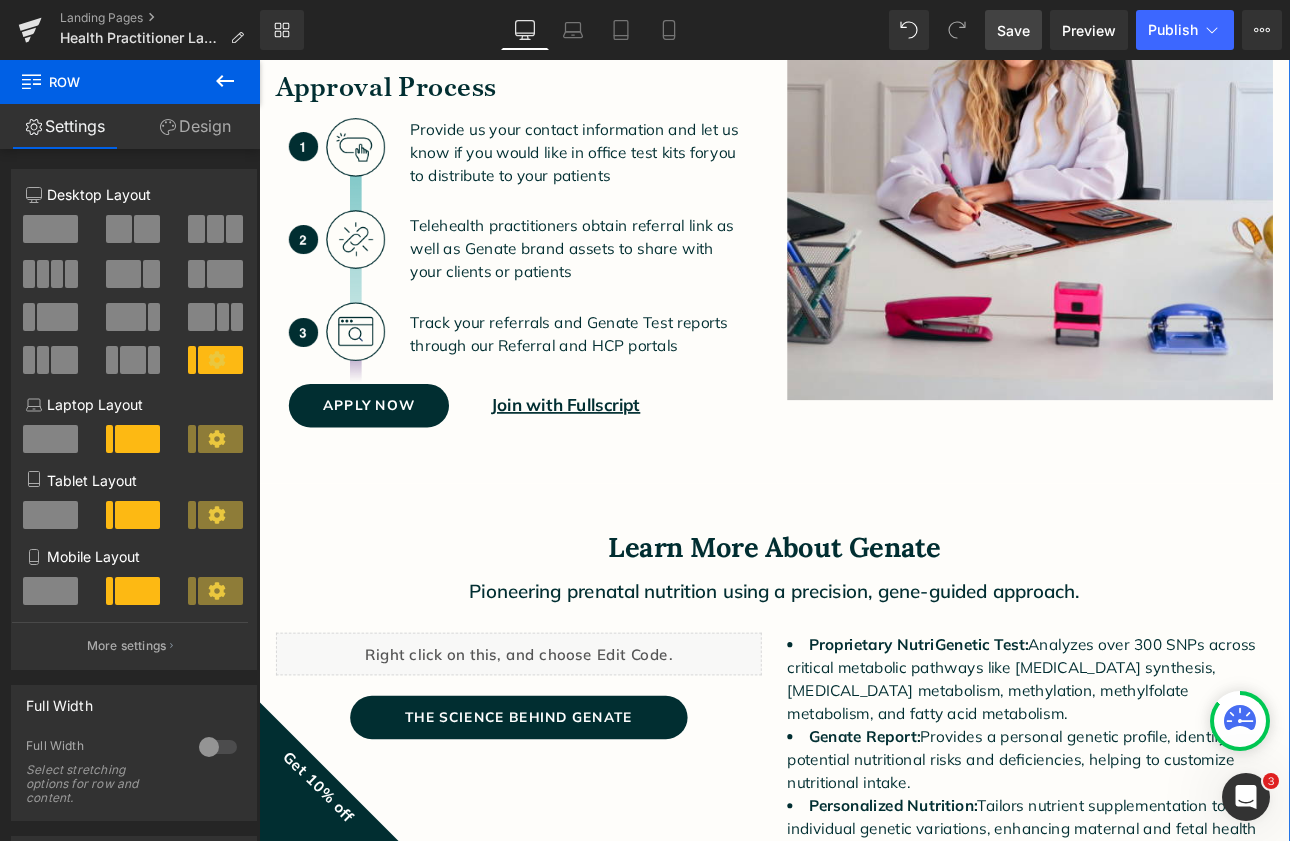 scroll, scrollTop: 2028, scrollLeft: 0, axis: vertical 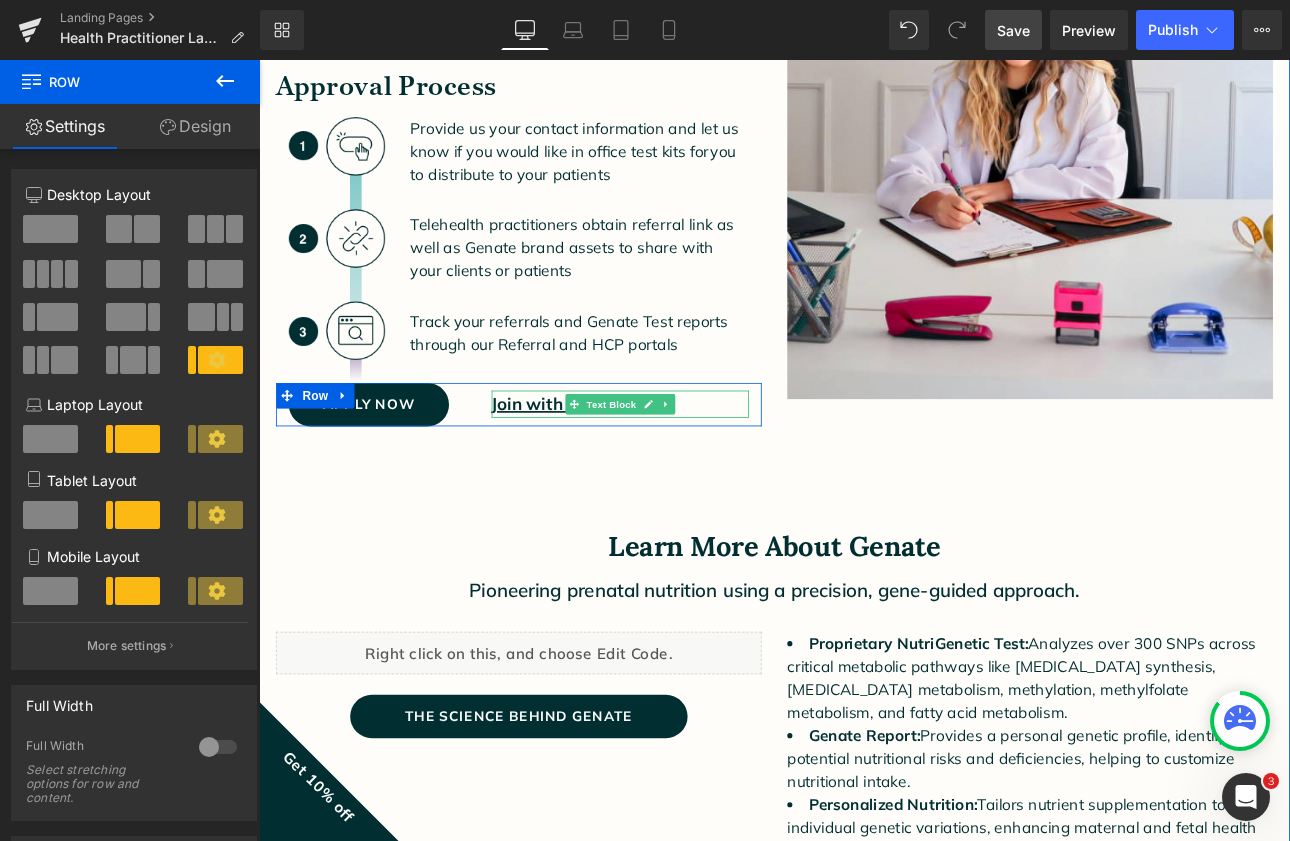click on "Join with Fullscript" at bounding box center [683, 464] 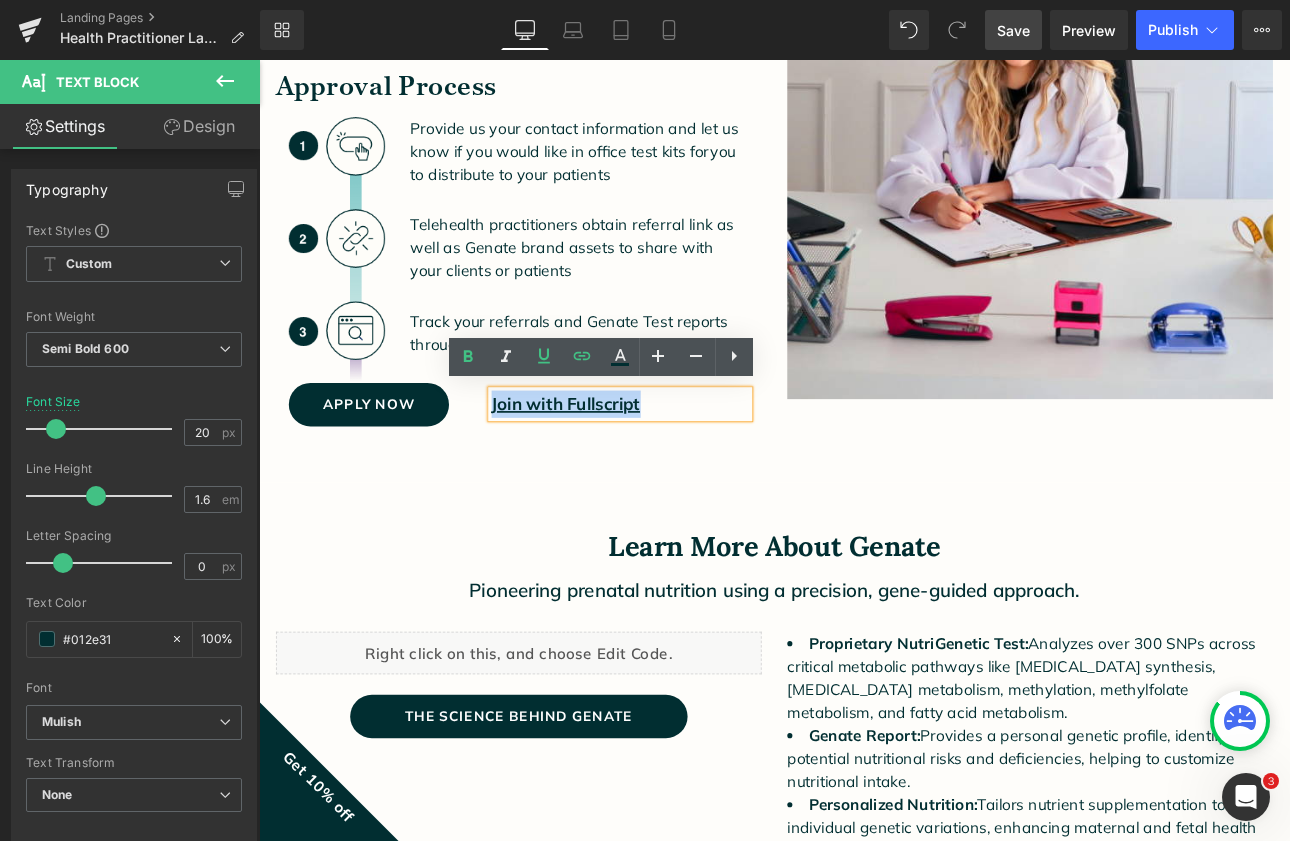 drag, startPoint x: 759, startPoint y: 457, endPoint x: 517, endPoint y: 448, distance: 242.1673 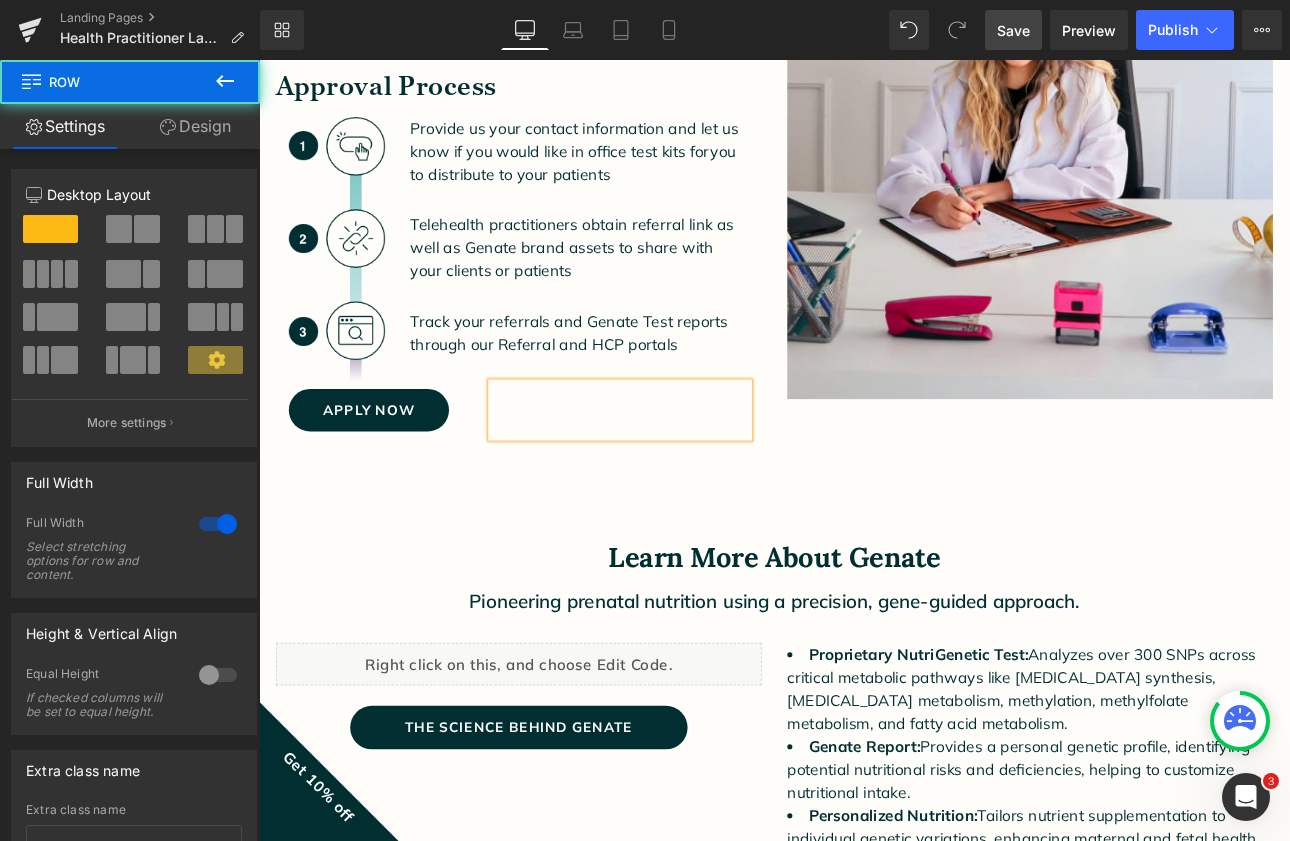 click on "Who Can Apply? Heading         If you care for women during fertility, pregnancy, or postpartum—including OB/GYNs, nurse midwives, reproductive endocrinologists, and women’s health nurse practitioners—you’re invited to join the Genate Practitioner Network. Together, we can offer more personalized, genetics-based nutrition to support healthier pregnancies and better outcomes. Text Block         Approval Process Heading         Image         Provide us your contact information and let us know if you would like in office test kits for  you to distribute to your patients Telehealth practitioners obtain referral link as well as Genate brand assets to share with your clients or patients Track your referrals and Genate Test reports through our Referral and HCP portals Text Block         Row         Apply Now Button         Text Block         Row         Image         Row         Row" at bounding box center [864, 178] 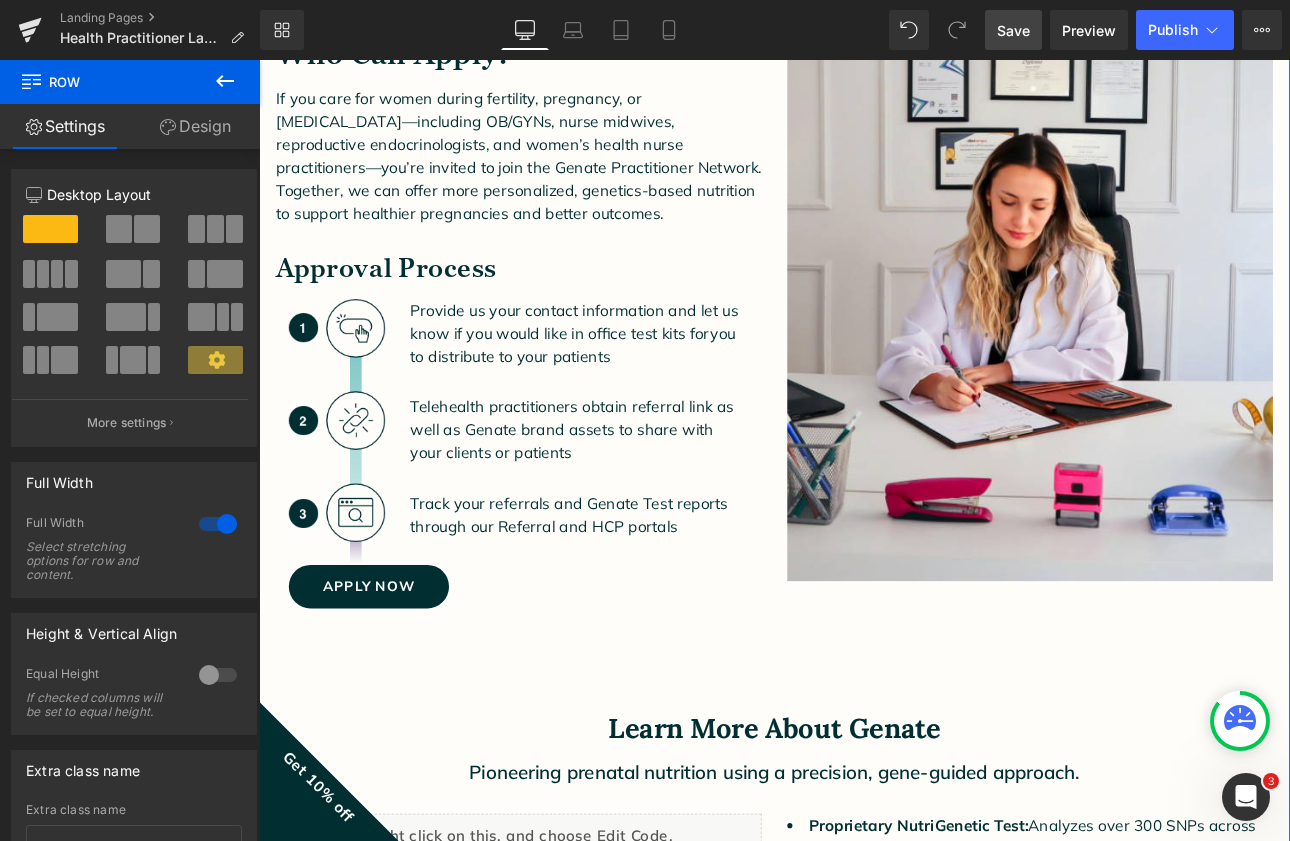 scroll, scrollTop: 1818, scrollLeft: 0, axis: vertical 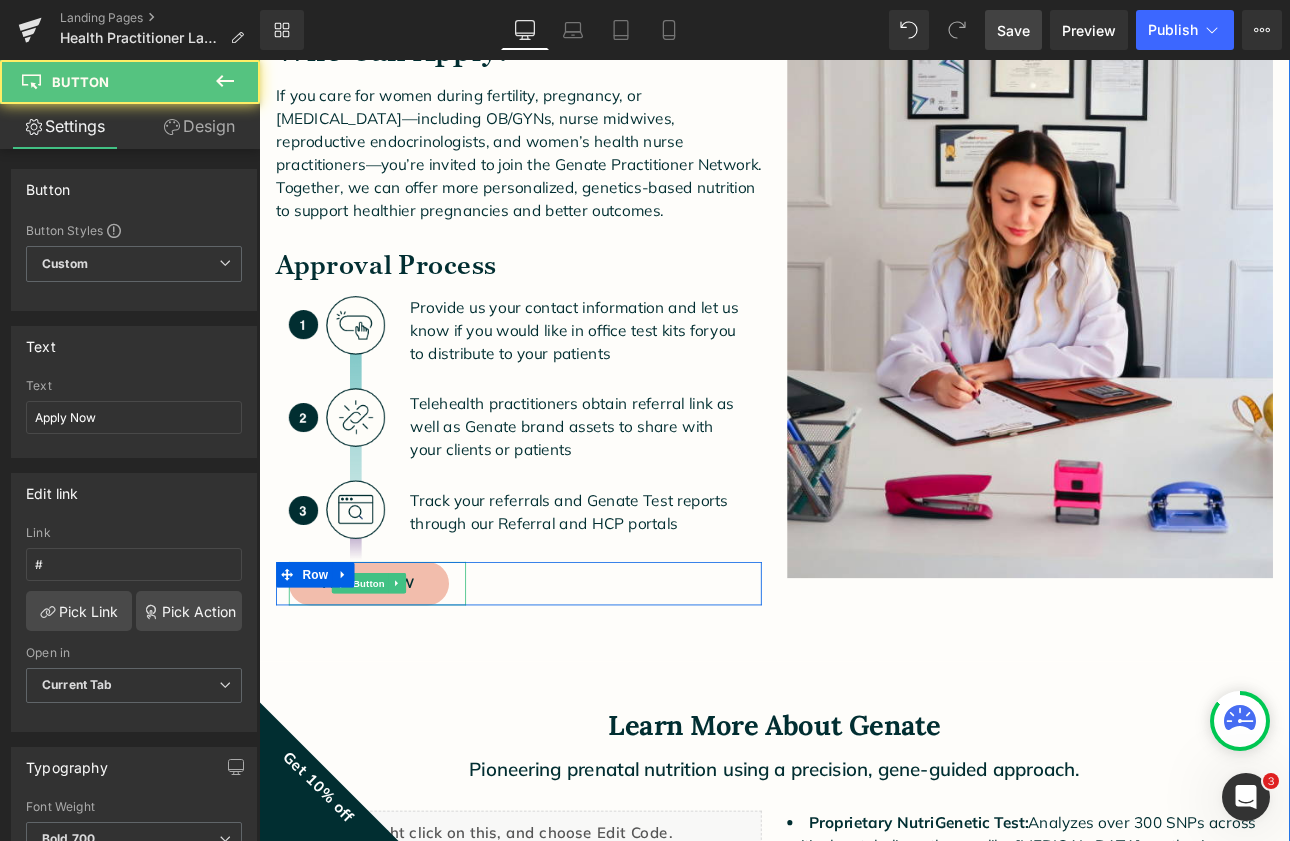 click on "Apply Now" at bounding box center [388, 674] 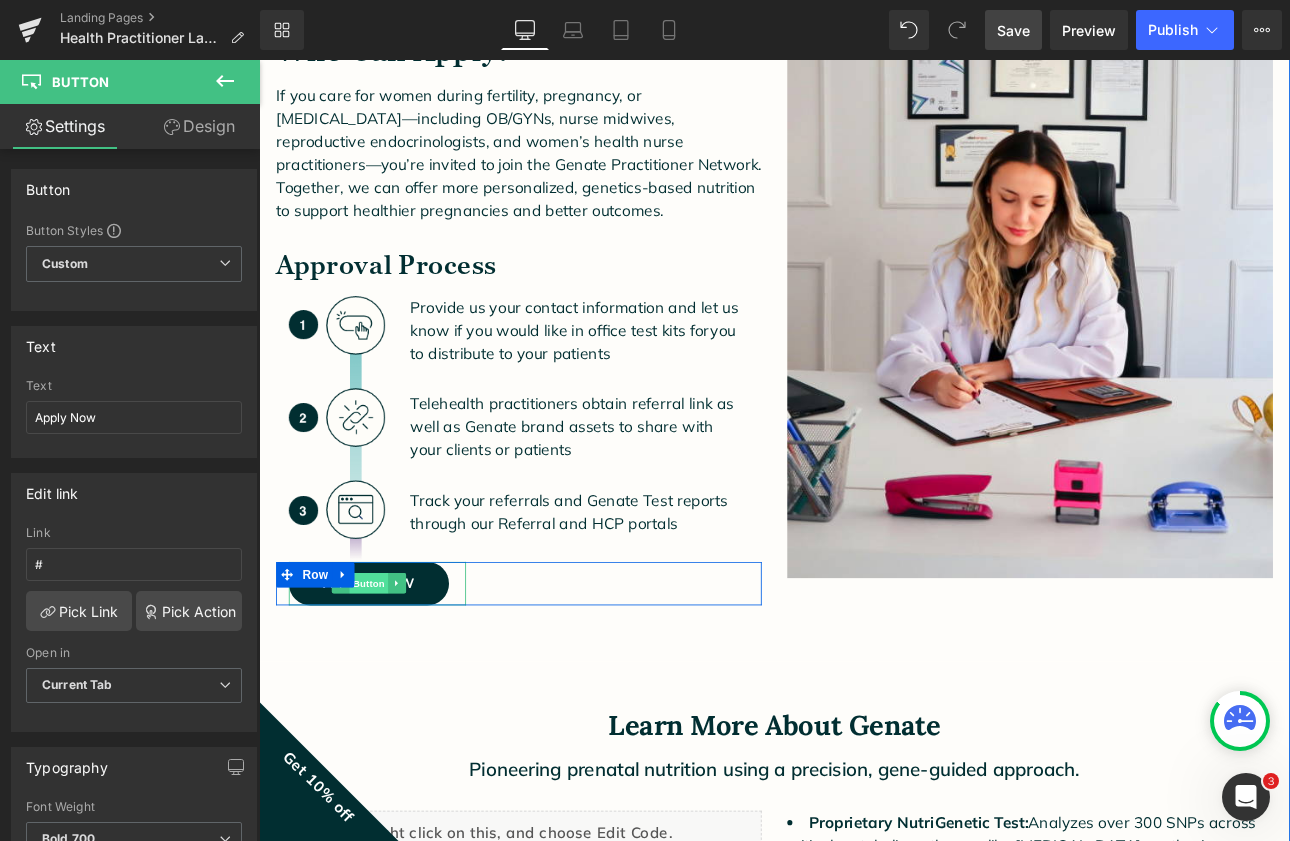 click on "Button" at bounding box center (388, 674) 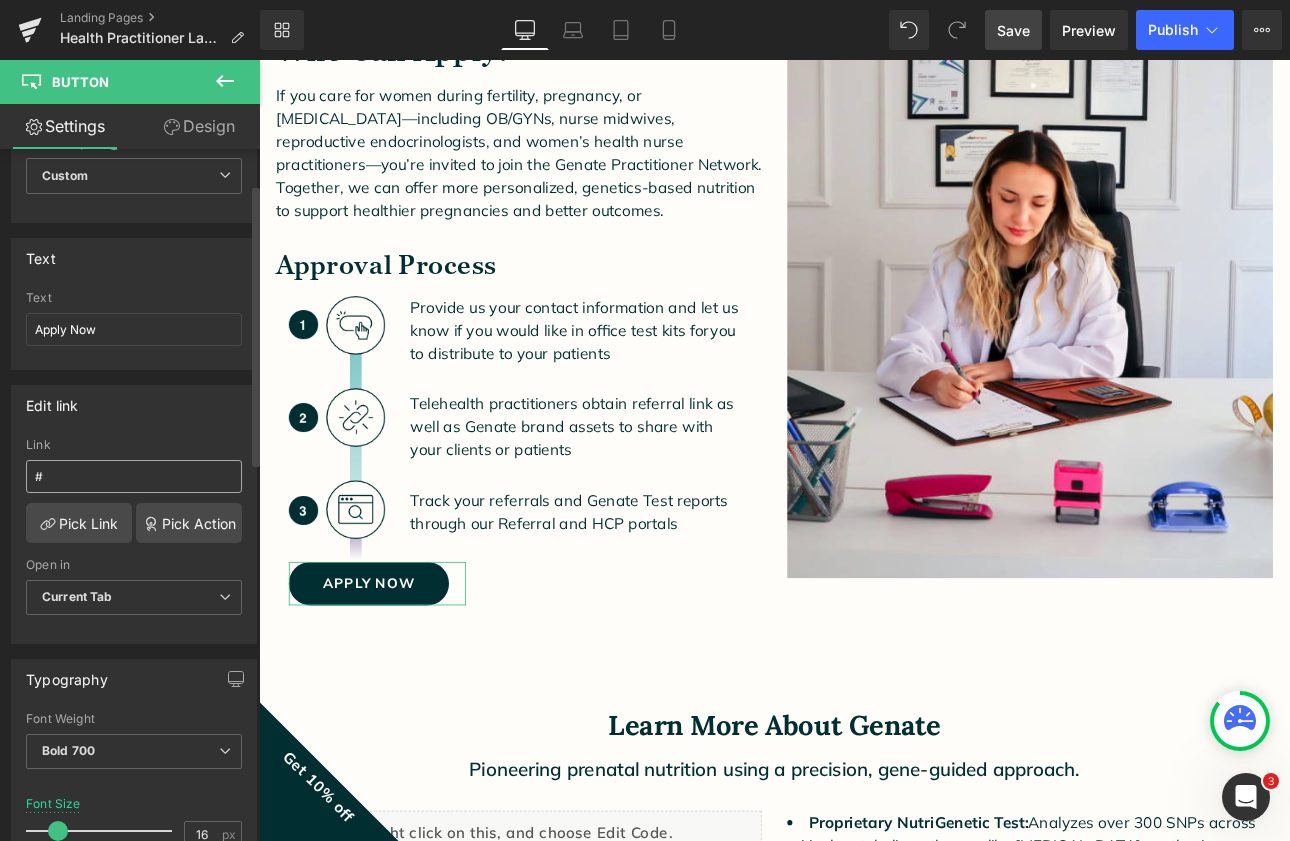 scroll, scrollTop: 102, scrollLeft: 0, axis: vertical 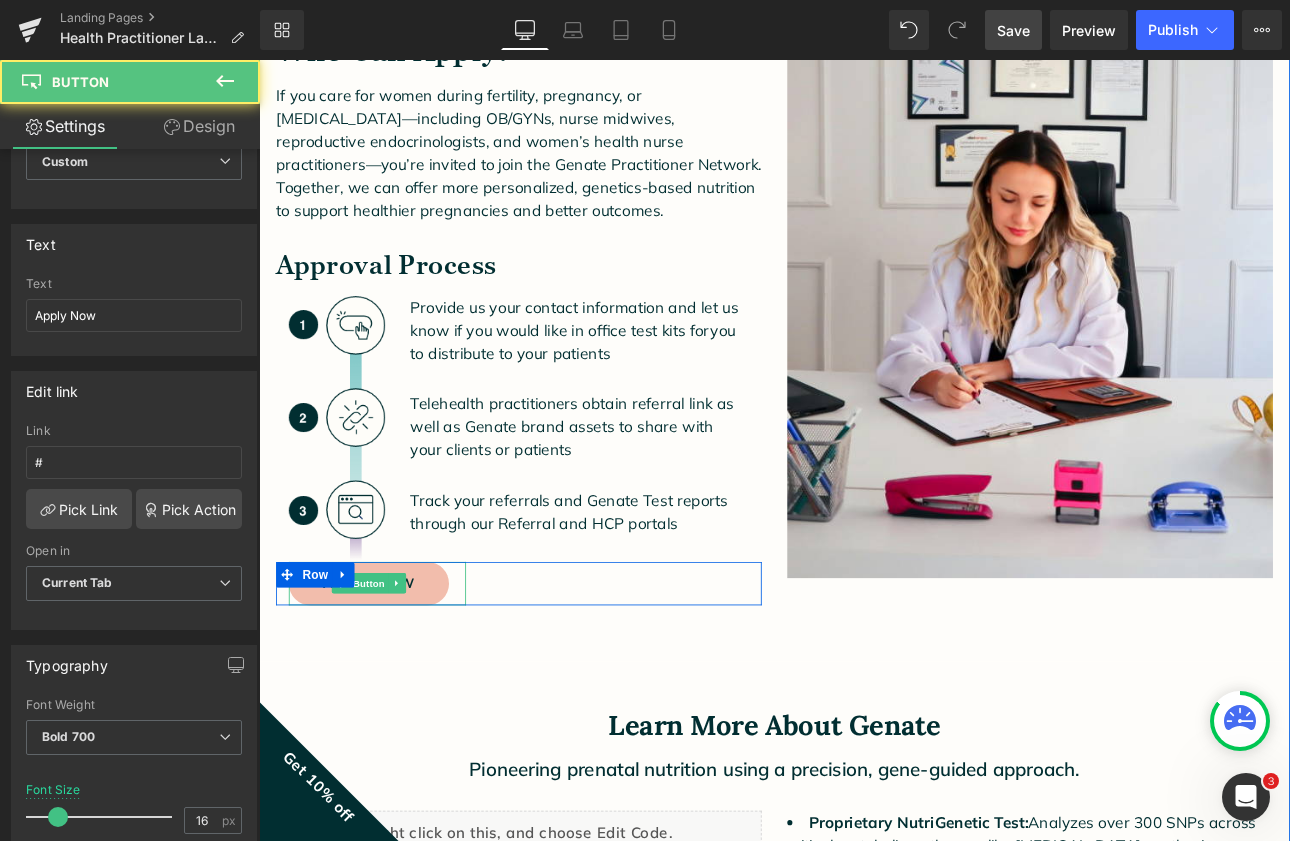 click on "Apply Now" at bounding box center [388, 674] 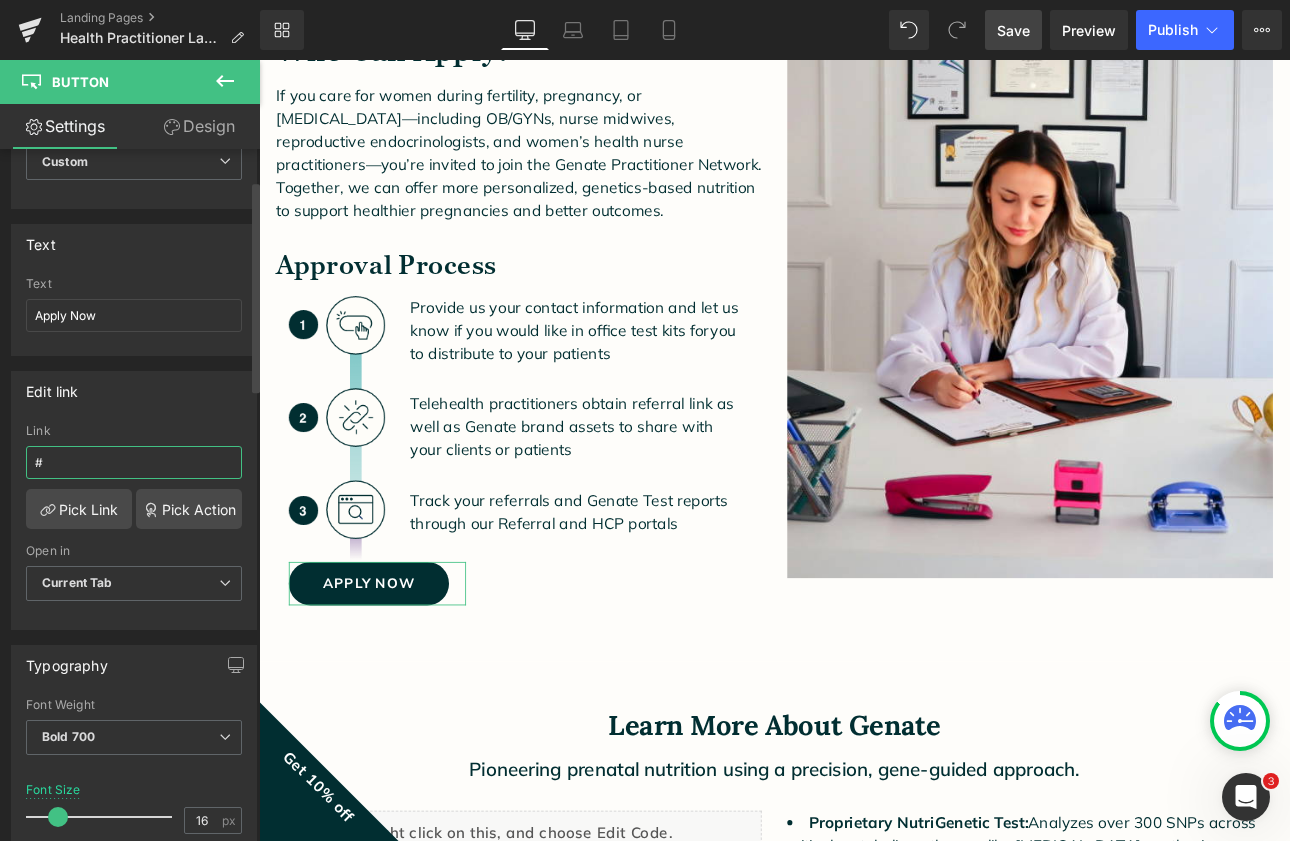 click on "#" at bounding box center (134, 462) 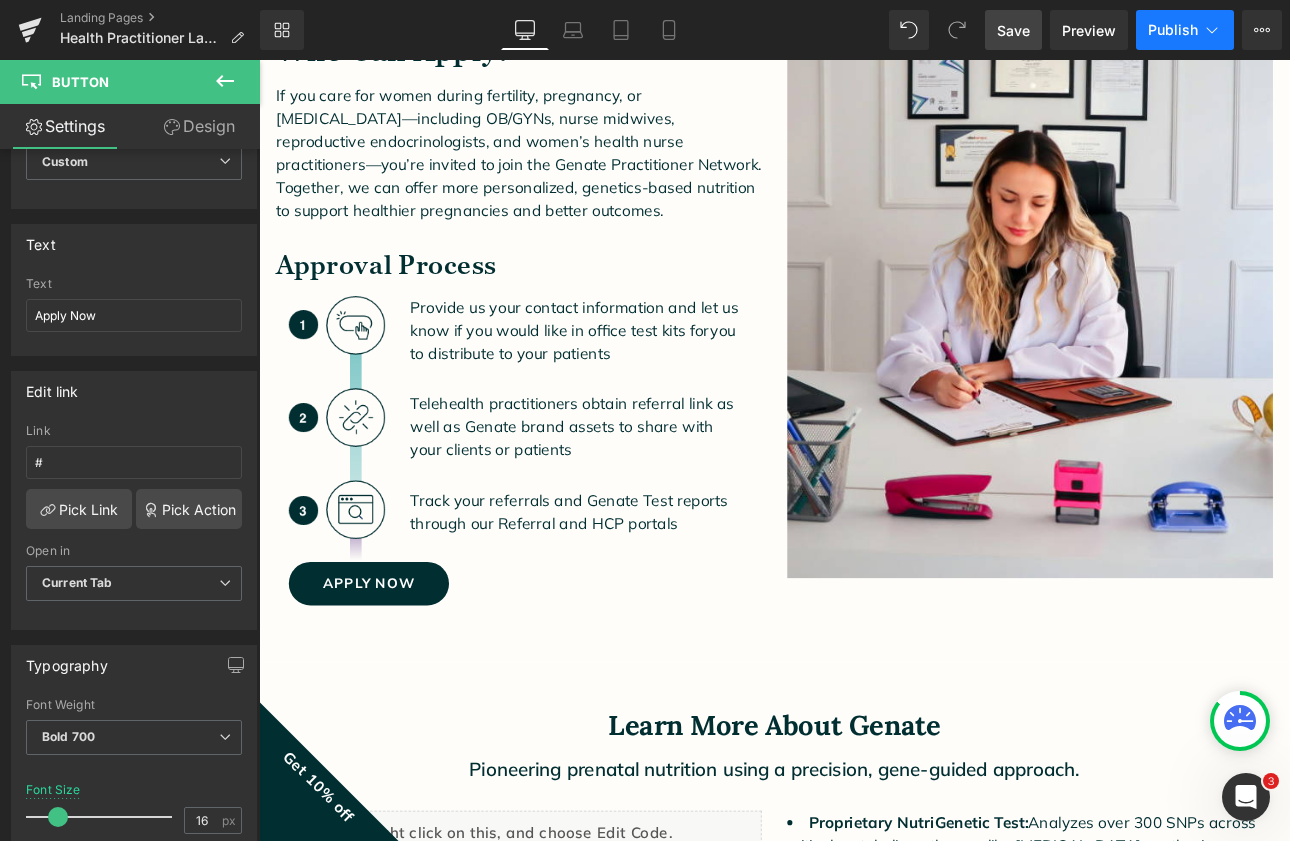 click on "Publish" at bounding box center [1173, 30] 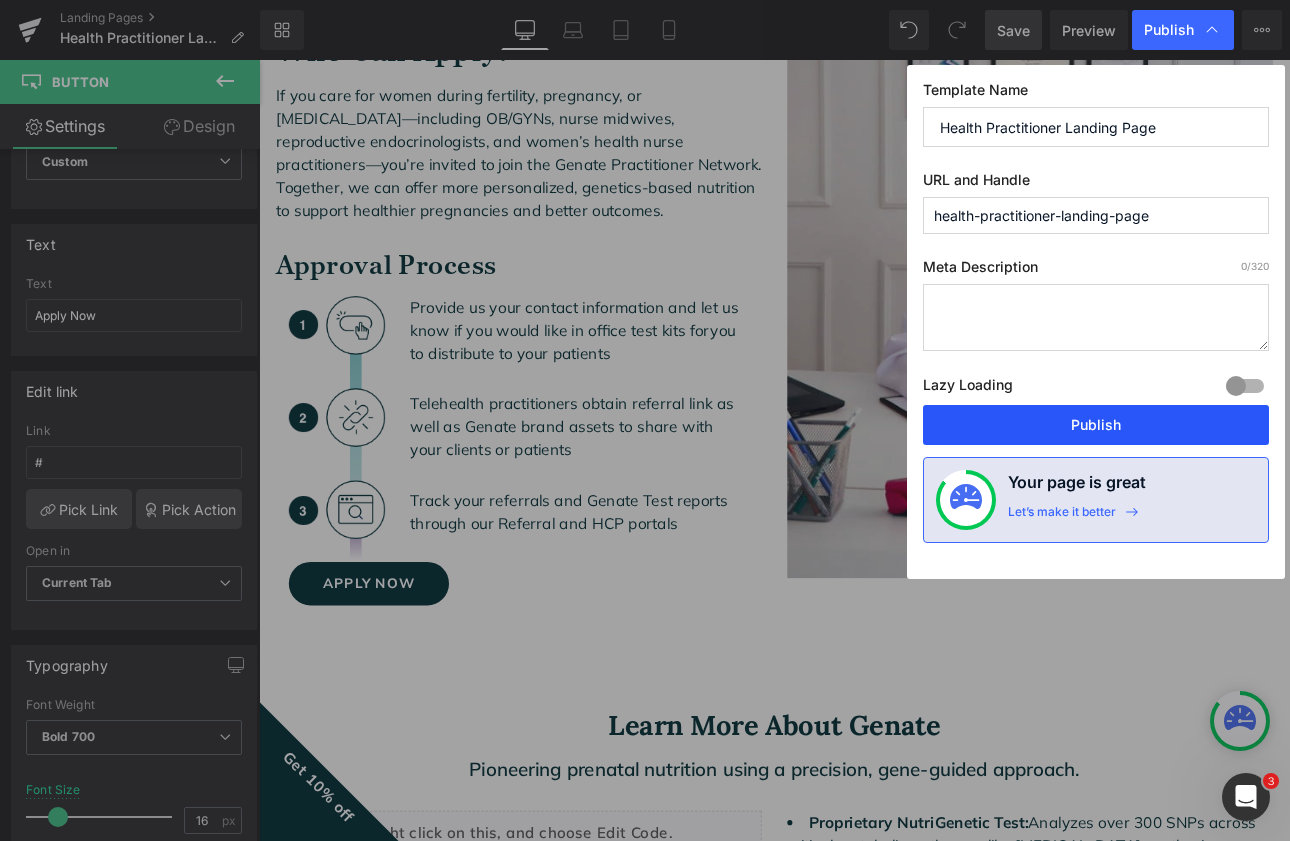click on "Publish" at bounding box center (1096, 425) 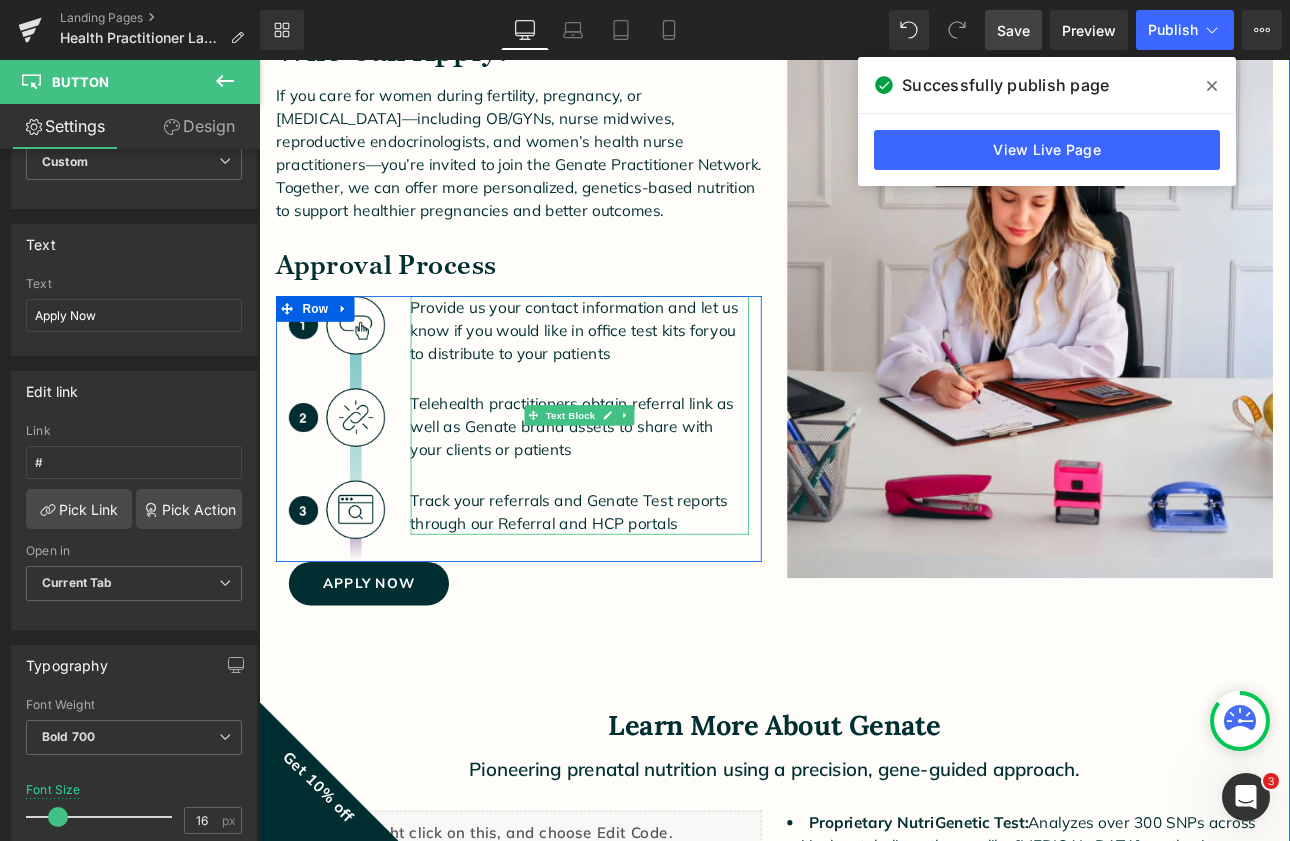 scroll, scrollTop: 1813, scrollLeft: 0, axis: vertical 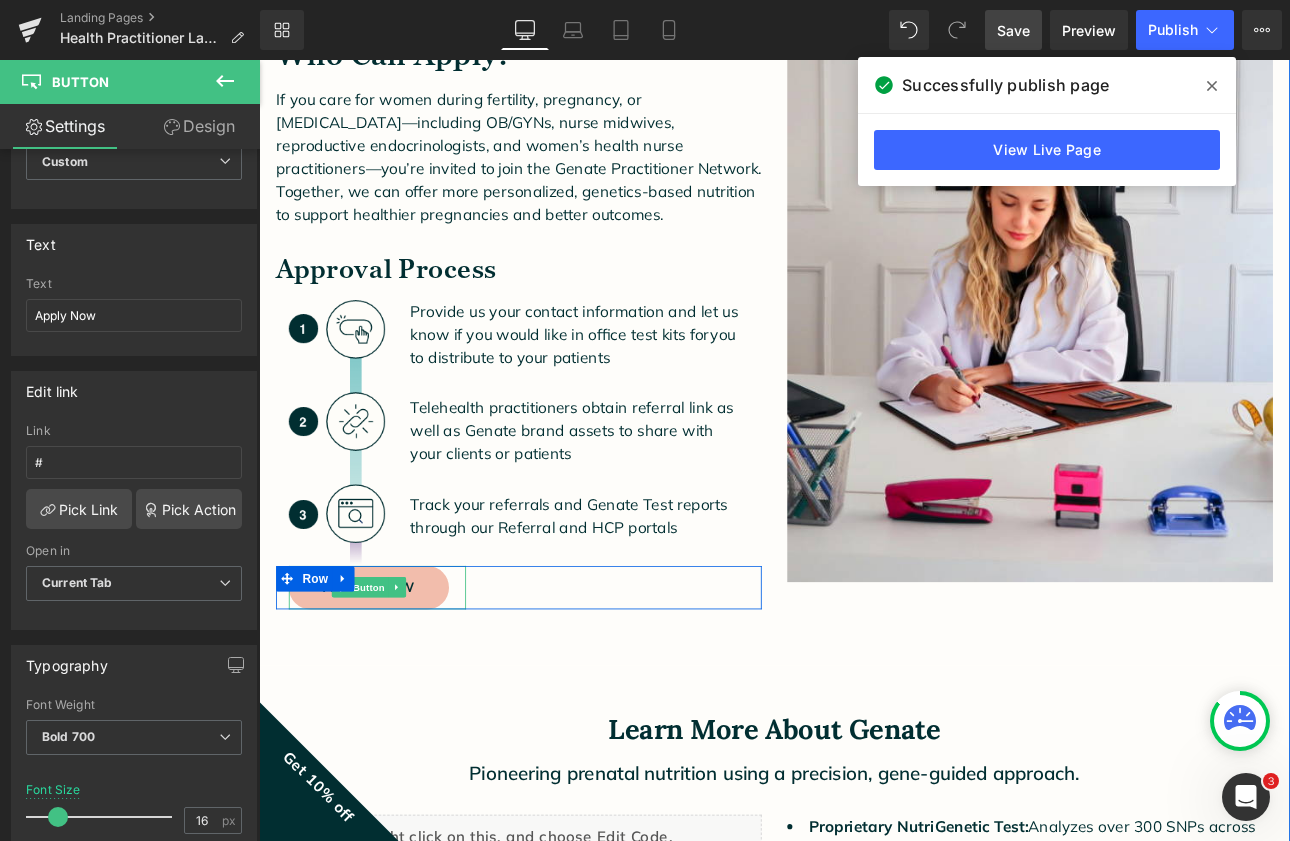 click on "Apply Now" at bounding box center [388, 679] 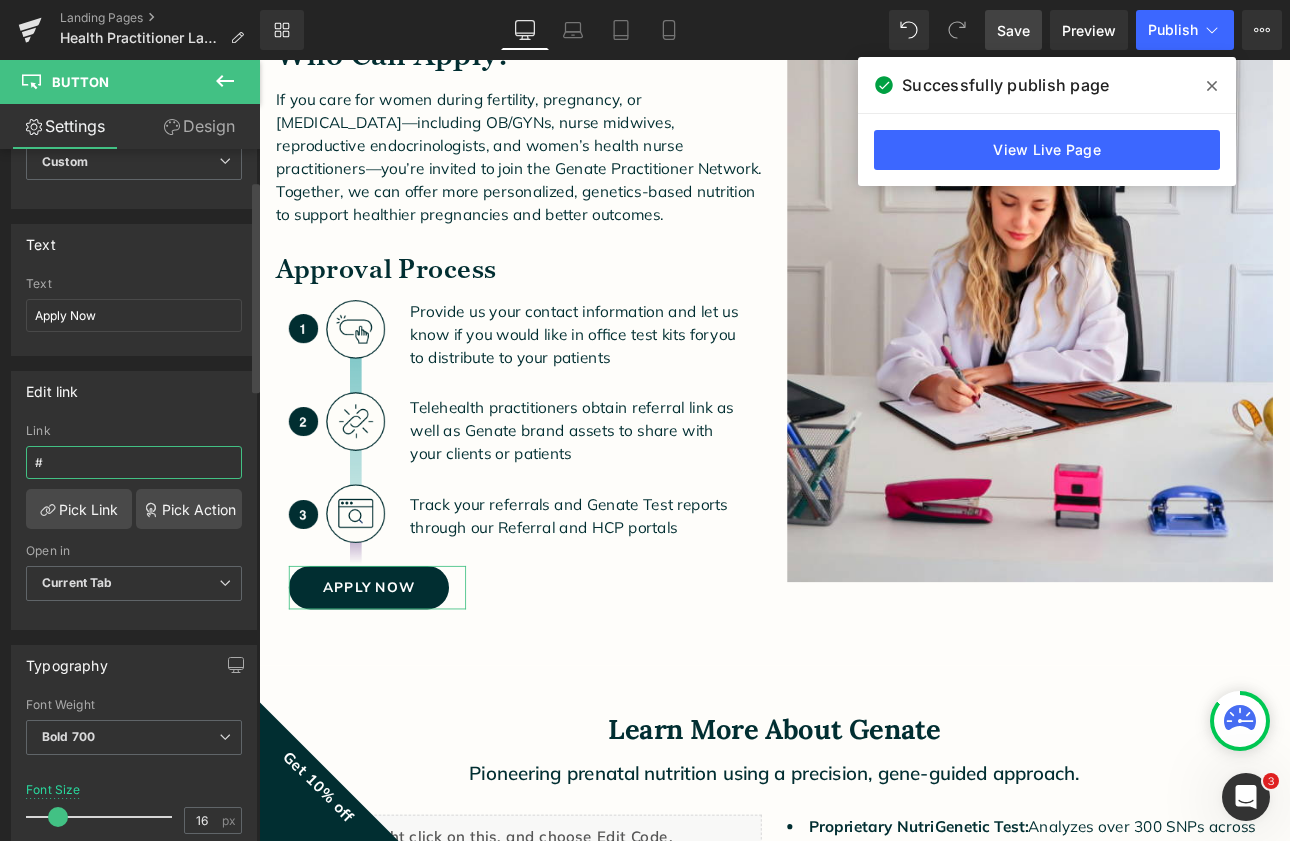 click on "#" at bounding box center (134, 462) 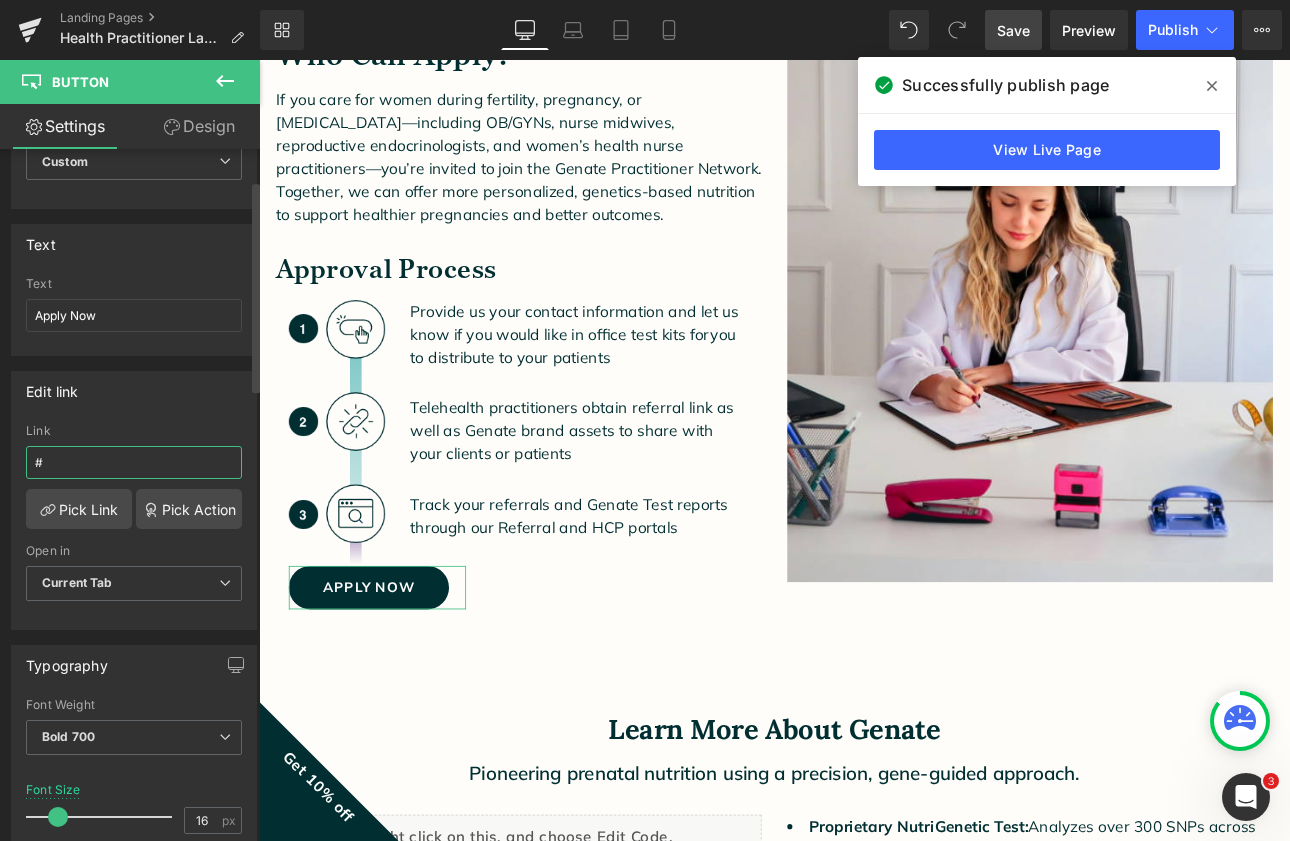 drag, startPoint x: 51, startPoint y: 462, endPoint x: 29, endPoint y: 461, distance: 22.022715 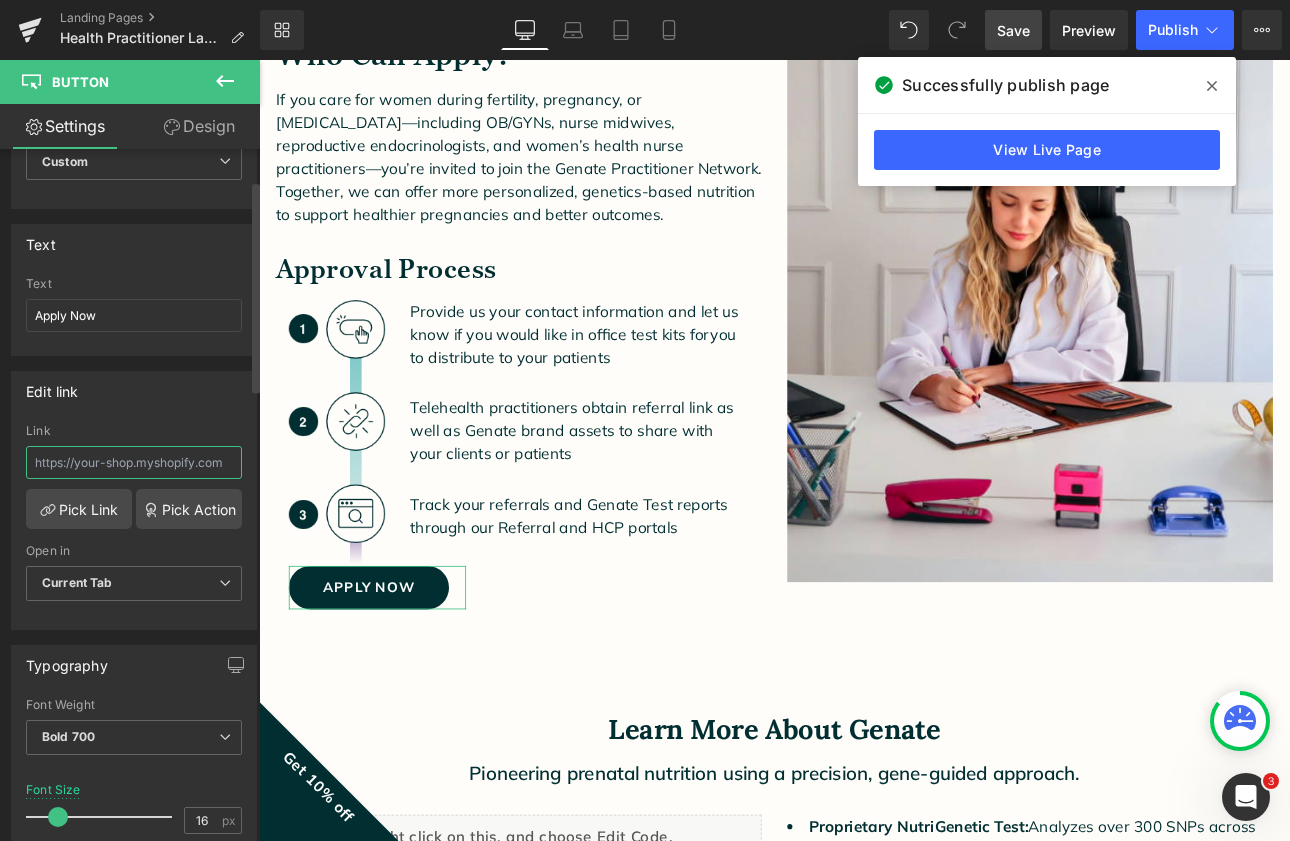 drag, startPoint x: 31, startPoint y: 458, endPoint x: 241, endPoint y: 459, distance: 210.00238 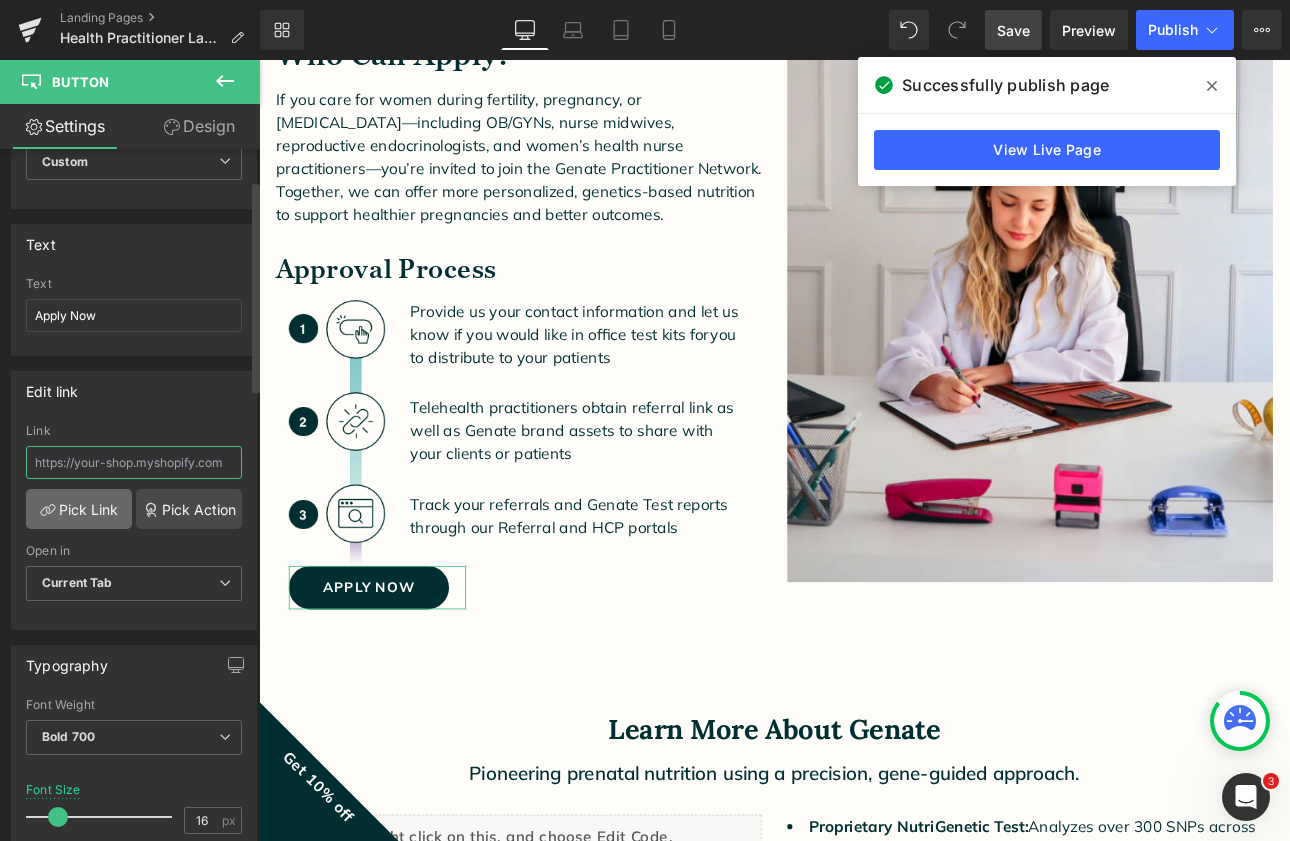 type 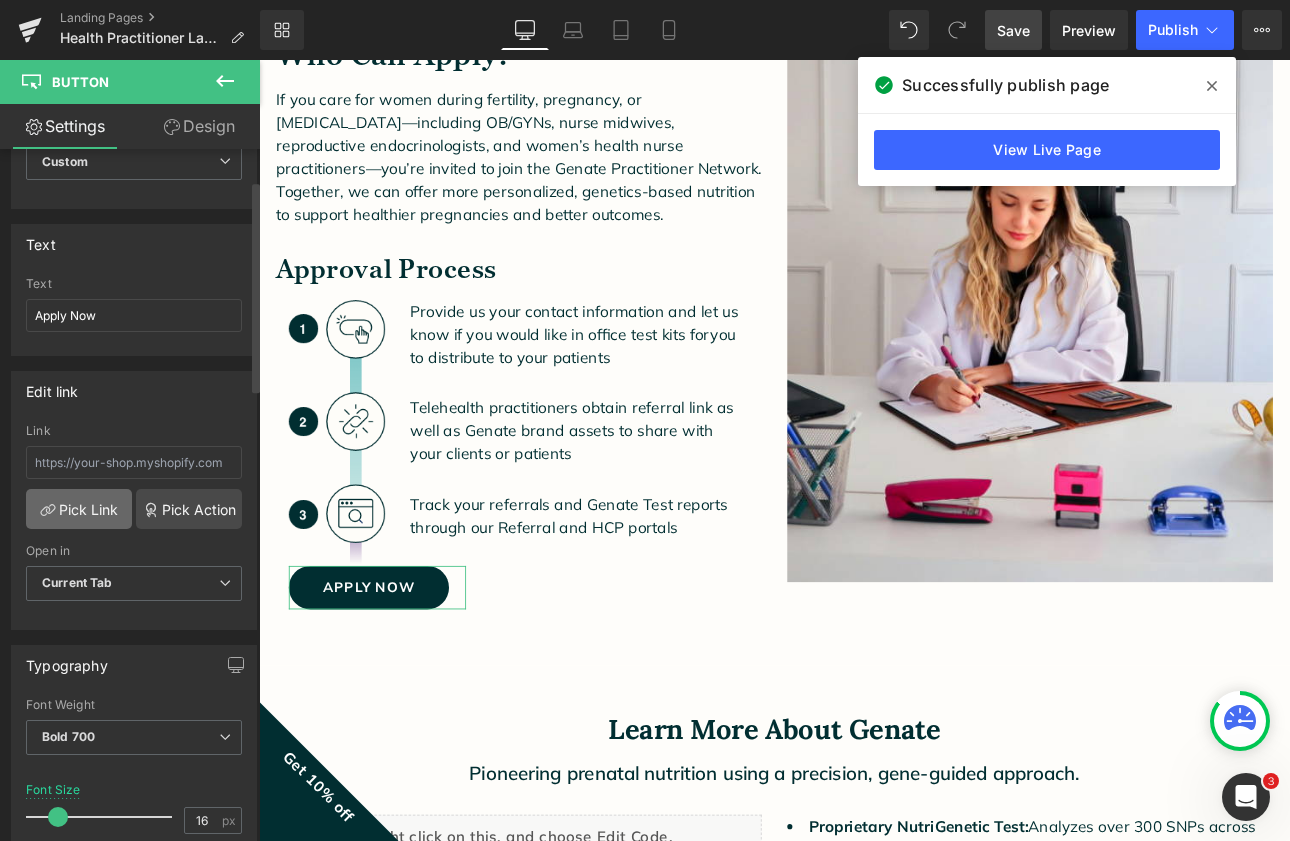 click on "Pick Link" at bounding box center [79, 509] 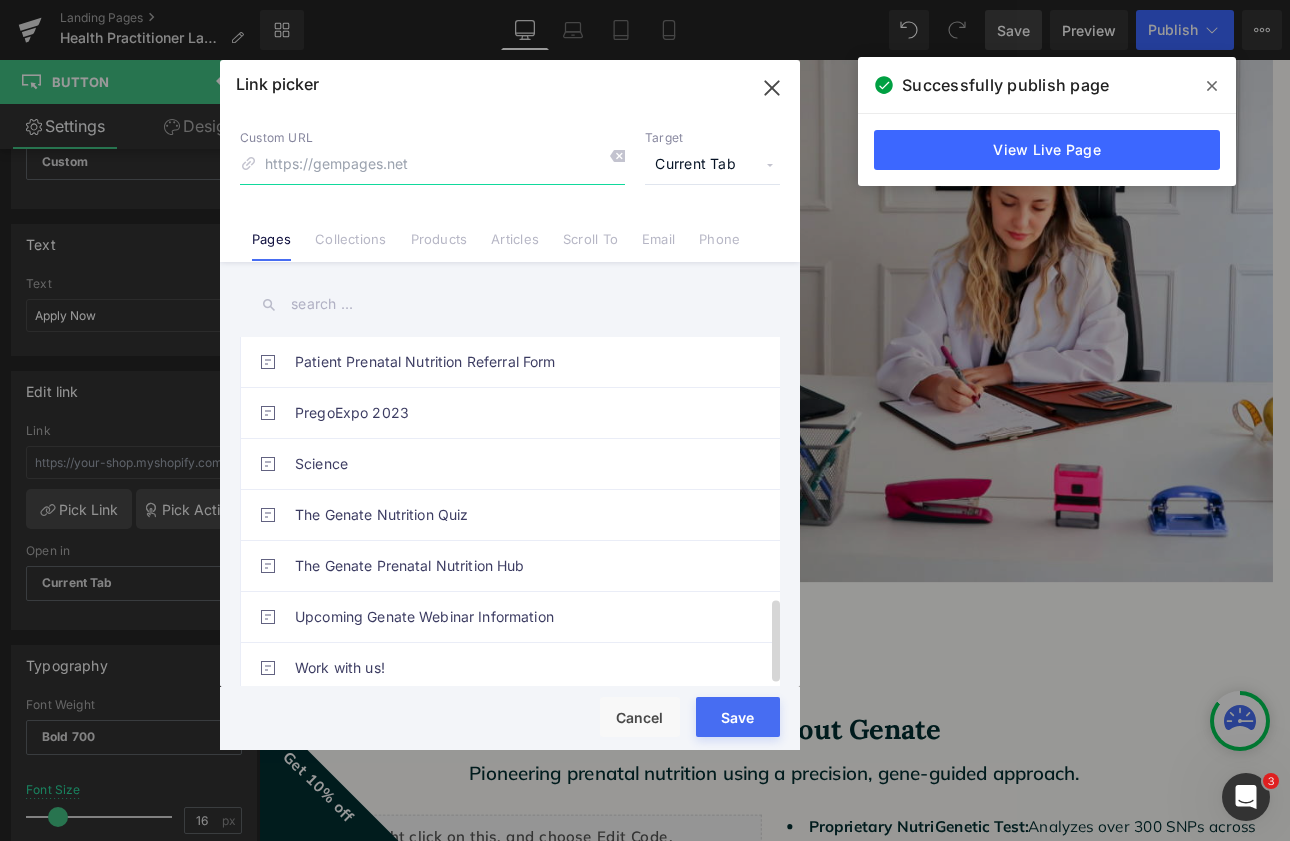 scroll, scrollTop: 1088, scrollLeft: 0, axis: vertical 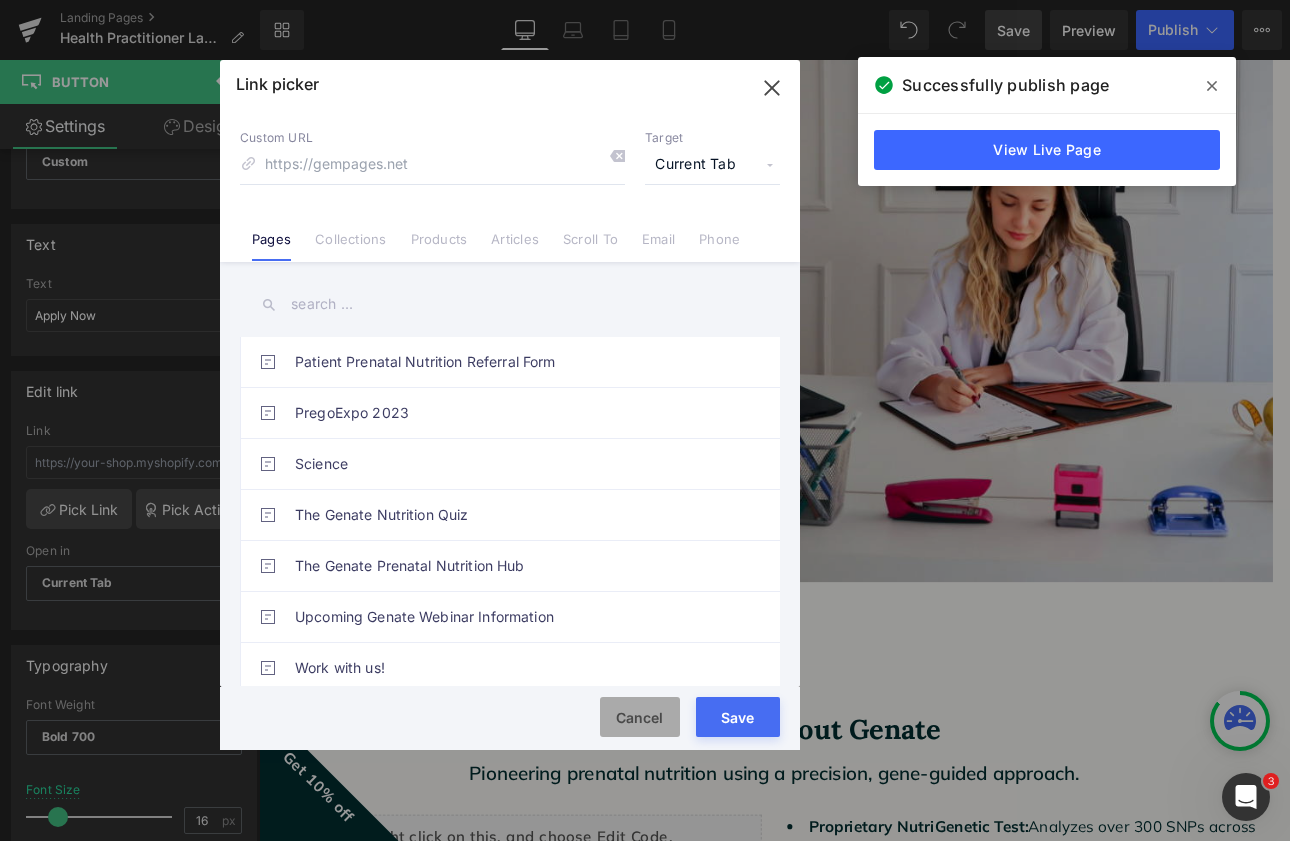 click on "Cancel" at bounding box center [640, 717] 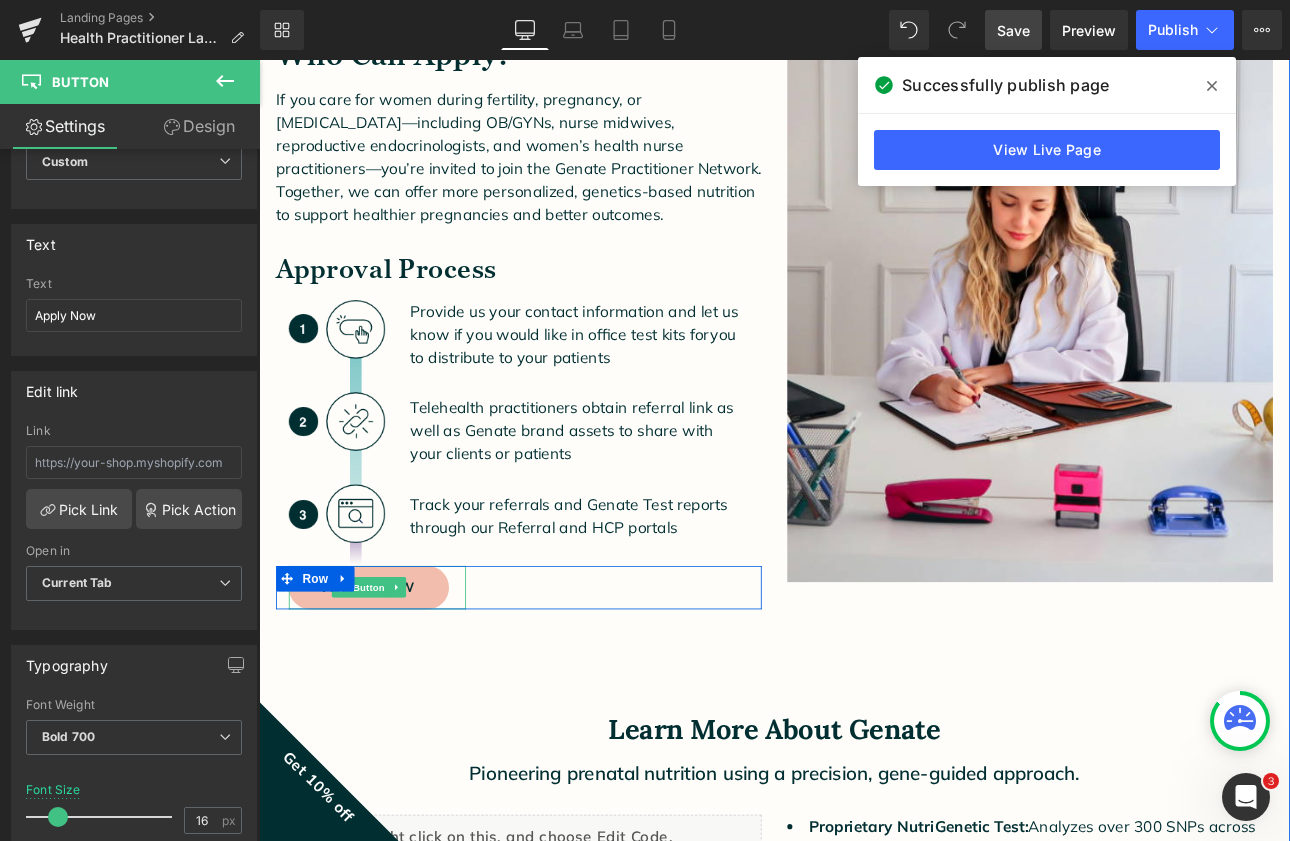 click on "Apply Now" at bounding box center [388, 679] 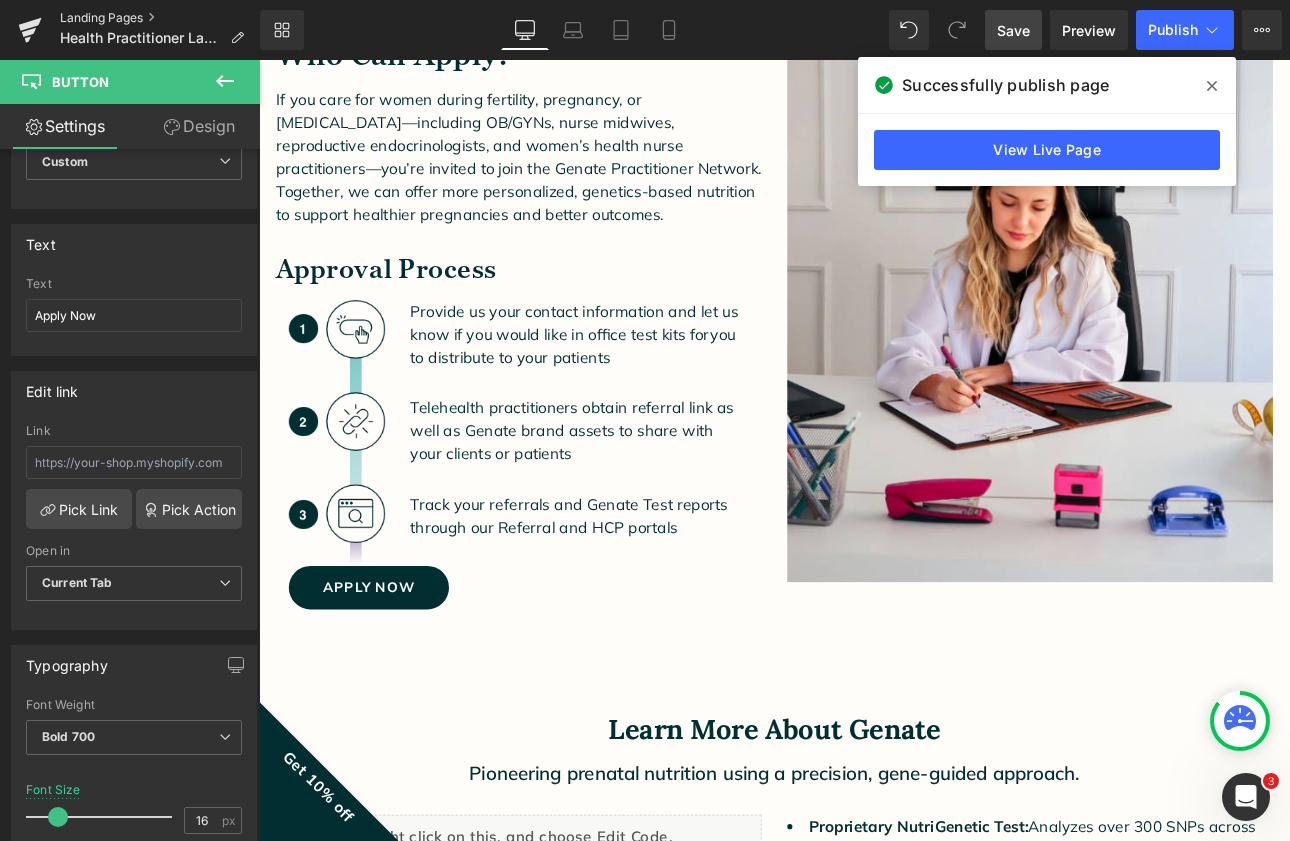 click on "Landing Pages" at bounding box center (160, 18) 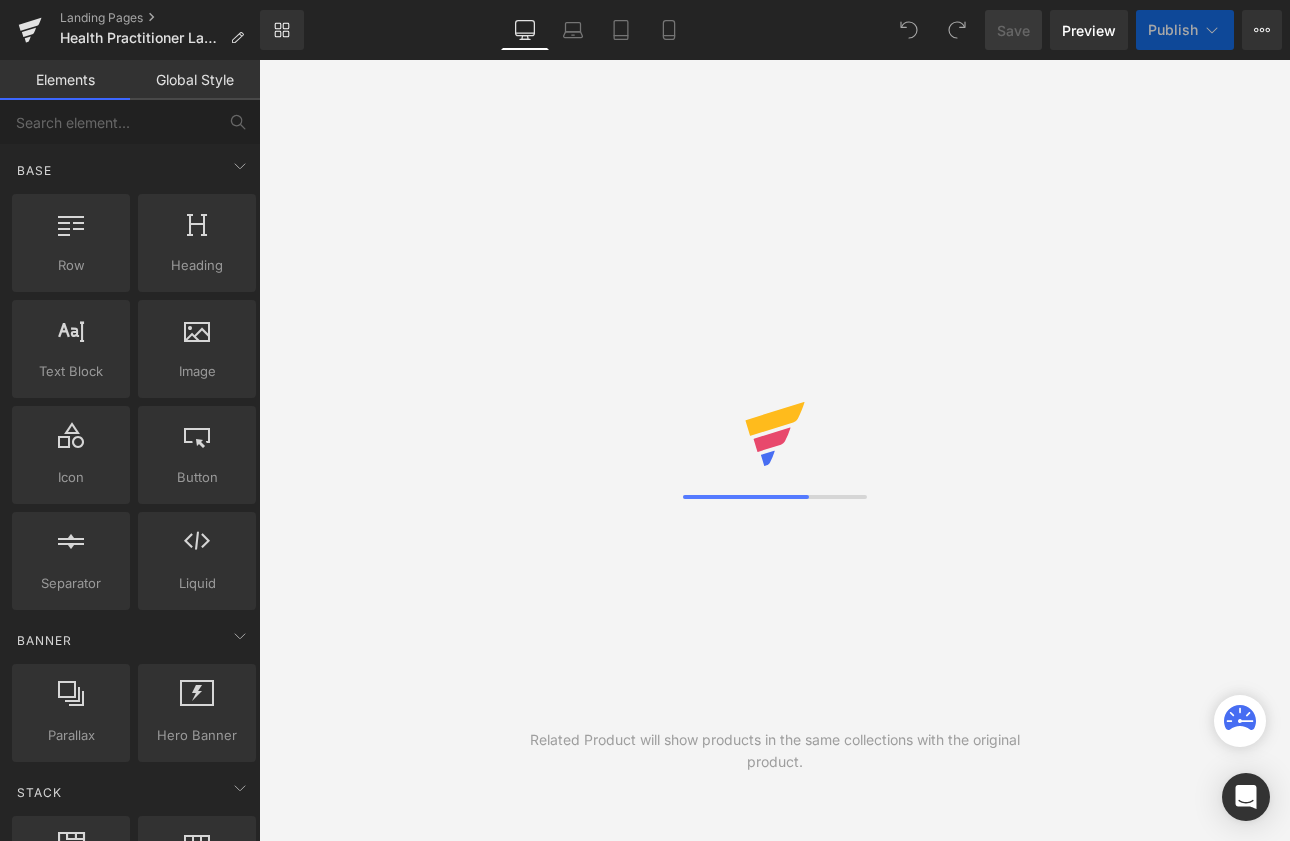 scroll, scrollTop: 0, scrollLeft: 0, axis: both 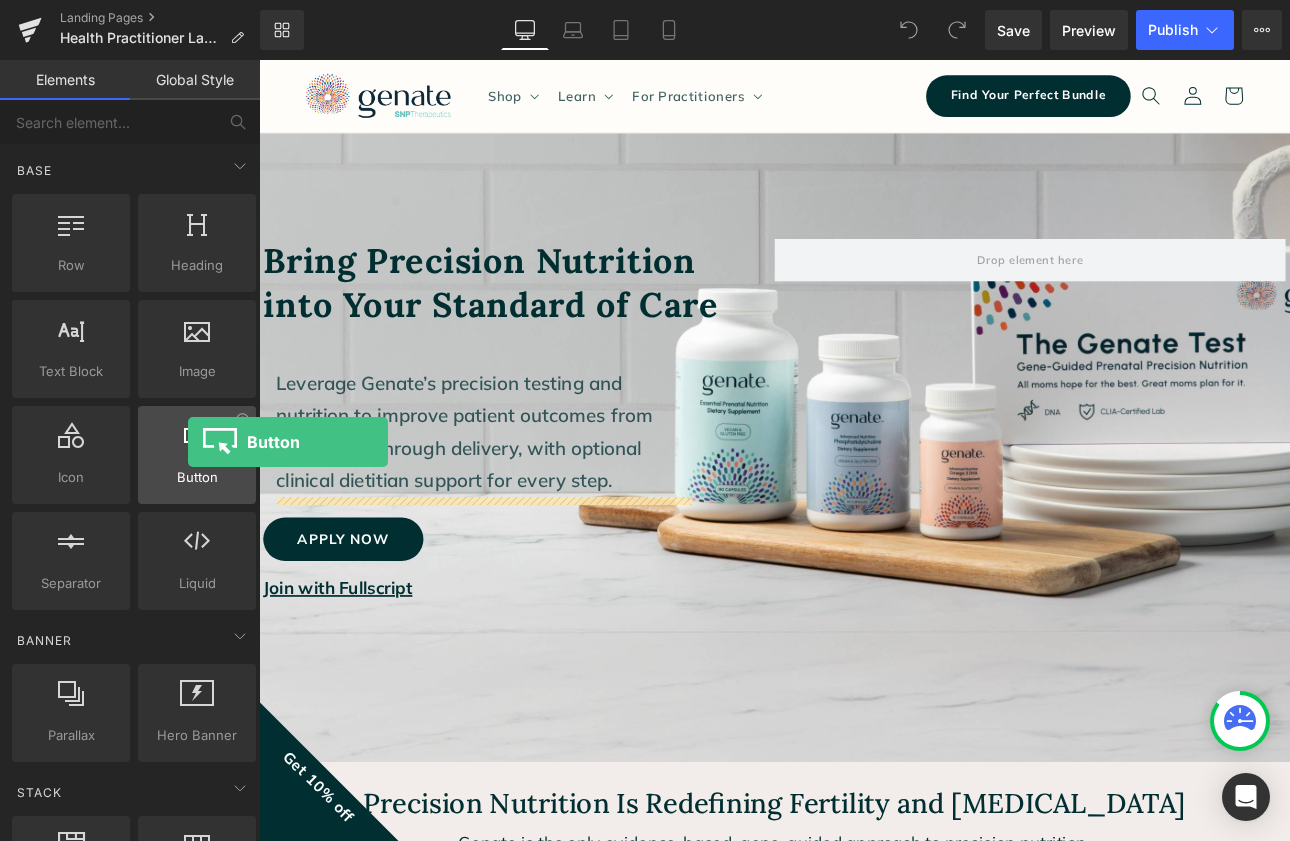 click at bounding box center (197, 435) 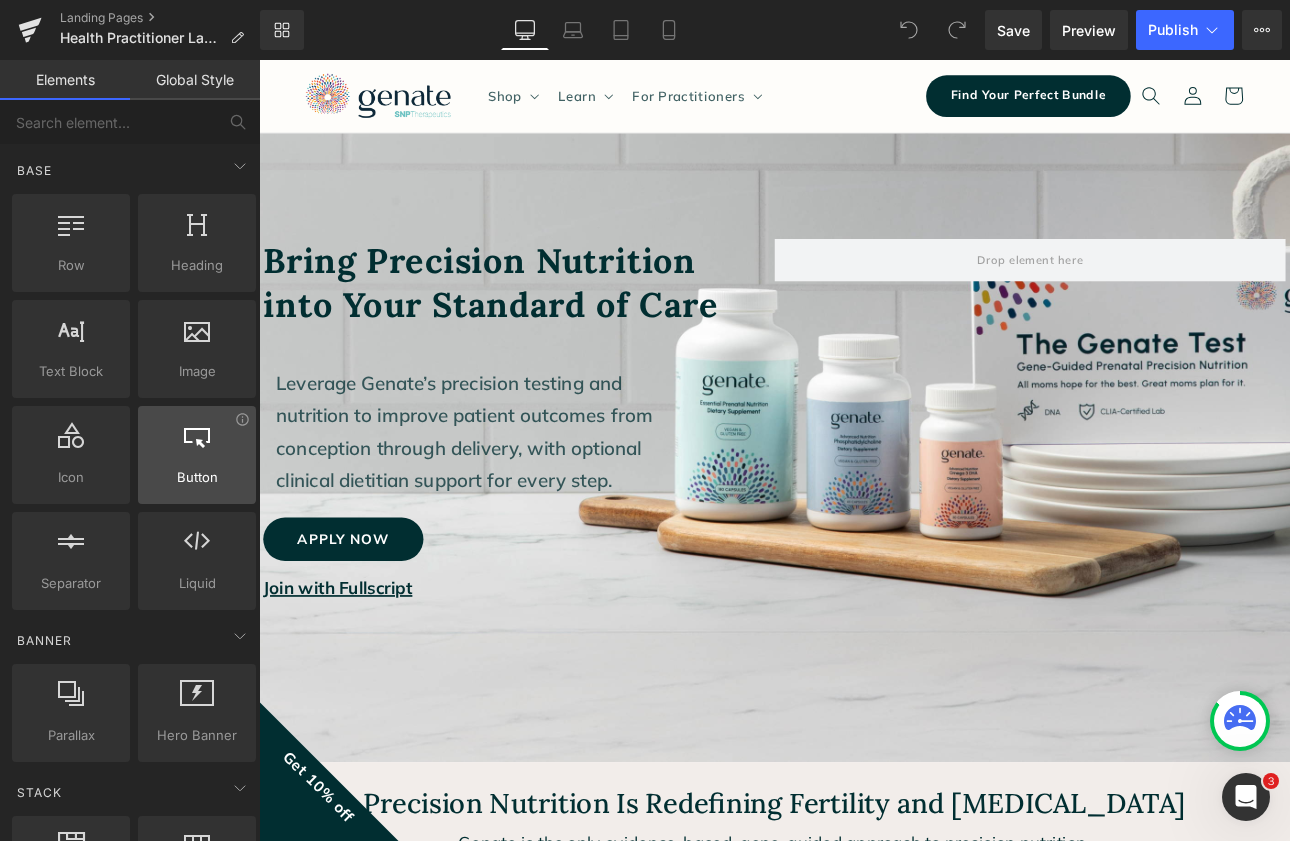 scroll, scrollTop: 0, scrollLeft: 0, axis: both 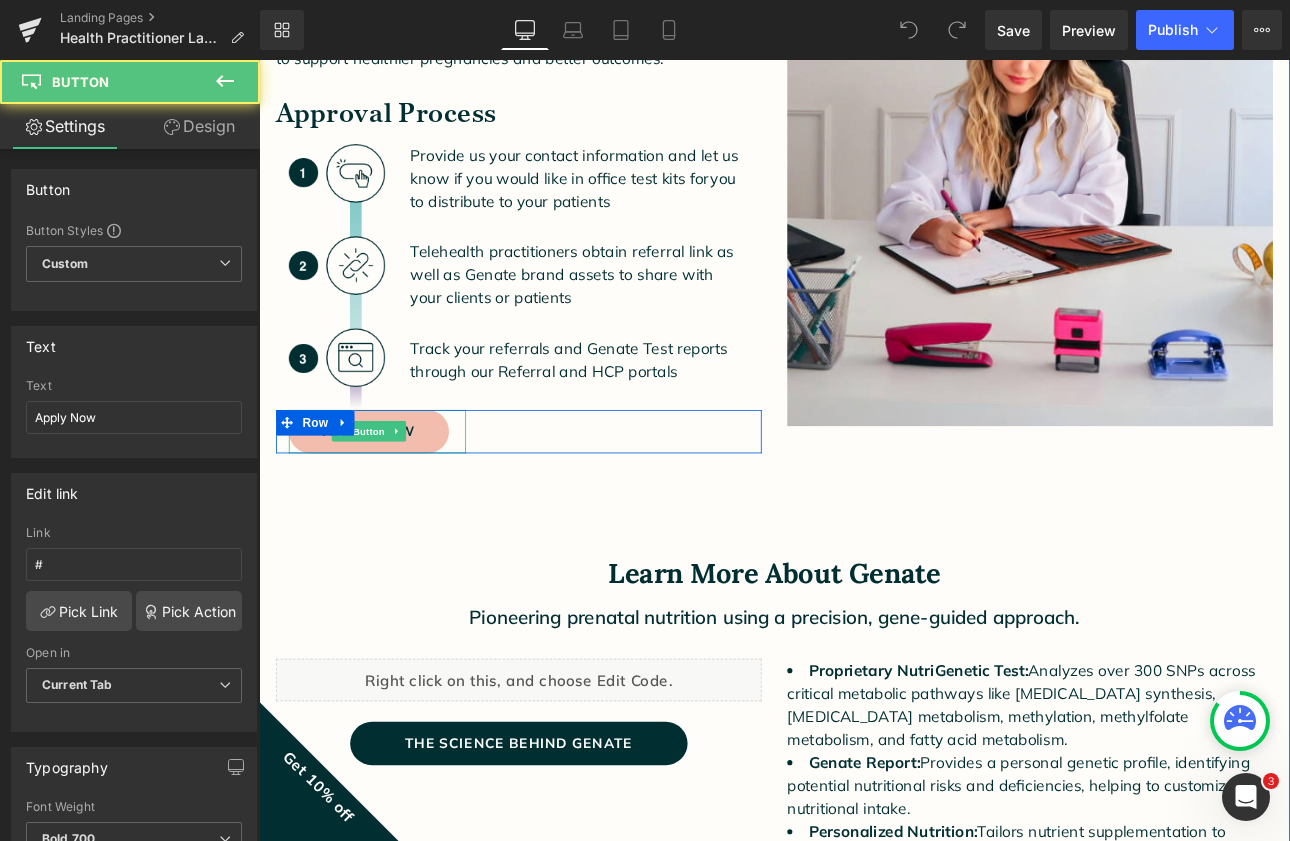 click on "Apply Now" at bounding box center [388, 496] 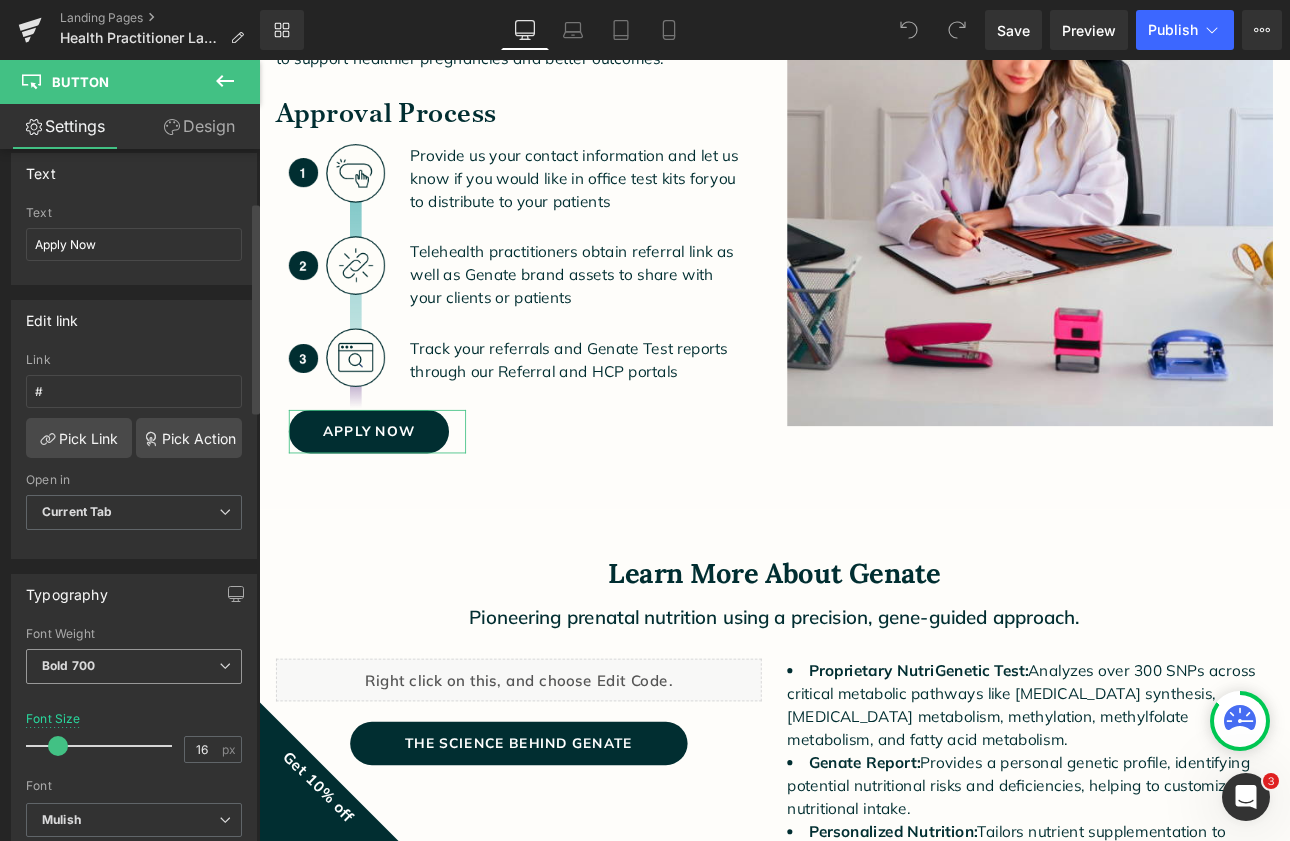 scroll, scrollTop: 172, scrollLeft: 0, axis: vertical 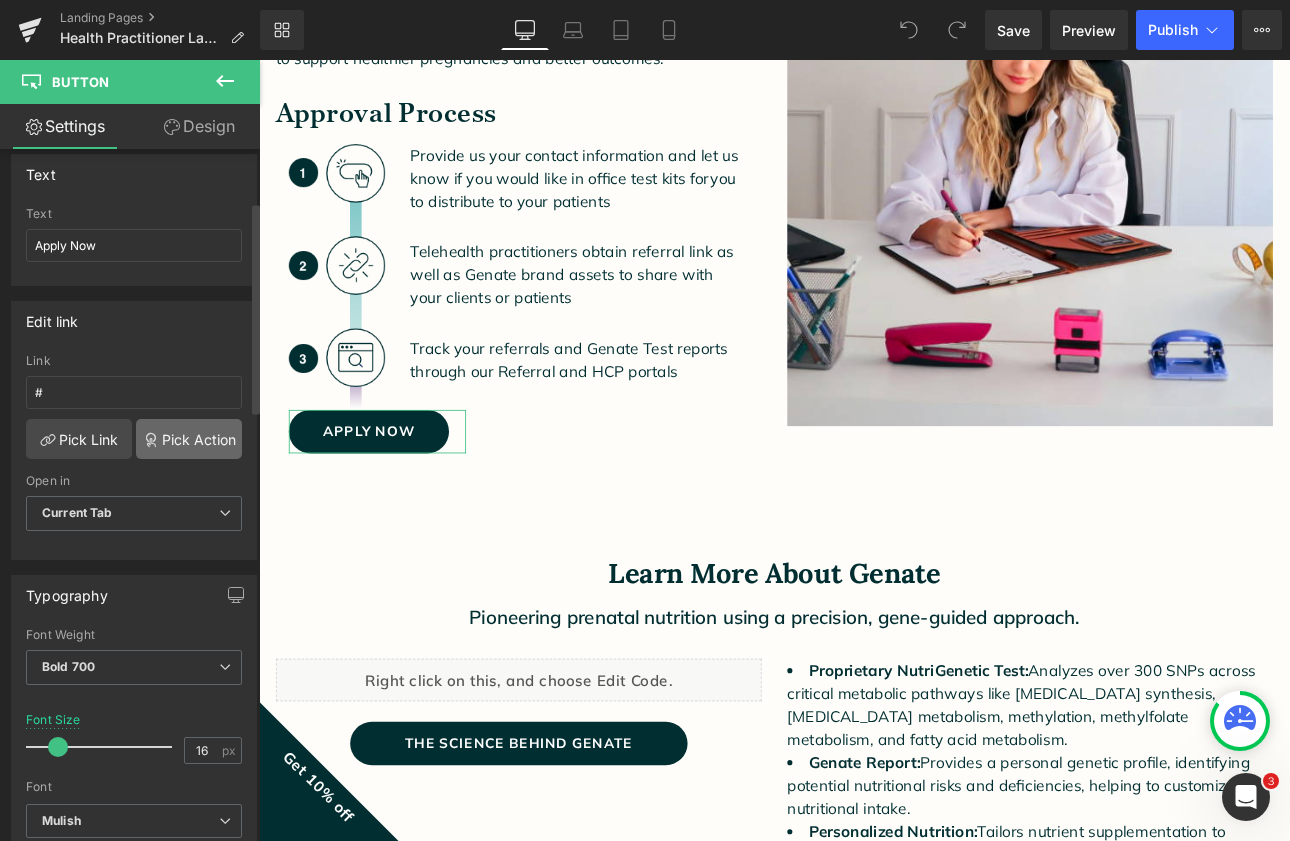 click on "Pick Action" at bounding box center (189, 439) 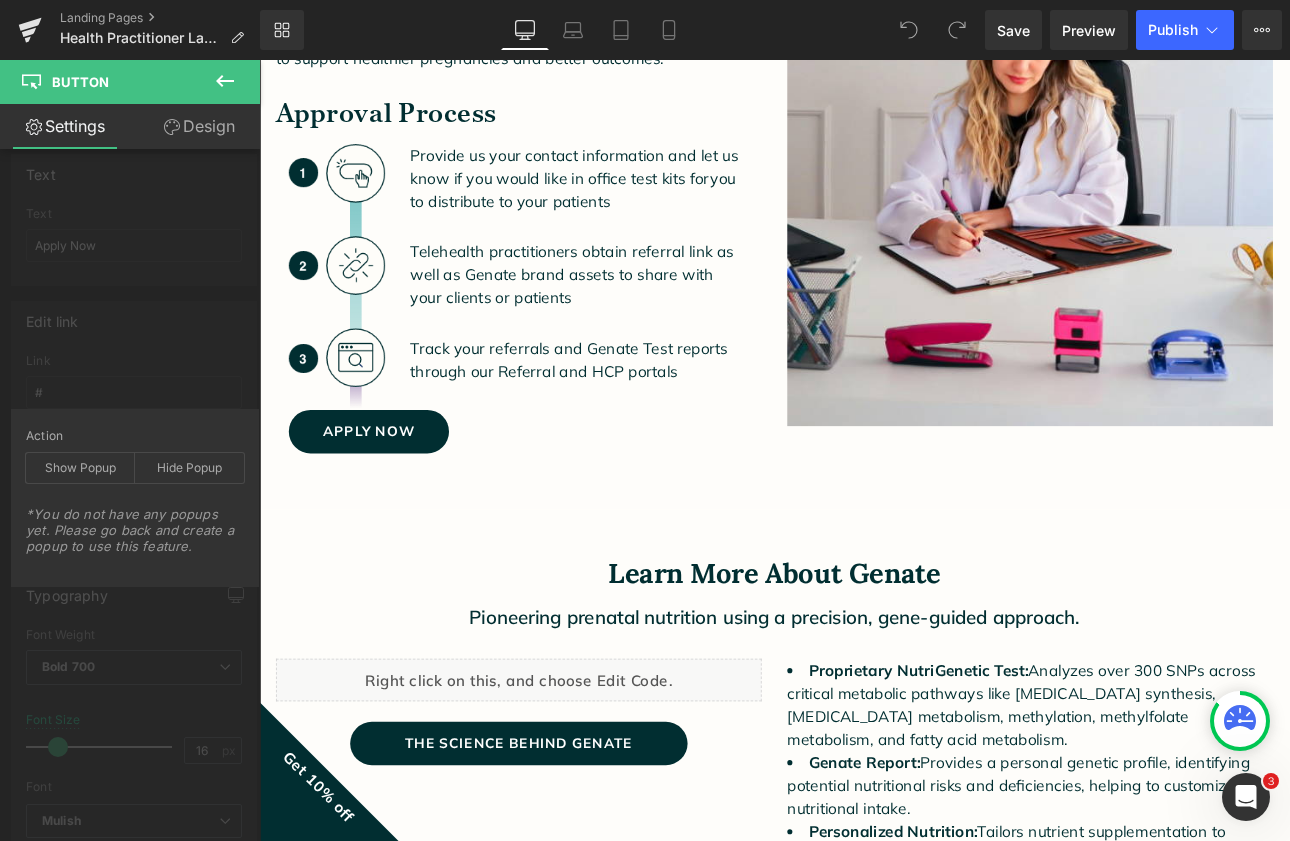 click at bounding box center [225, 82] 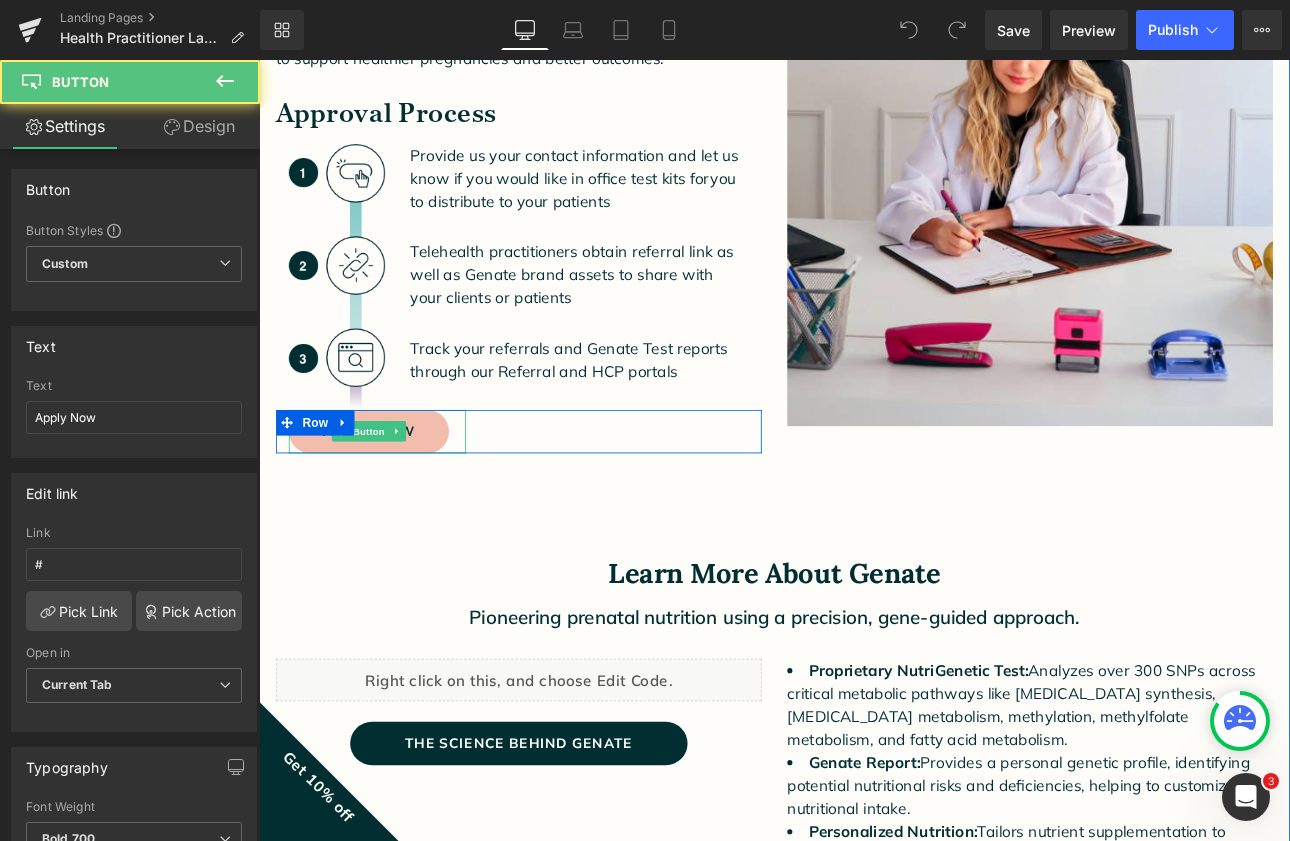 click on "Apply Now" at bounding box center [388, 496] 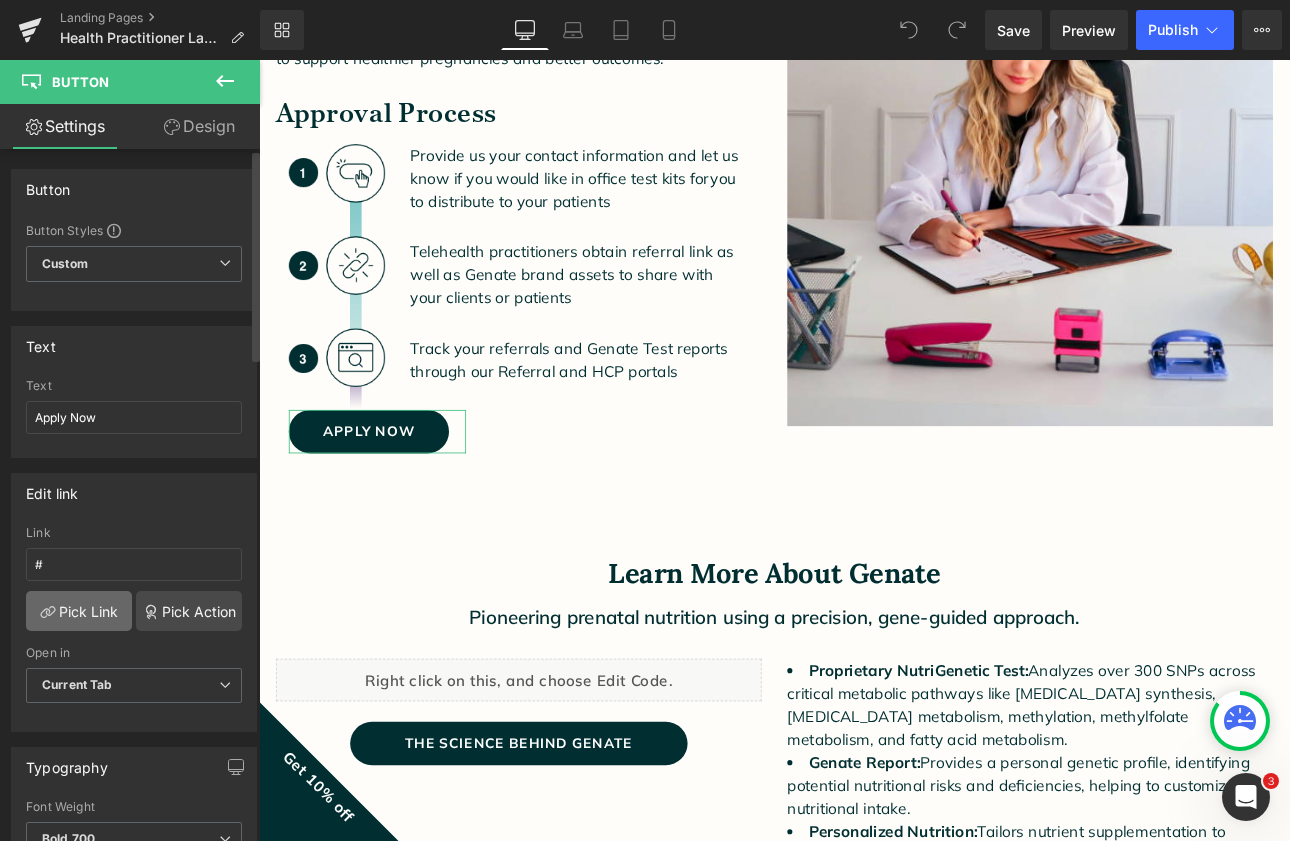 click on "Pick Link" at bounding box center (79, 611) 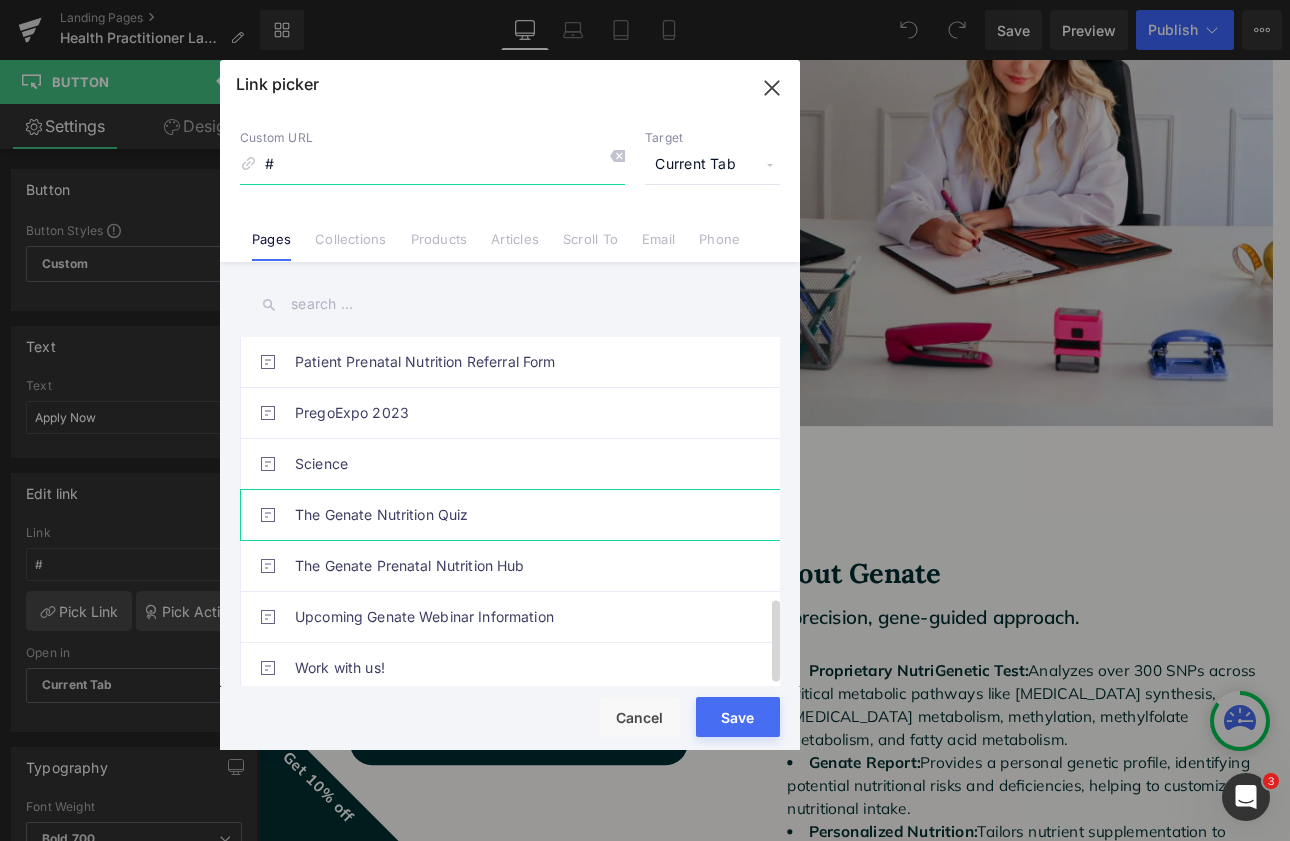scroll, scrollTop: 1088, scrollLeft: 0, axis: vertical 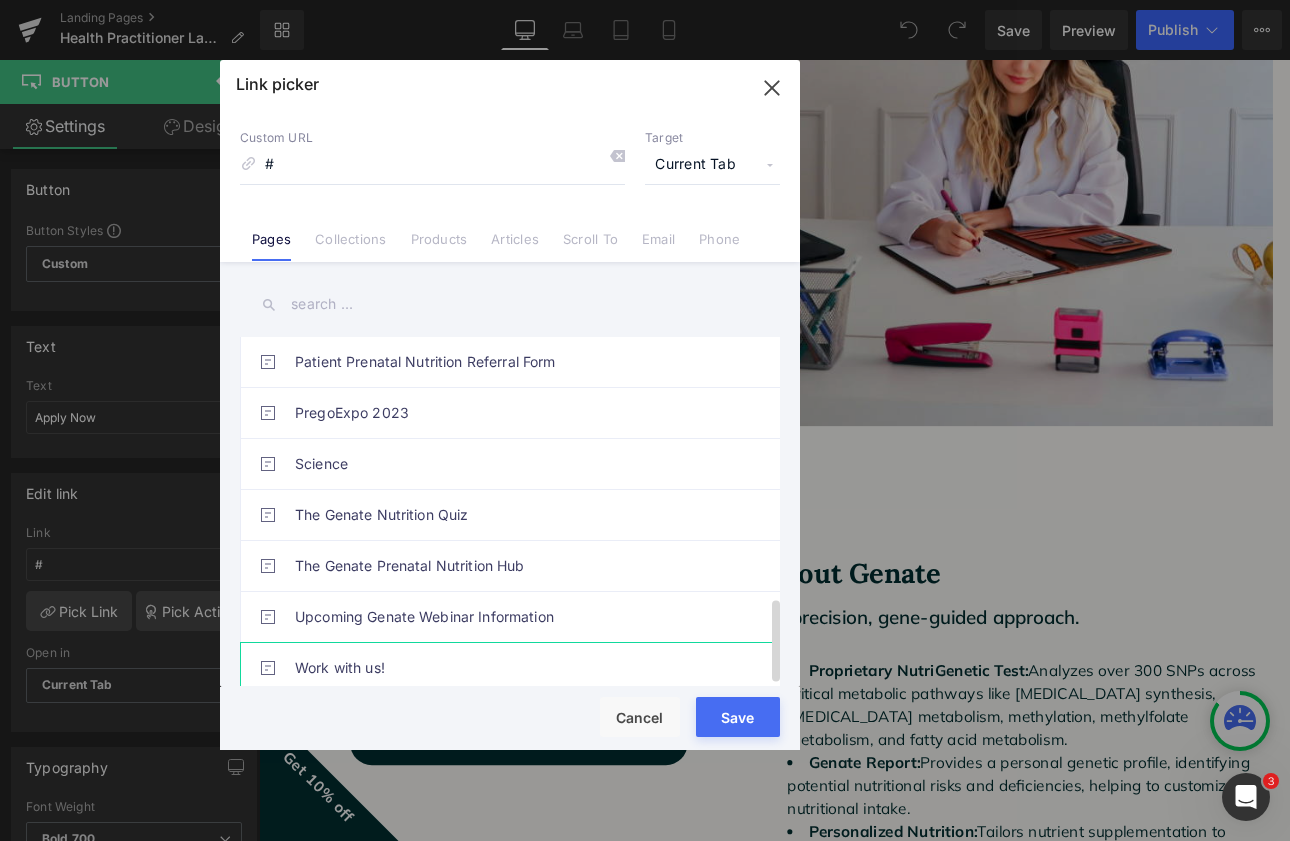 click on "Work with us!" at bounding box center (515, 668) 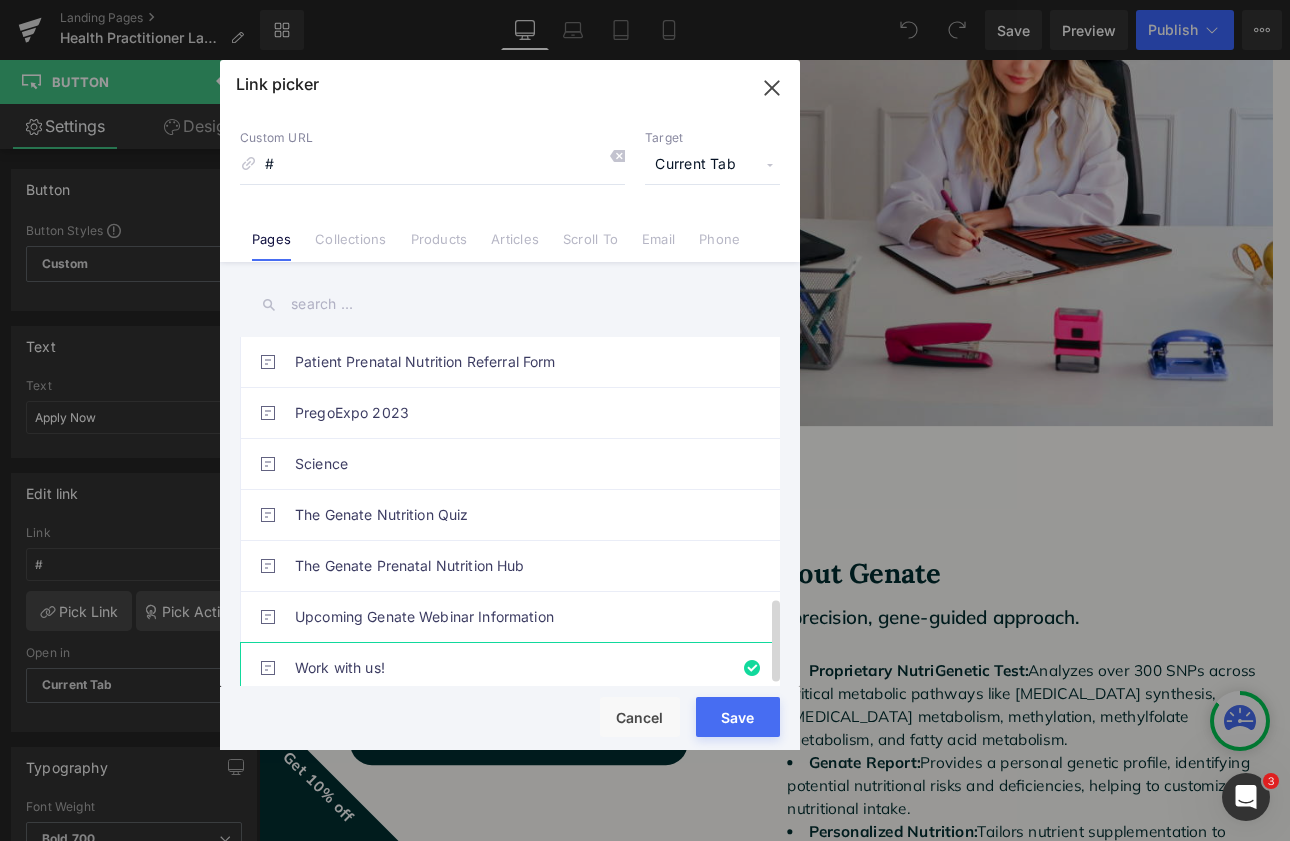 click on "Work with us!" at bounding box center [515, 668] 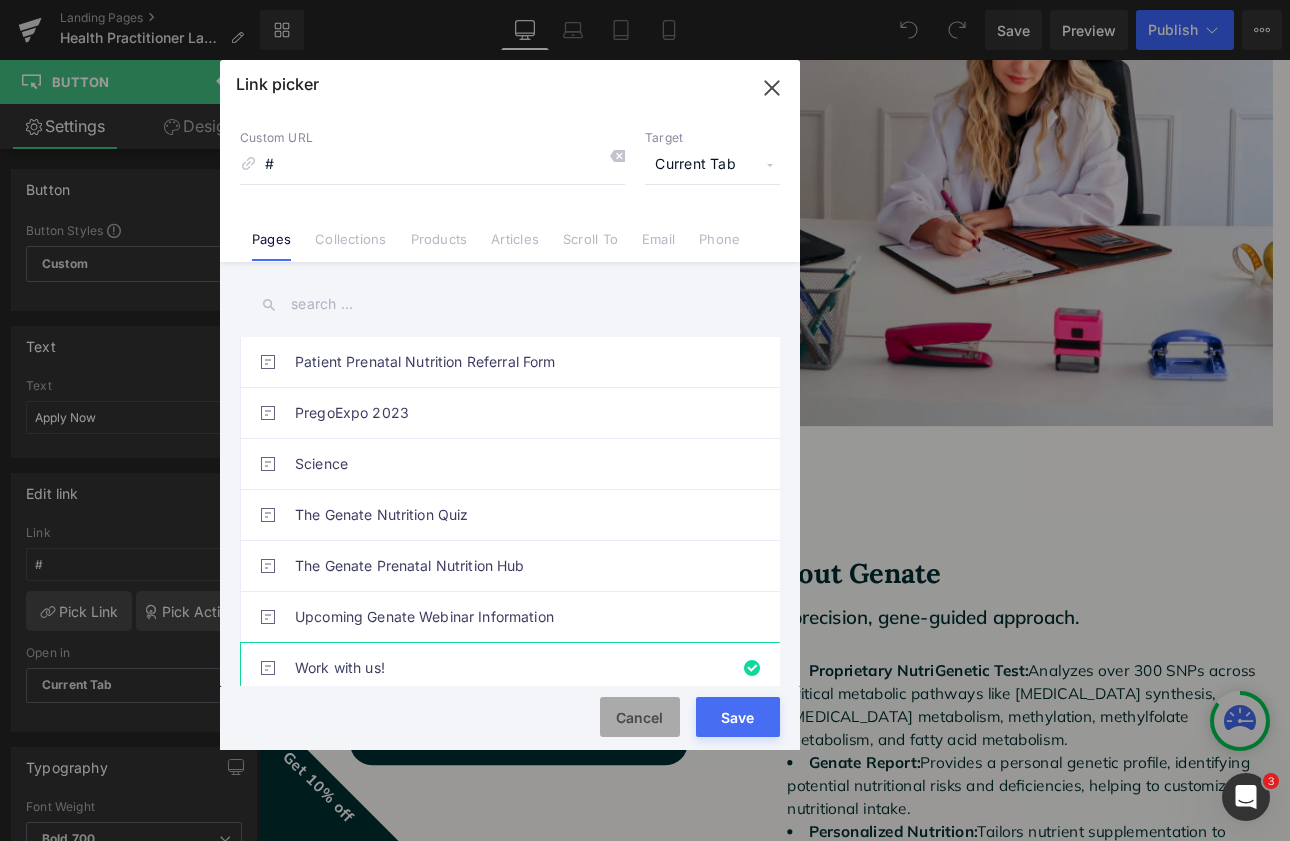 click on "Cancel" at bounding box center [640, 717] 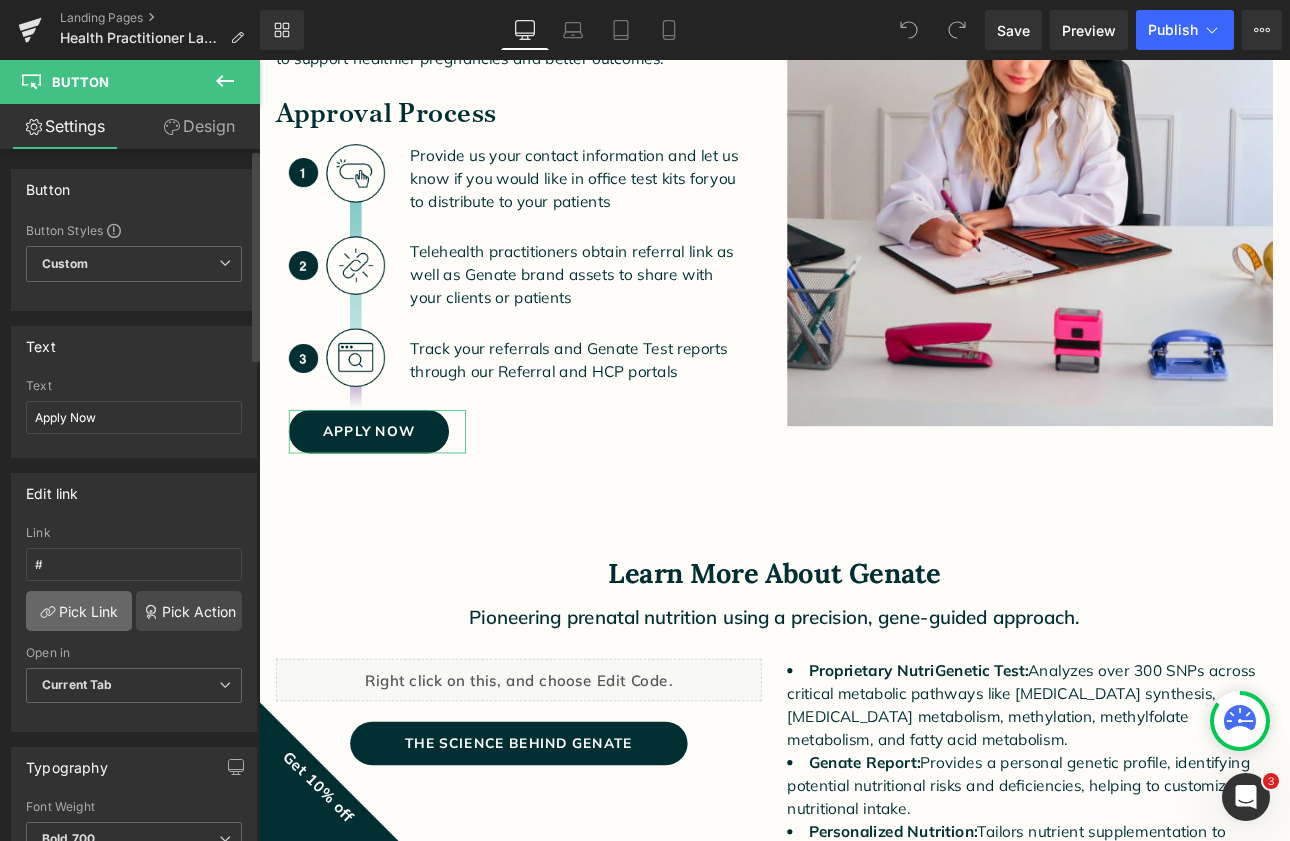 click on "Pick Link" at bounding box center (79, 611) 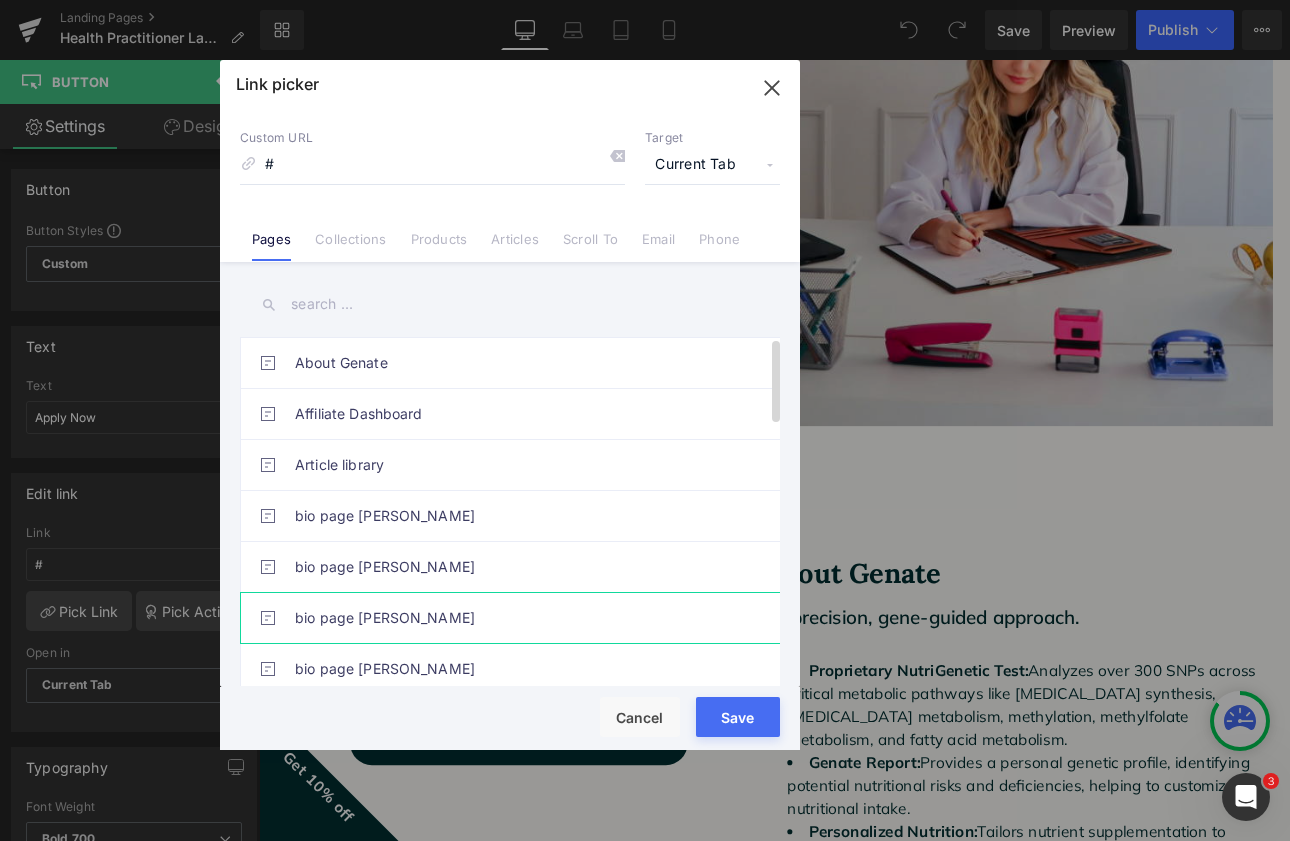 click on "bio page [PERSON_NAME]" at bounding box center [515, 618] 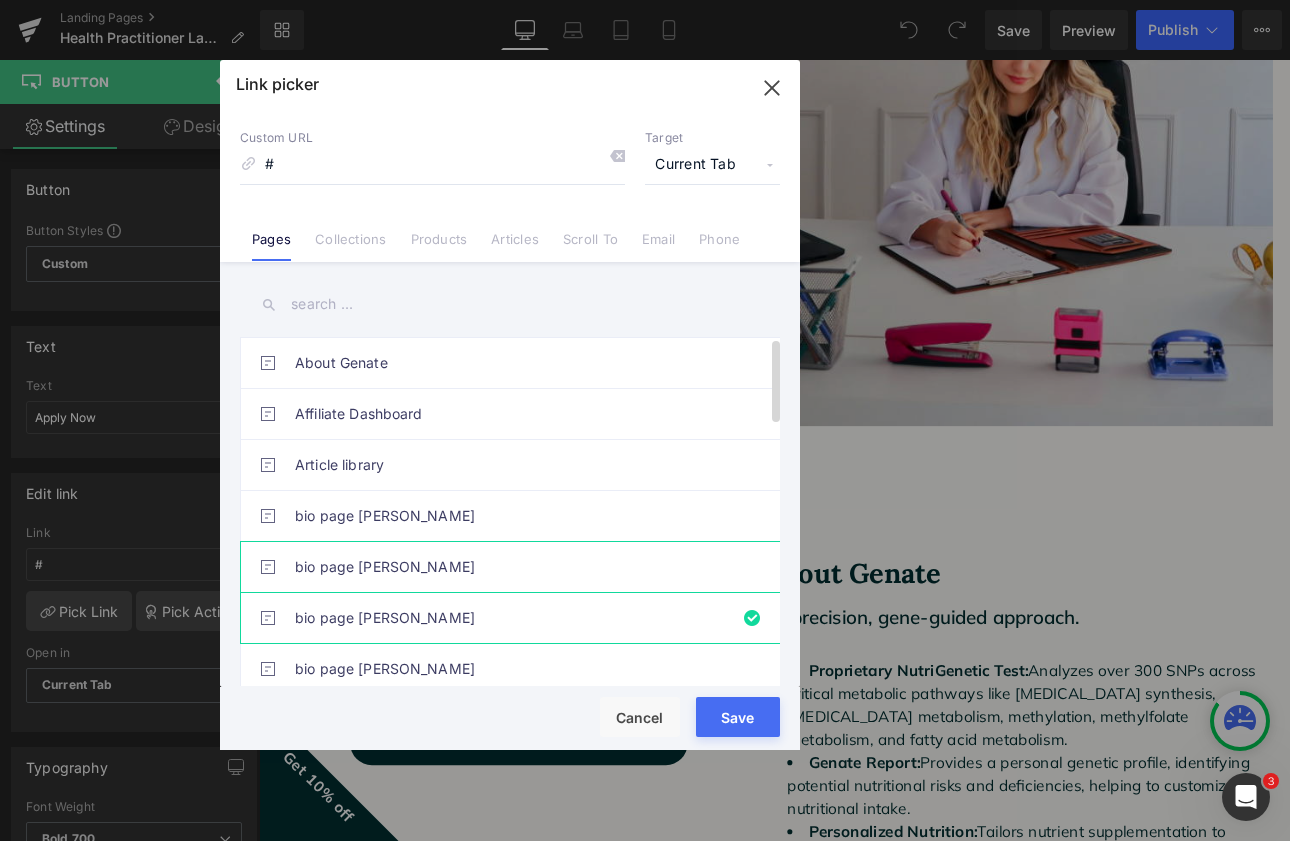 click on "bio page [PERSON_NAME]" at bounding box center (515, 567) 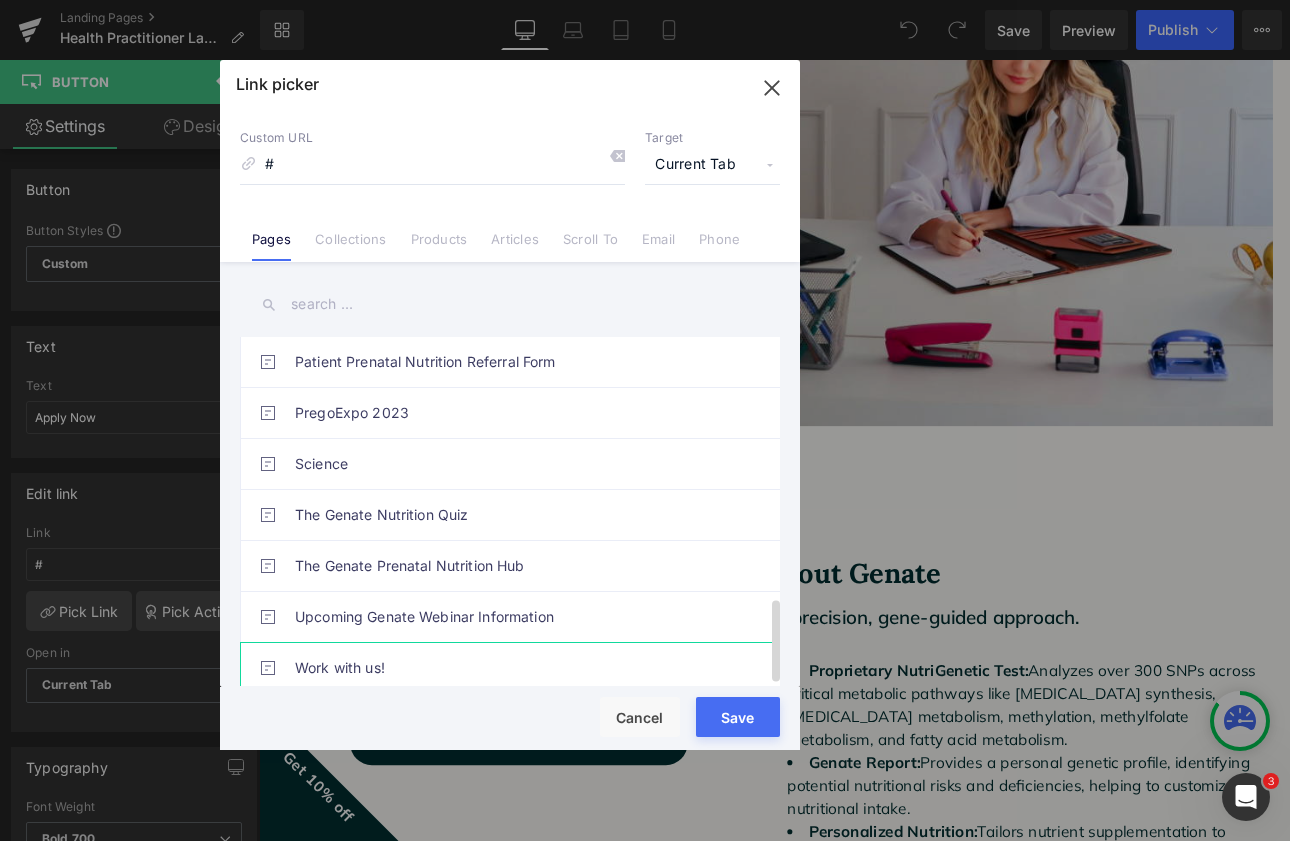 scroll, scrollTop: 1088, scrollLeft: 0, axis: vertical 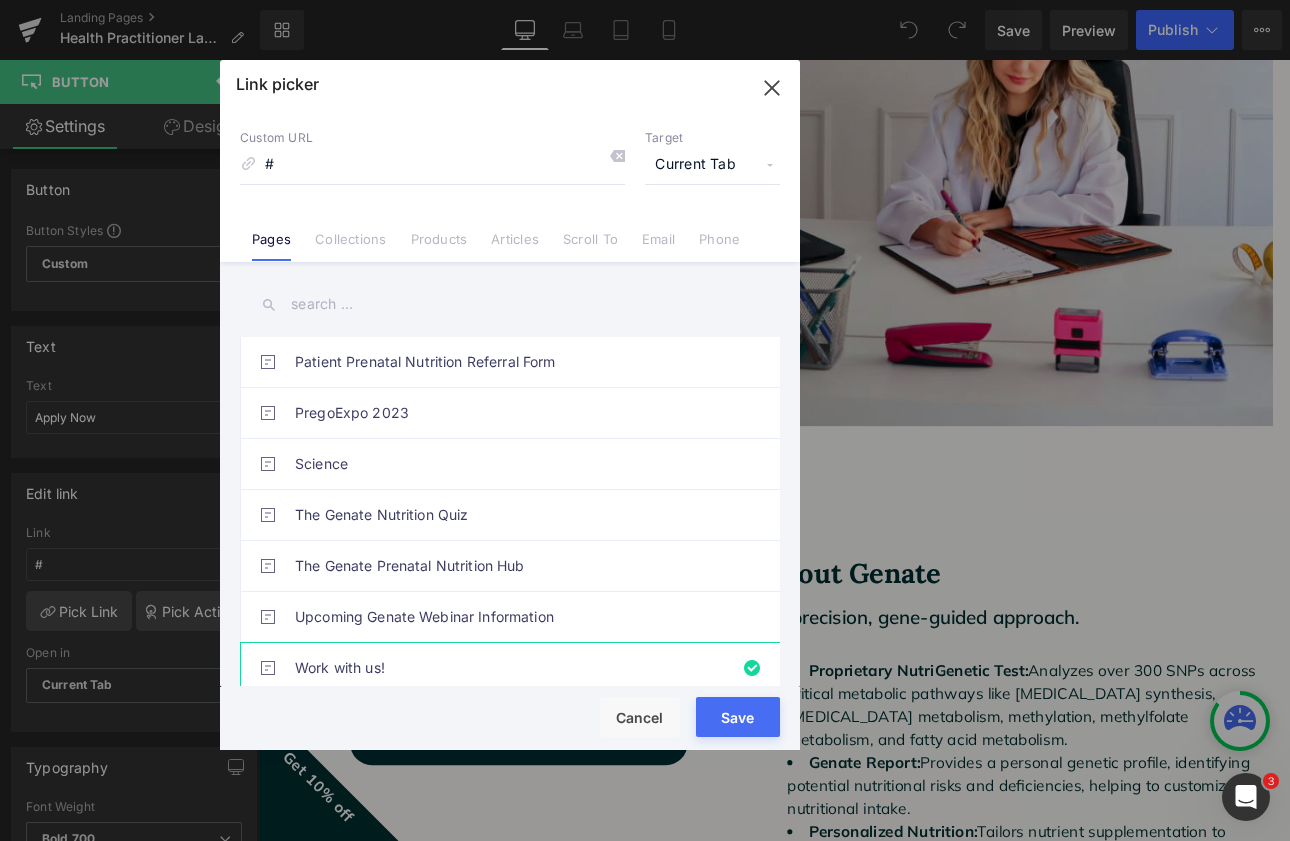click on "Save" at bounding box center (738, 717) 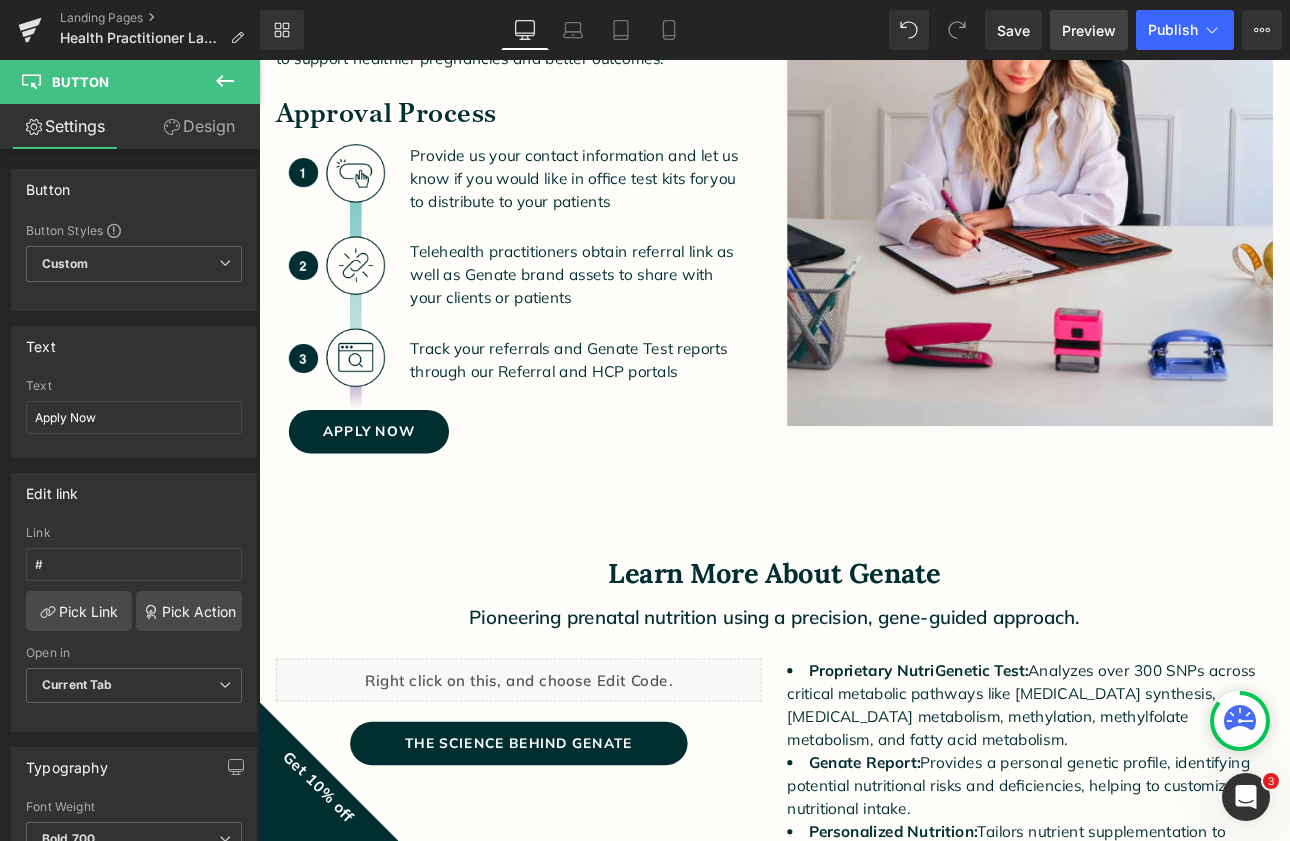 click on "Preview" at bounding box center (1089, 30) 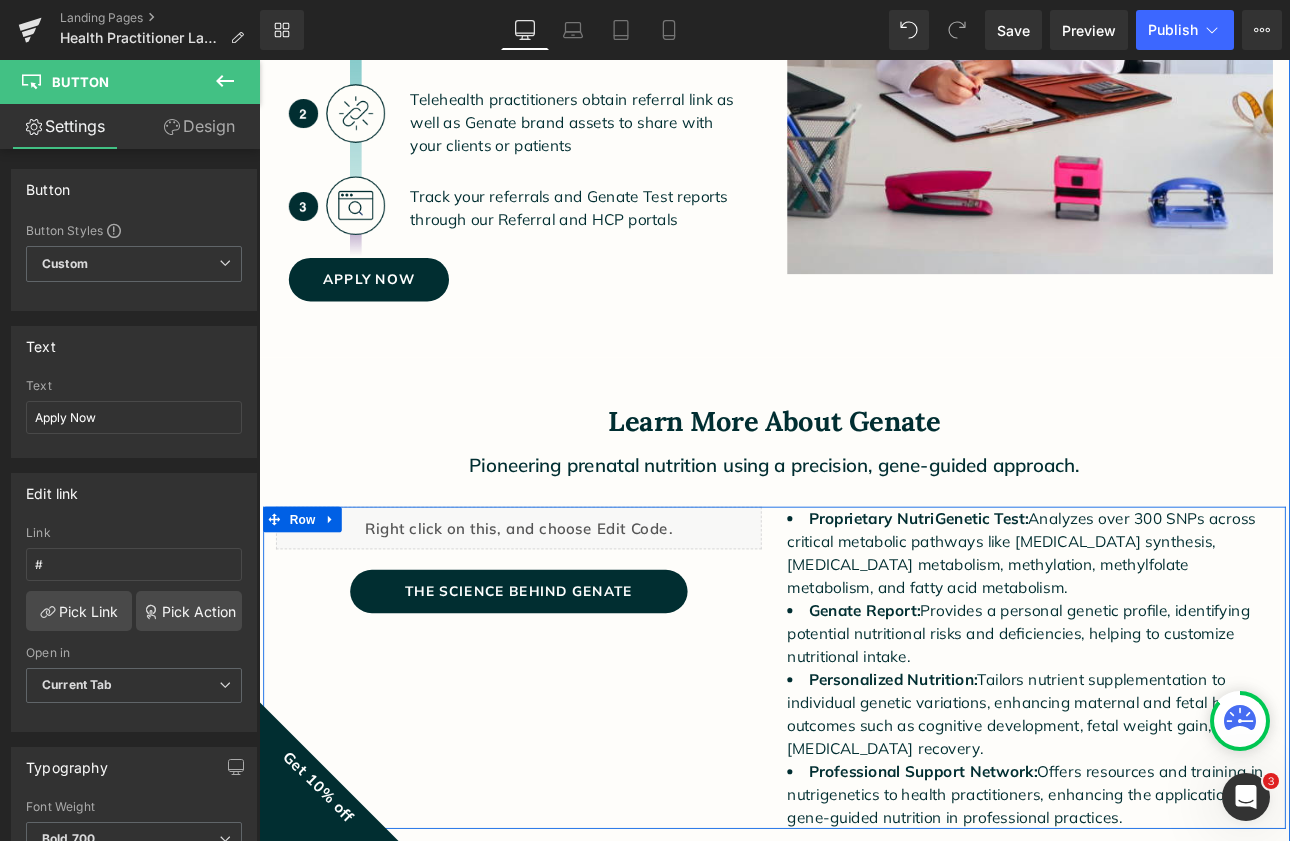 scroll, scrollTop: 2158, scrollLeft: 0, axis: vertical 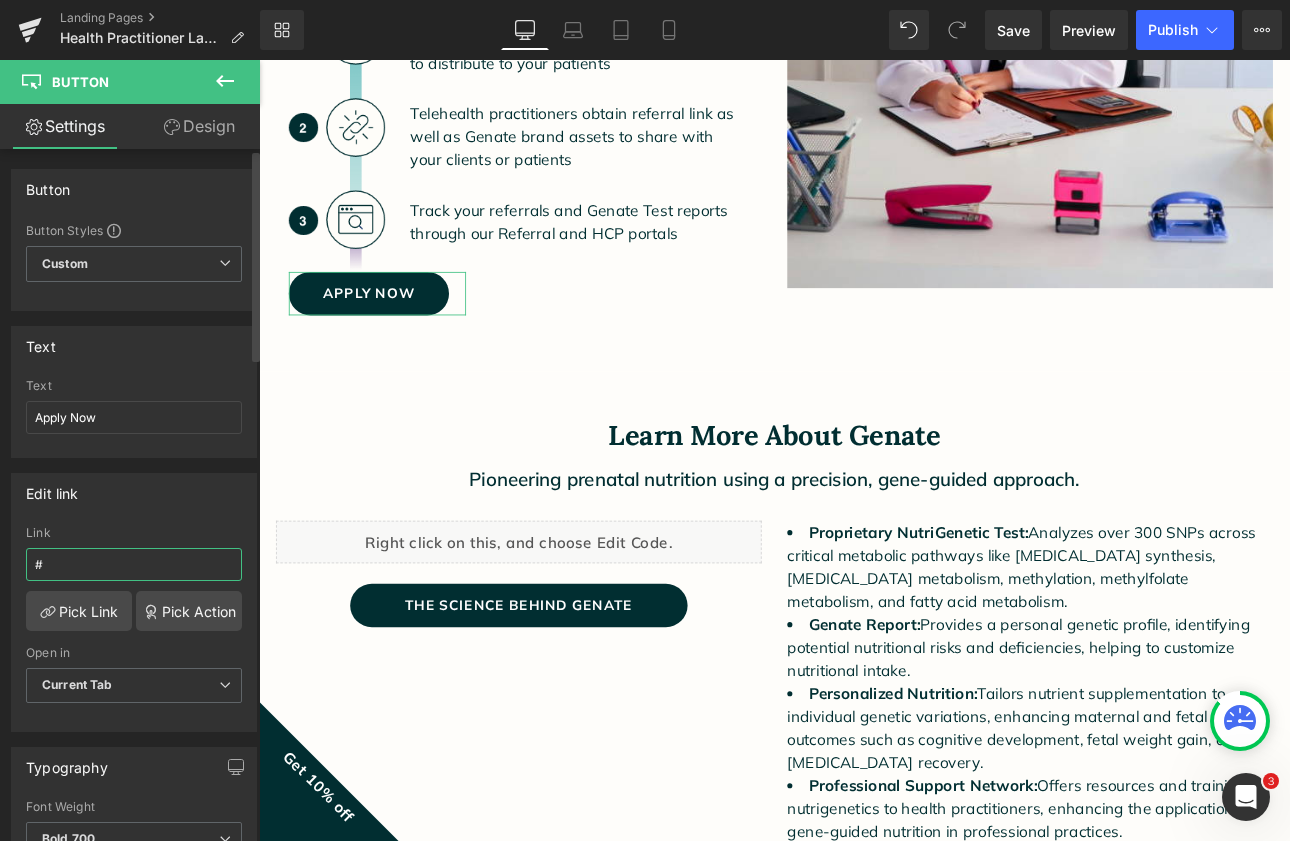 click on "#" at bounding box center [134, 564] 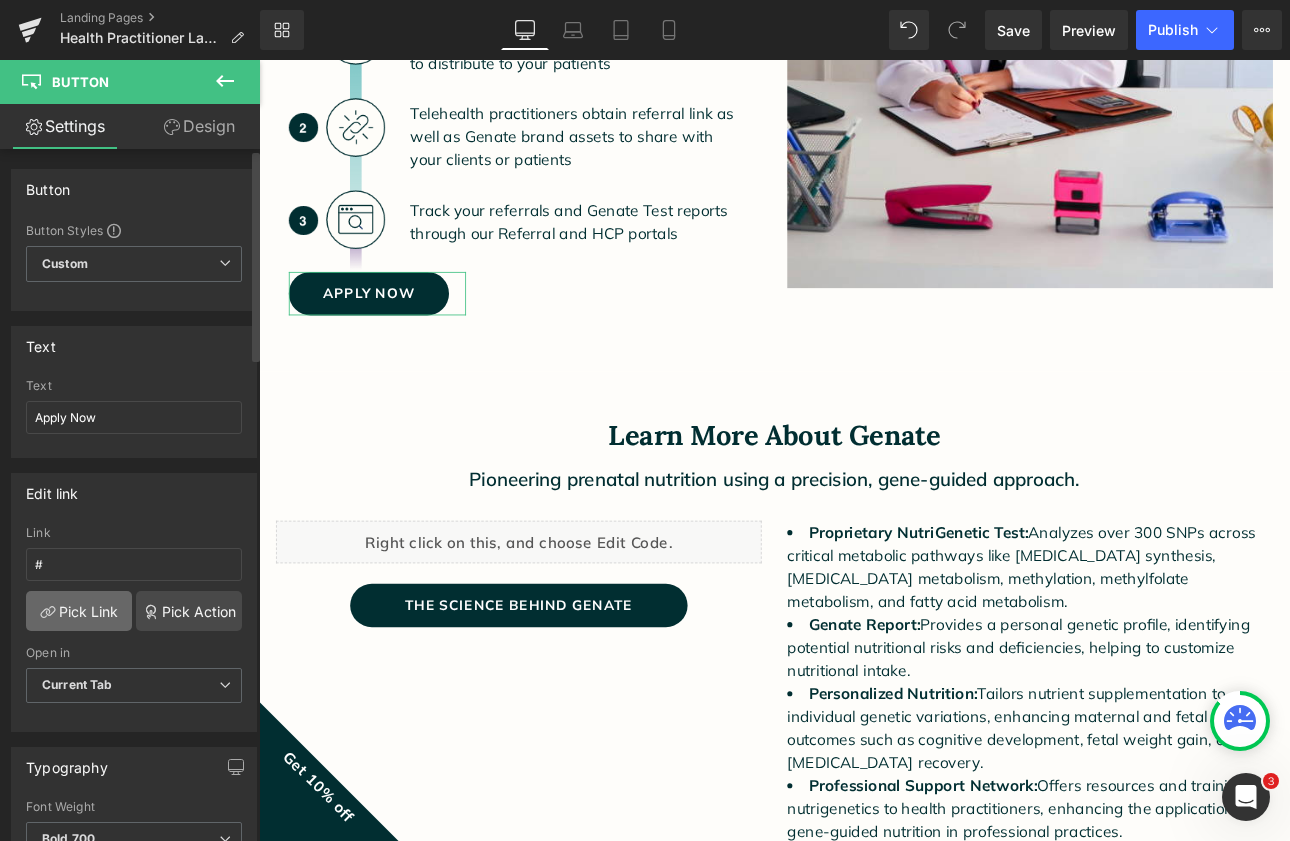 click on "Pick Link" at bounding box center (79, 611) 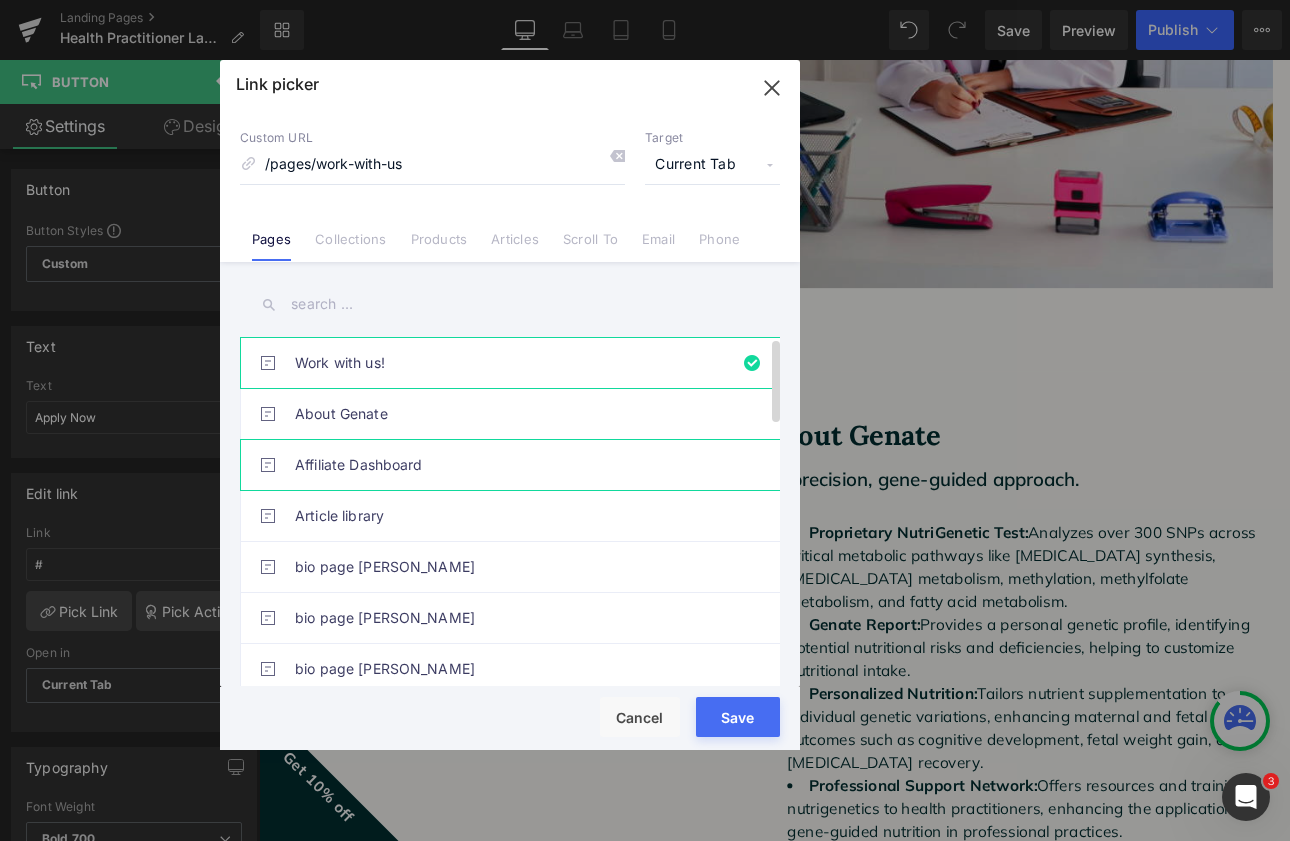 click on "Affiliate Dashboard" at bounding box center [515, 465] 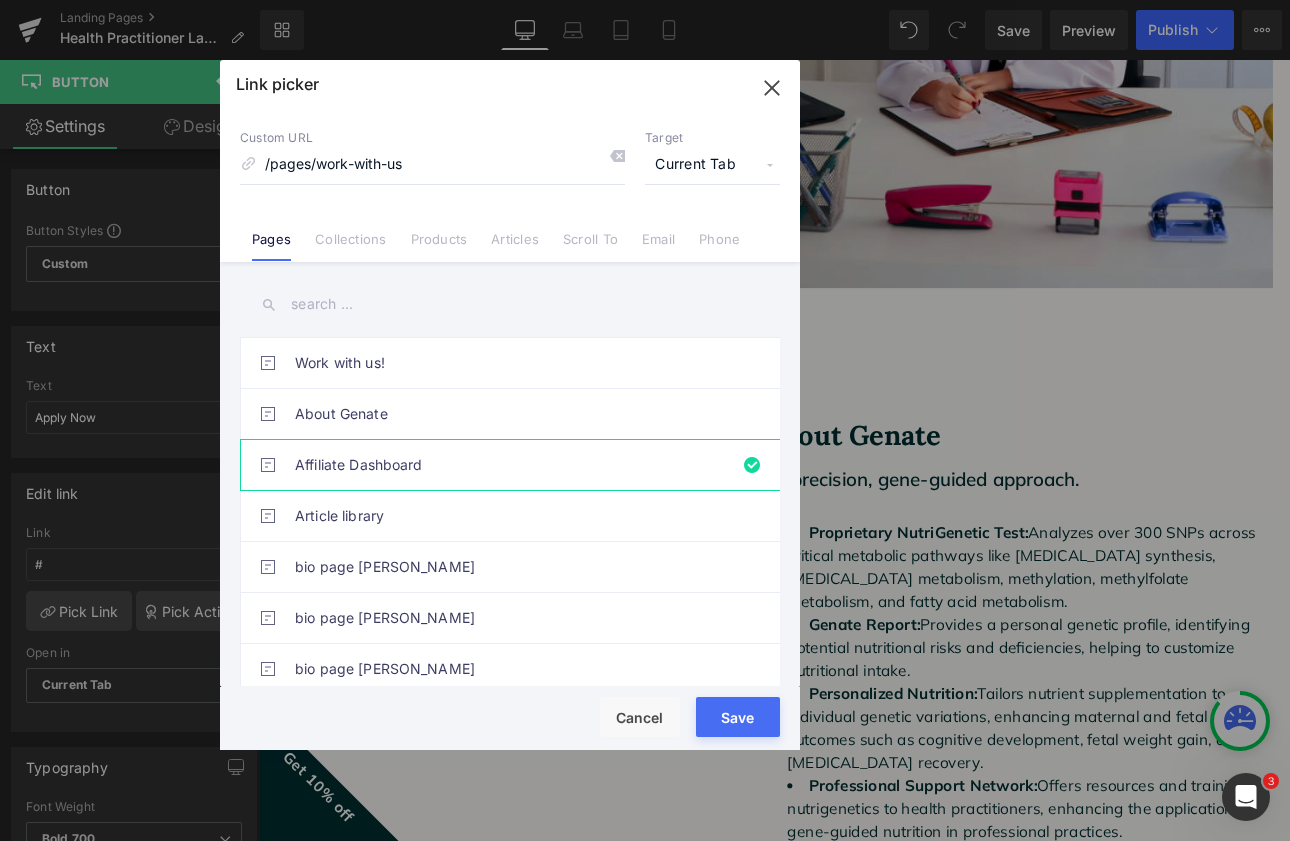 click on "Save" at bounding box center [738, 717] 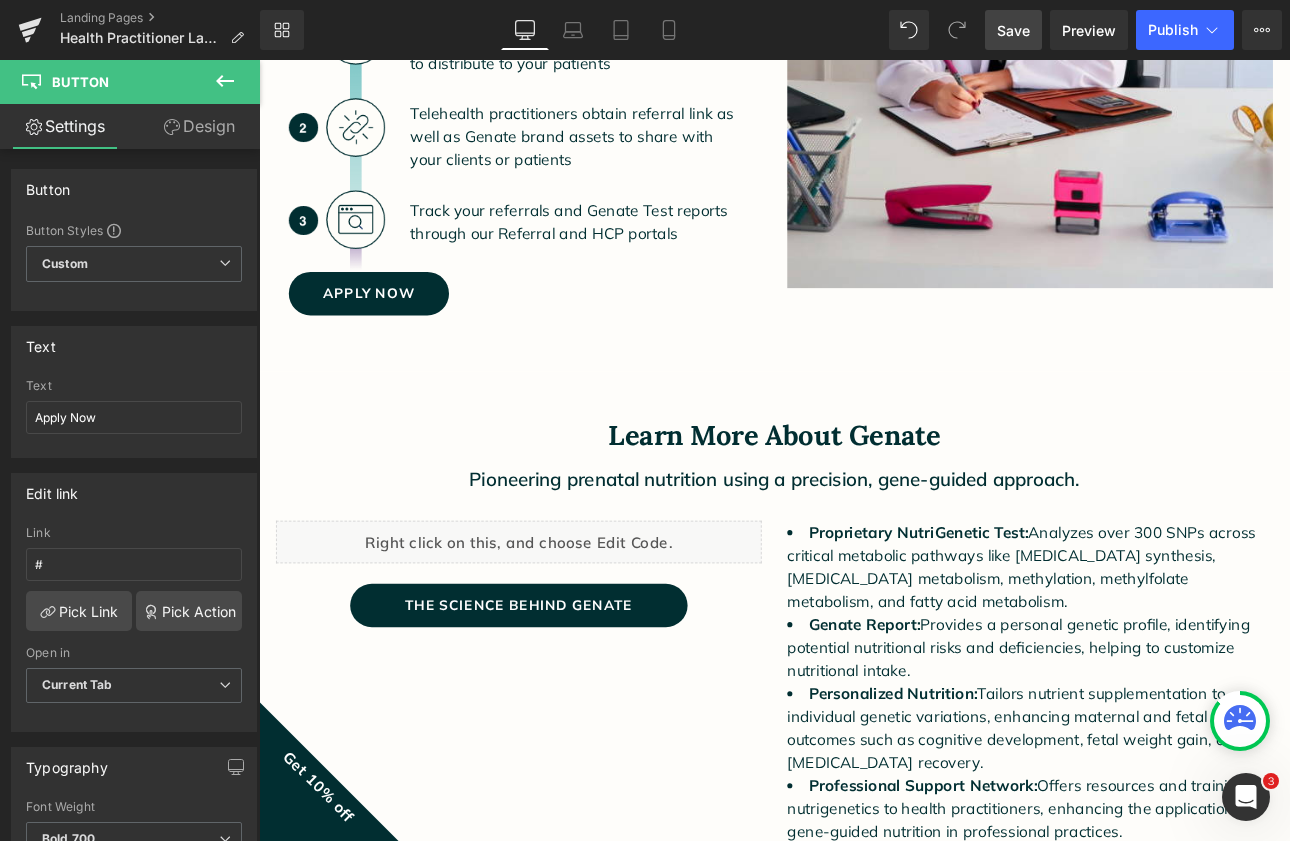 click on "Save" at bounding box center (1013, 30) 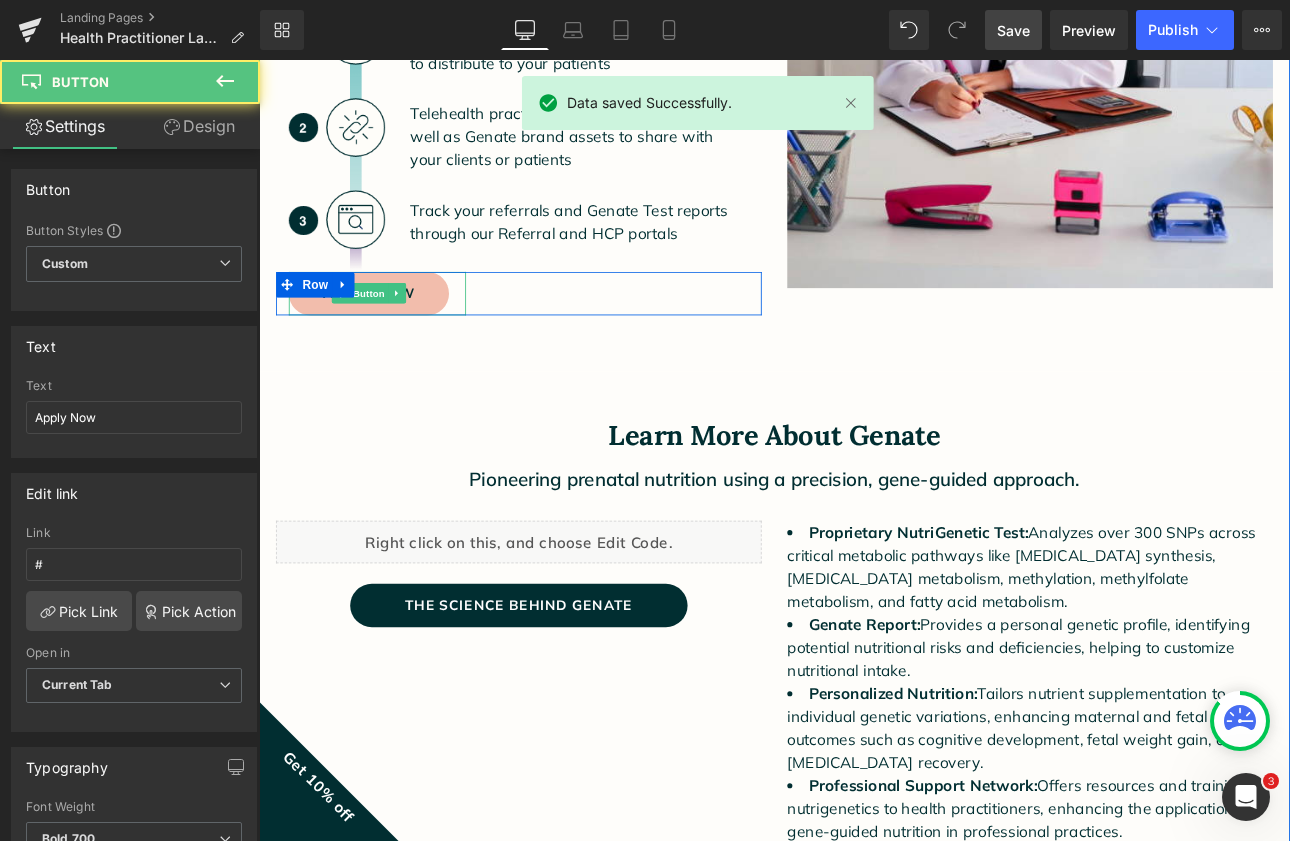 click on "Apply Now" at bounding box center [388, 334] 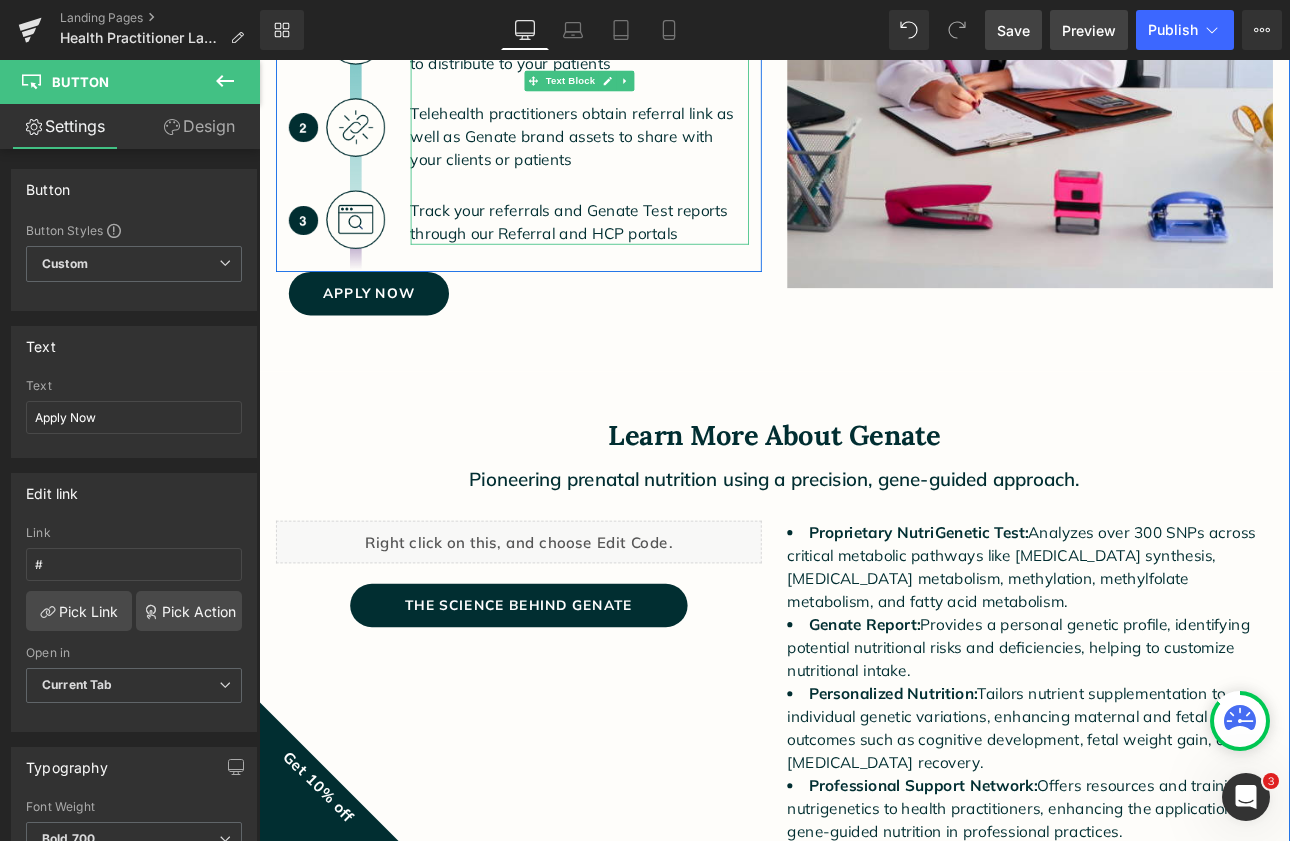 click on "Preview" at bounding box center (1089, 30) 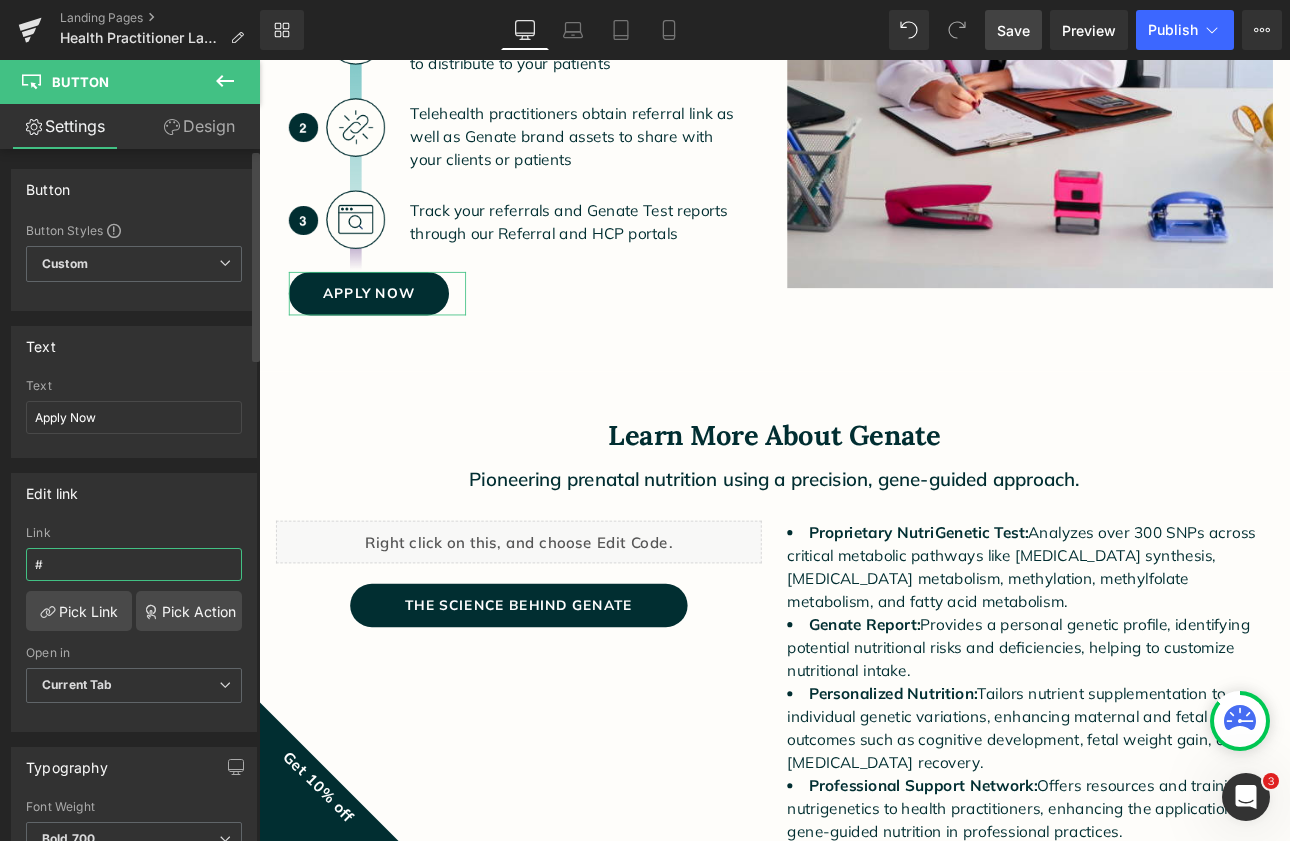 click on "#" at bounding box center [134, 564] 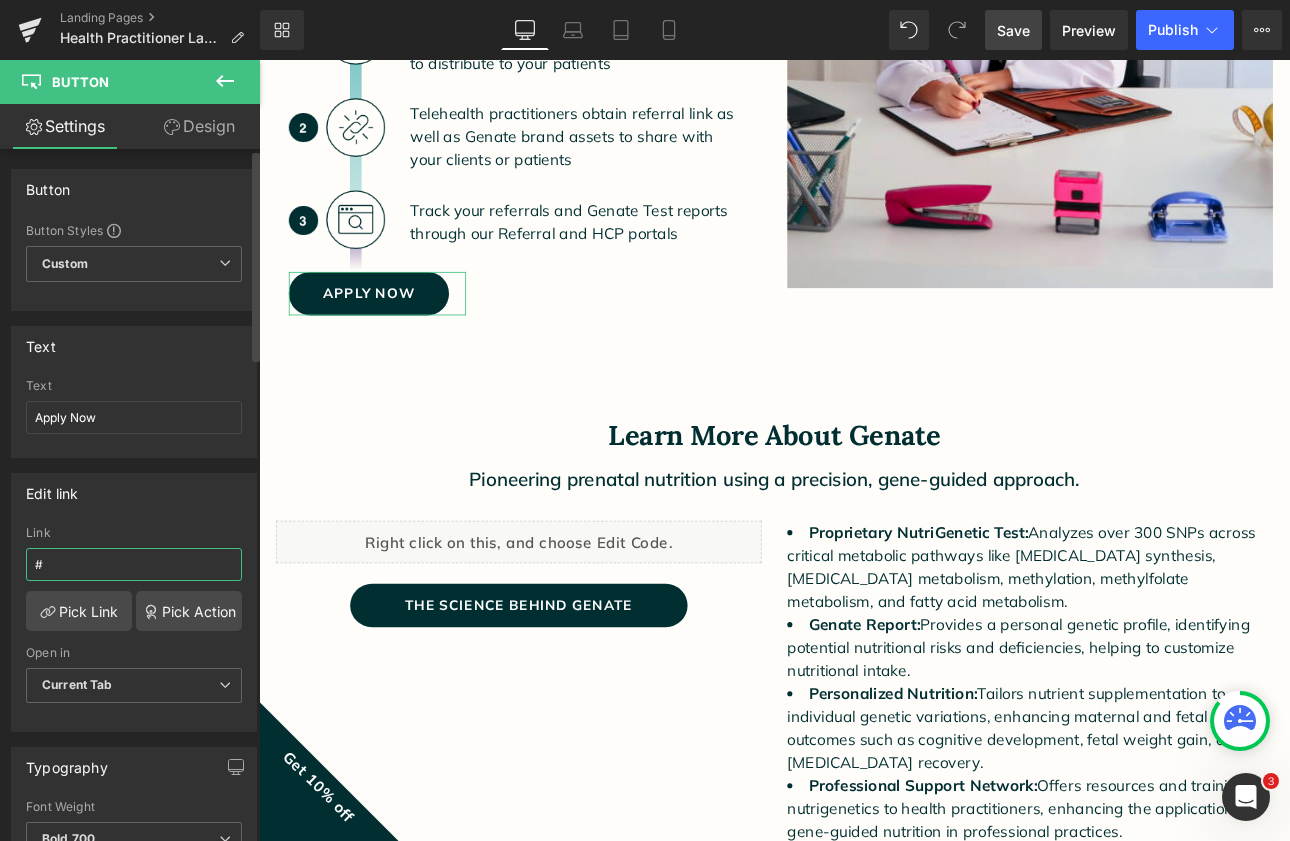 drag, startPoint x: 140, startPoint y: 568, endPoint x: 28, endPoint y: 567, distance: 112.00446 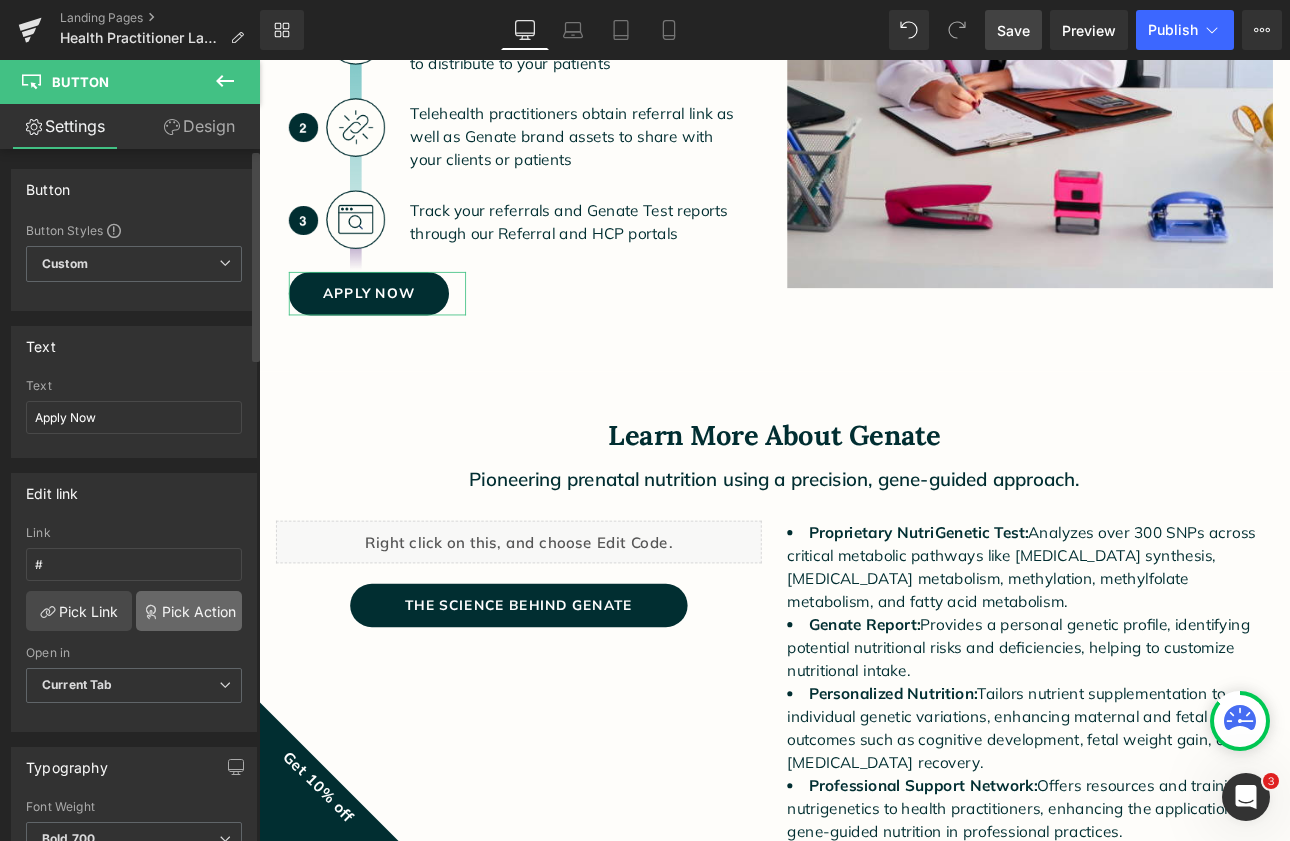 click on "Pick Action" at bounding box center [189, 611] 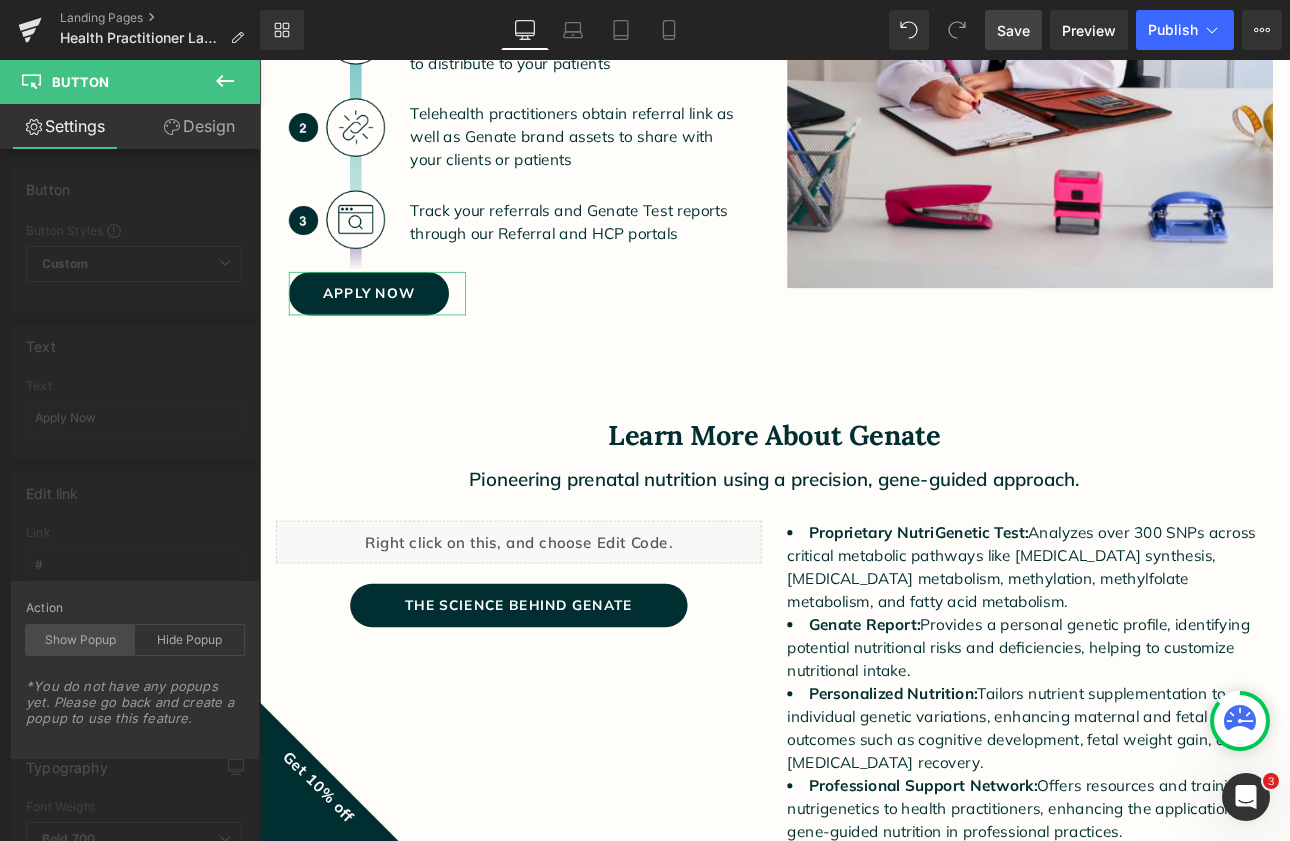 click on "Show Popup" at bounding box center (80, 640) 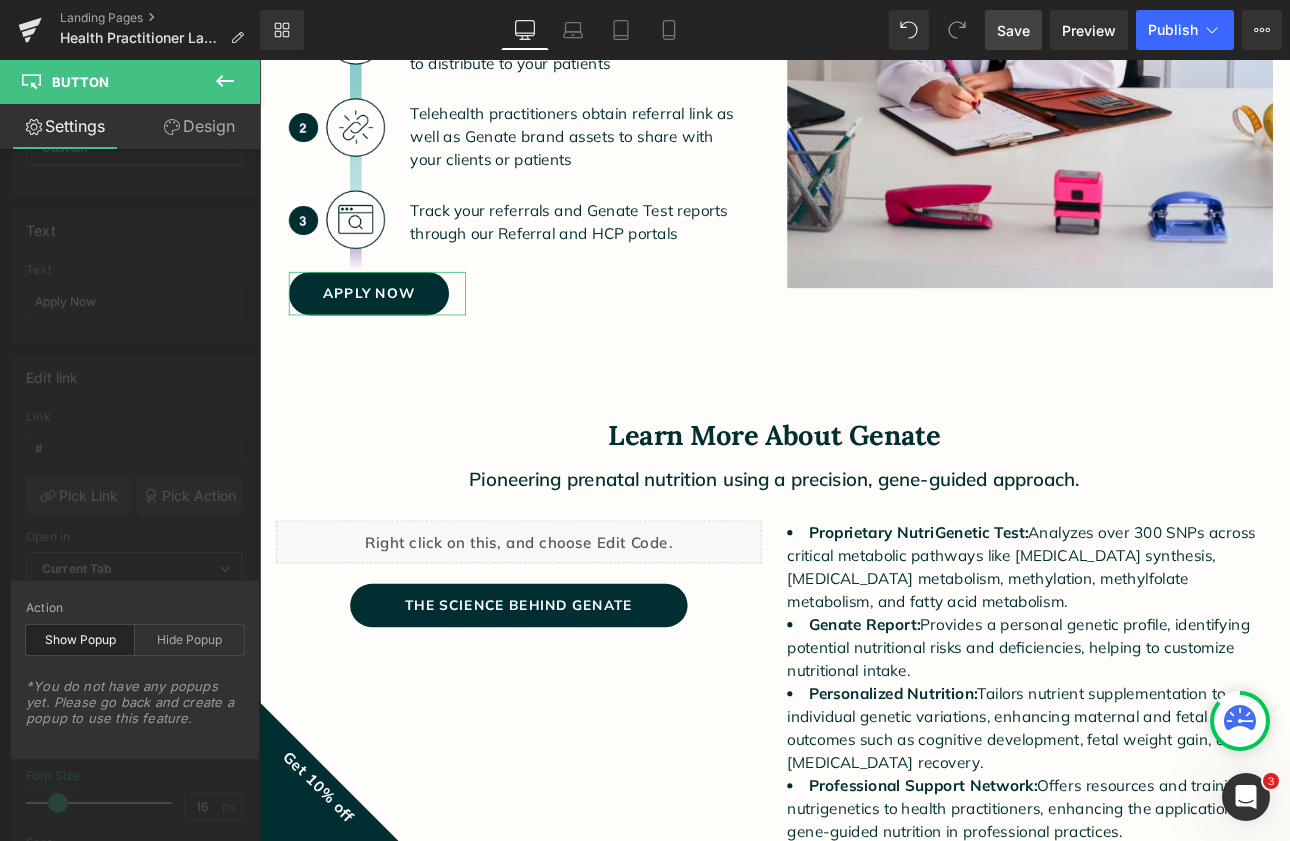 scroll, scrollTop: 110, scrollLeft: 0, axis: vertical 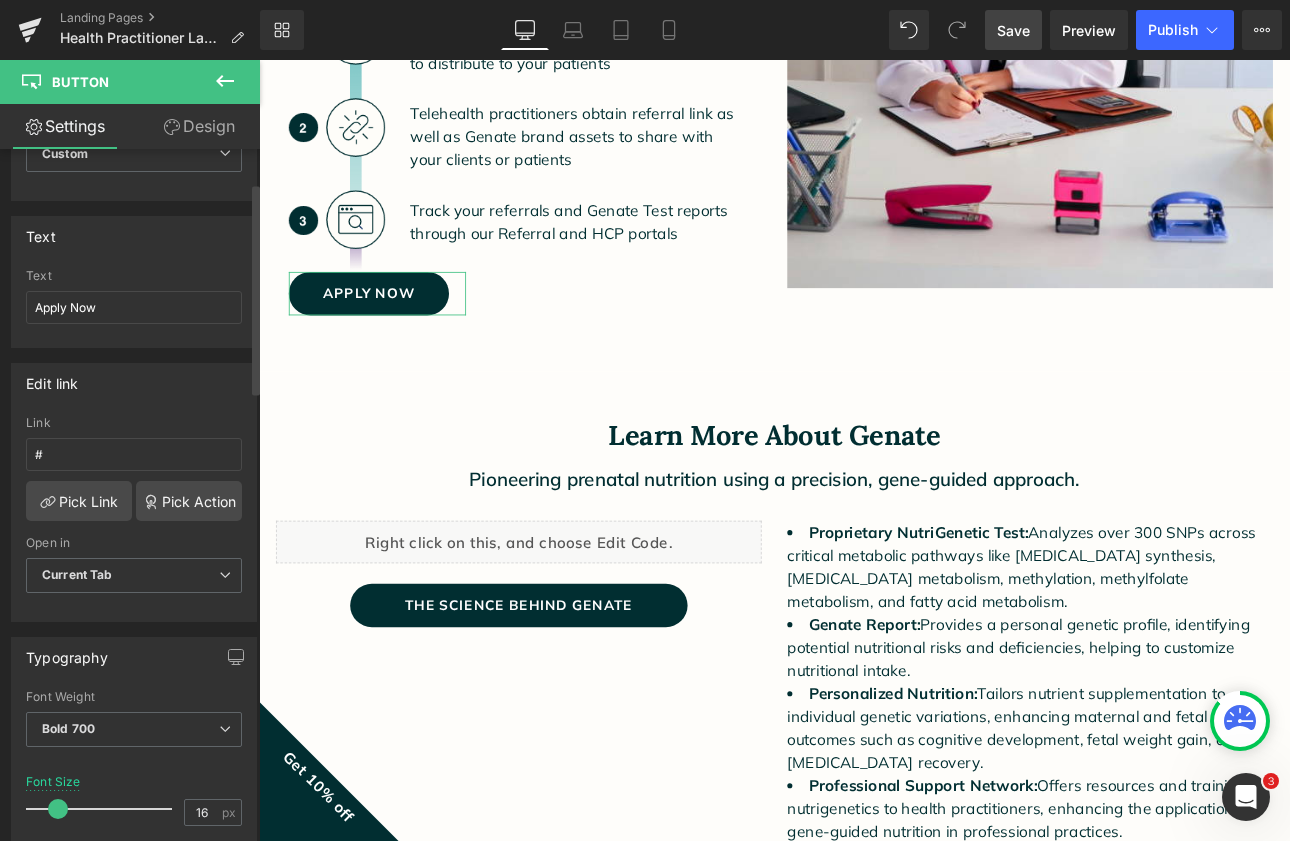 click on "Edit link # Link #  Pick Link  Pick Action Current Tab New Tab Open in
Current Tab
Current Tab New Tab" at bounding box center (134, 485) 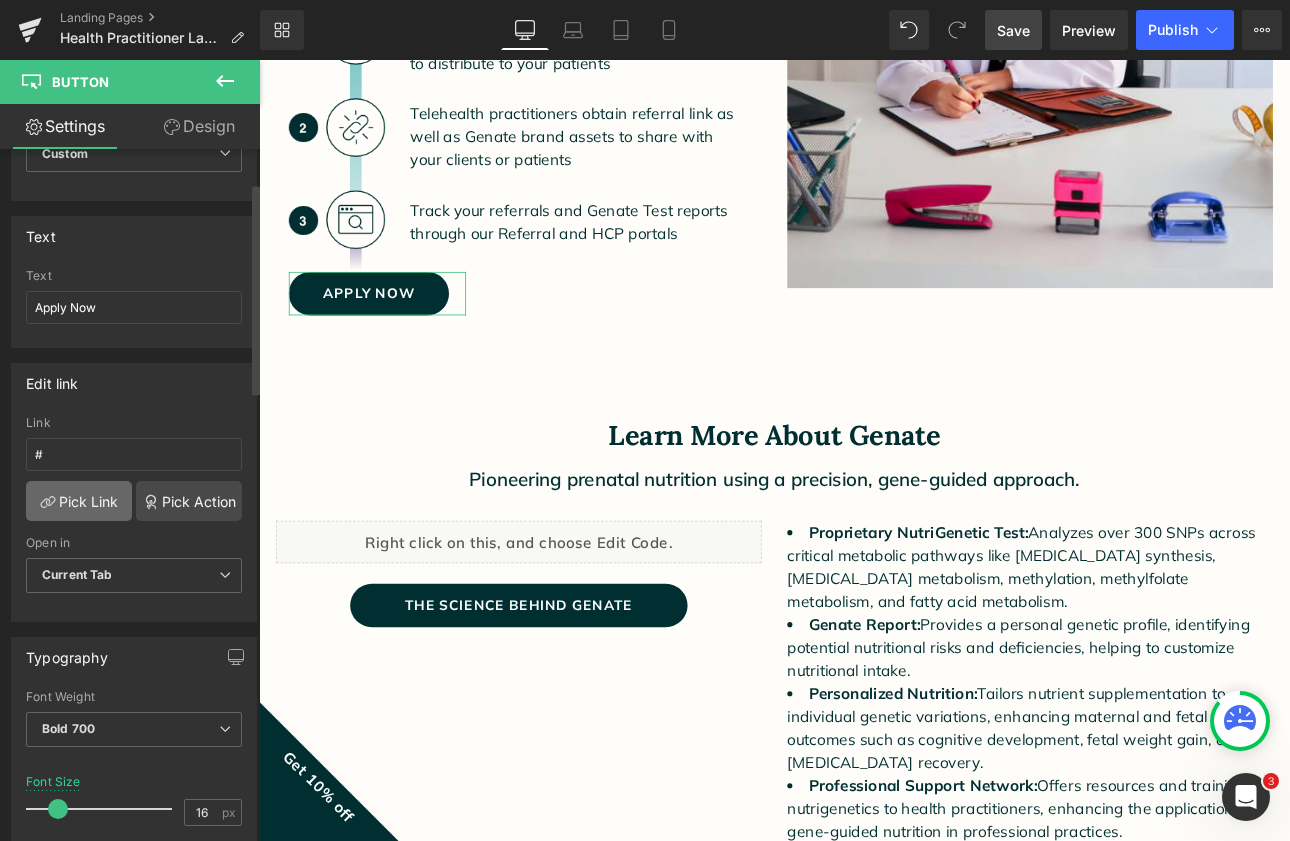 click on "Pick Link" at bounding box center [79, 501] 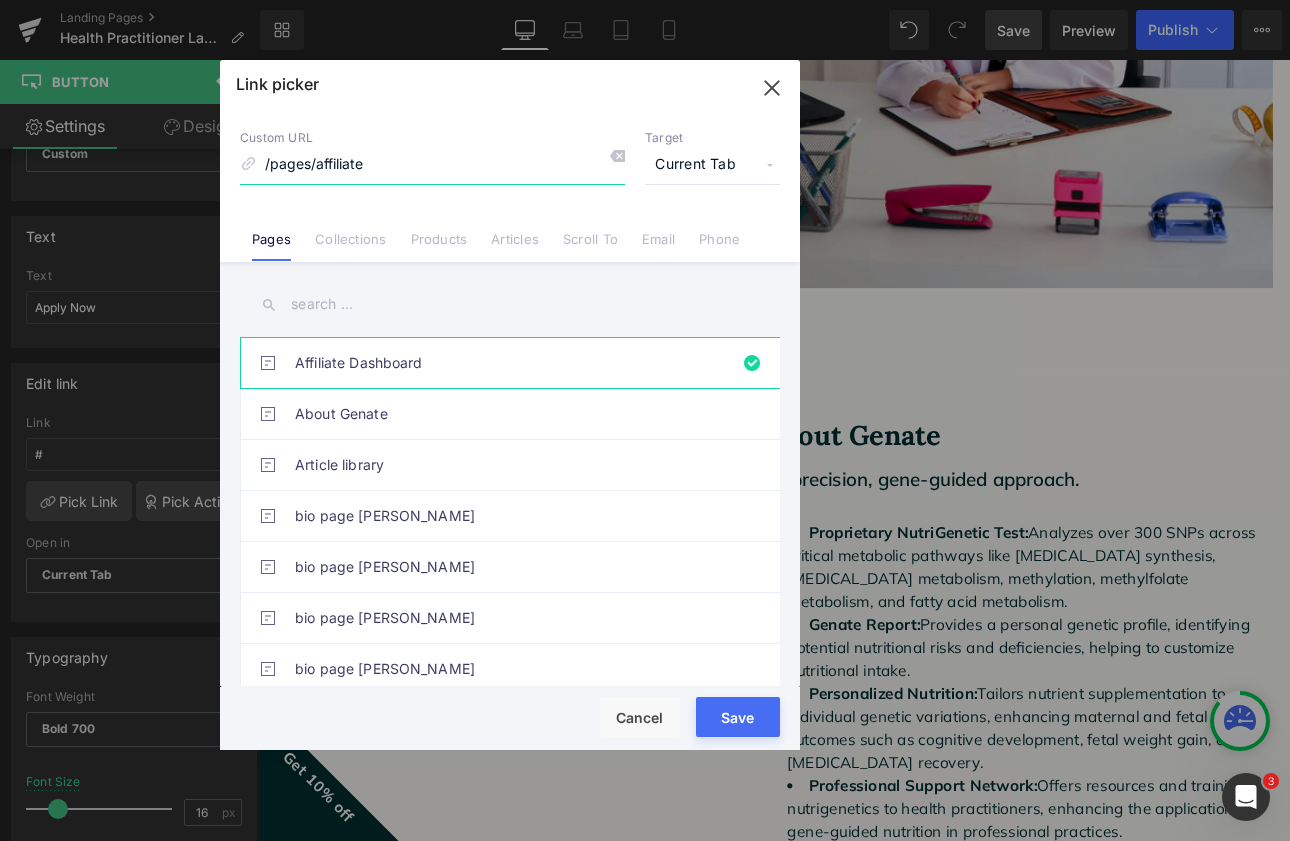 click on "/pages/affiliate" at bounding box center (432, 165) 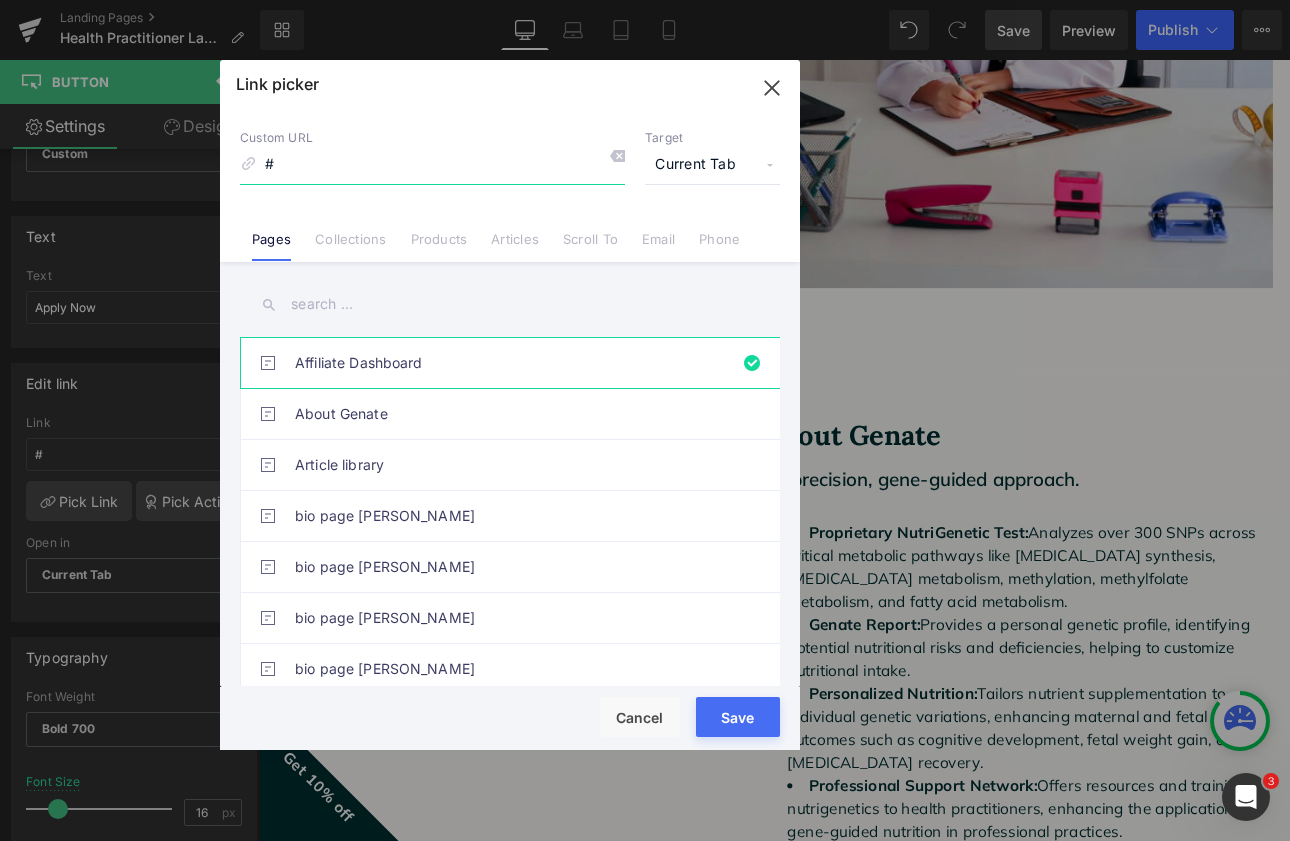 type on "#" 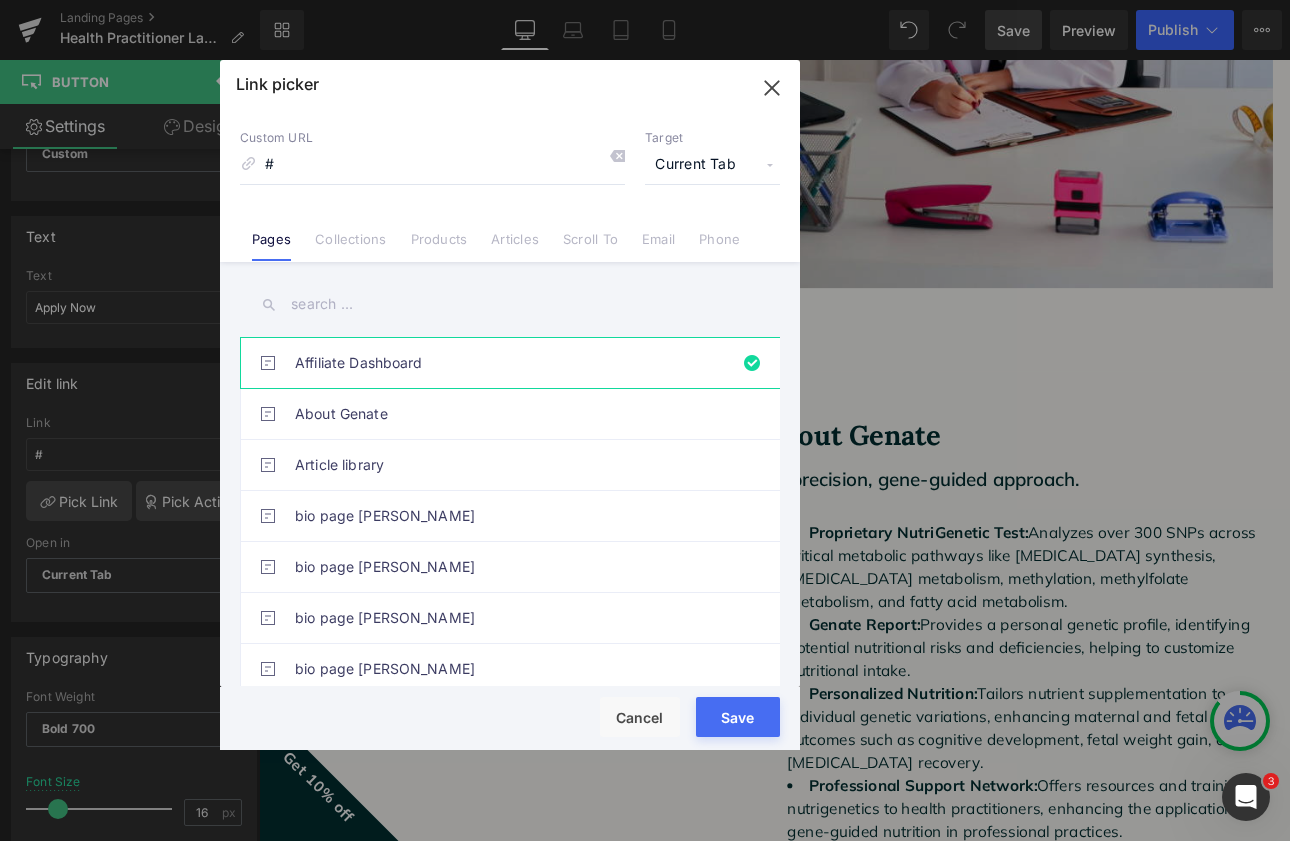 click on "Save" at bounding box center (738, 717) 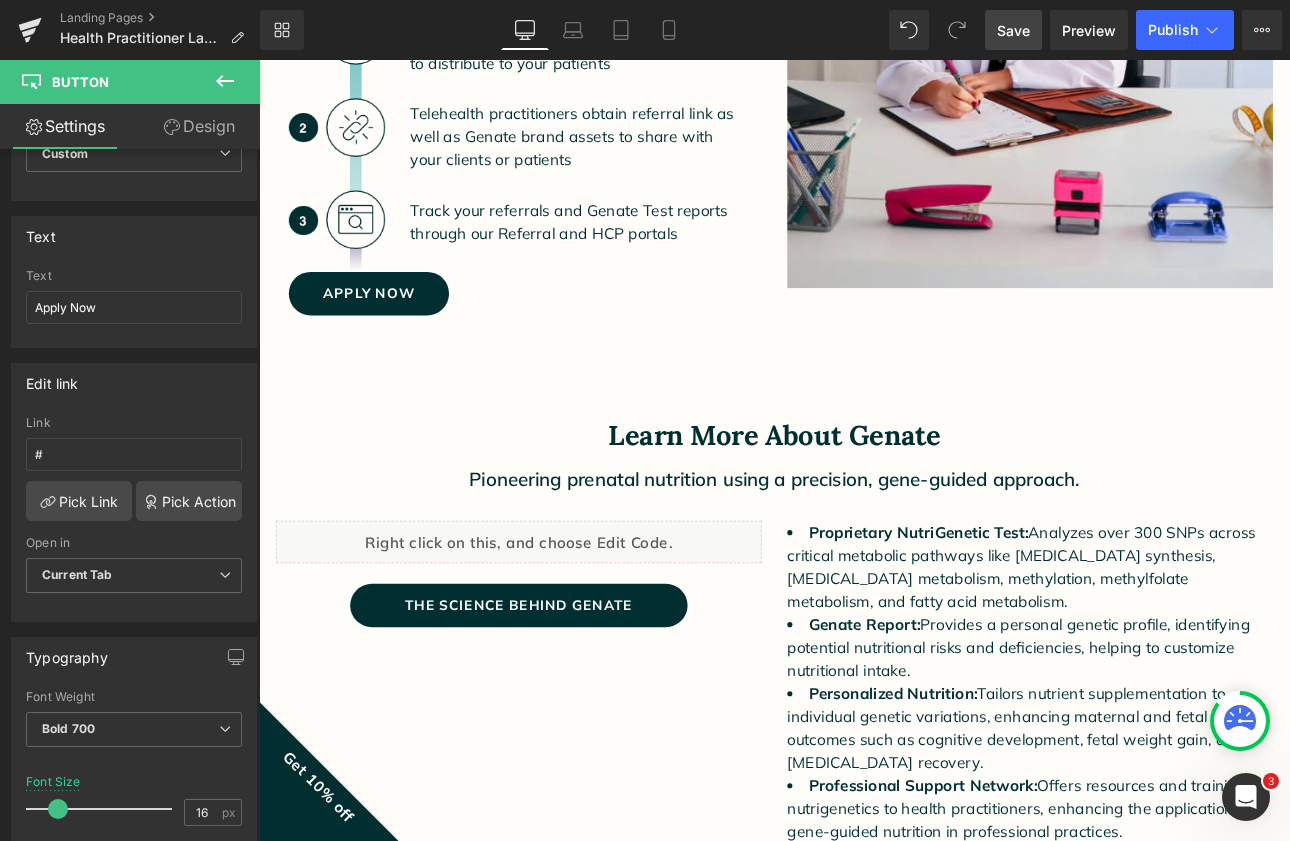 click on "Save" at bounding box center (1013, 30) 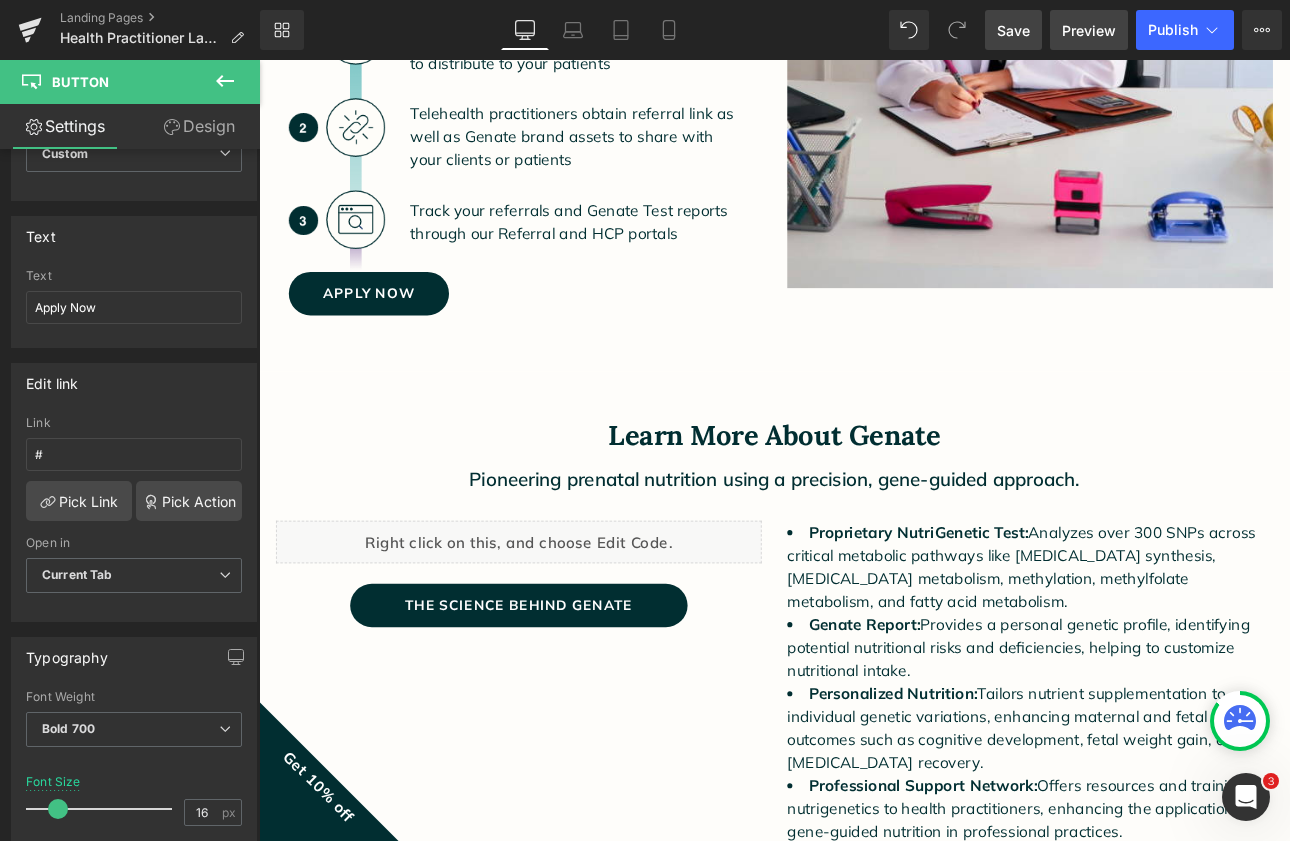 click on "Preview" at bounding box center (1089, 30) 